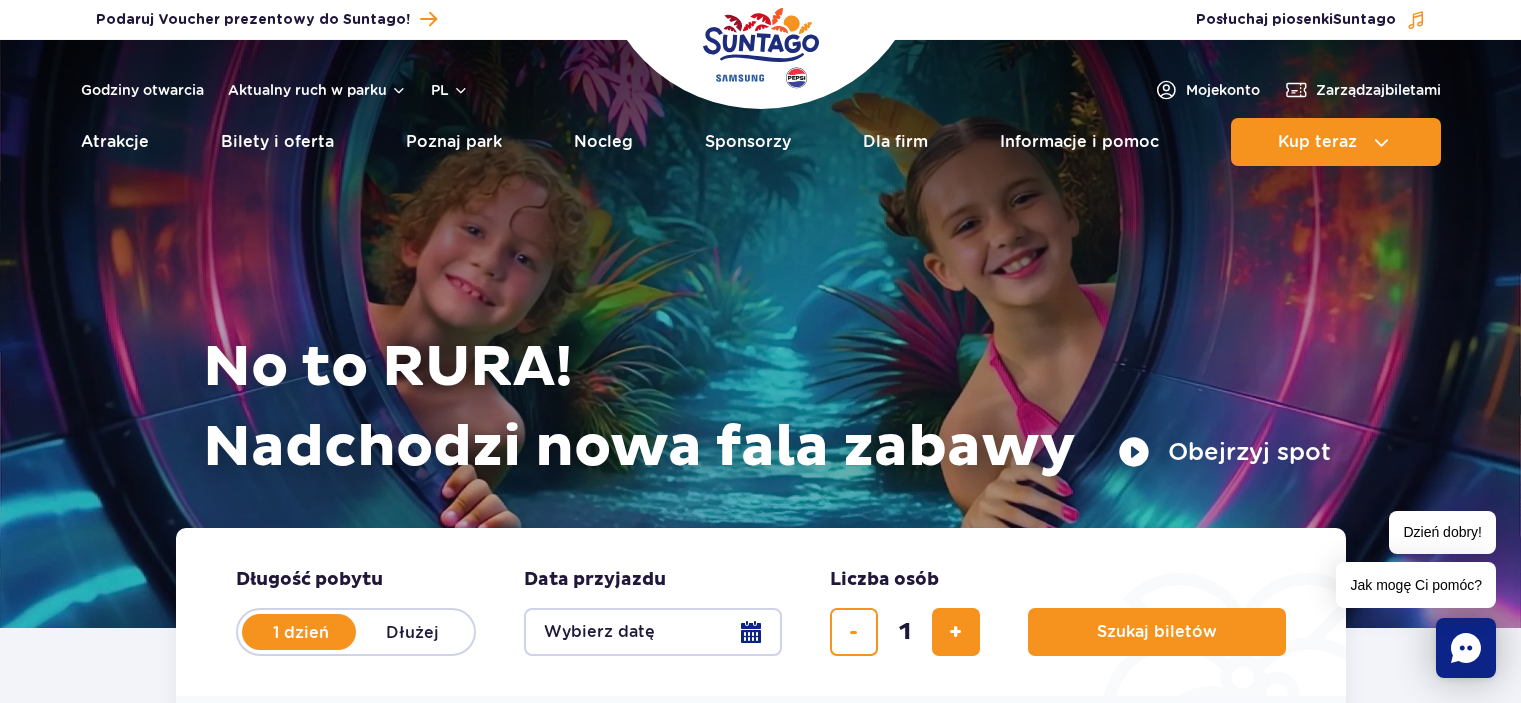 scroll, scrollTop: 0, scrollLeft: 0, axis: both 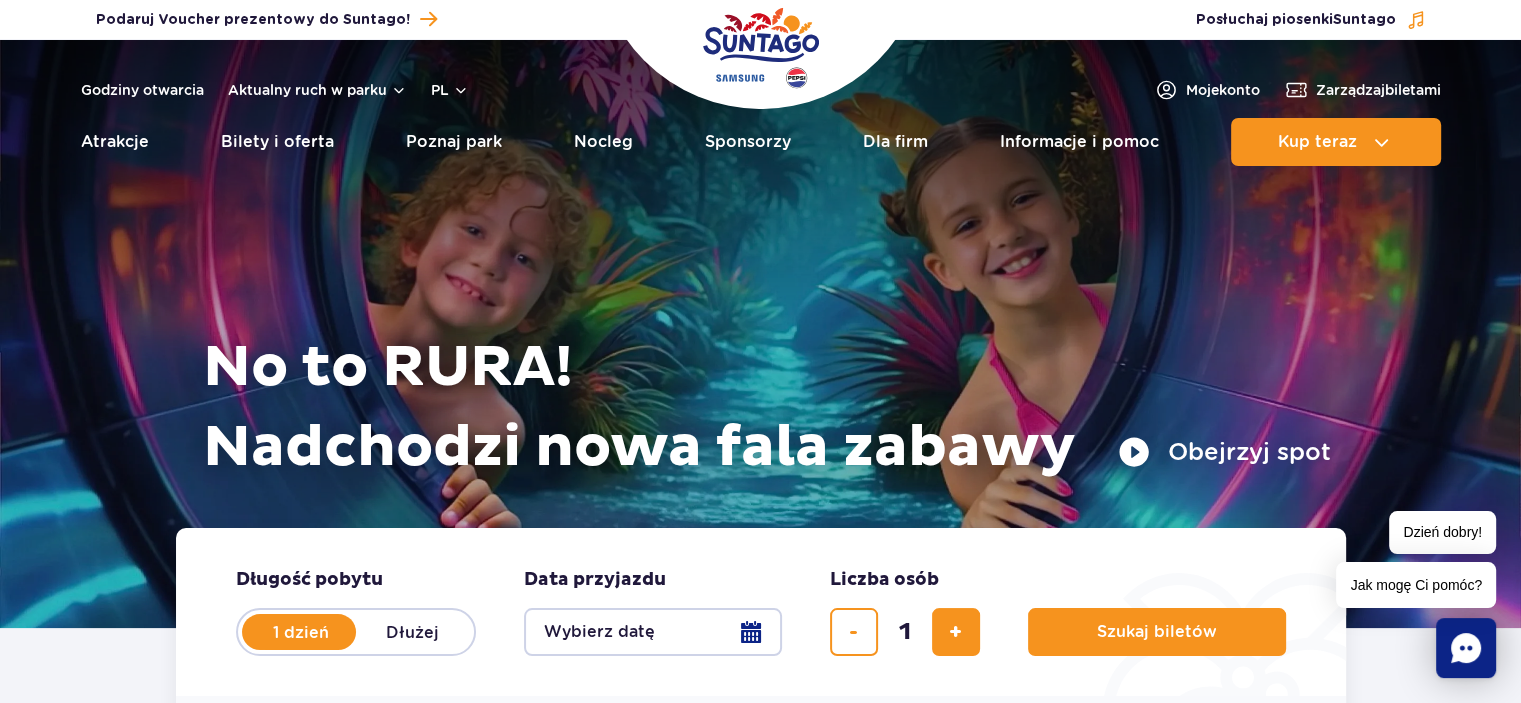 click on "No to RURA!  Nadchodzi nowa fala zabawy
Obejrzyj spot" at bounding box center (761, 309) 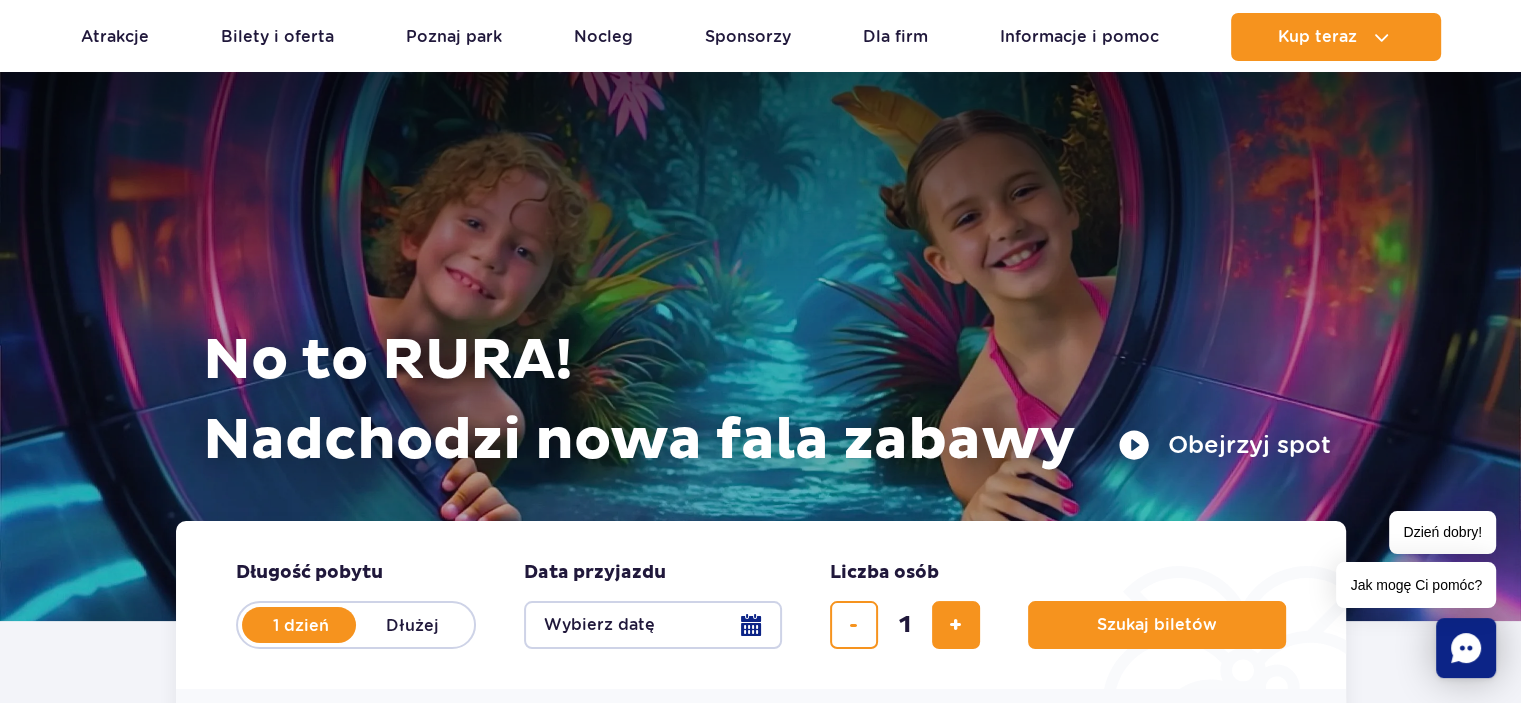 scroll, scrollTop: 0, scrollLeft: 0, axis: both 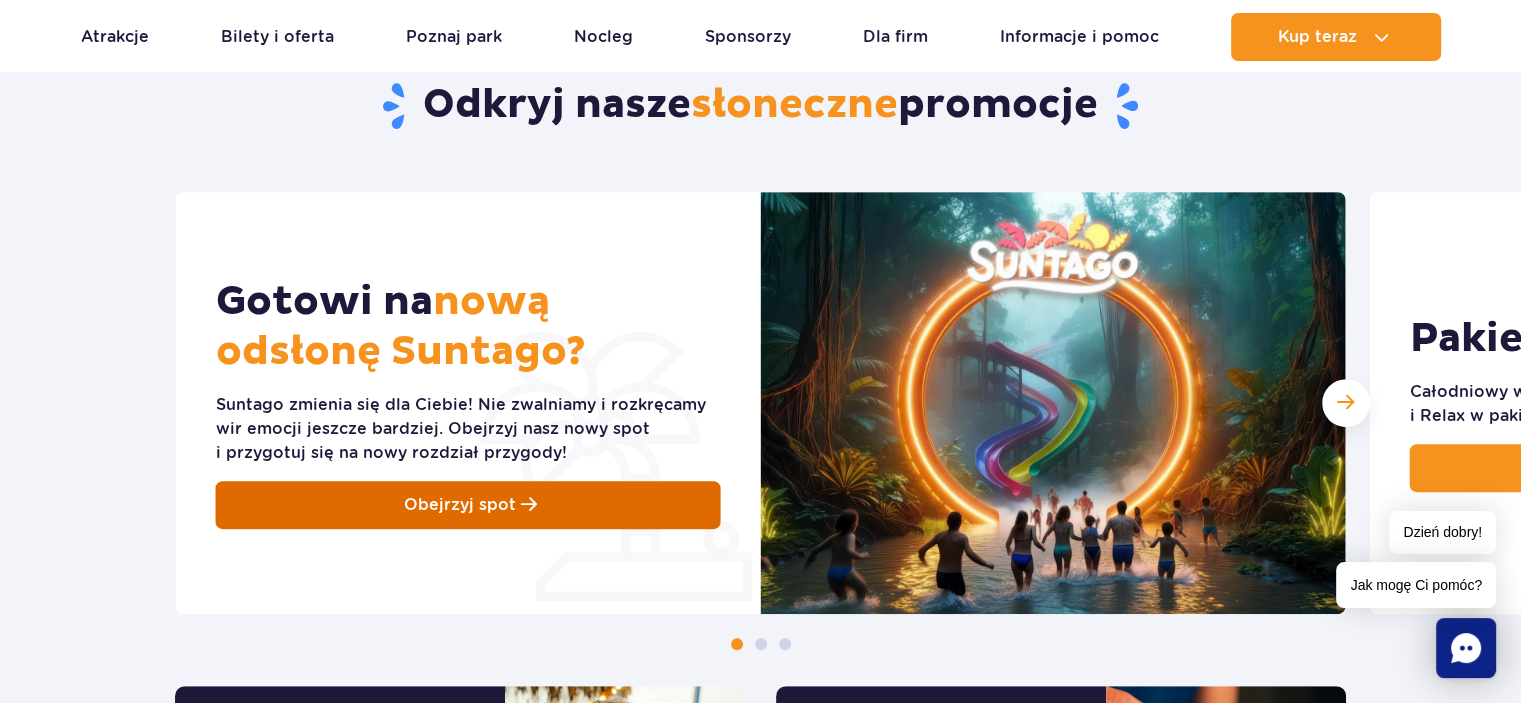 click on "Obejrzyj spot" at bounding box center [460, 505] 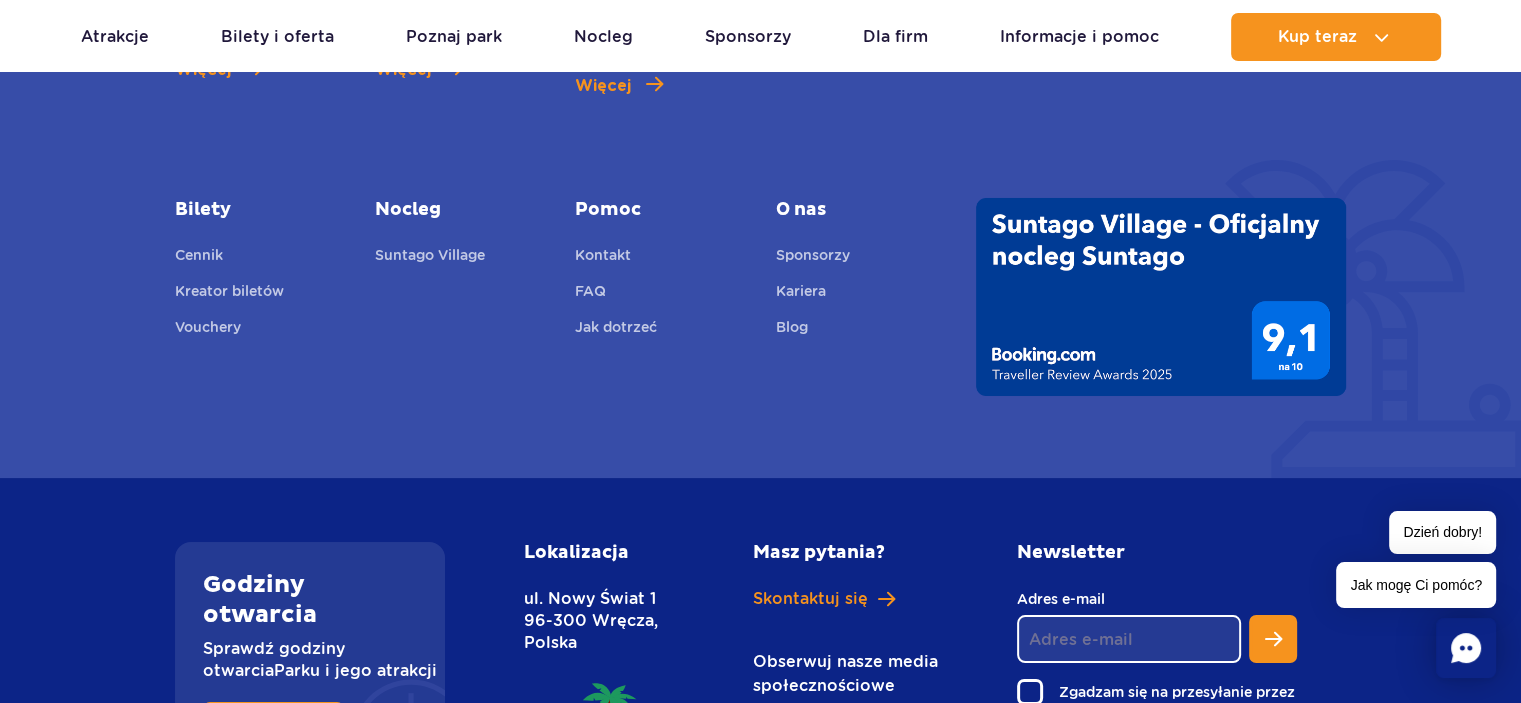 scroll, scrollTop: 7300, scrollLeft: 0, axis: vertical 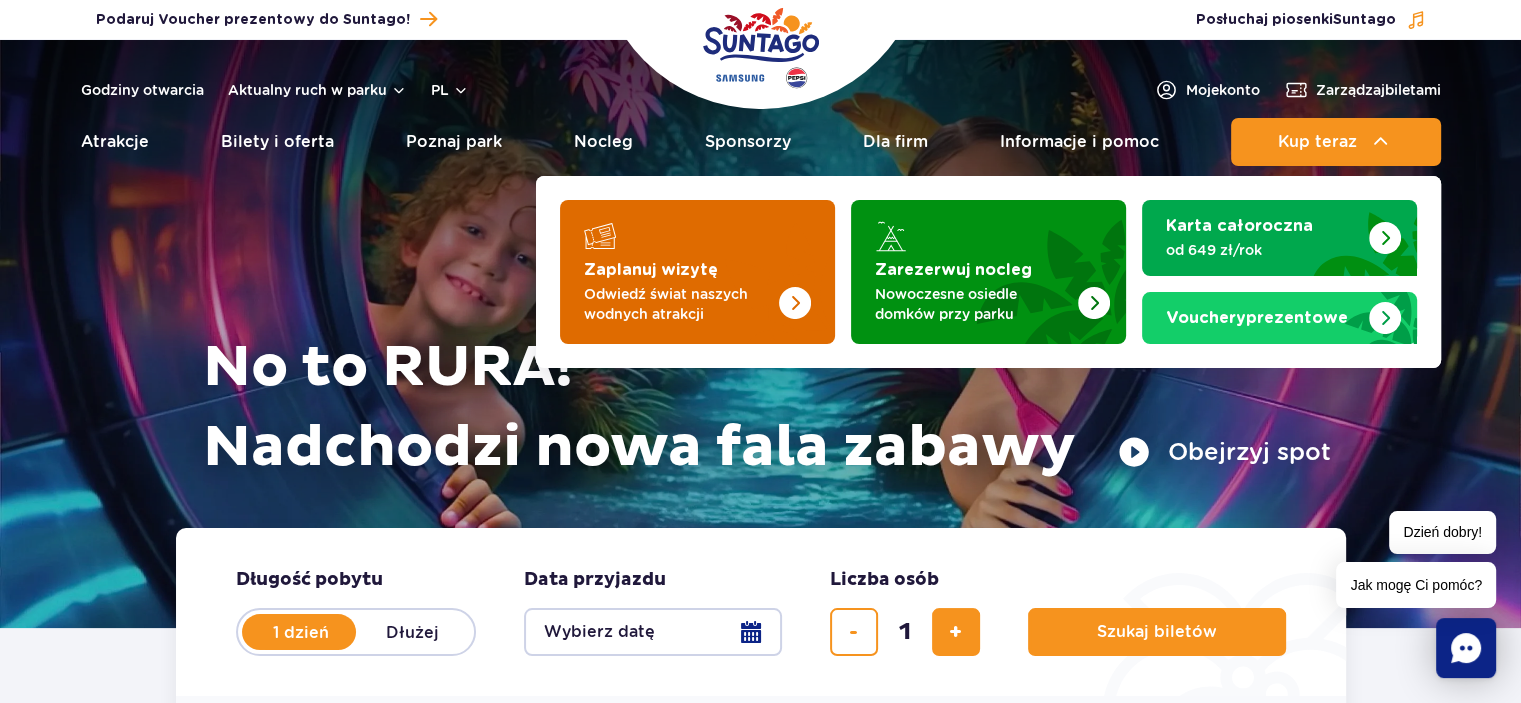 click at bounding box center (755, 266) 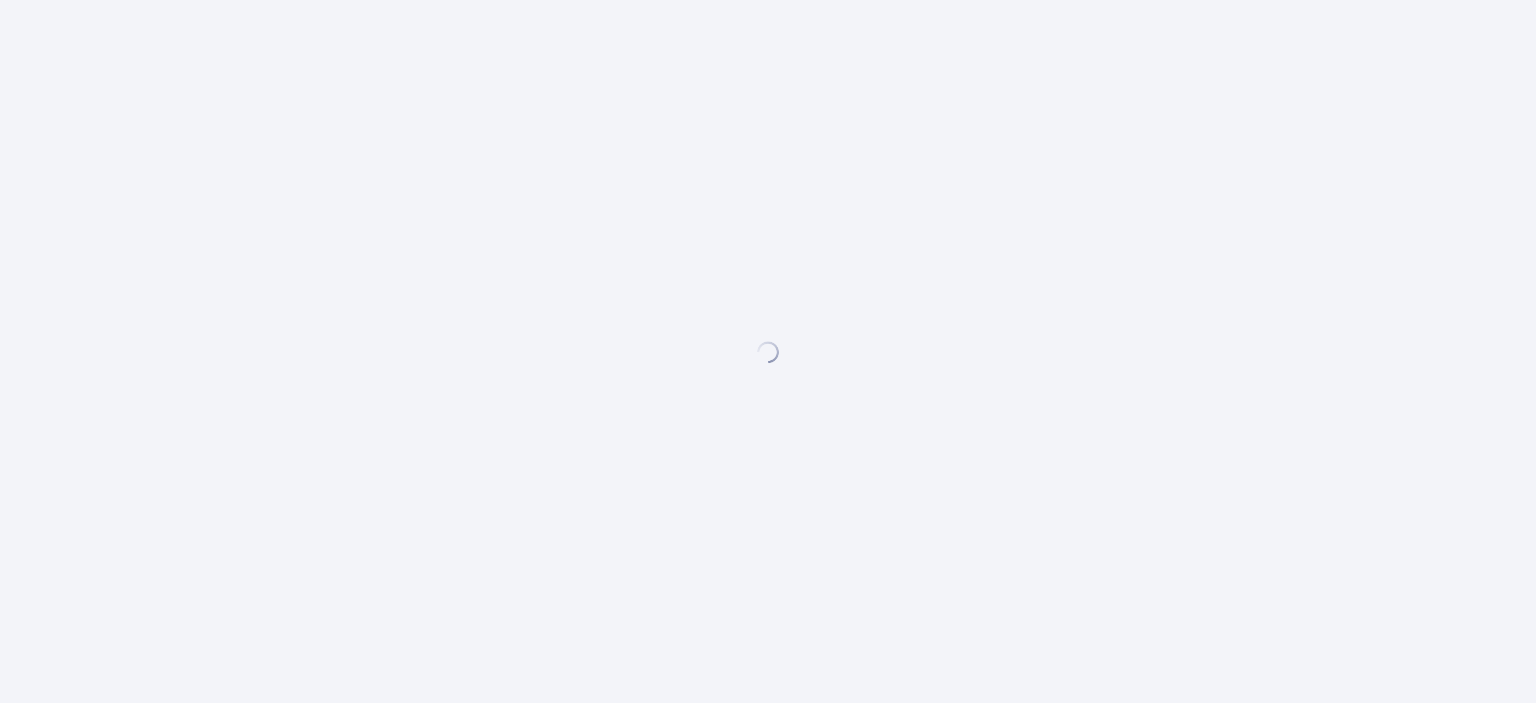 scroll, scrollTop: 0, scrollLeft: 0, axis: both 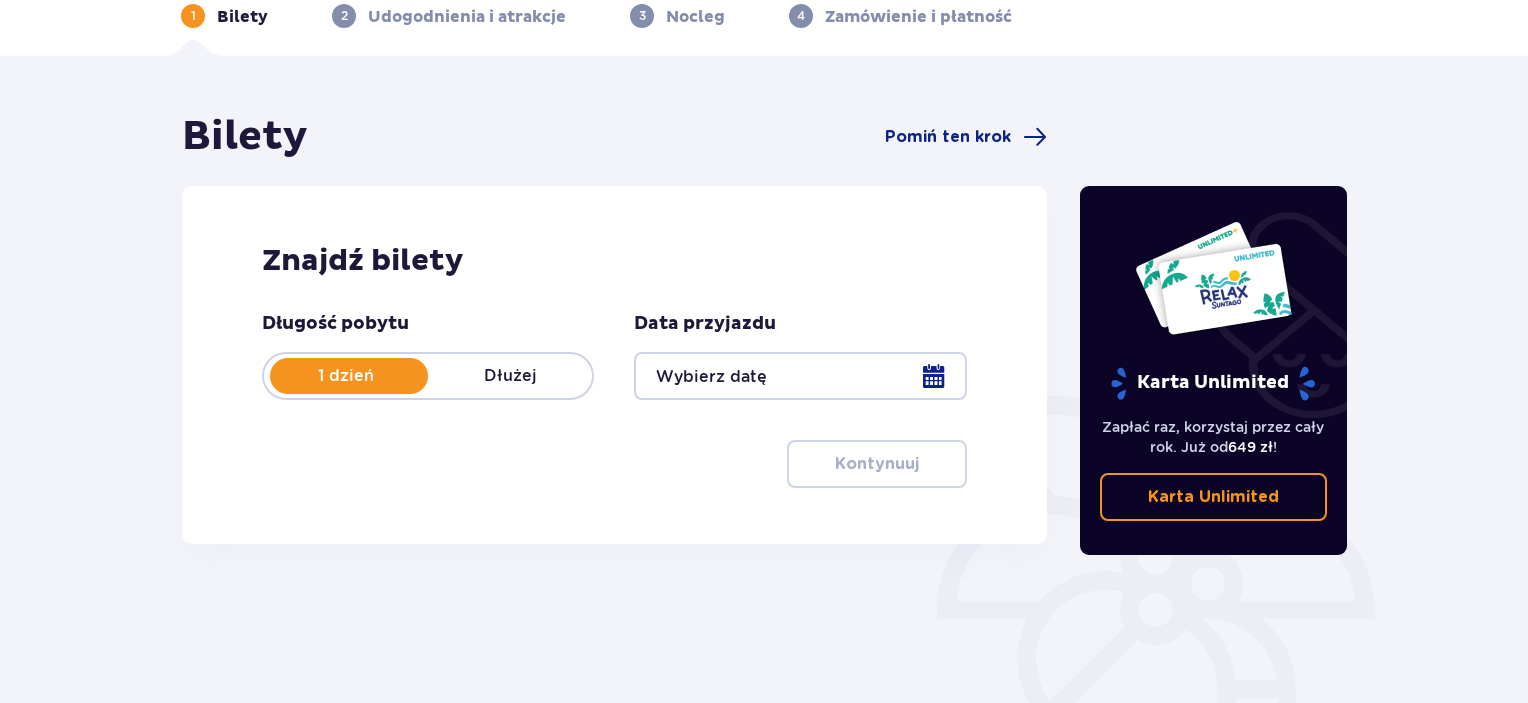 click on "Dłużej" at bounding box center (510, 376) 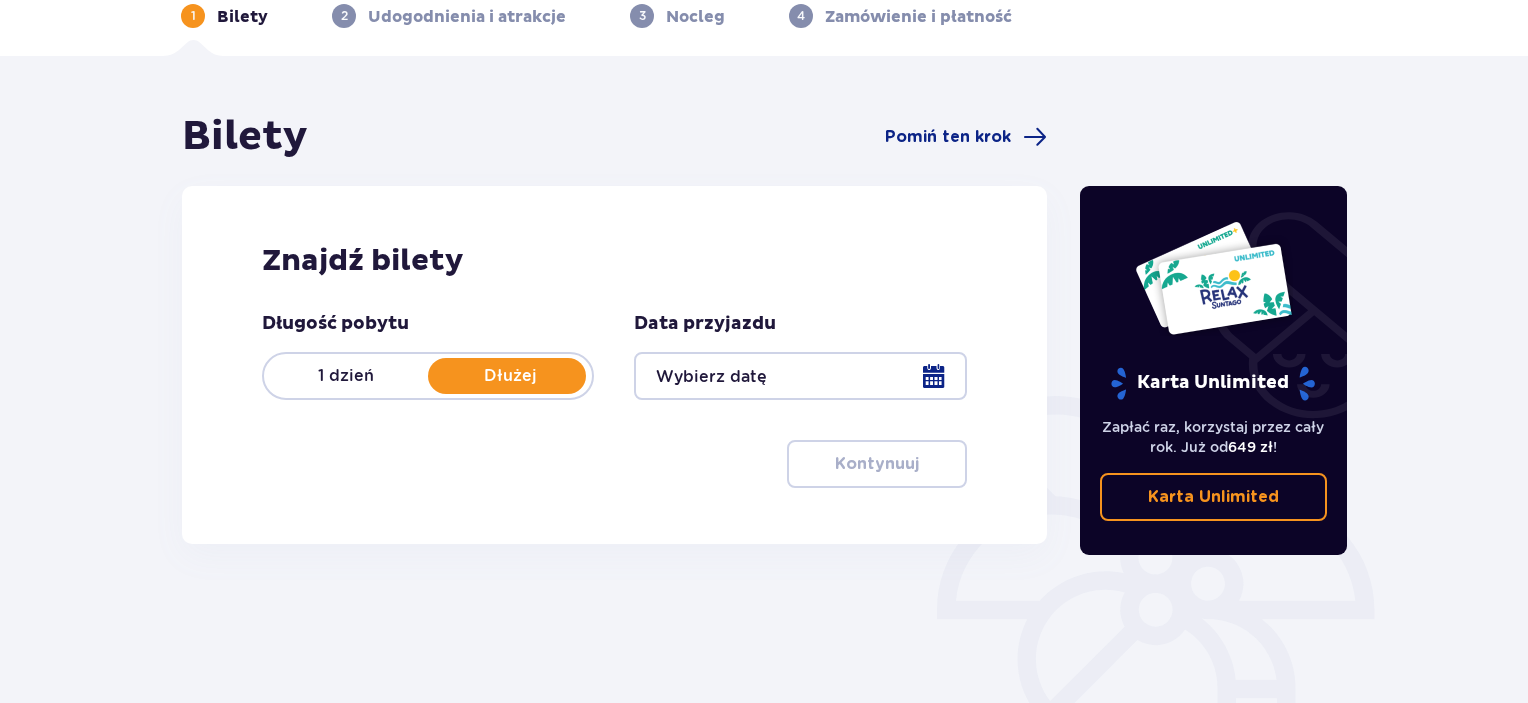 click at bounding box center (800, 376) 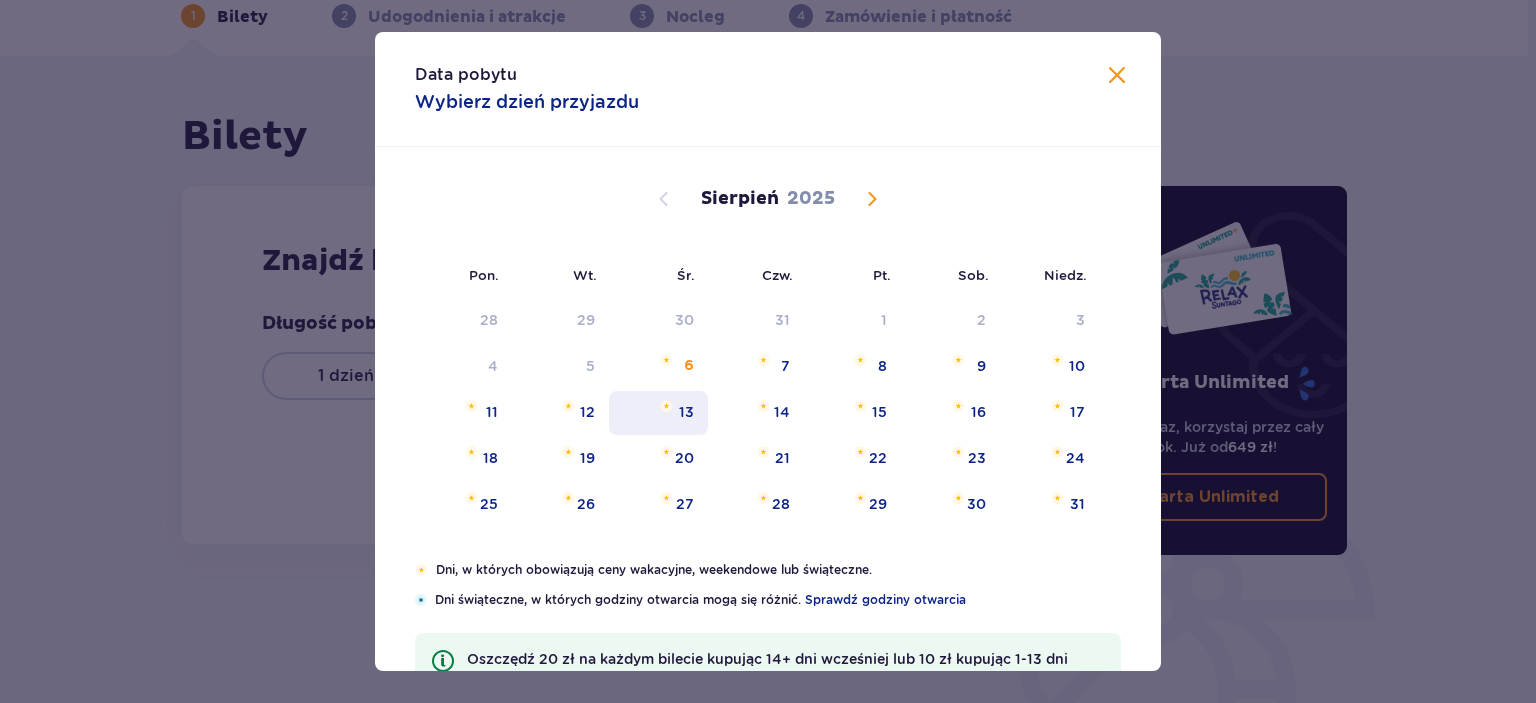 click on "13" at bounding box center (686, 412) 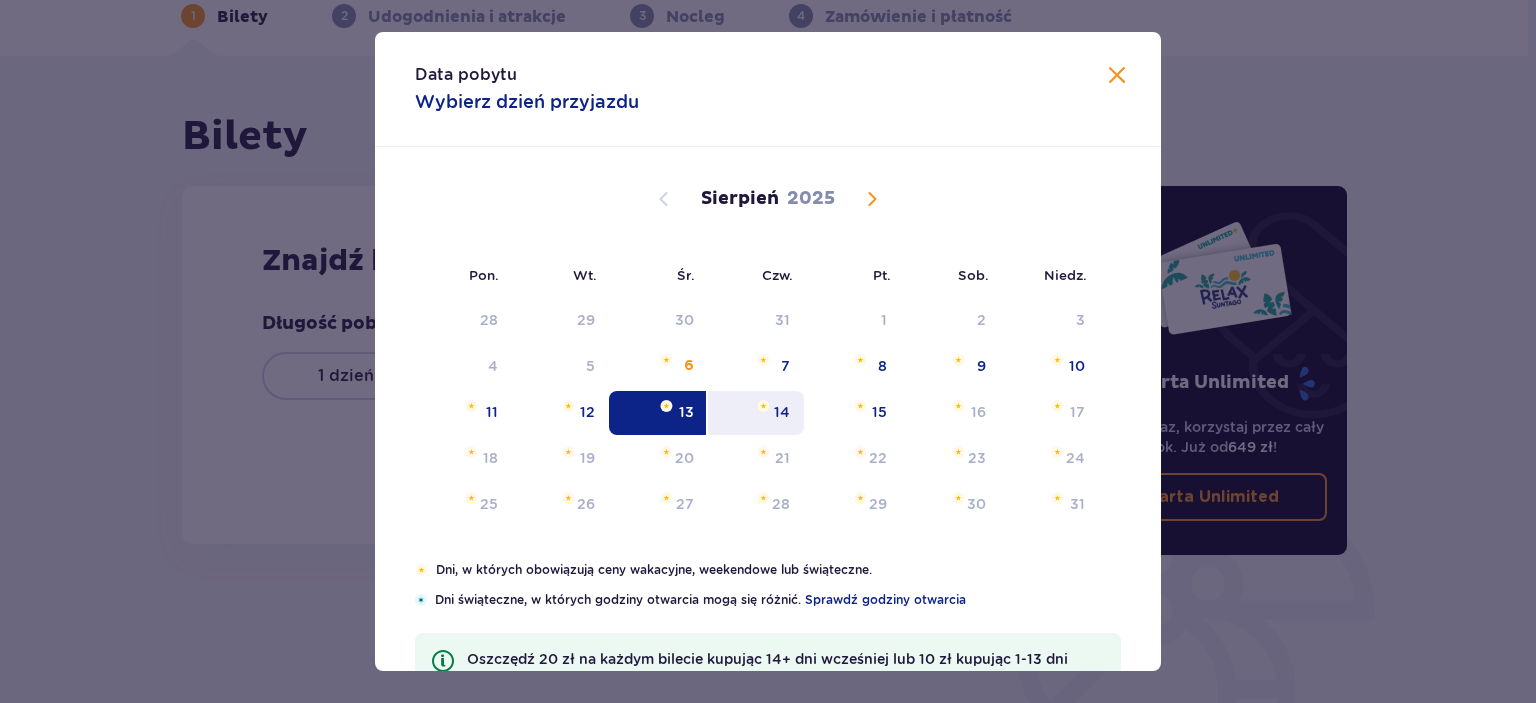 click at bounding box center (763, 406) 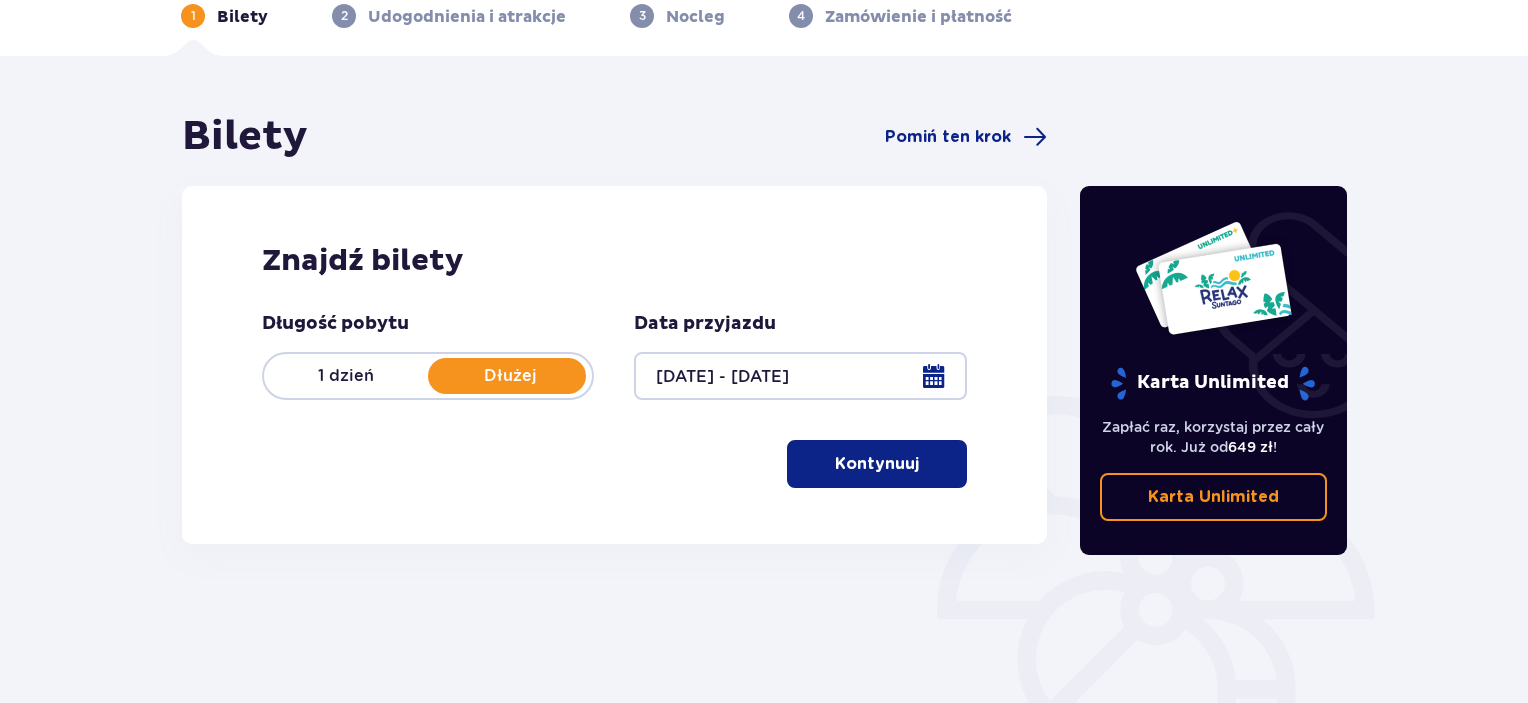 click on "Kontynuuj" at bounding box center [877, 464] 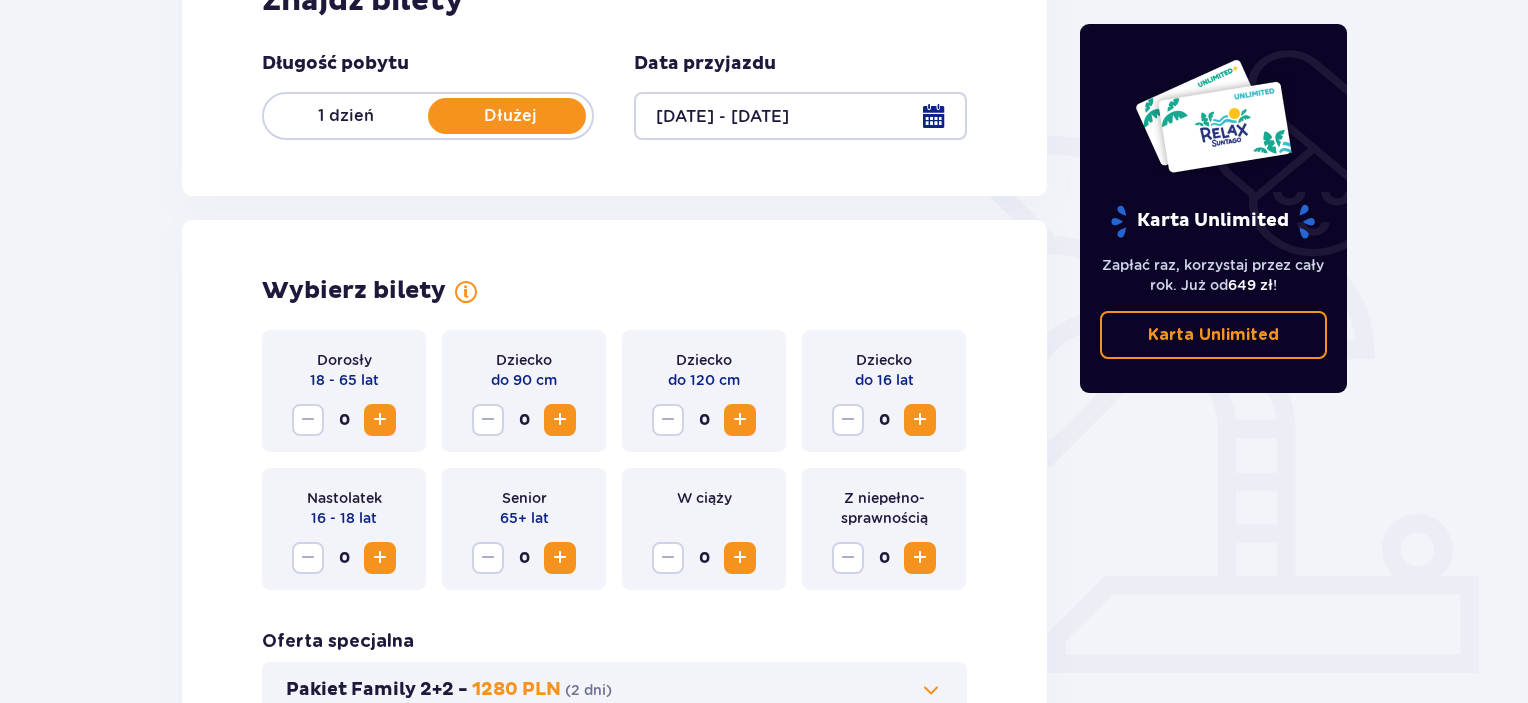 scroll, scrollTop: 423, scrollLeft: 0, axis: vertical 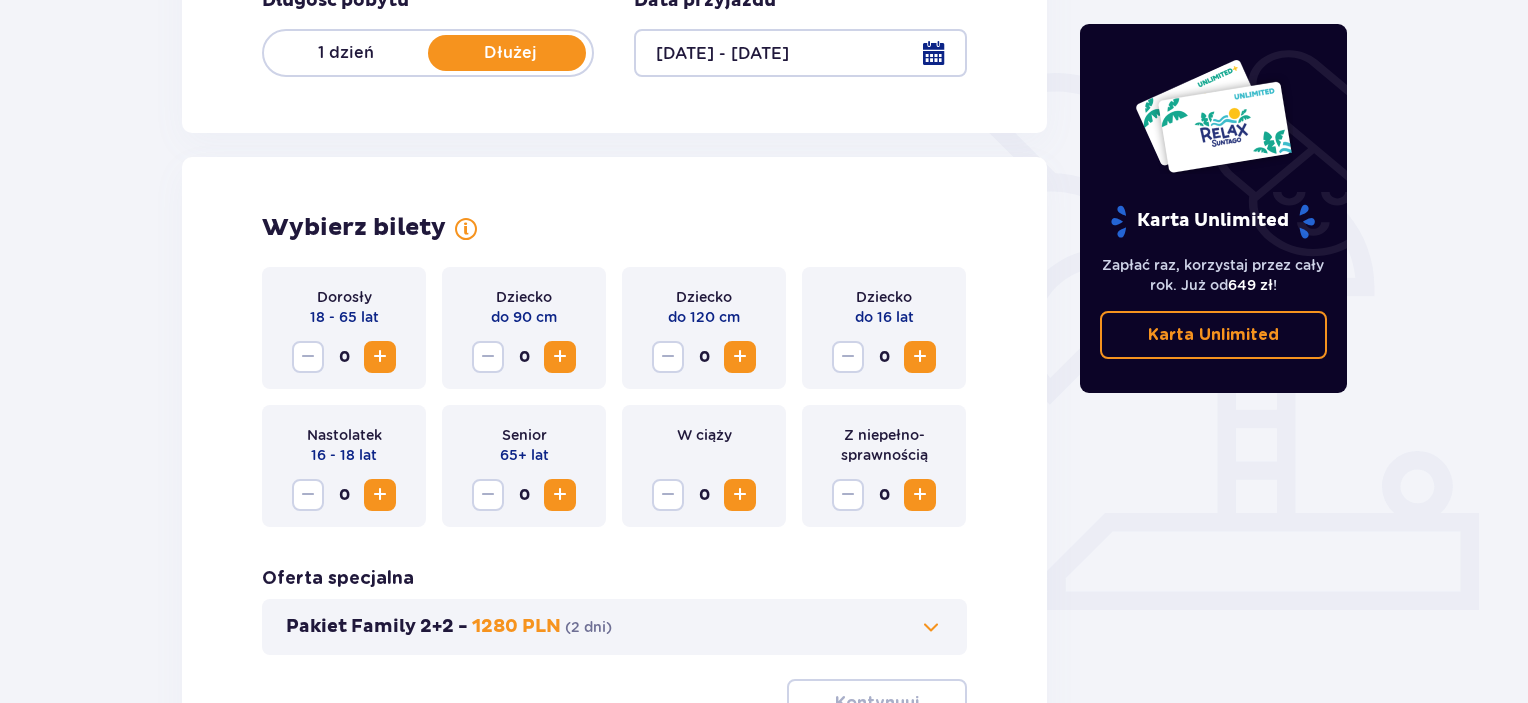 click at bounding box center (380, 357) 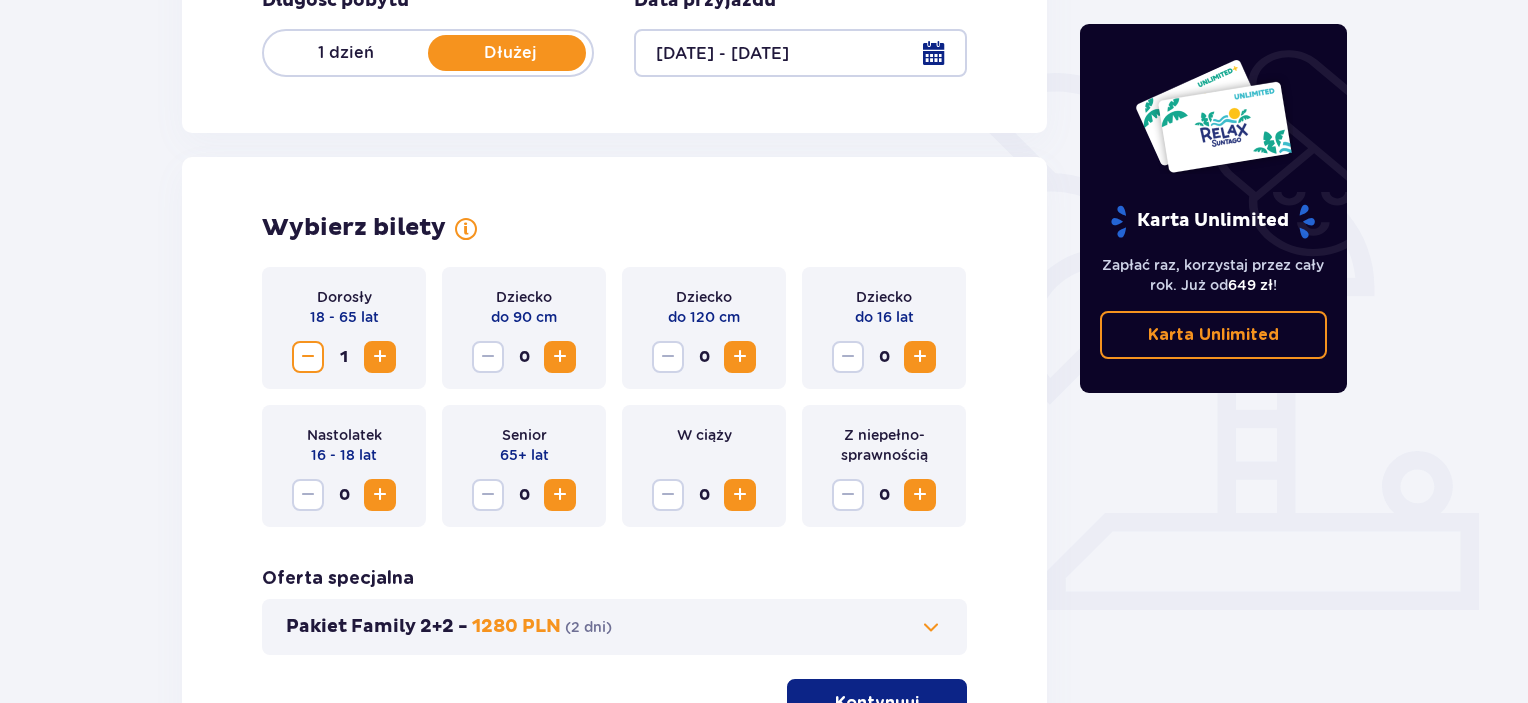 click at bounding box center [380, 357] 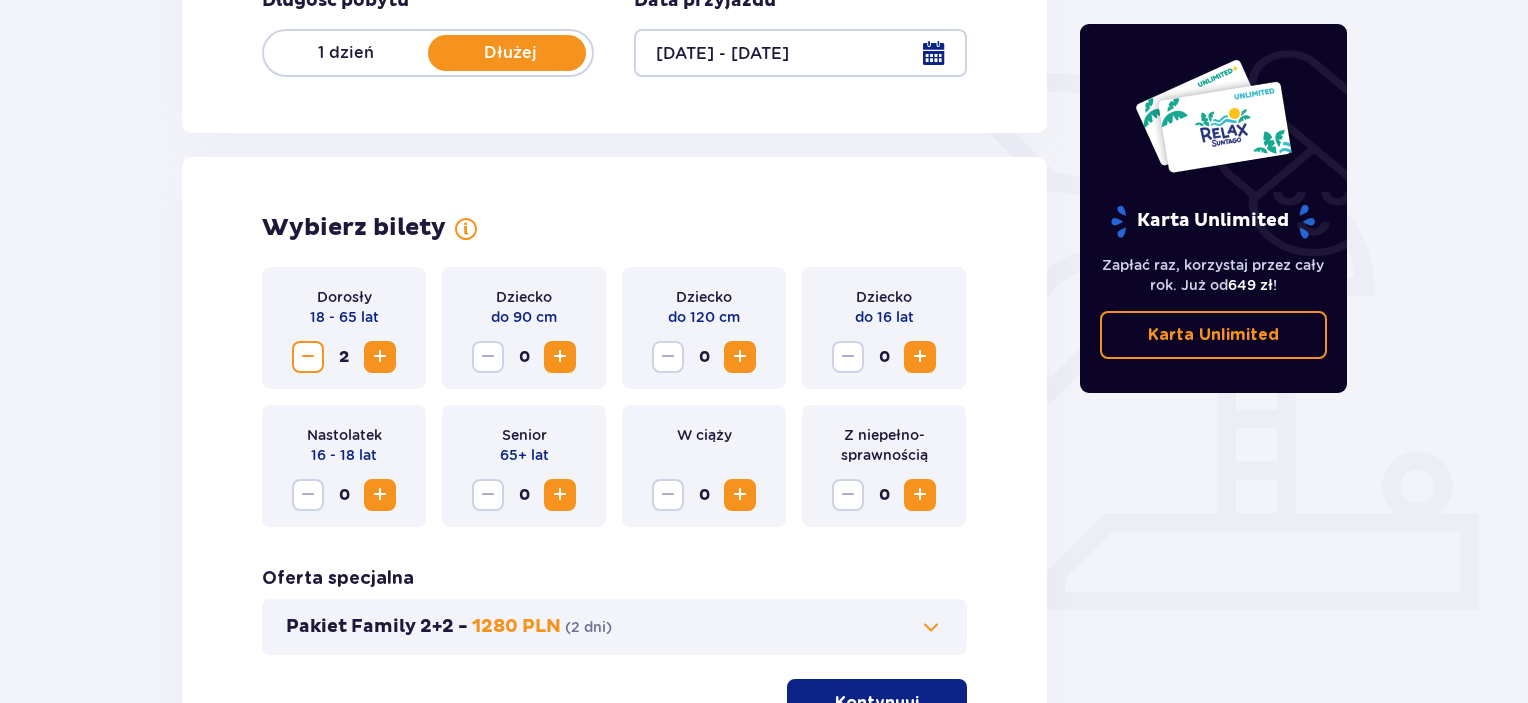 click at bounding box center (920, 357) 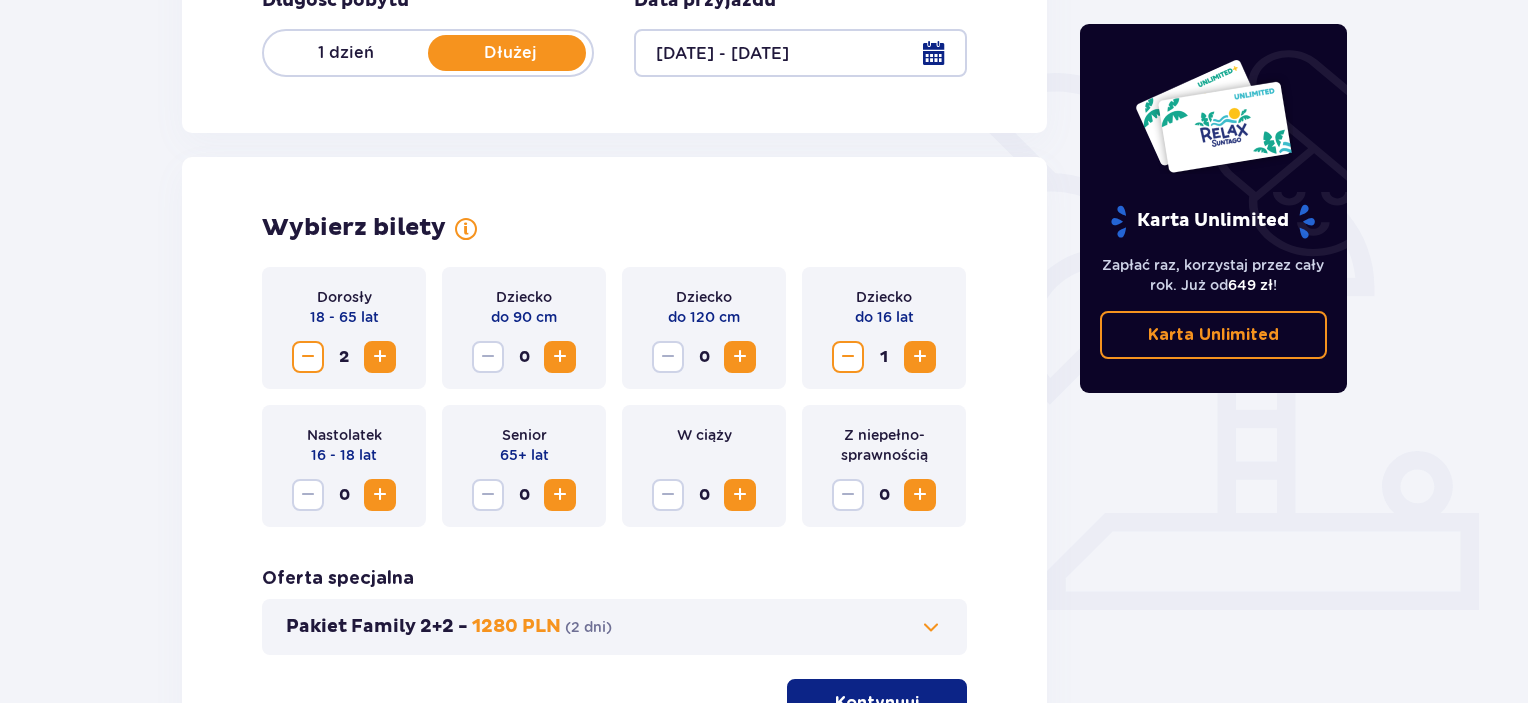 click at bounding box center (380, 495) 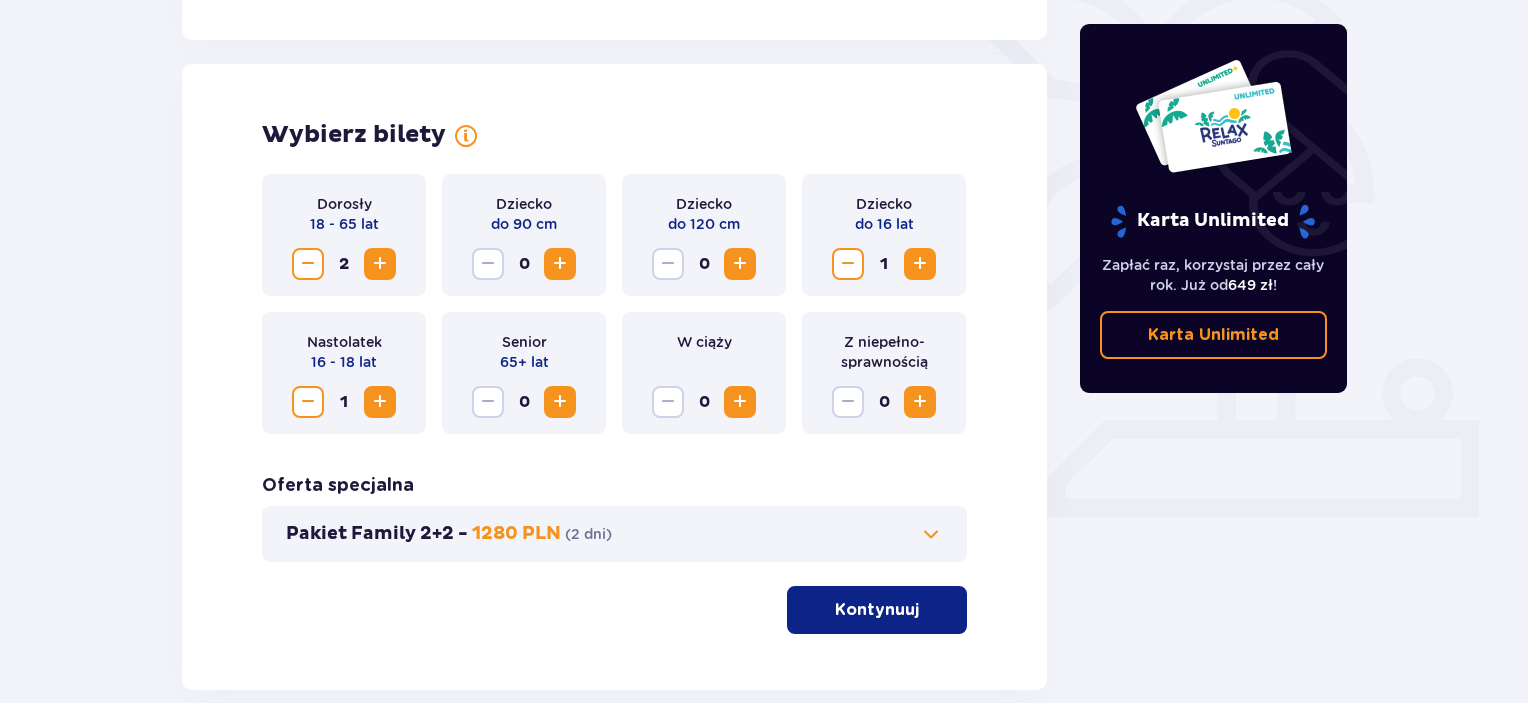 scroll, scrollTop: 523, scrollLeft: 0, axis: vertical 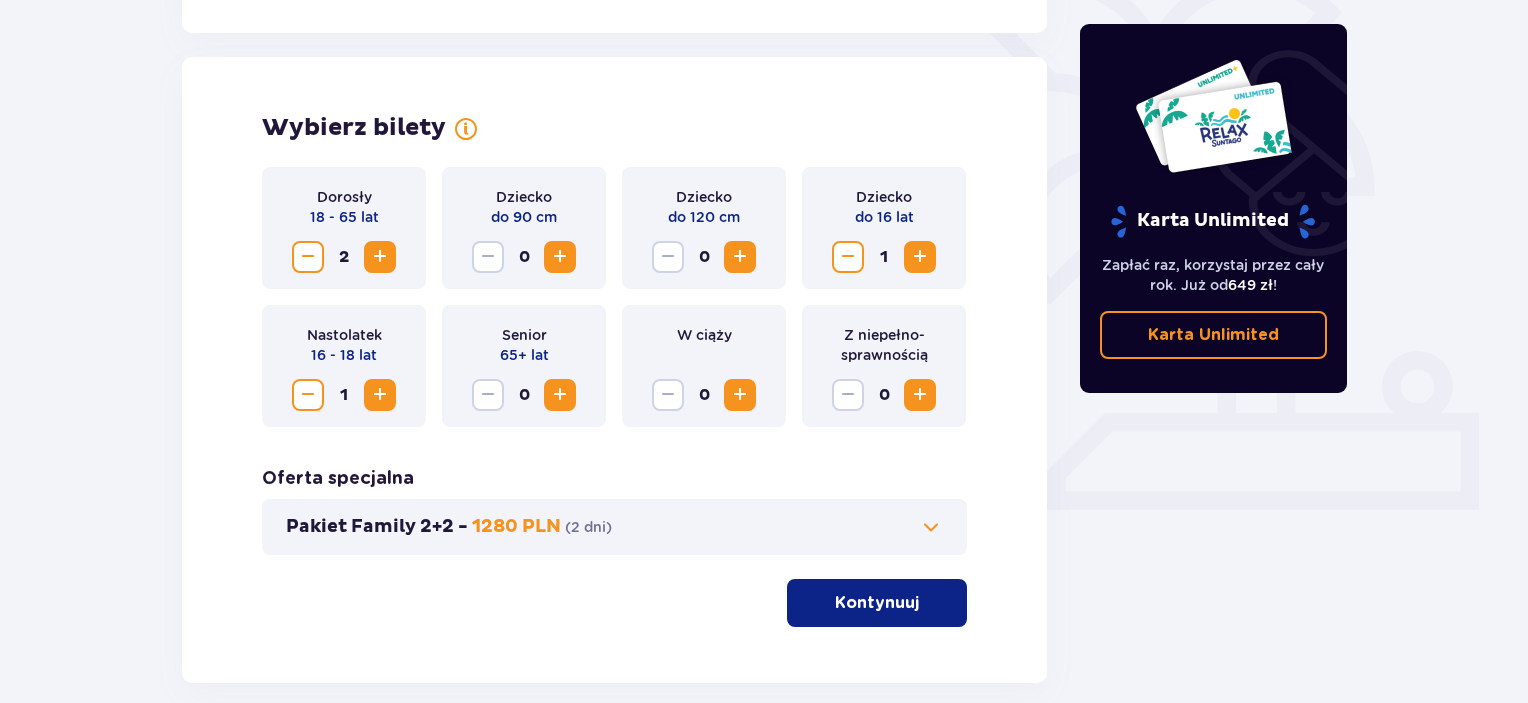 click on "Kontynuuj" at bounding box center [877, 603] 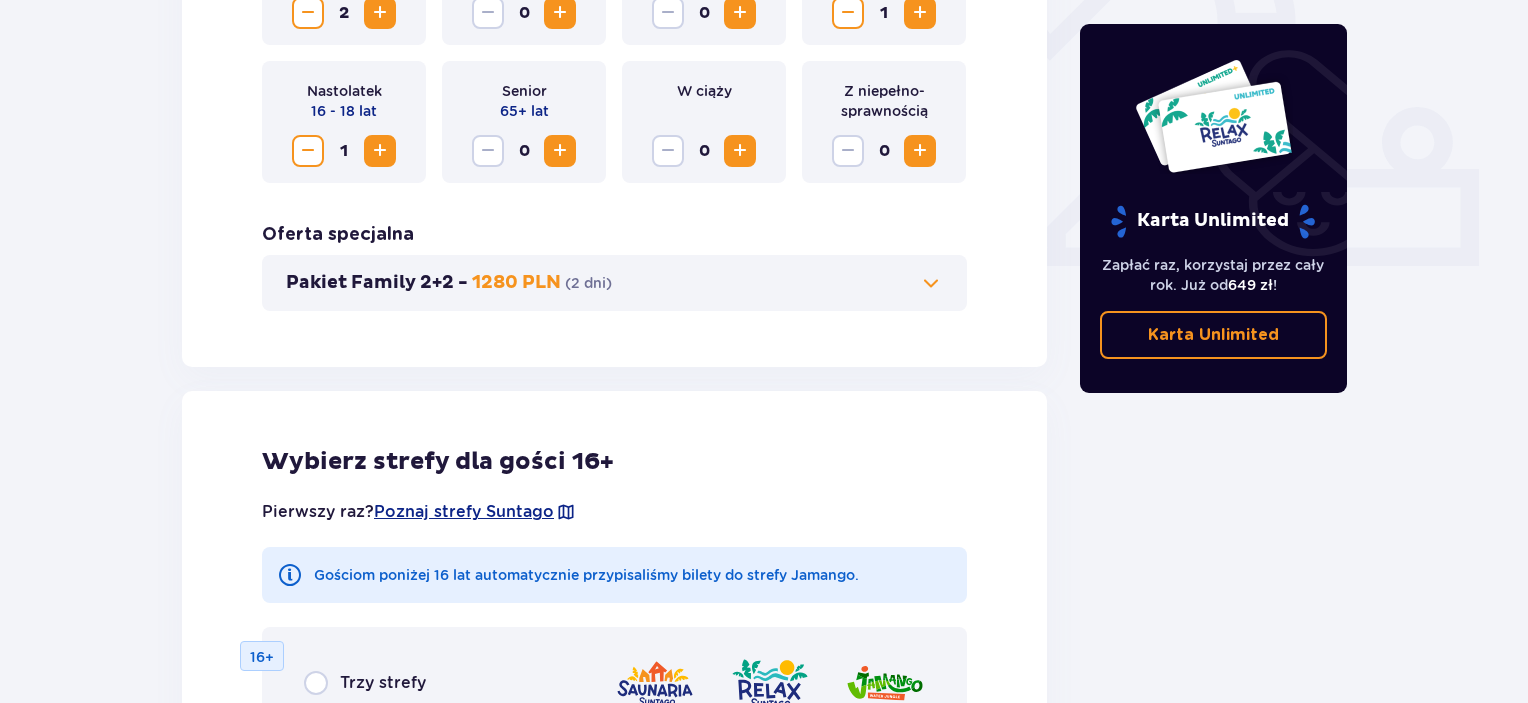 scroll, scrollTop: 1091, scrollLeft: 0, axis: vertical 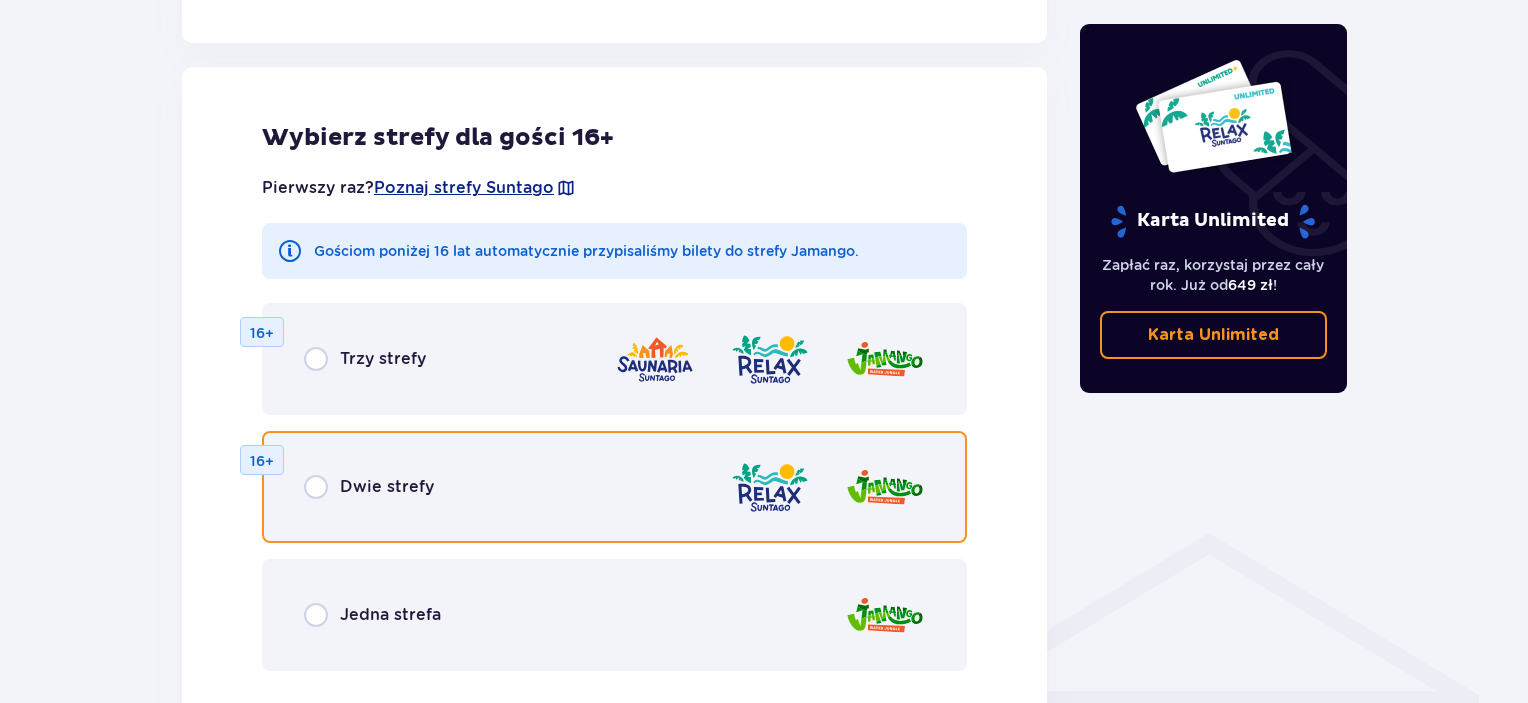 click at bounding box center (316, 487) 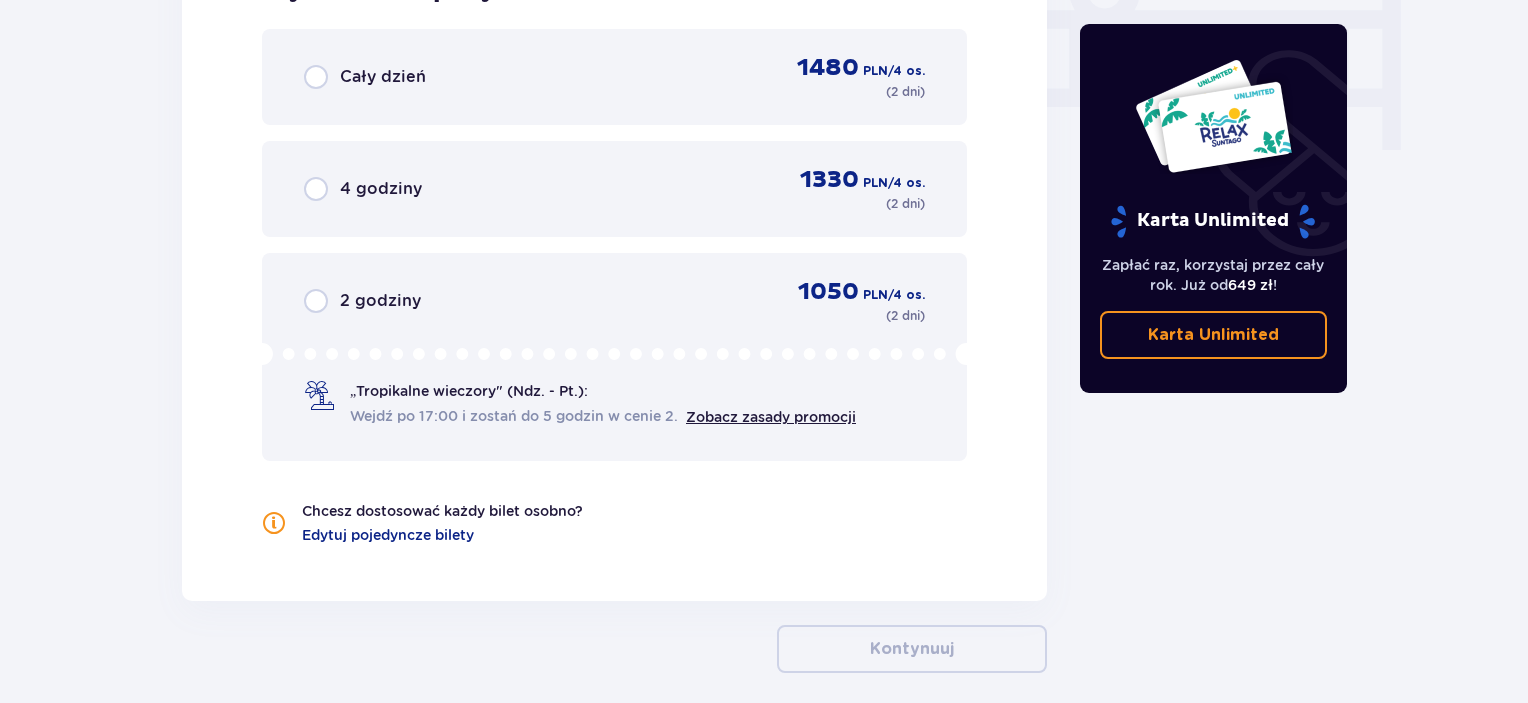 scroll, scrollTop: 1694, scrollLeft: 0, axis: vertical 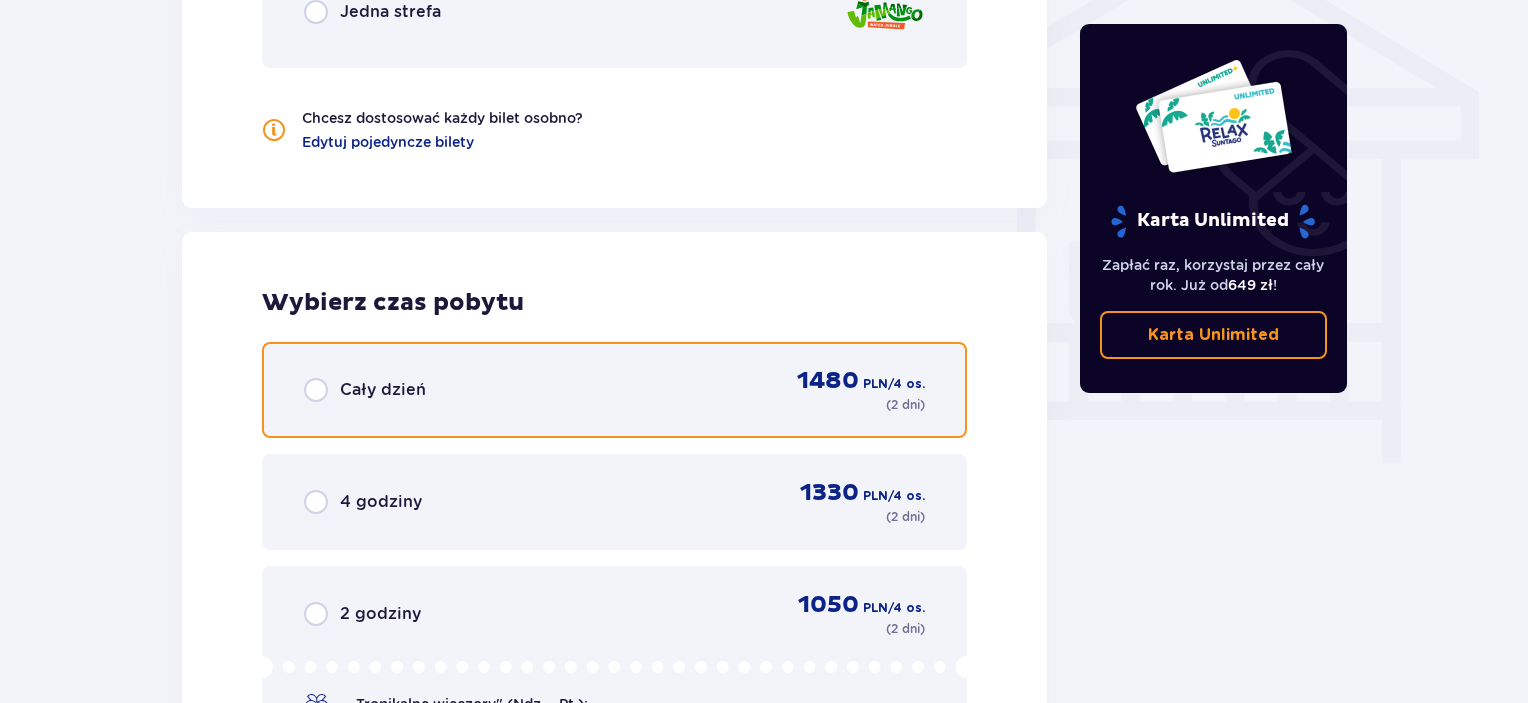 click at bounding box center (316, 390) 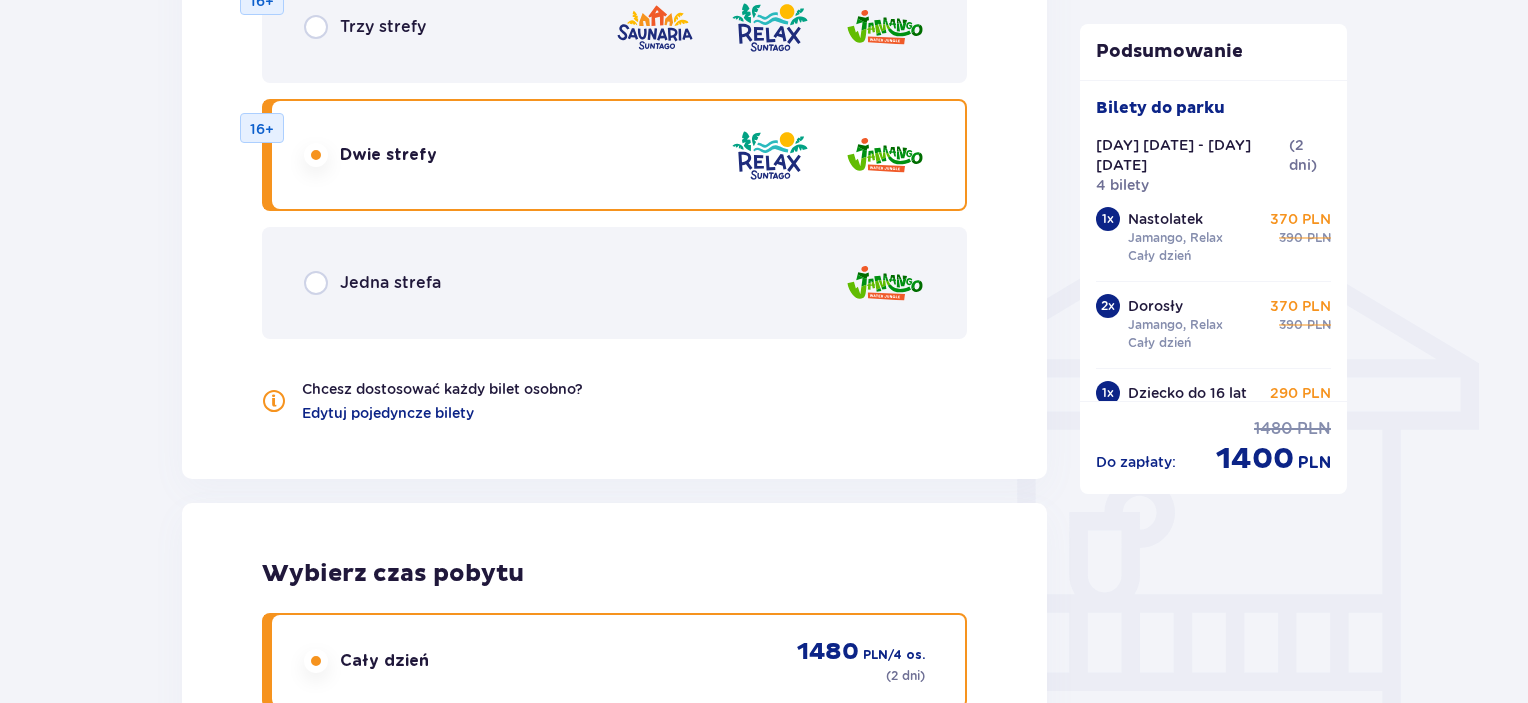 scroll, scrollTop: 1406, scrollLeft: 0, axis: vertical 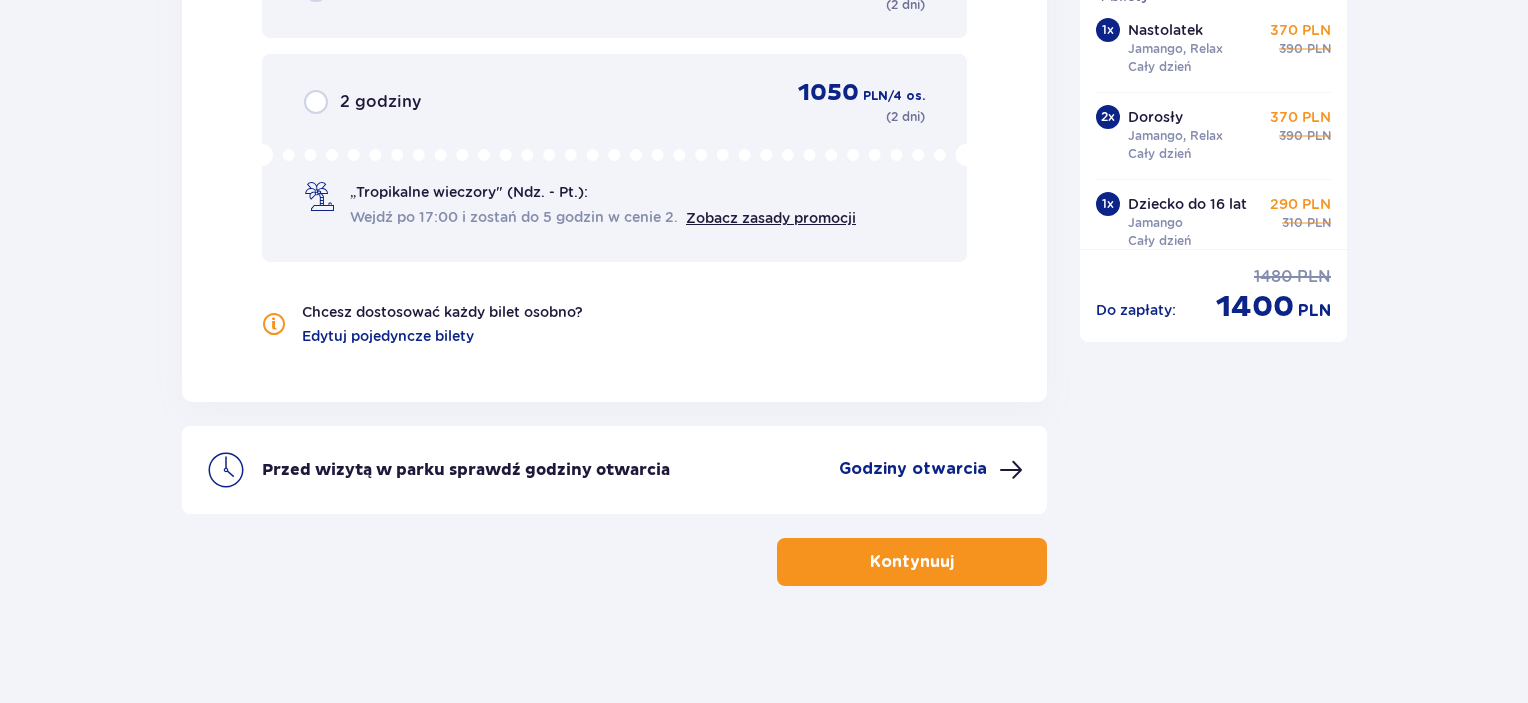 click on "Kontynuuj" at bounding box center (912, 562) 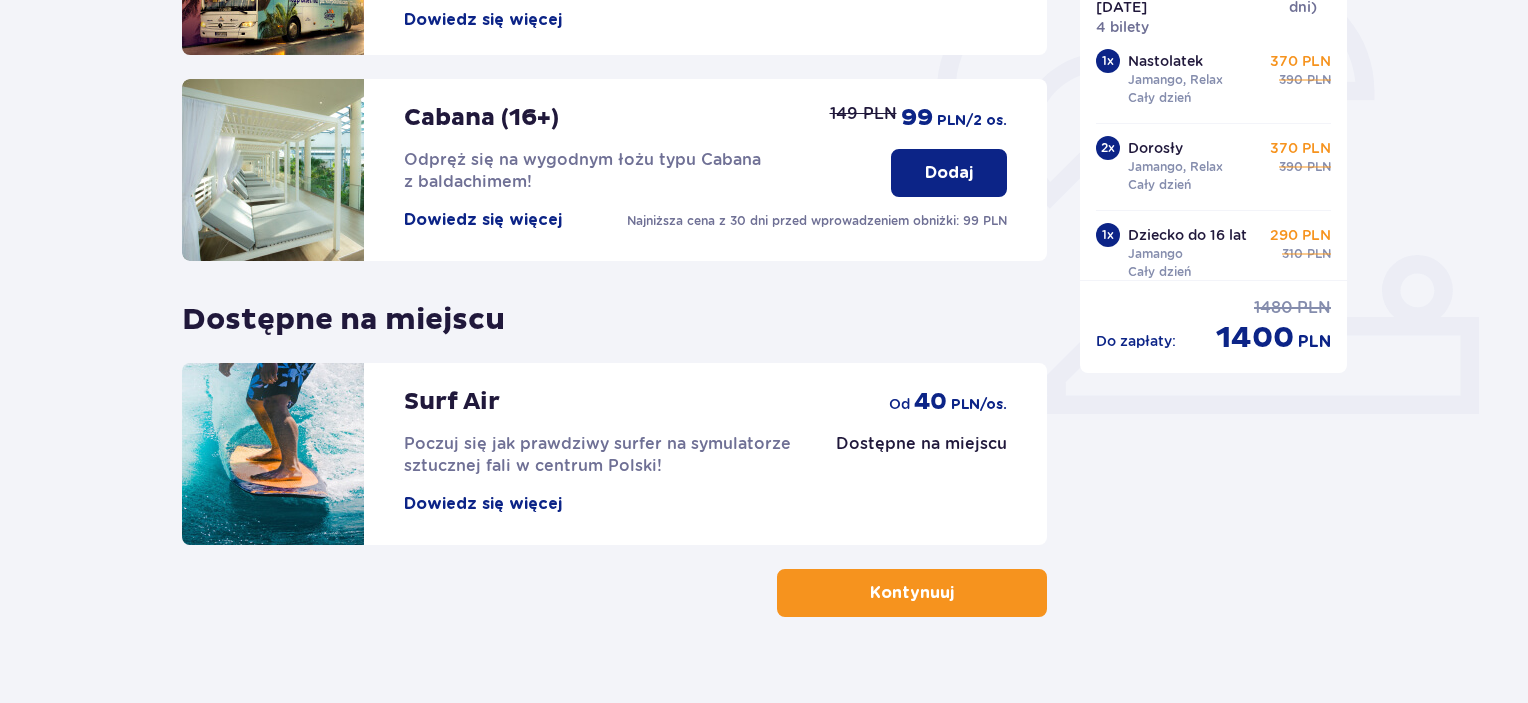 scroll, scrollTop: 652, scrollLeft: 0, axis: vertical 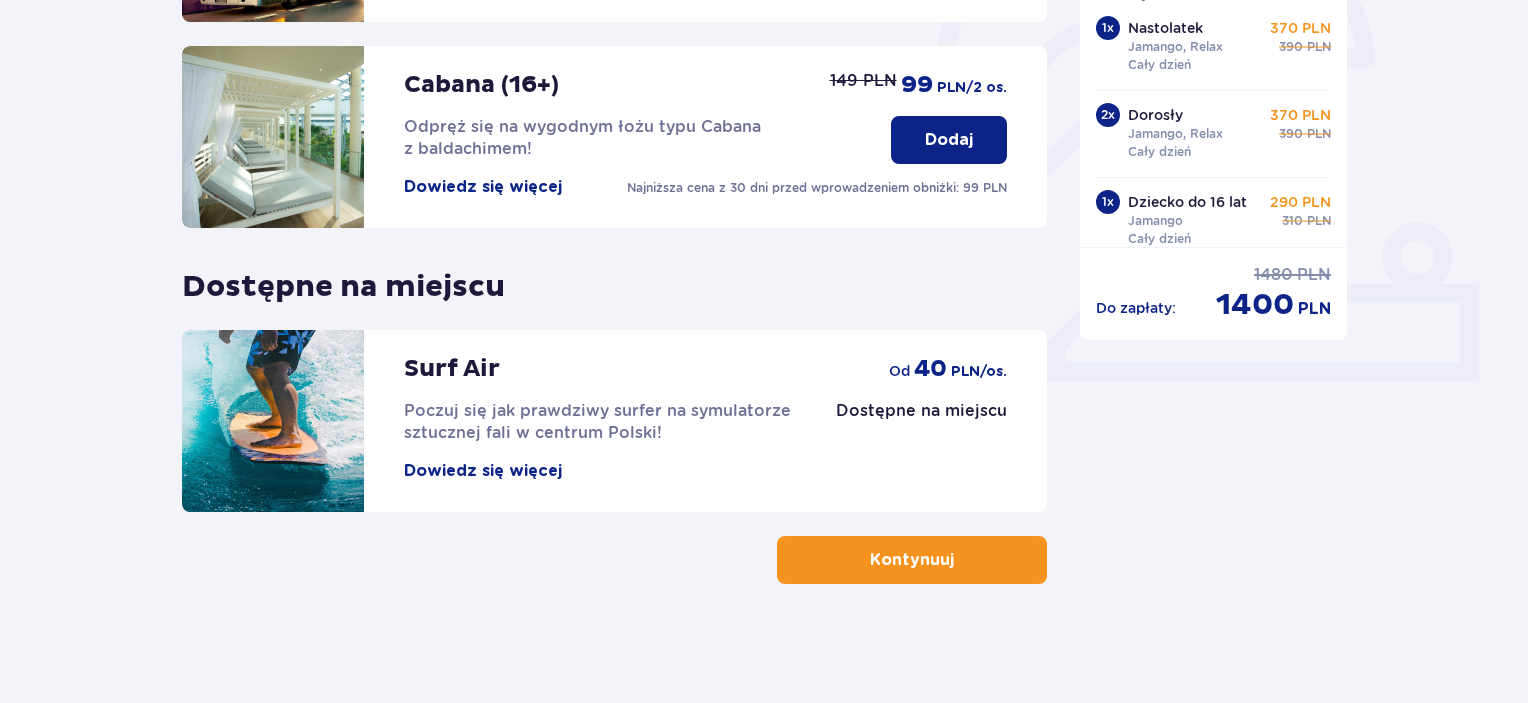 click on "Kontynuuj" at bounding box center [912, 560] 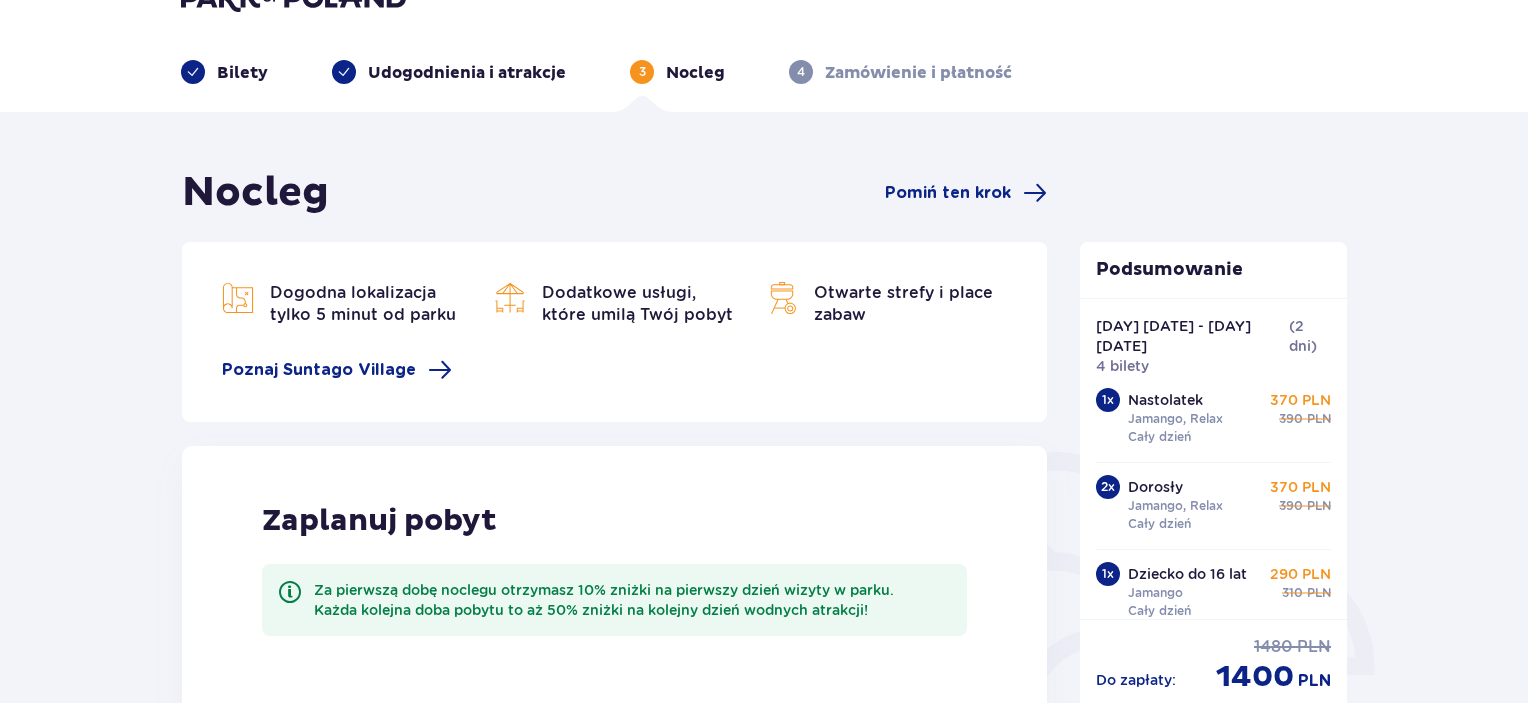 scroll, scrollTop: 300, scrollLeft: 0, axis: vertical 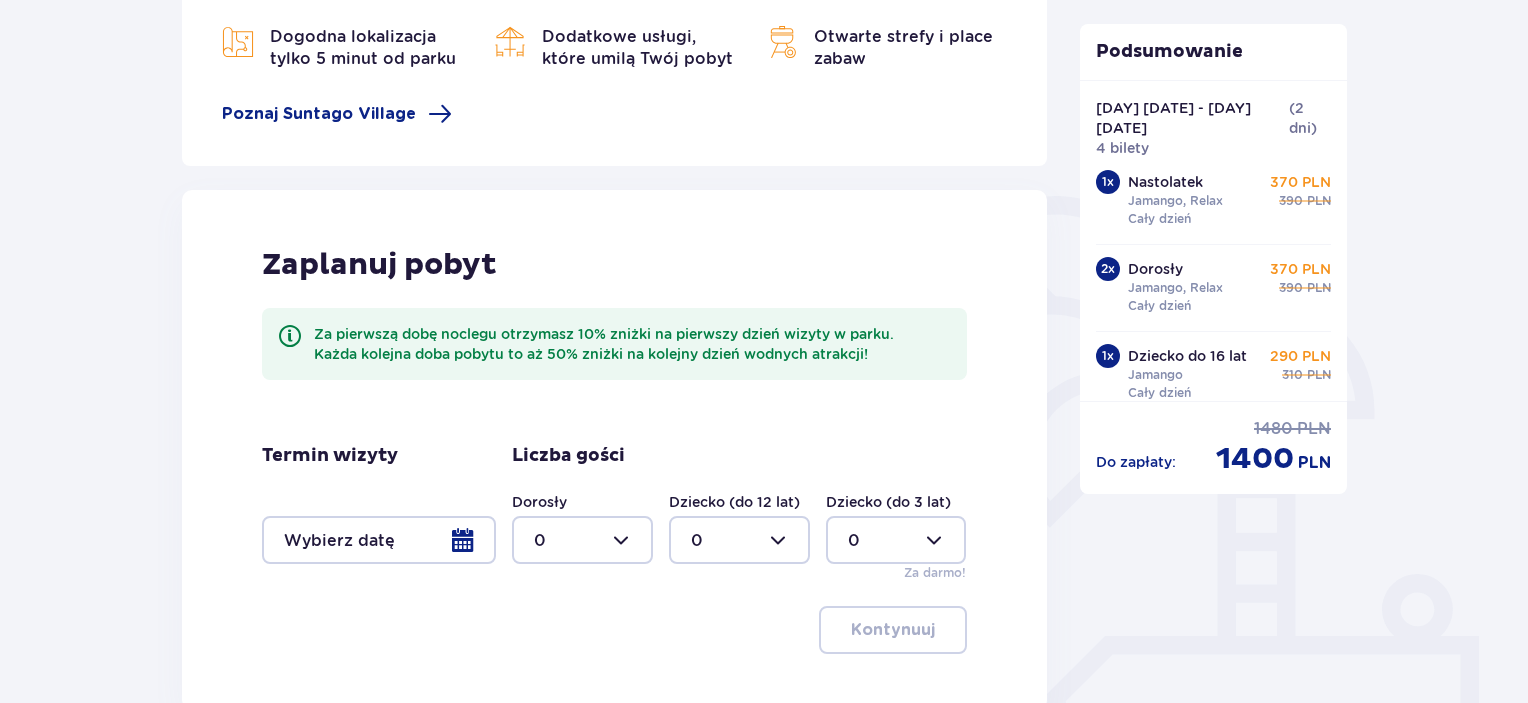 click at bounding box center [379, 540] 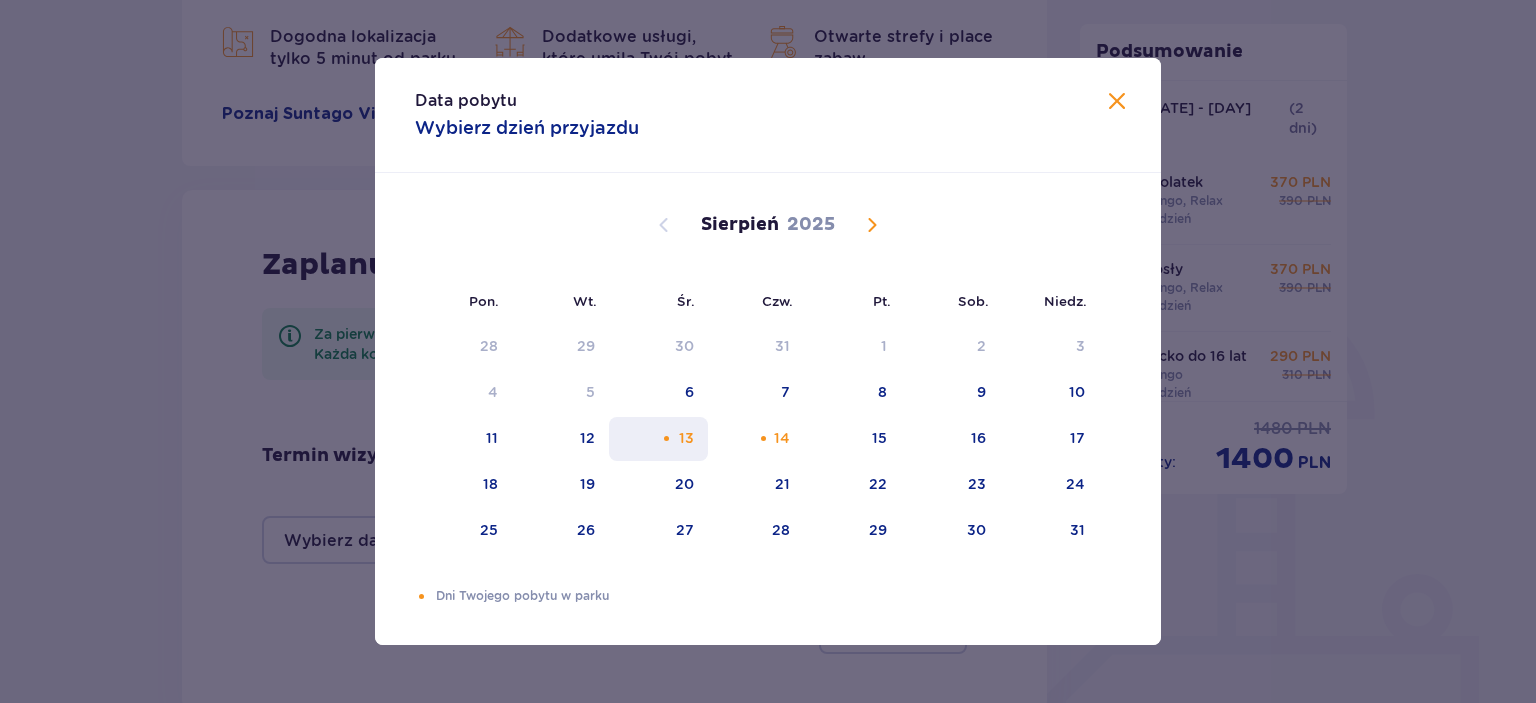 click on "13" at bounding box center (686, 438) 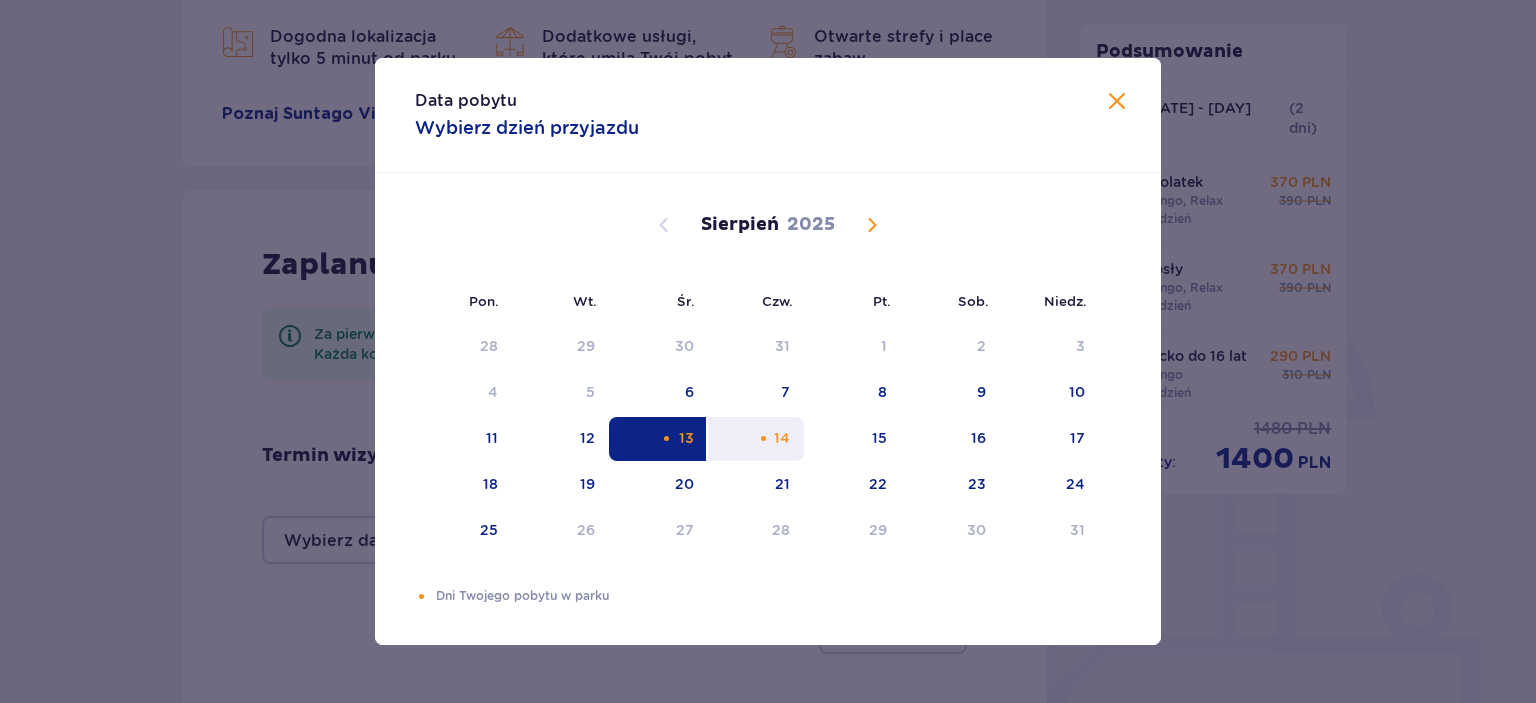 click on "14" at bounding box center [756, 439] 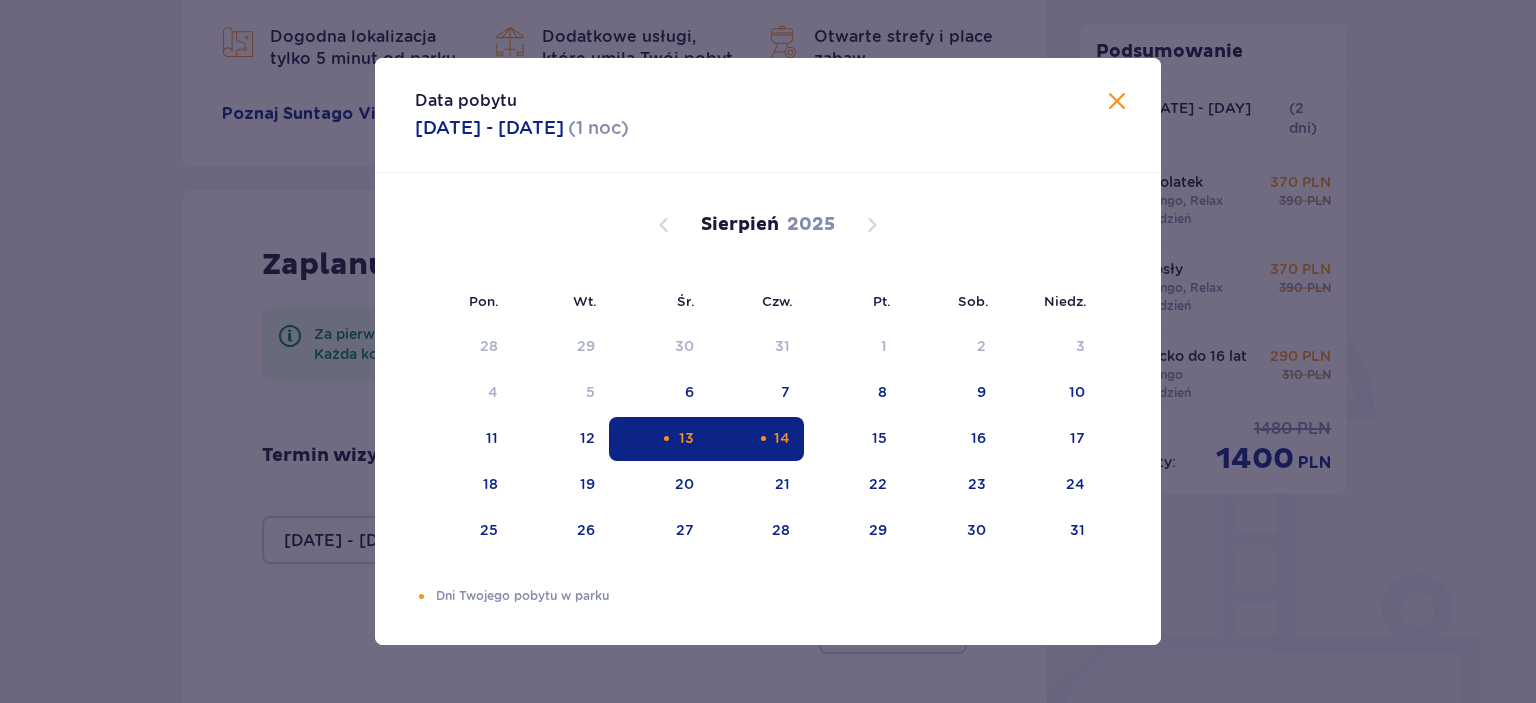 type on "[DD].[MM].[YY] - [DD].[MM].[YY]" 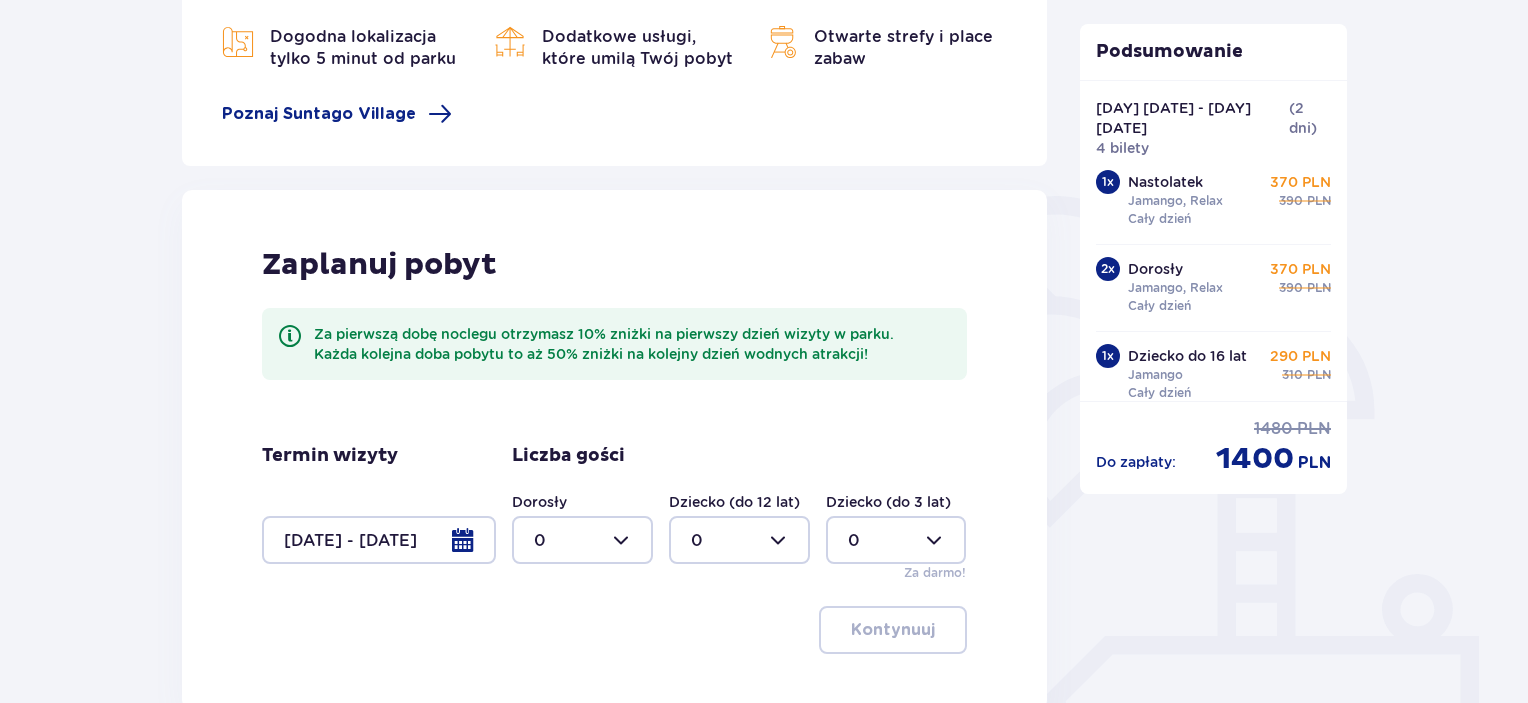 click at bounding box center [582, 540] 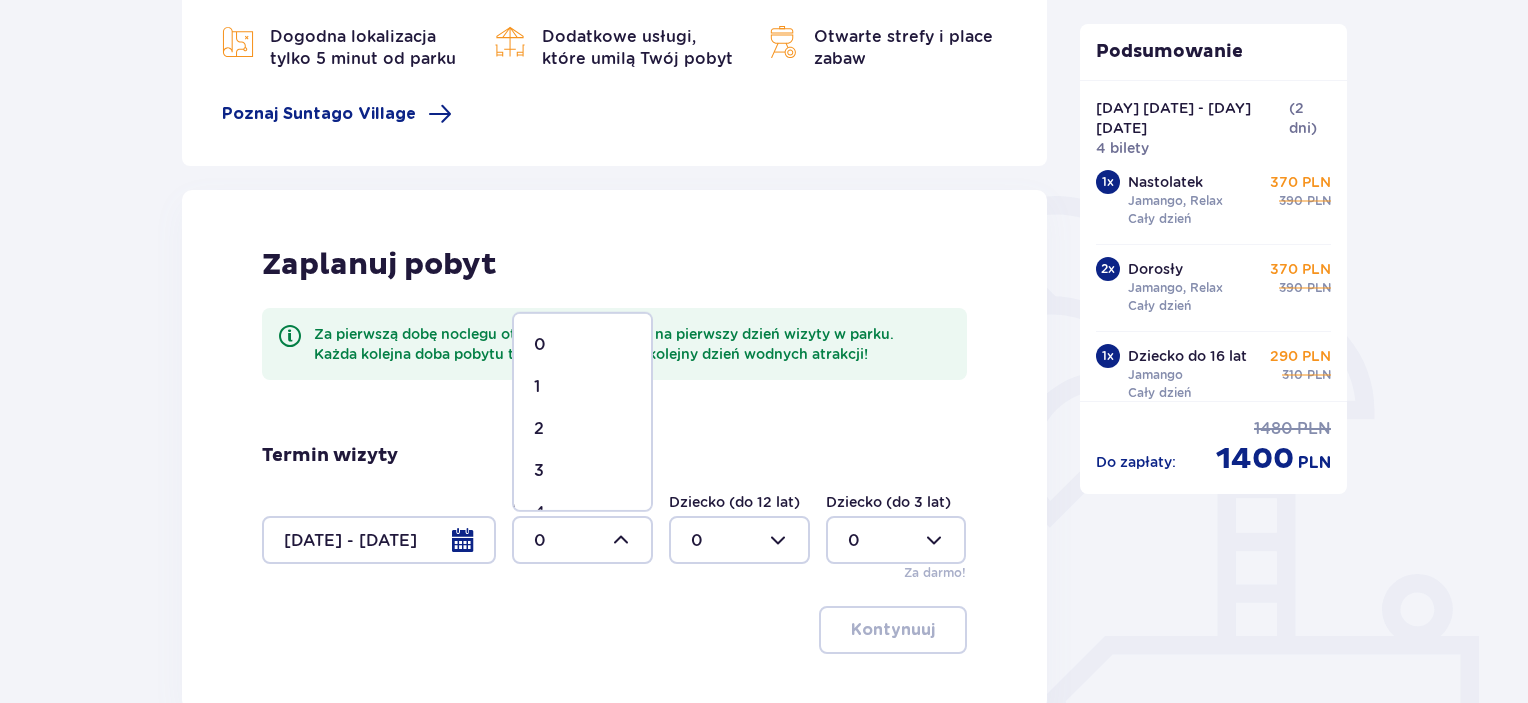 click on "2" at bounding box center [582, 429] 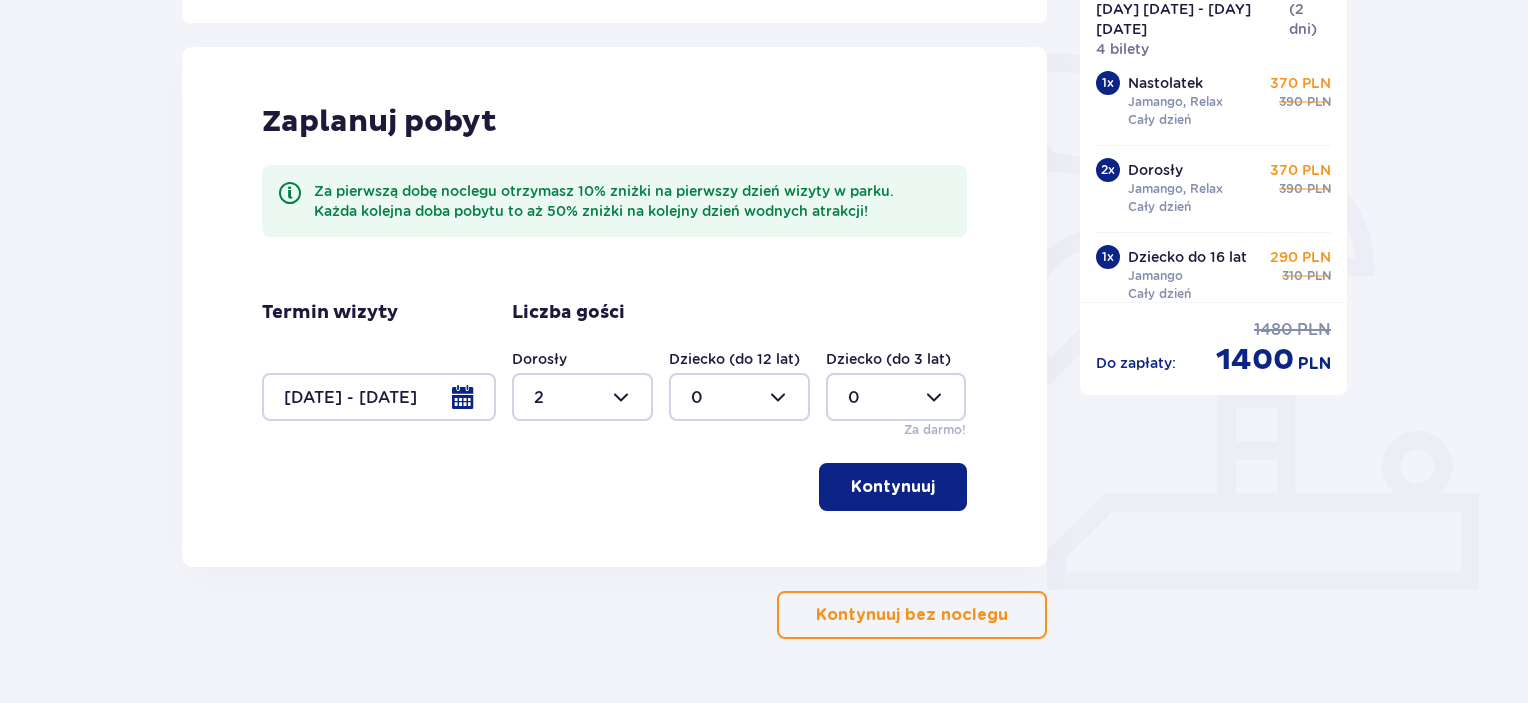 scroll, scrollTop: 499, scrollLeft: 0, axis: vertical 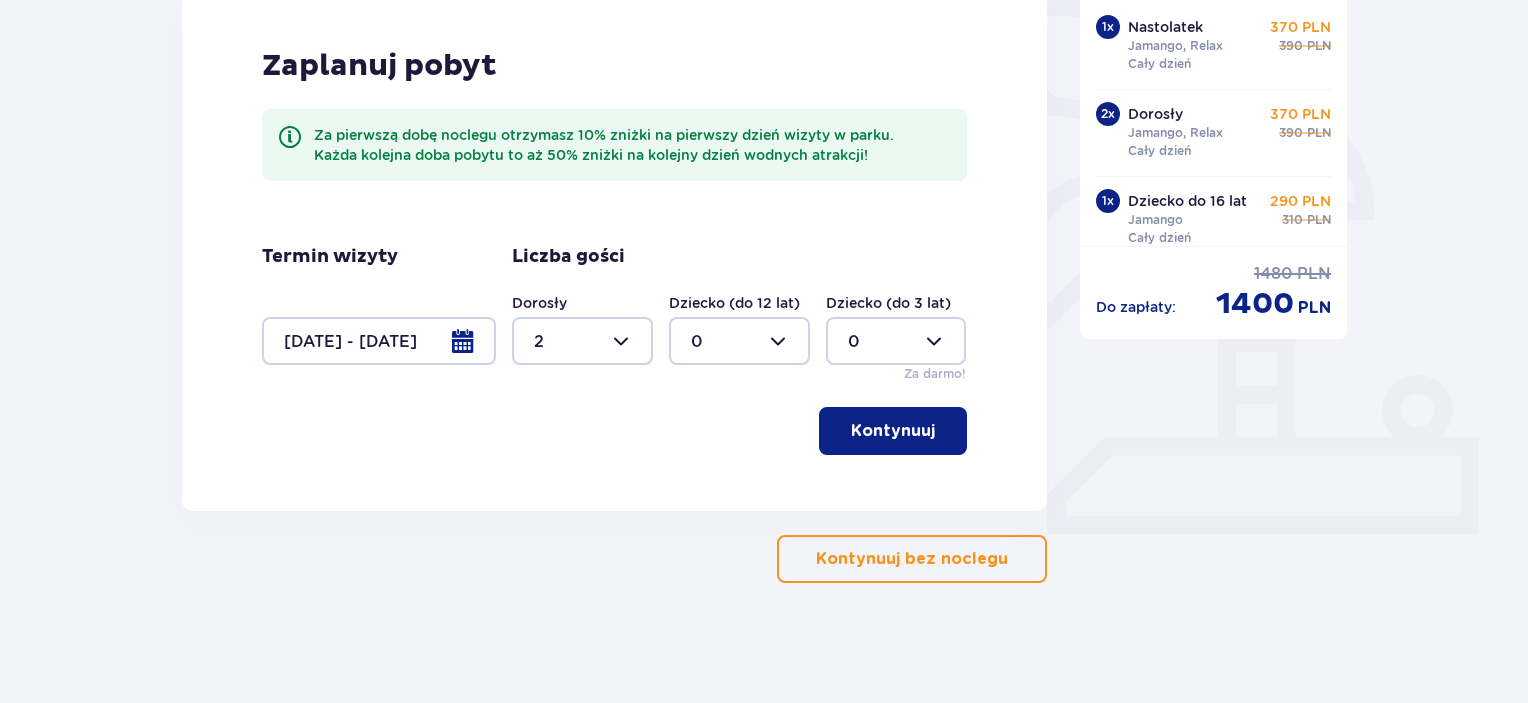 click at bounding box center (582, 341) 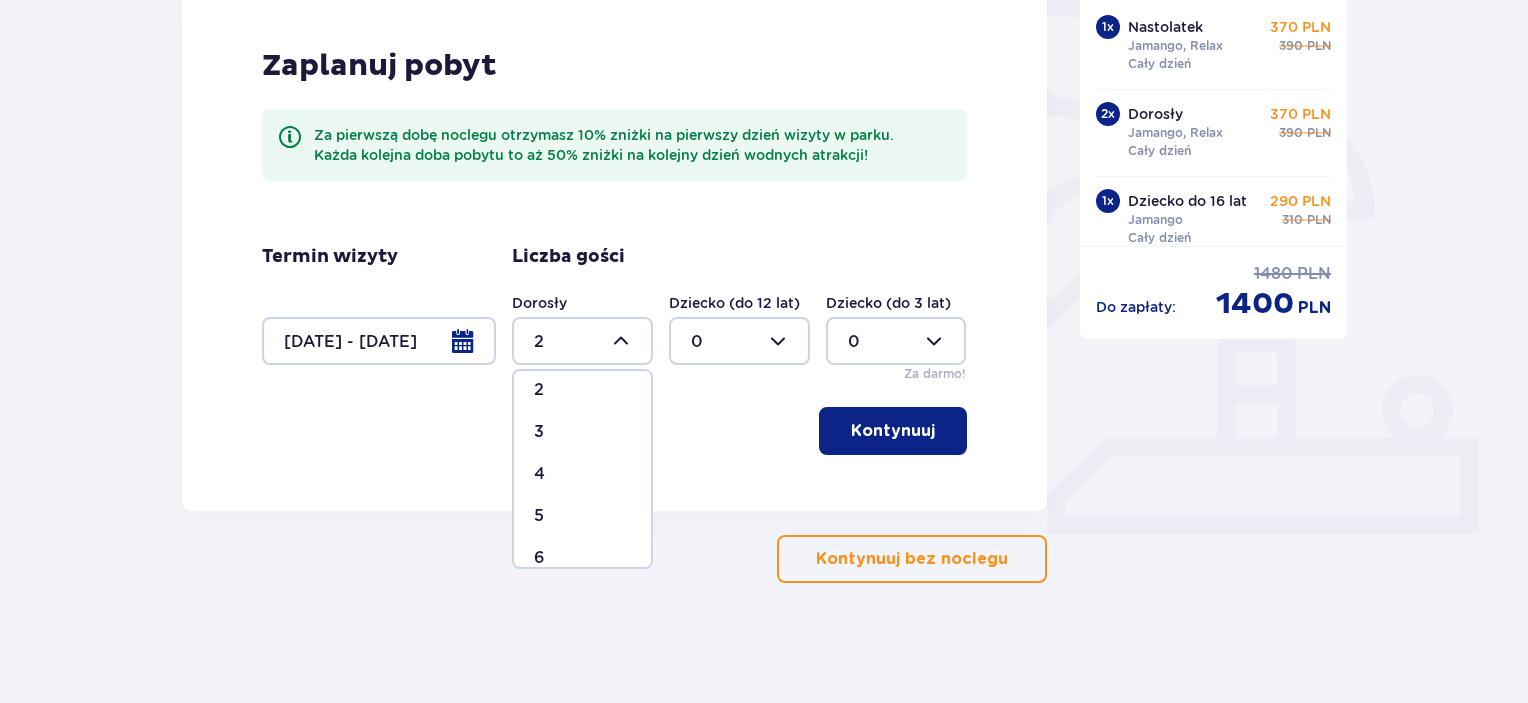 scroll, scrollTop: 100, scrollLeft: 0, axis: vertical 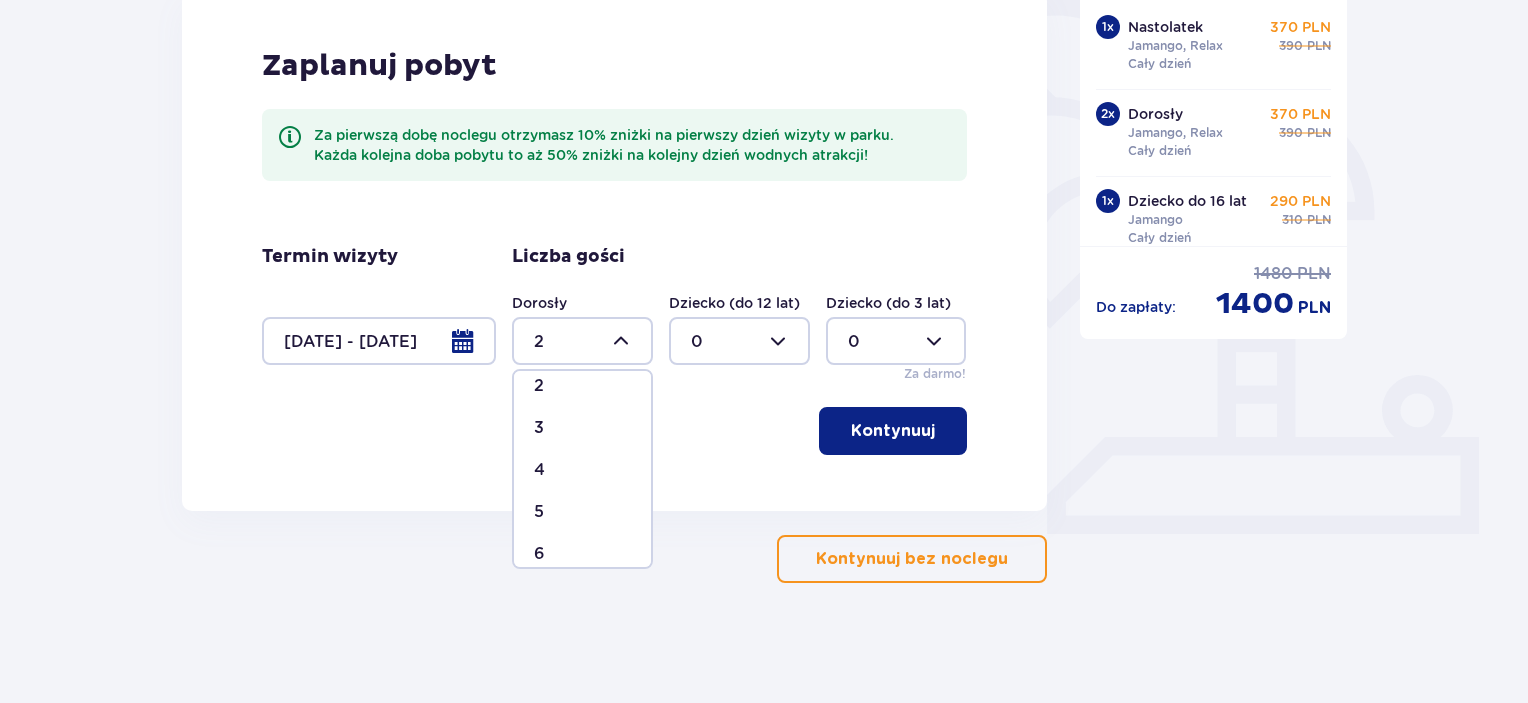 click on "4" at bounding box center [539, 470] 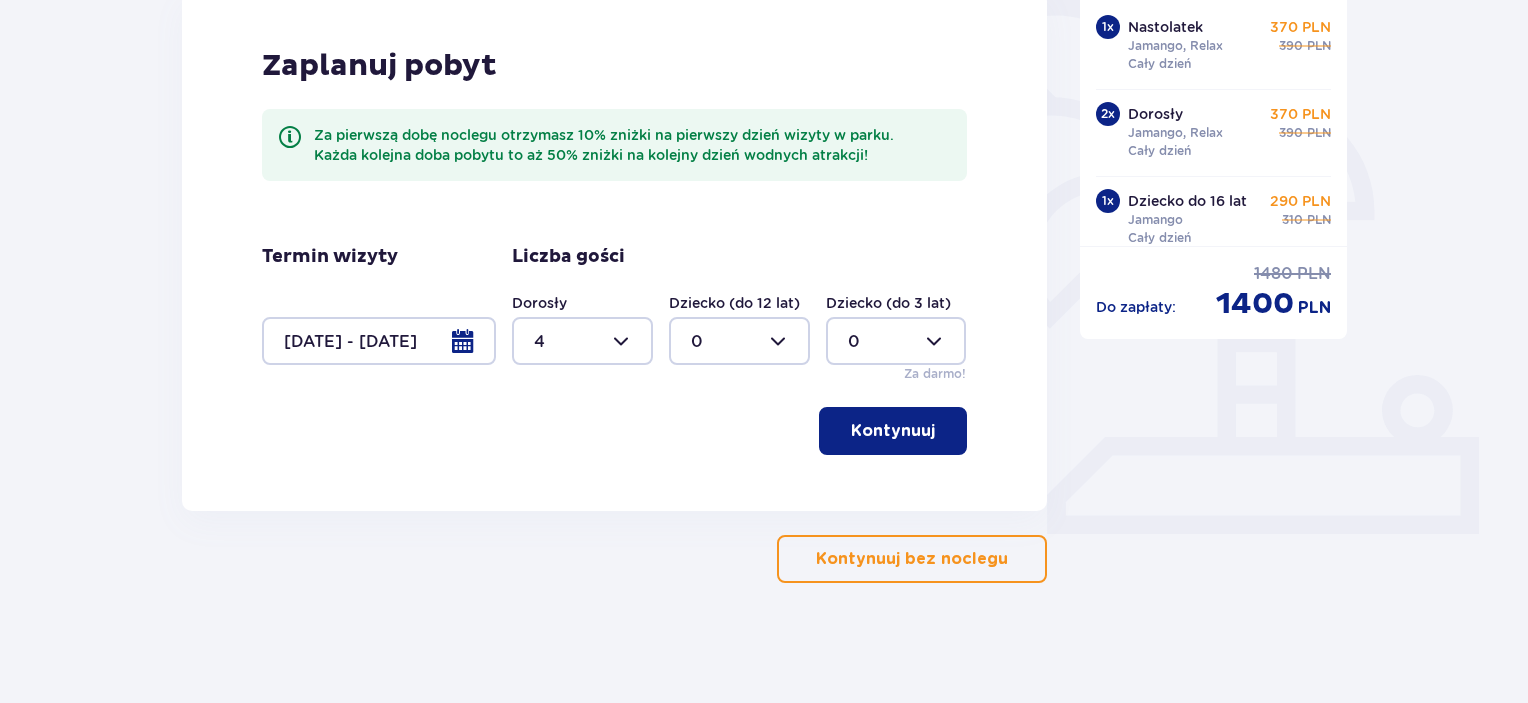 click on "Kontynuuj" at bounding box center [893, 431] 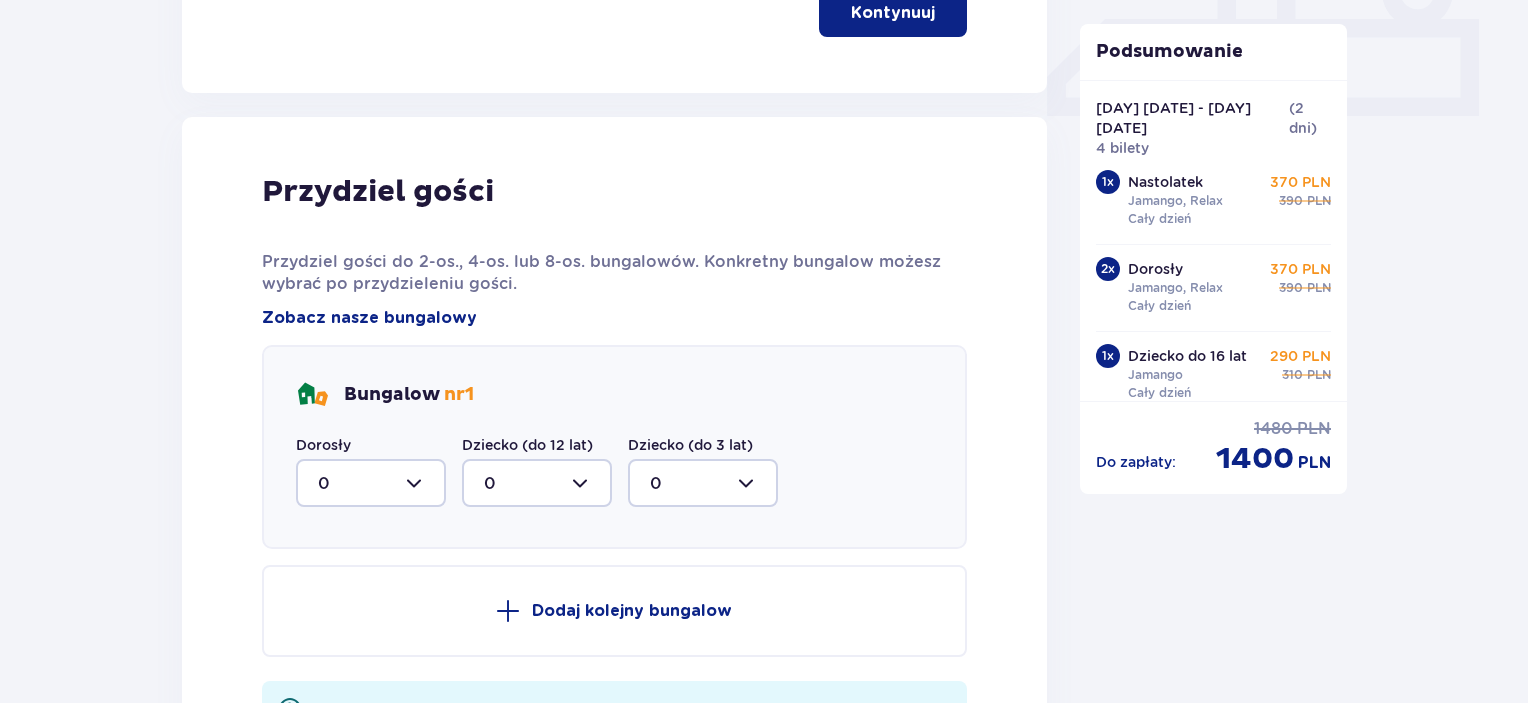 scroll, scrollTop: 910, scrollLeft: 0, axis: vertical 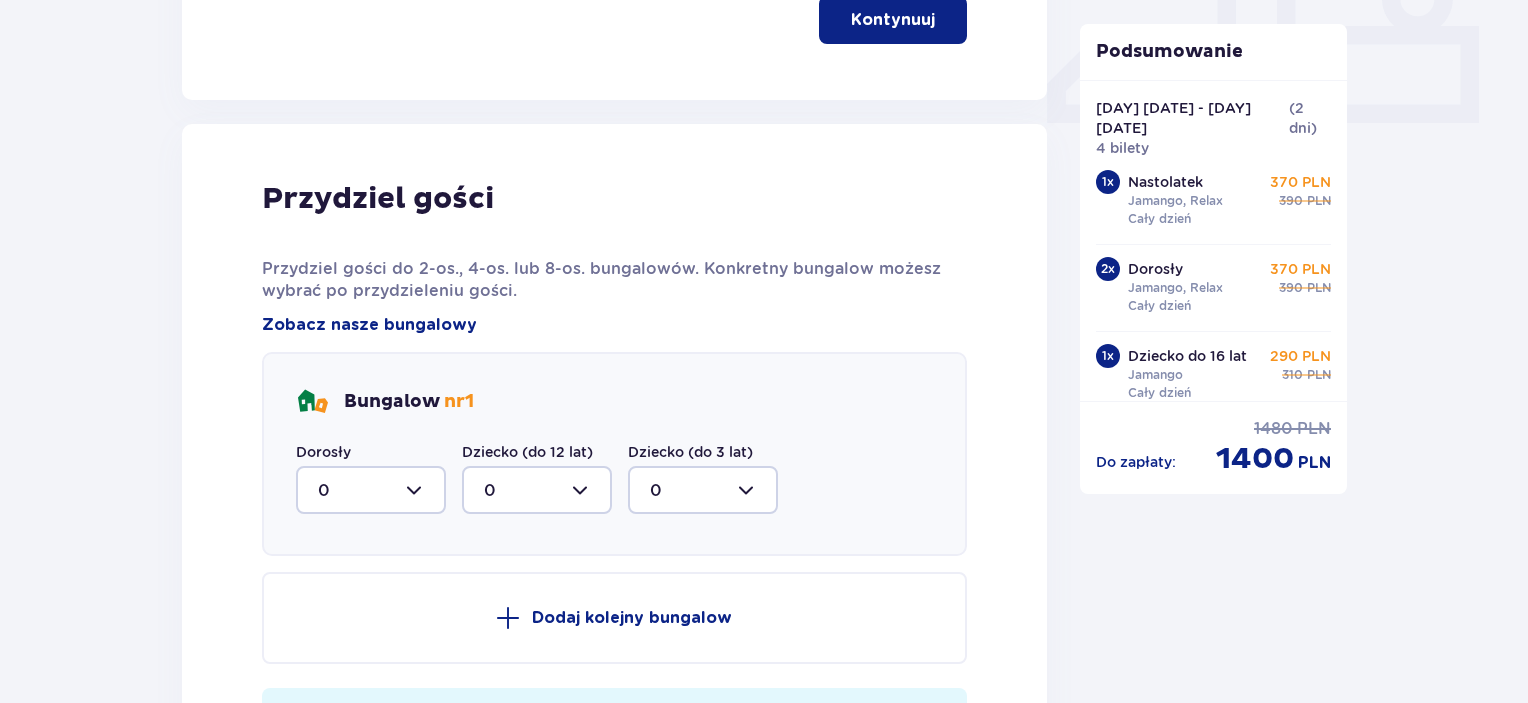 click at bounding box center [371, 490] 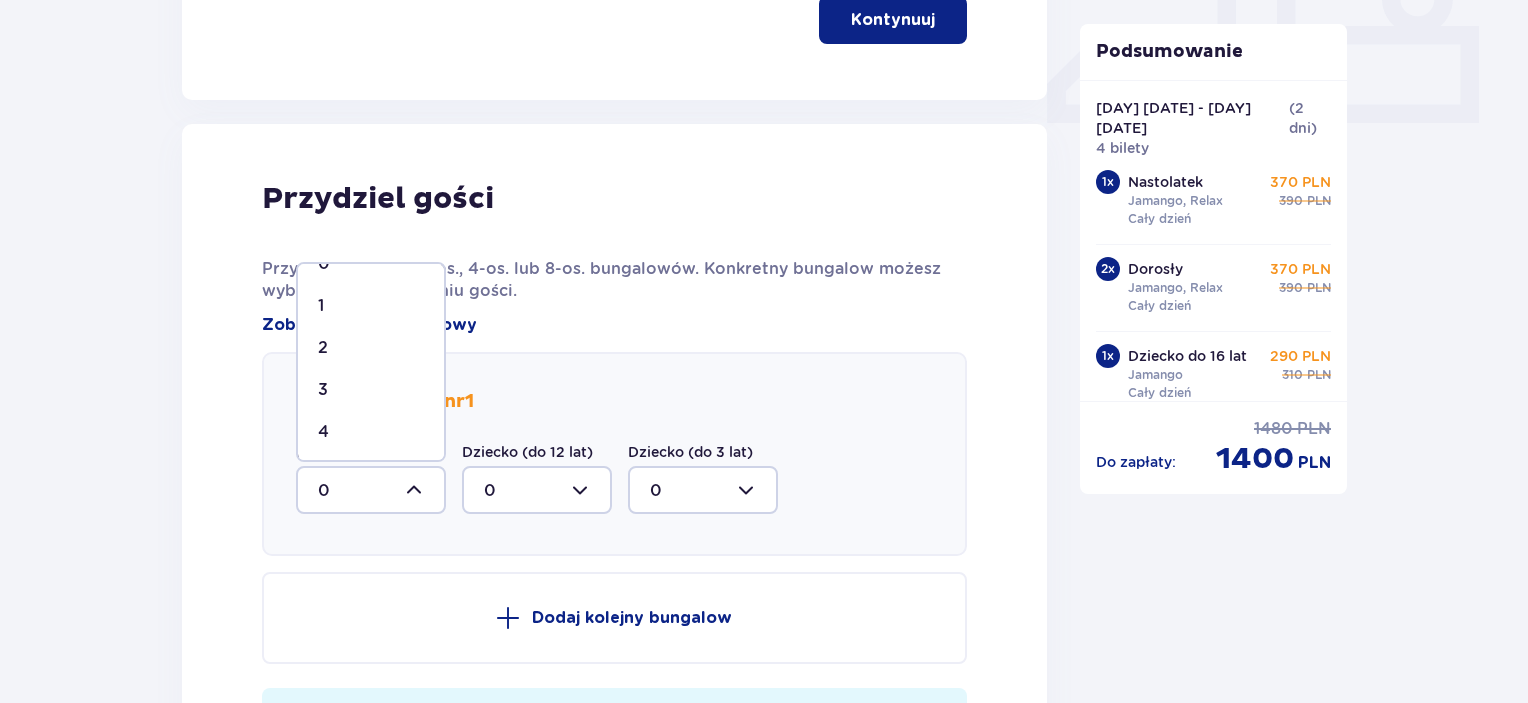 scroll, scrollTop: 32, scrollLeft: 0, axis: vertical 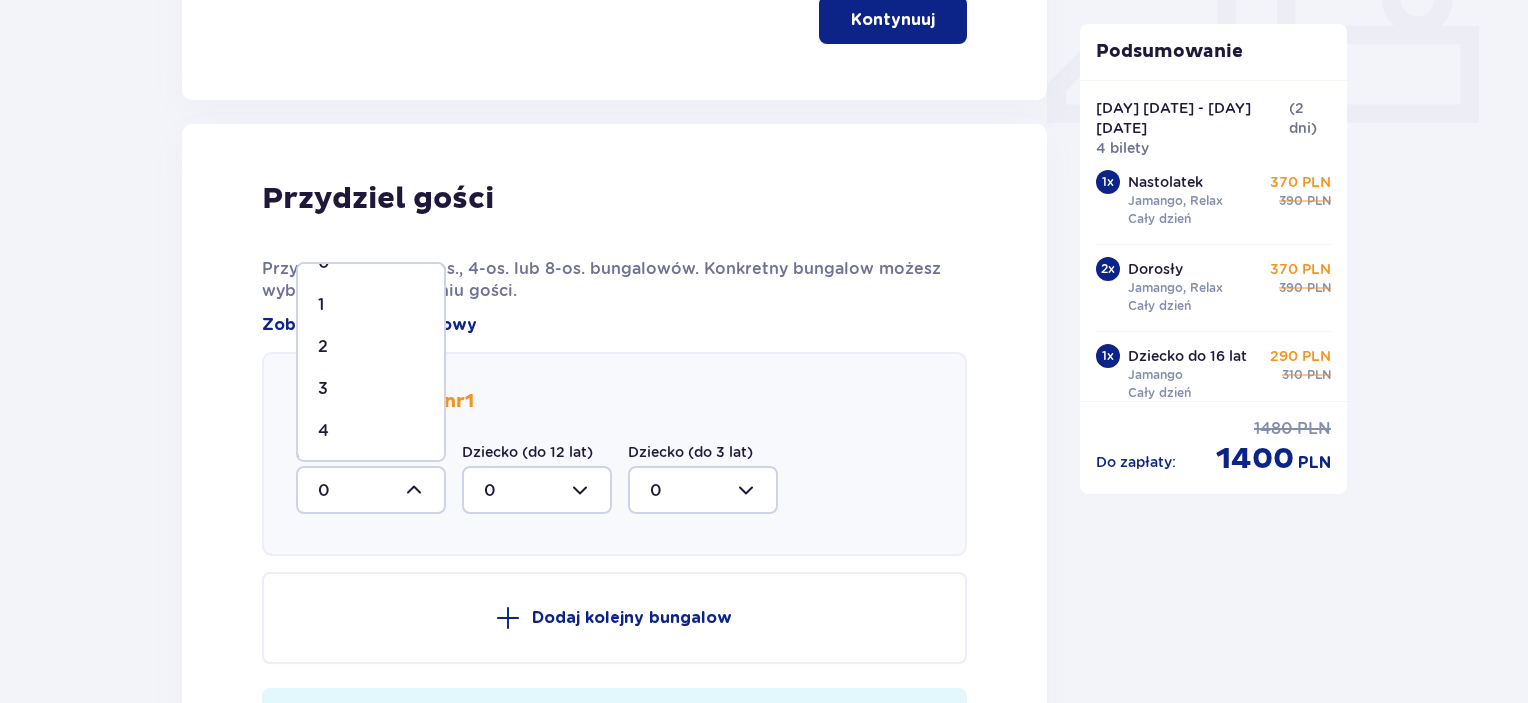 click on "4" at bounding box center [323, 431] 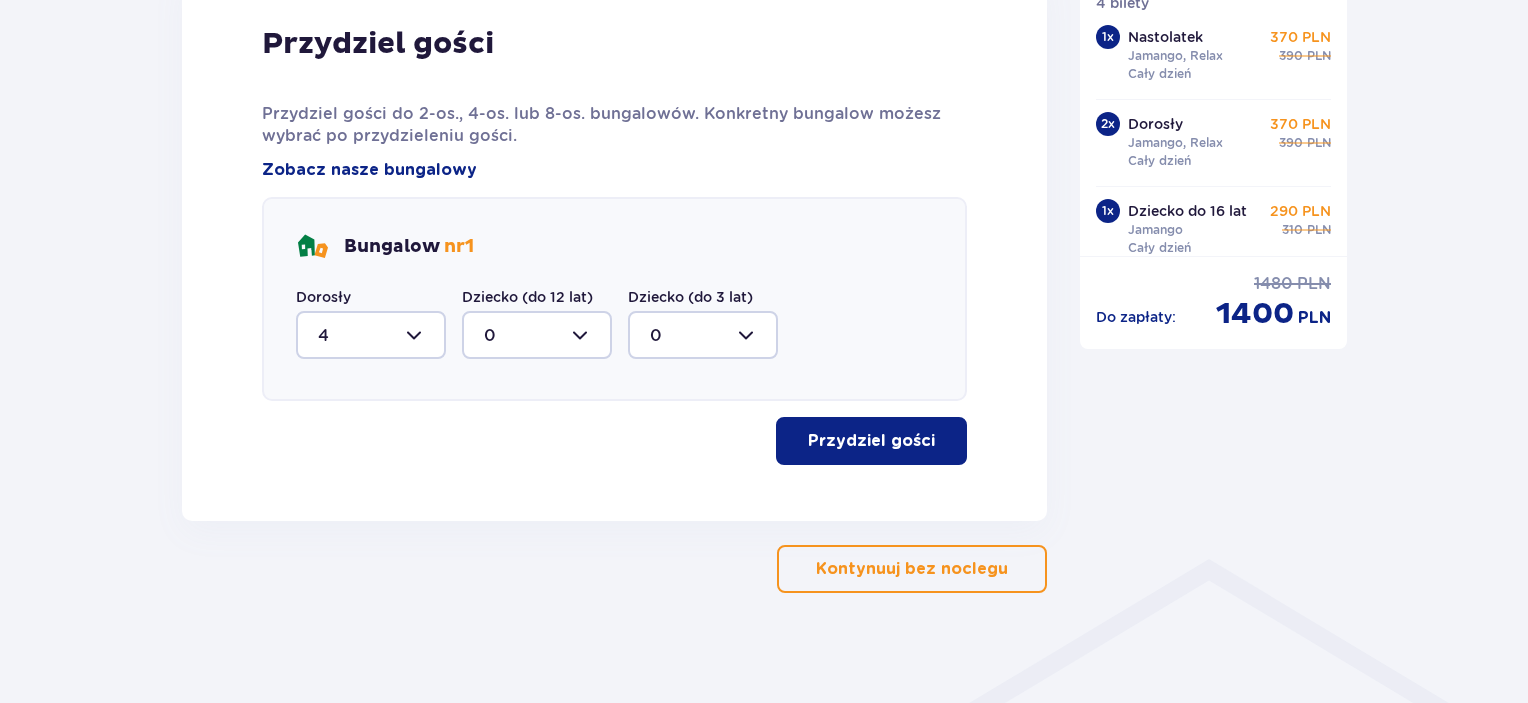 scroll, scrollTop: 1074, scrollLeft: 0, axis: vertical 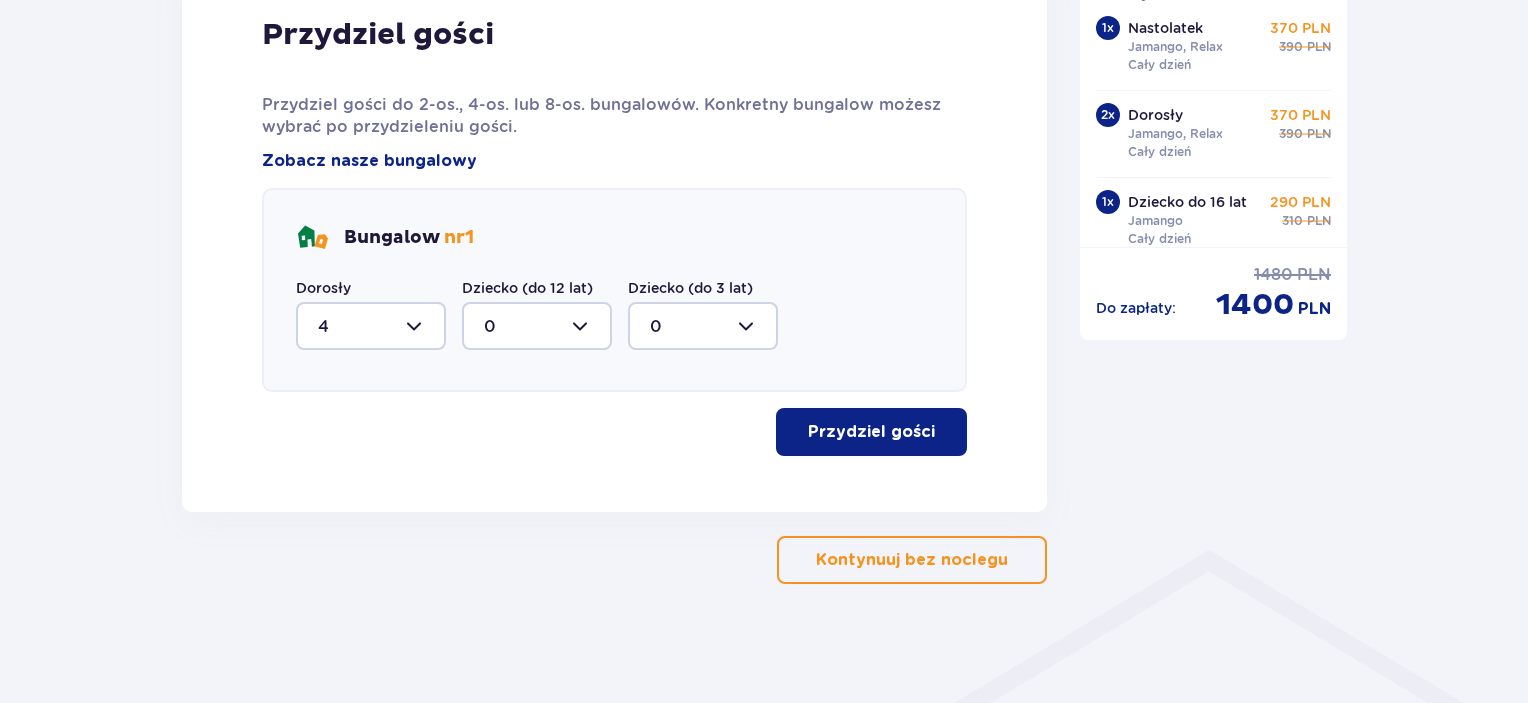 click on "Przydziel gości" at bounding box center (871, 432) 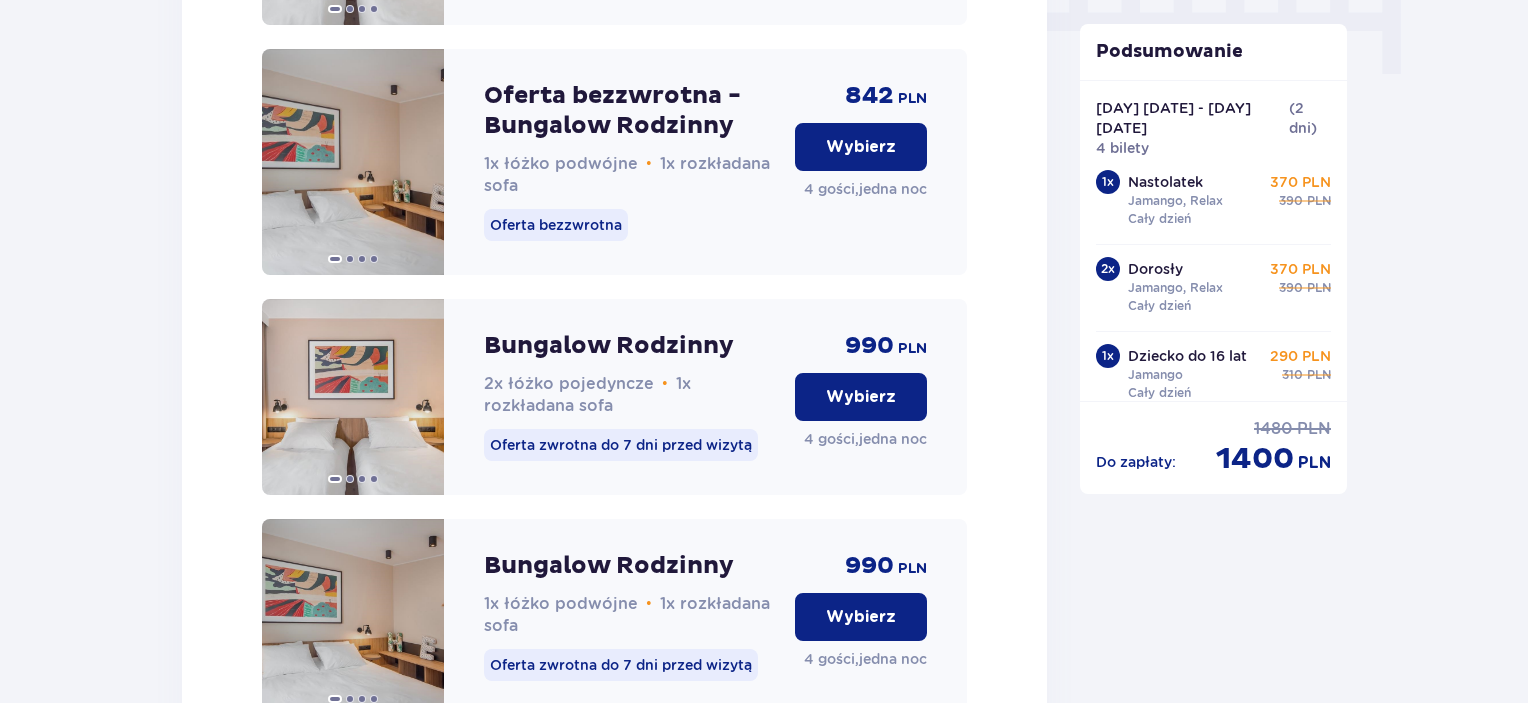 scroll, scrollTop: 2085, scrollLeft: 0, axis: vertical 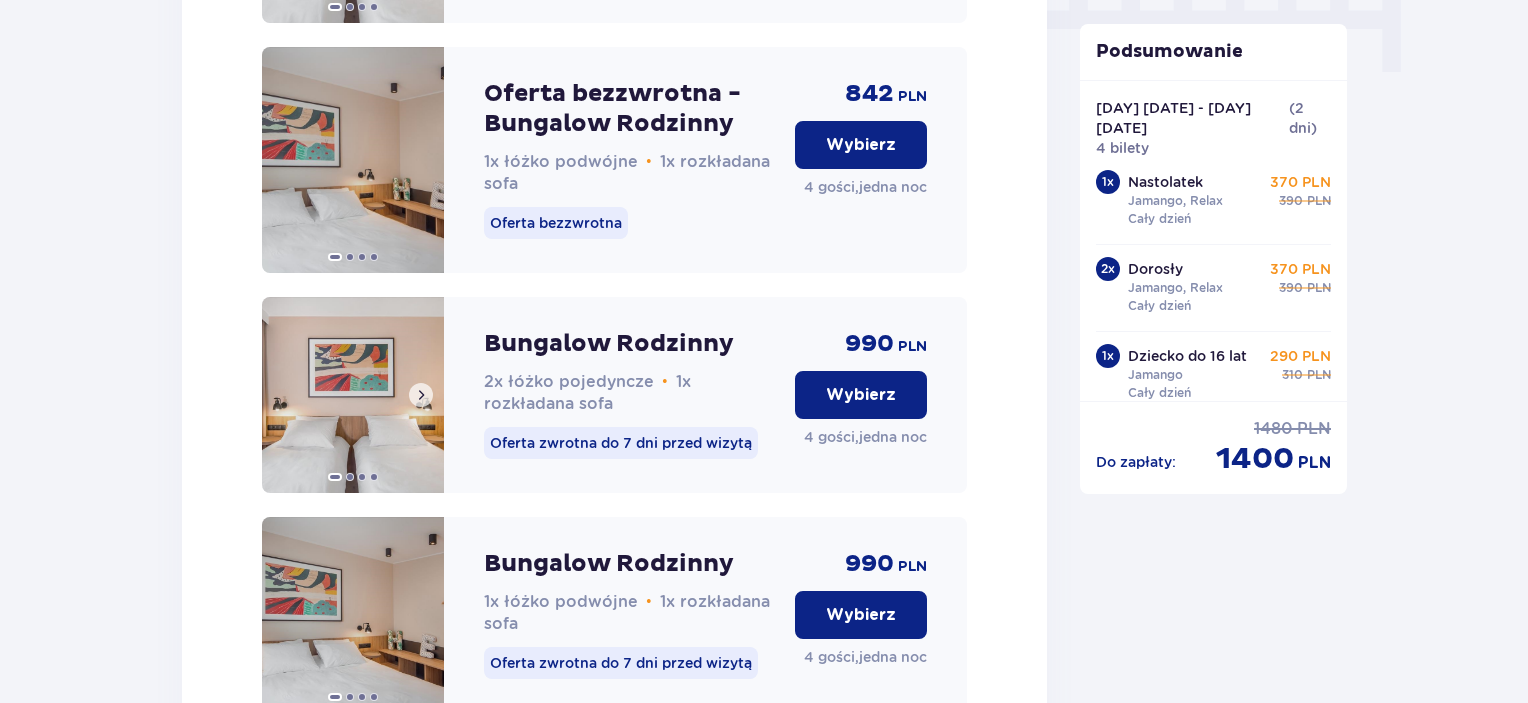 click at bounding box center [421, 395] 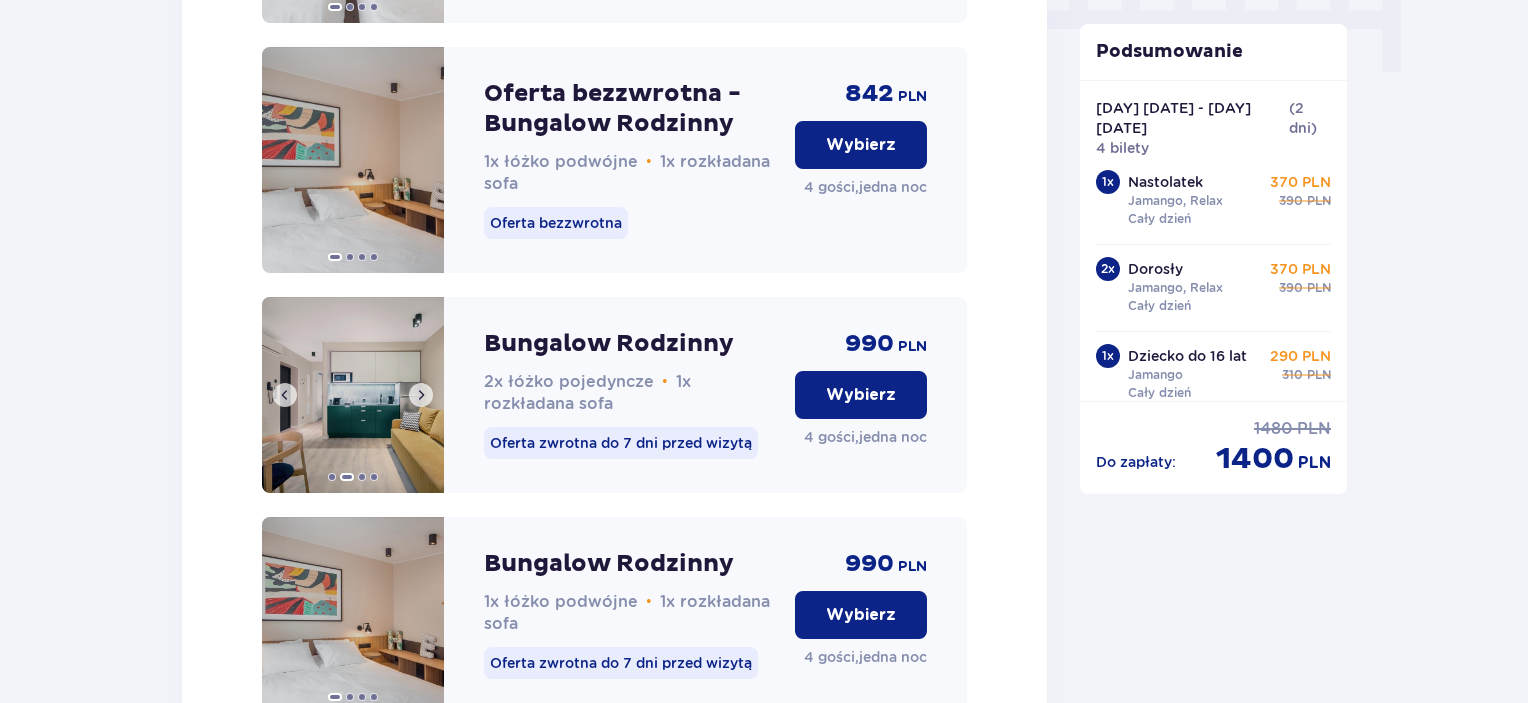click at bounding box center [421, 395] 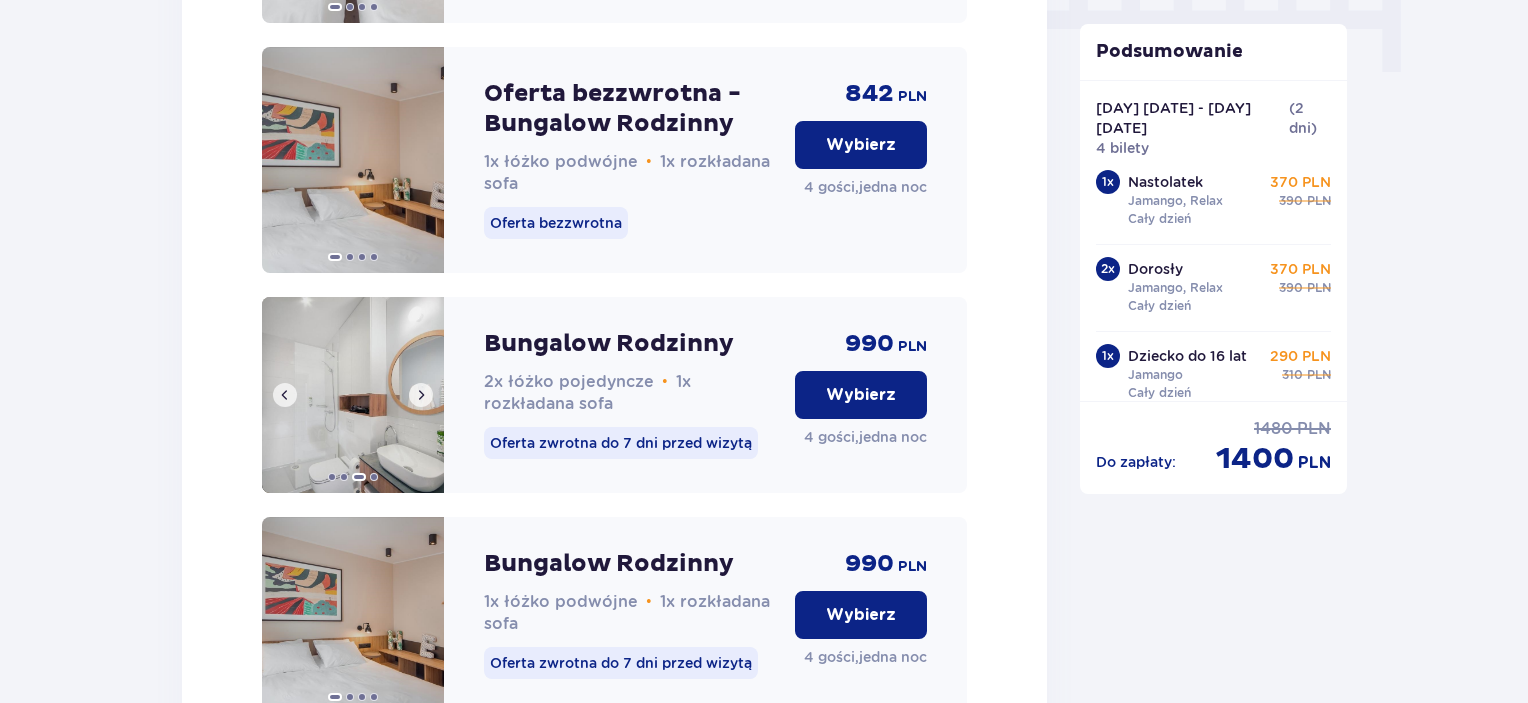 click at bounding box center (421, 395) 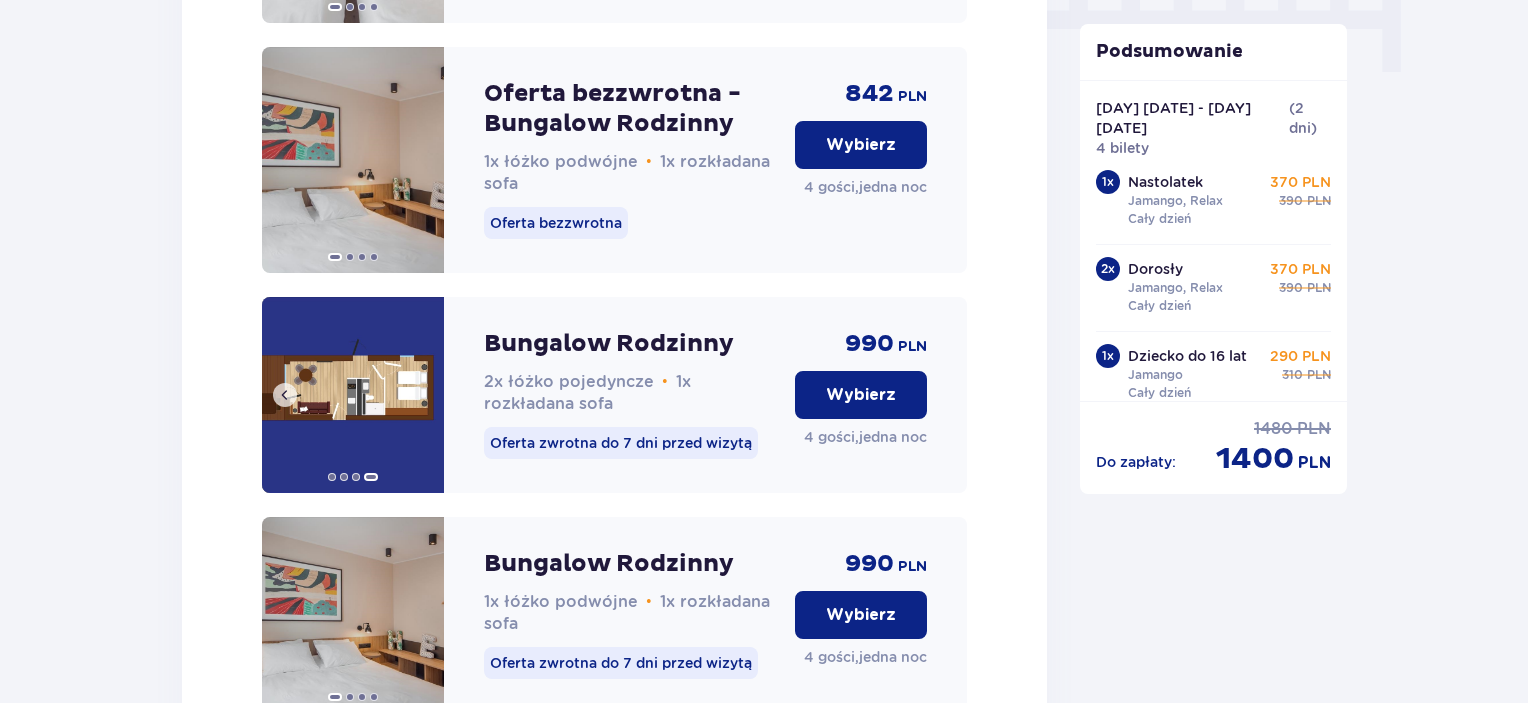 click at bounding box center (353, 395) 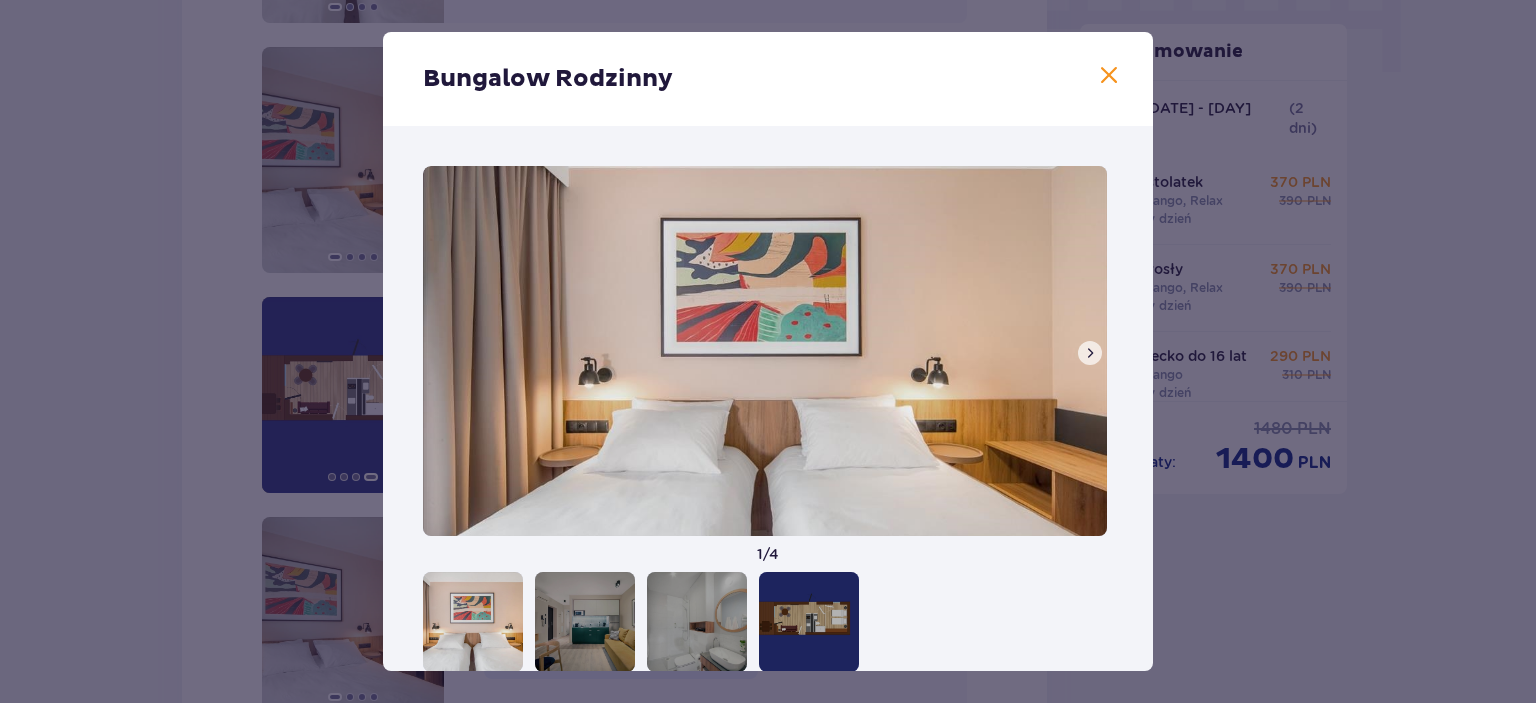 click at bounding box center [1109, 76] 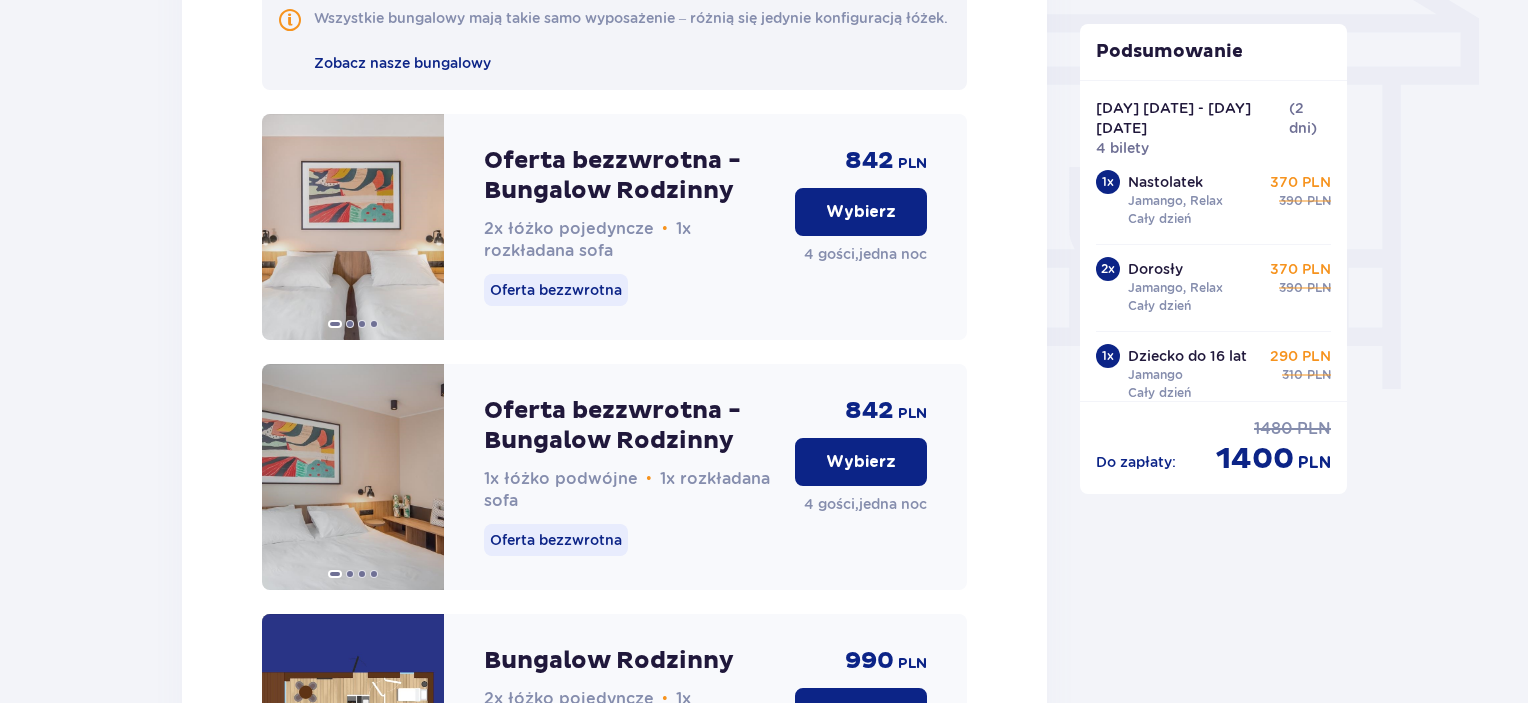 scroll, scrollTop: 1685, scrollLeft: 0, axis: vertical 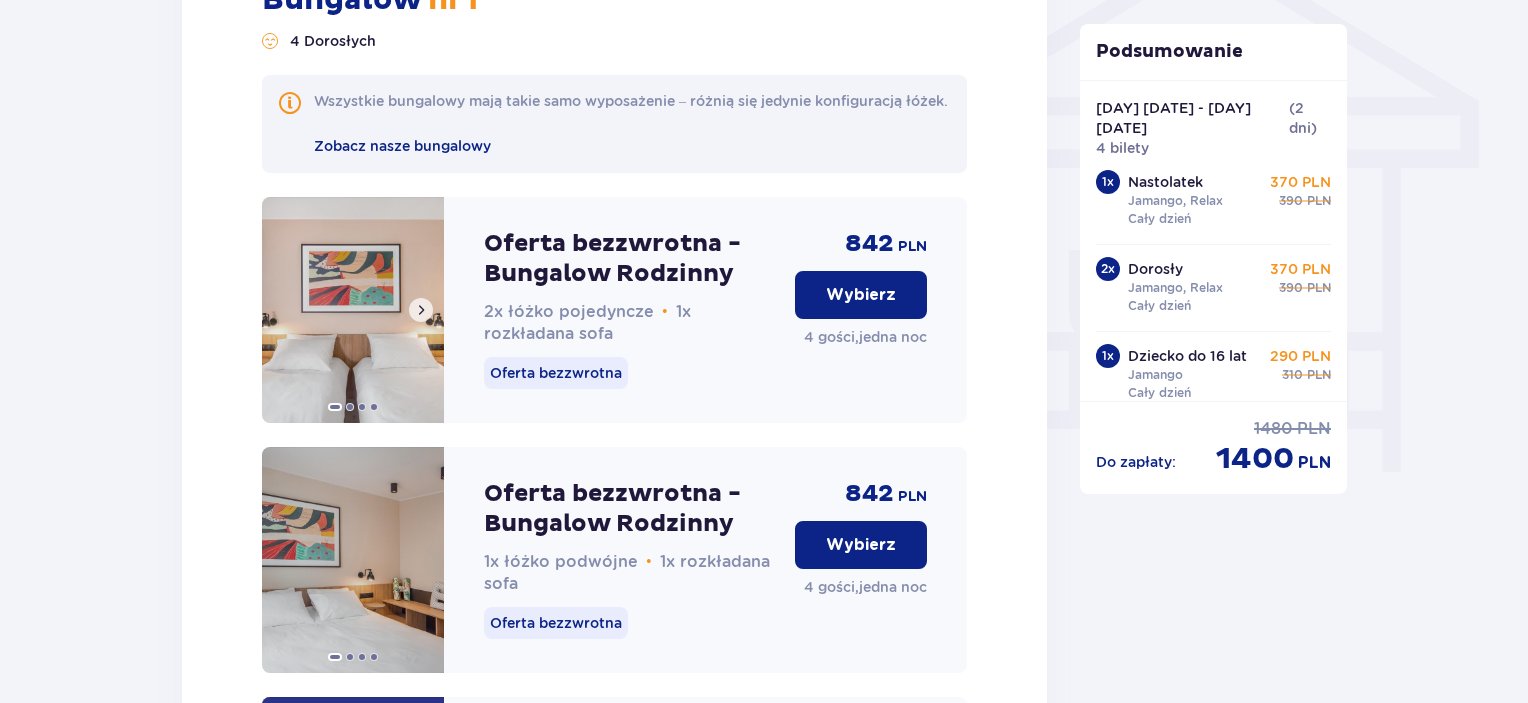 click at bounding box center [421, 310] 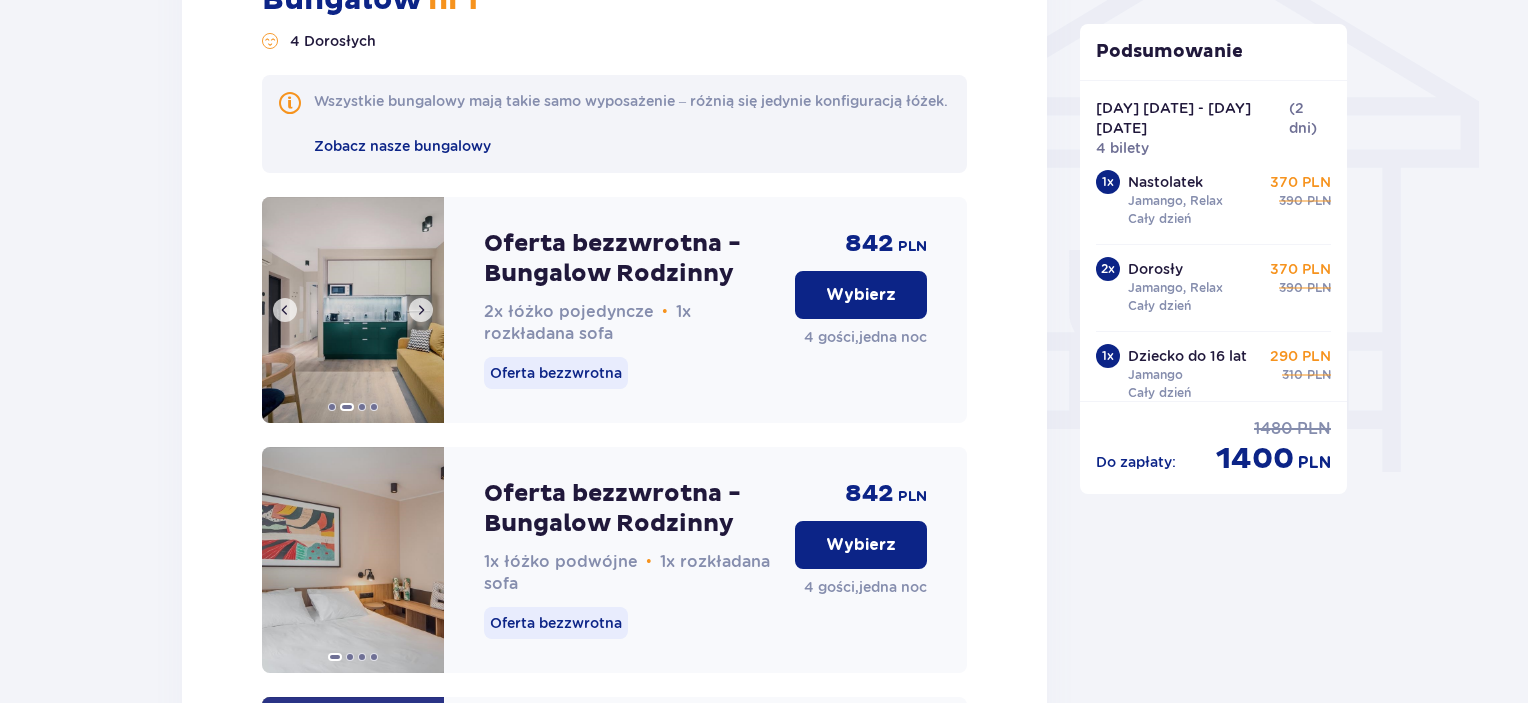 click at bounding box center (421, 310) 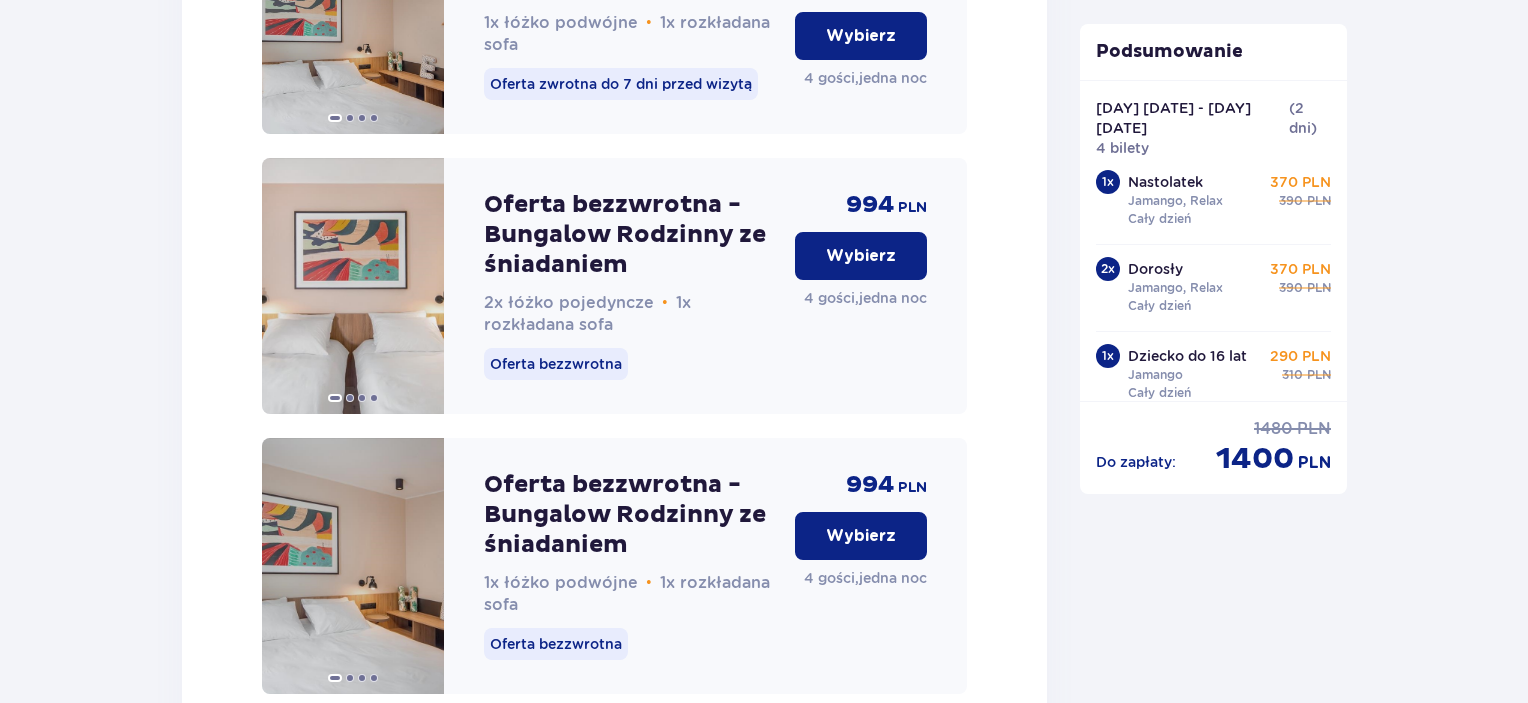 scroll, scrollTop: 2585, scrollLeft: 0, axis: vertical 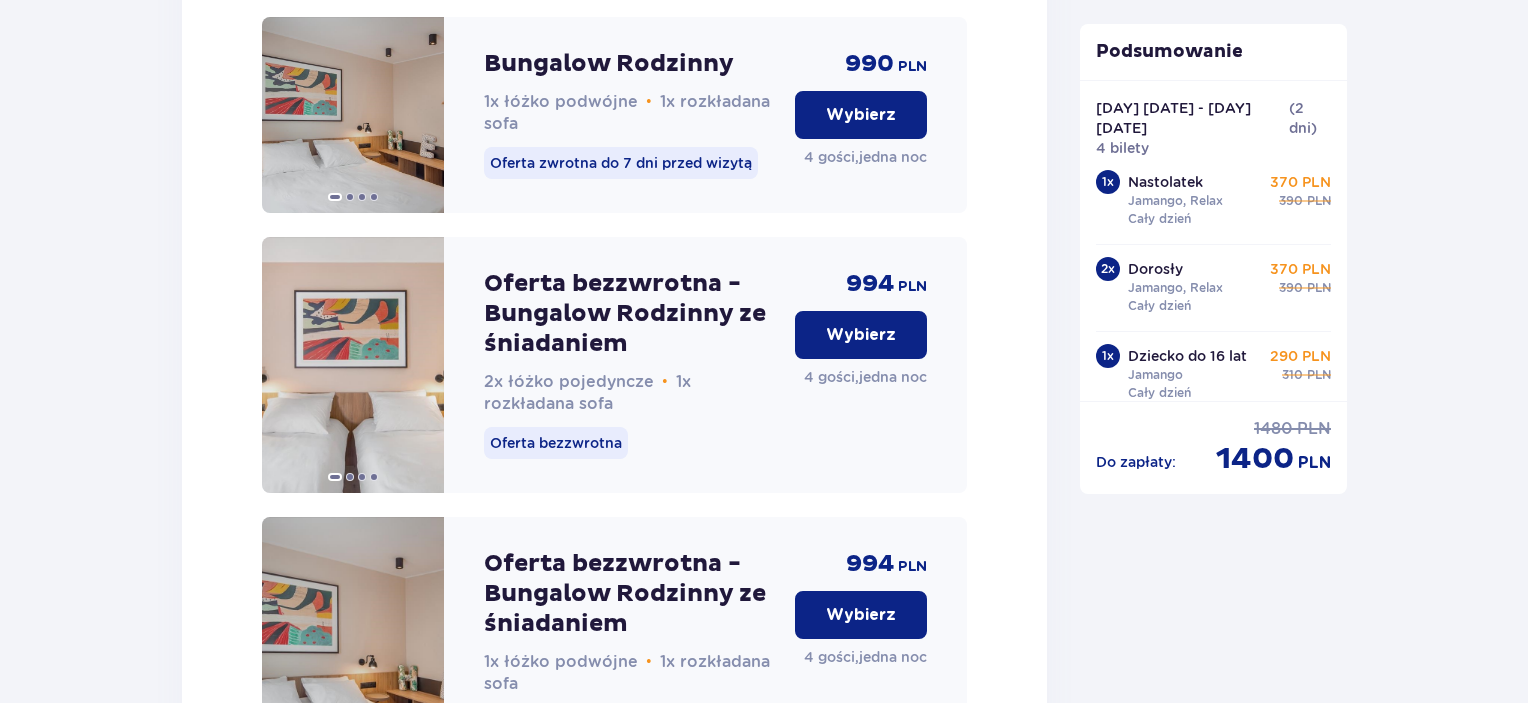 click on "Wybierz" at bounding box center (861, 335) 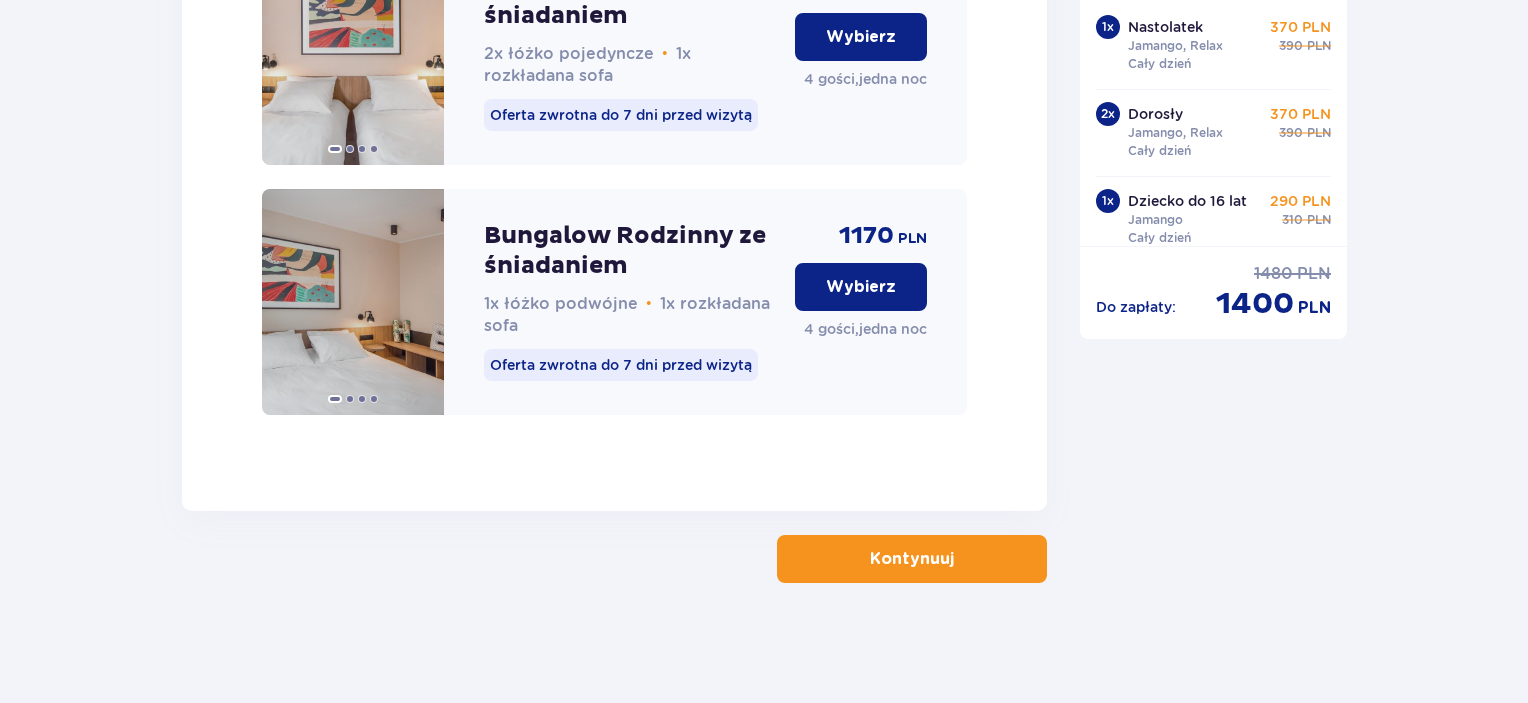 scroll, scrollTop: 3468, scrollLeft: 0, axis: vertical 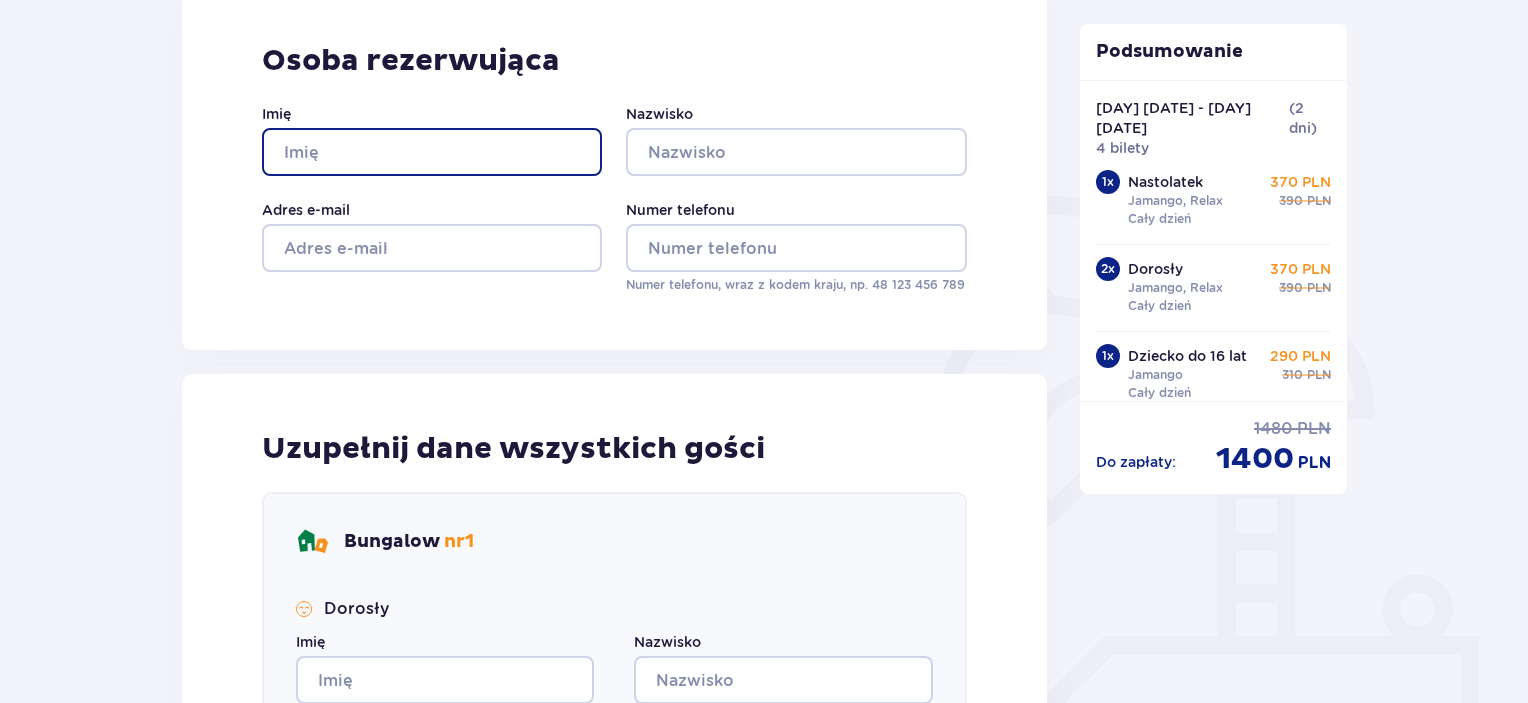 click on "Imię" at bounding box center [432, 152] 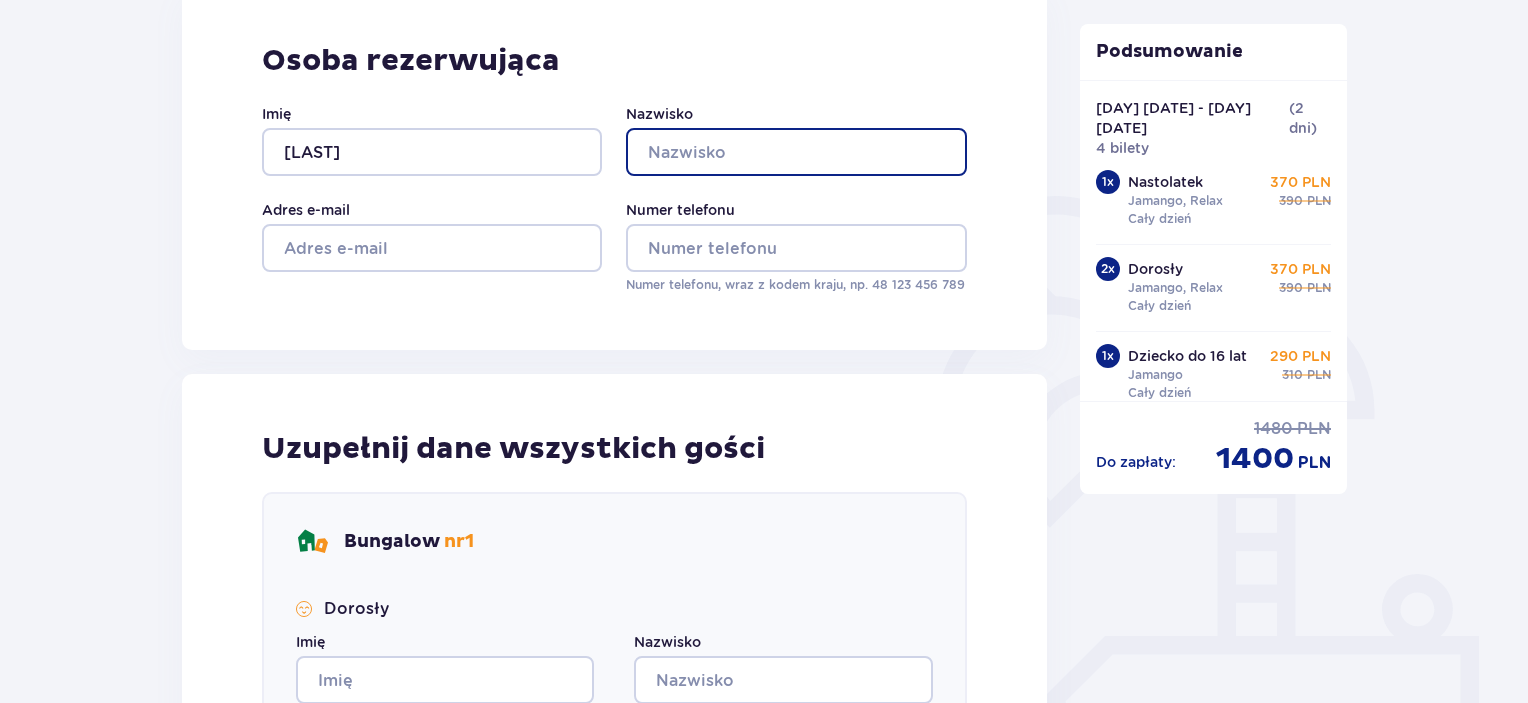 type on "Janus" 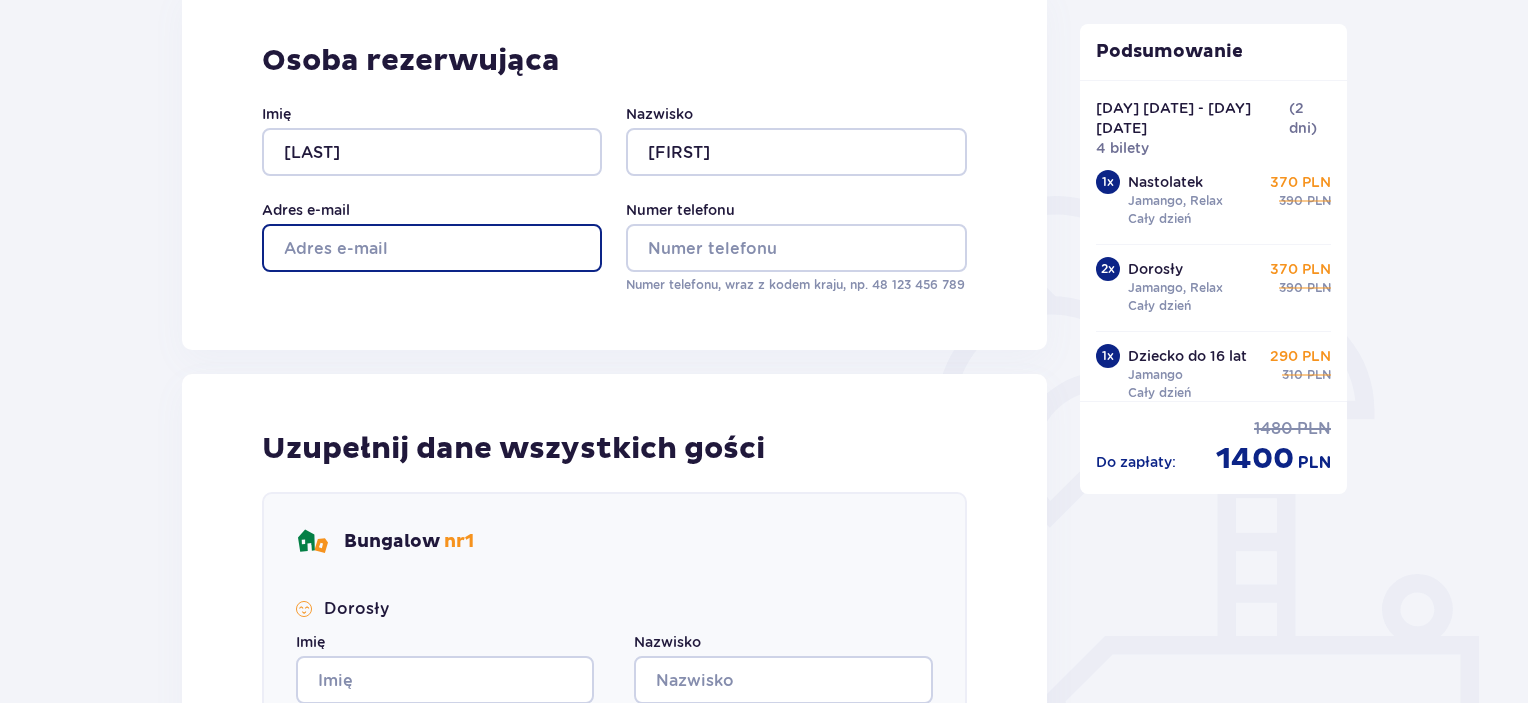 type on "seweryn.janus@wp.pl" 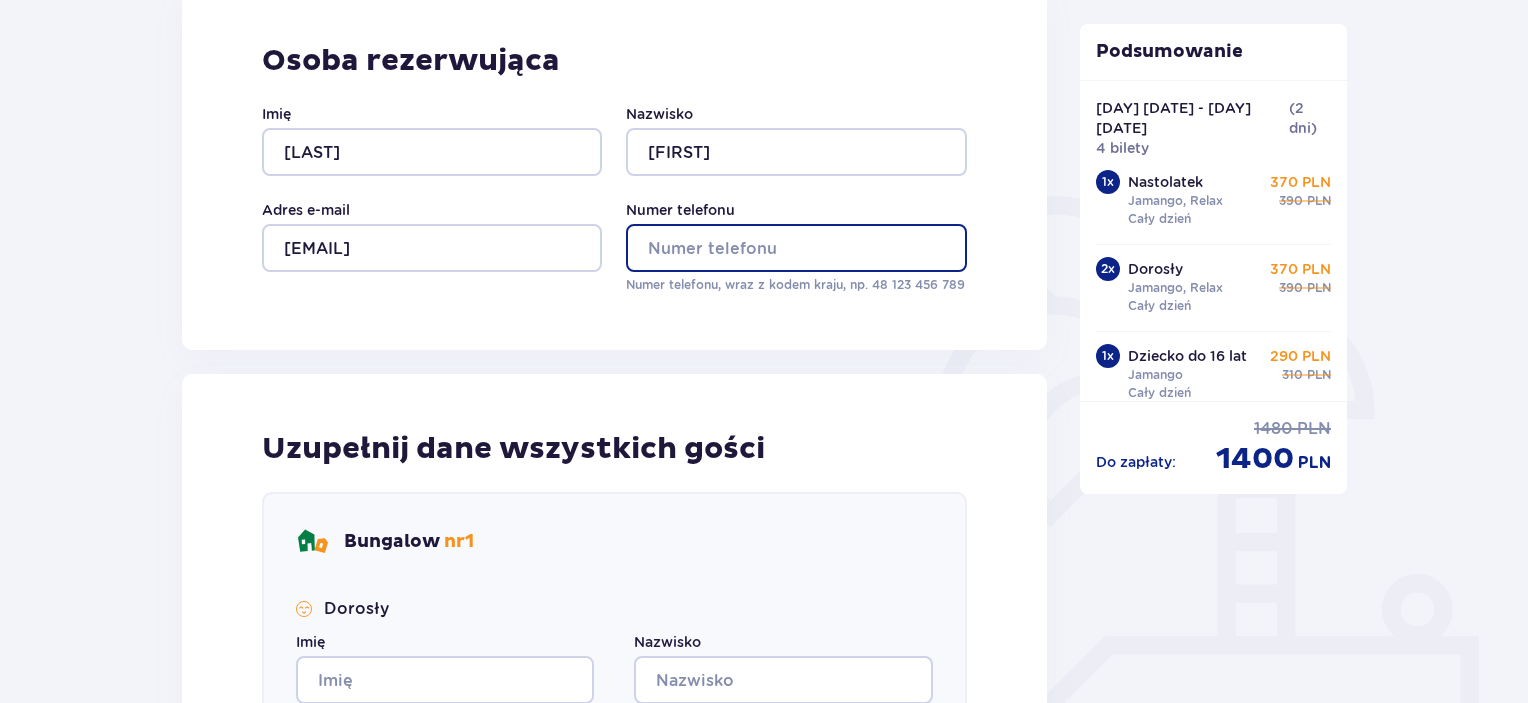 type on "507585470" 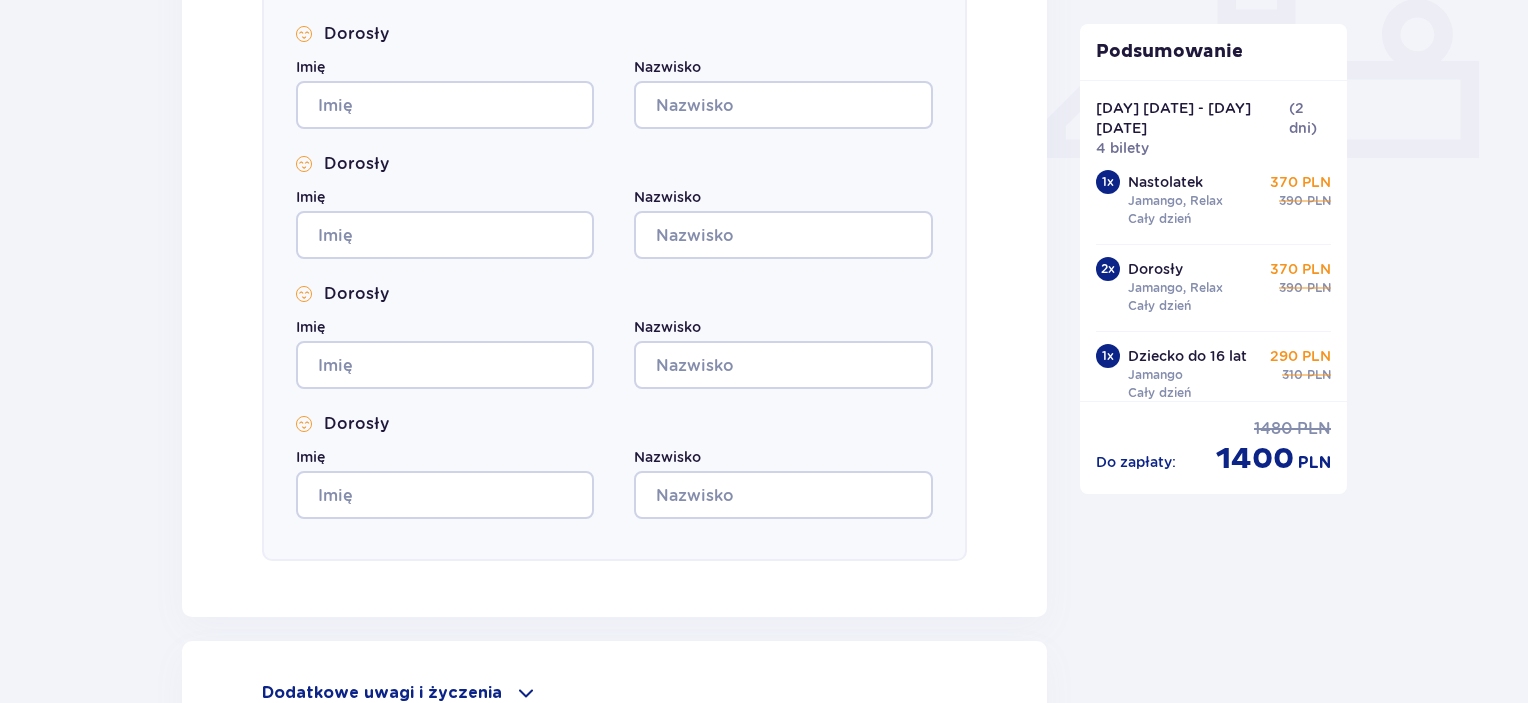 scroll, scrollTop: 1108, scrollLeft: 0, axis: vertical 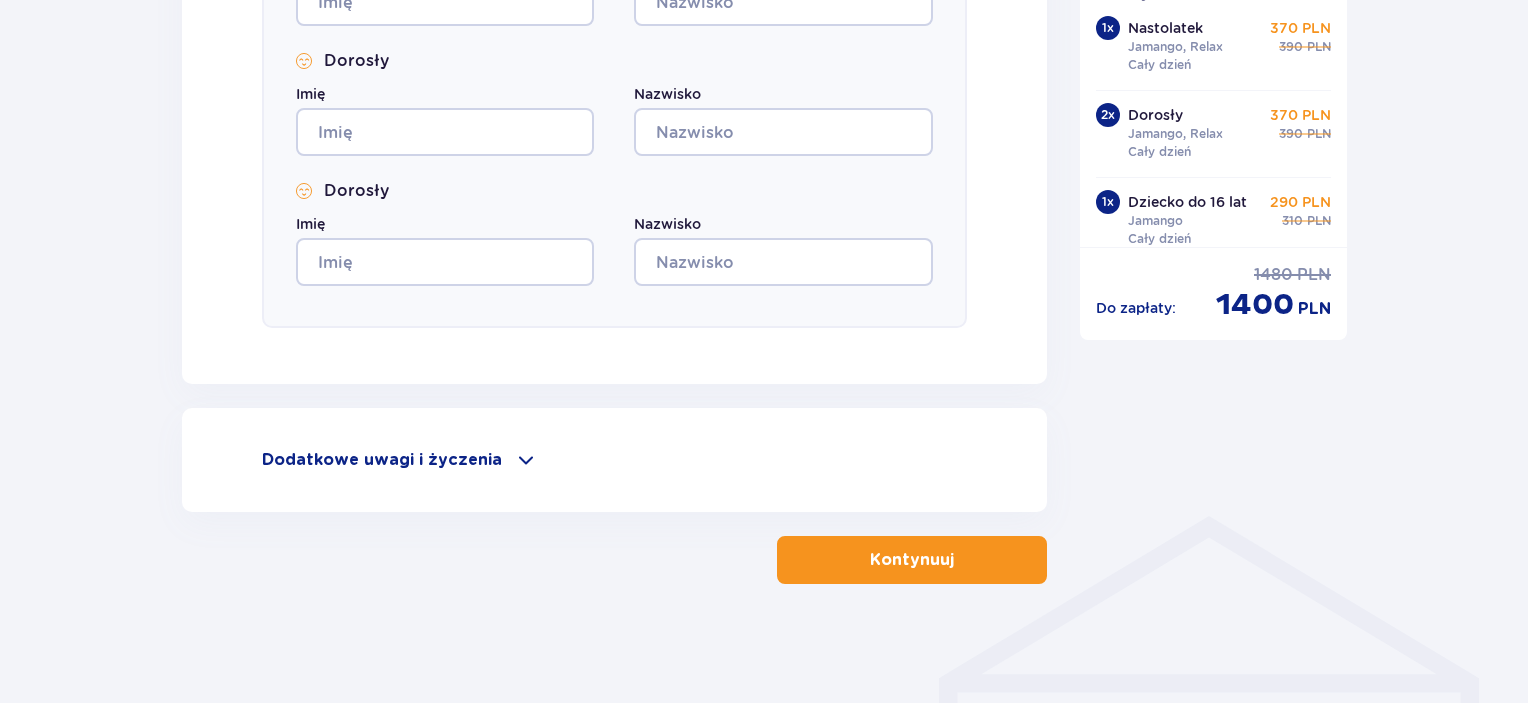 click at bounding box center (958, 560) 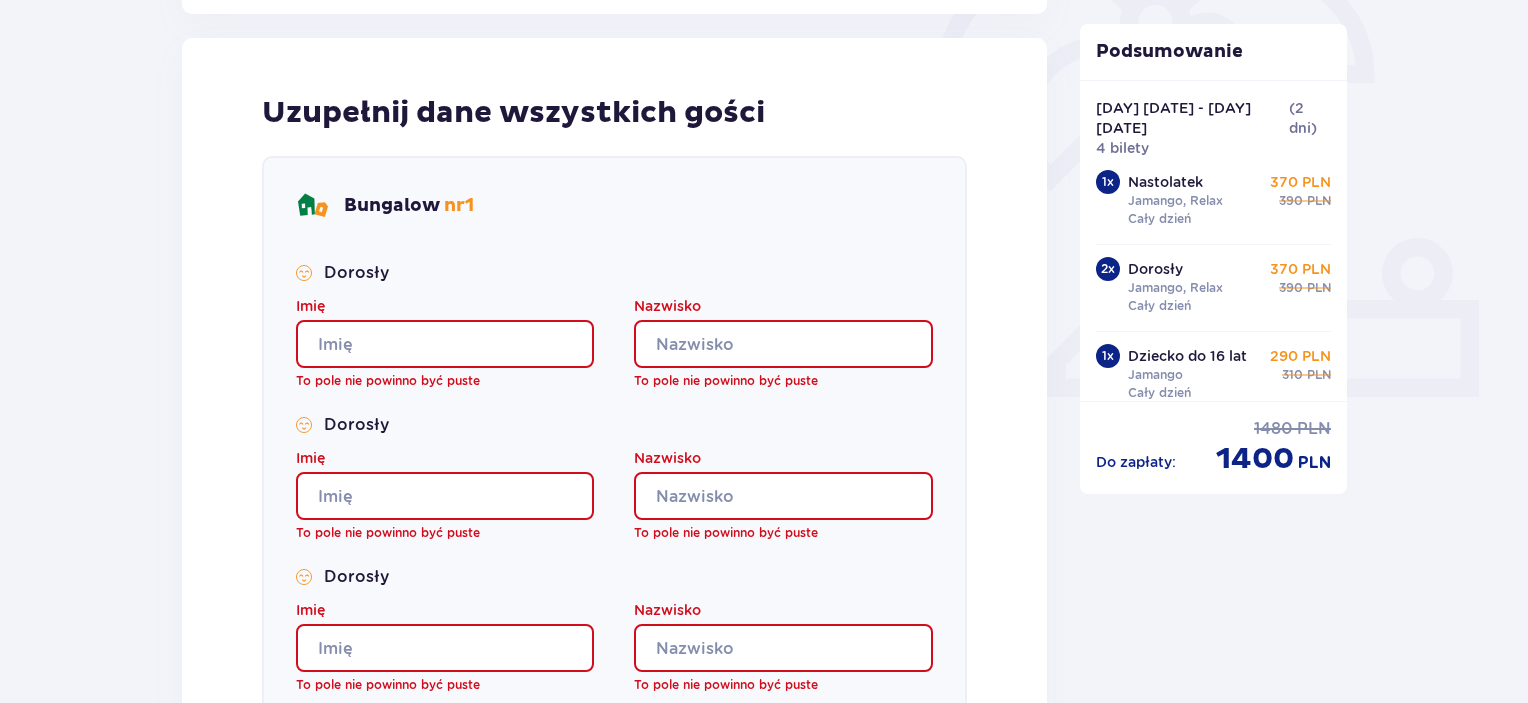 scroll, scrollTop: 656, scrollLeft: 0, axis: vertical 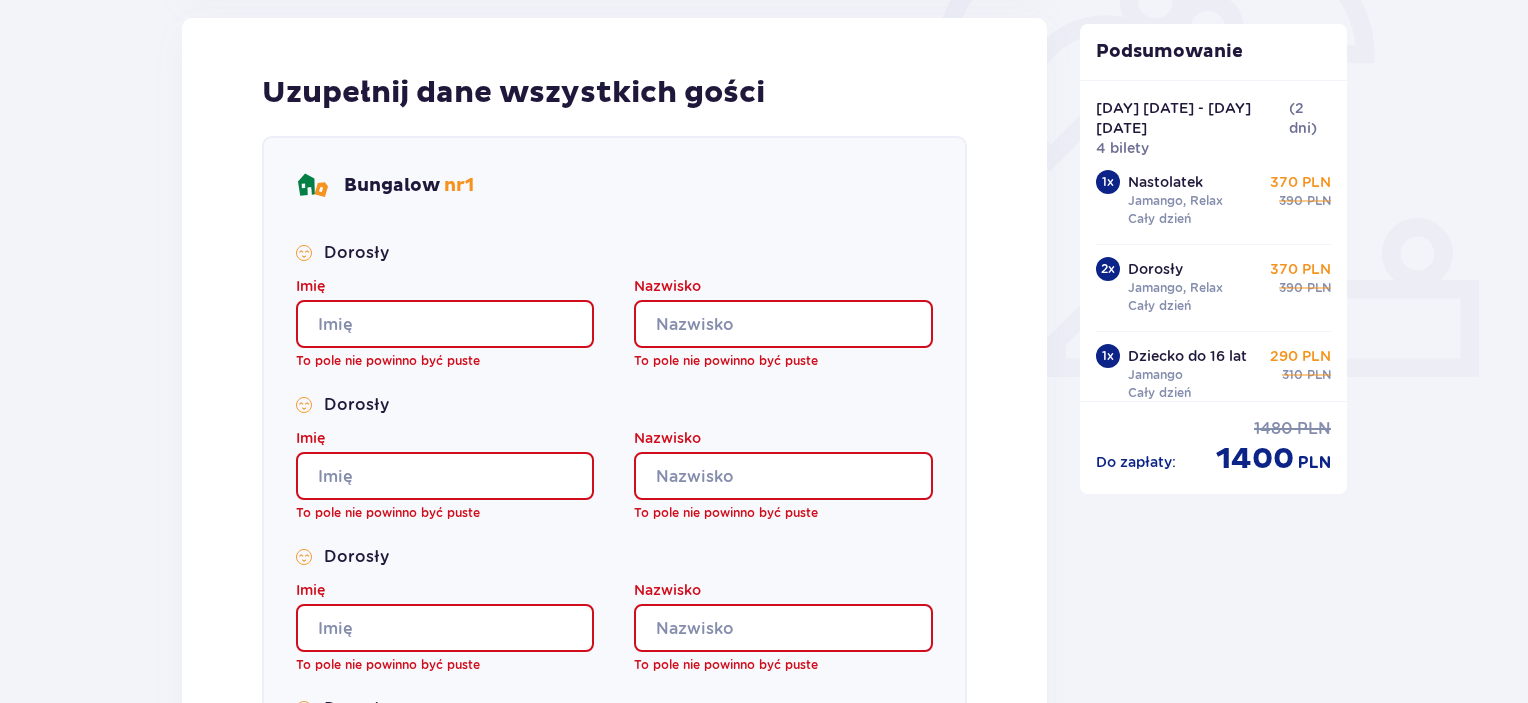 click on "Imię" at bounding box center (445, 324) 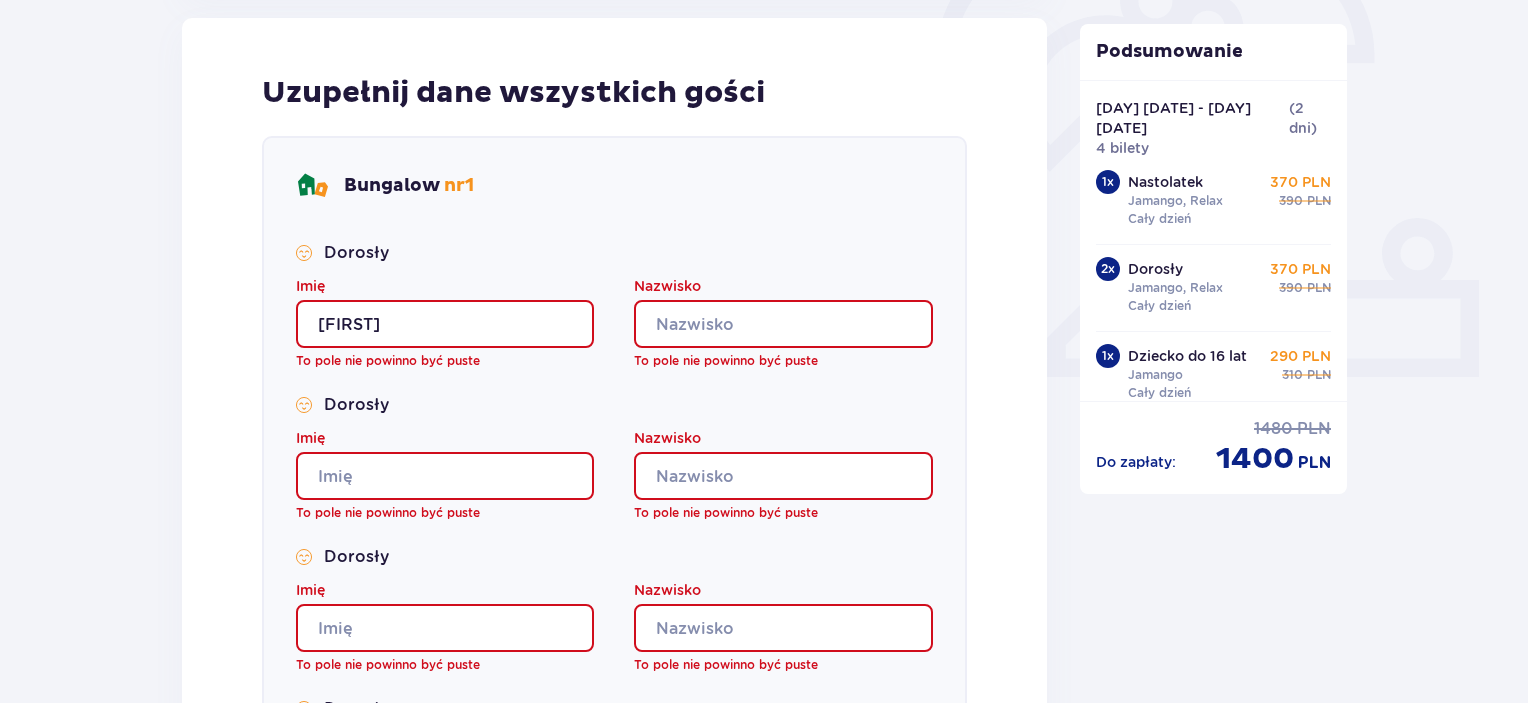 type on "Janus" 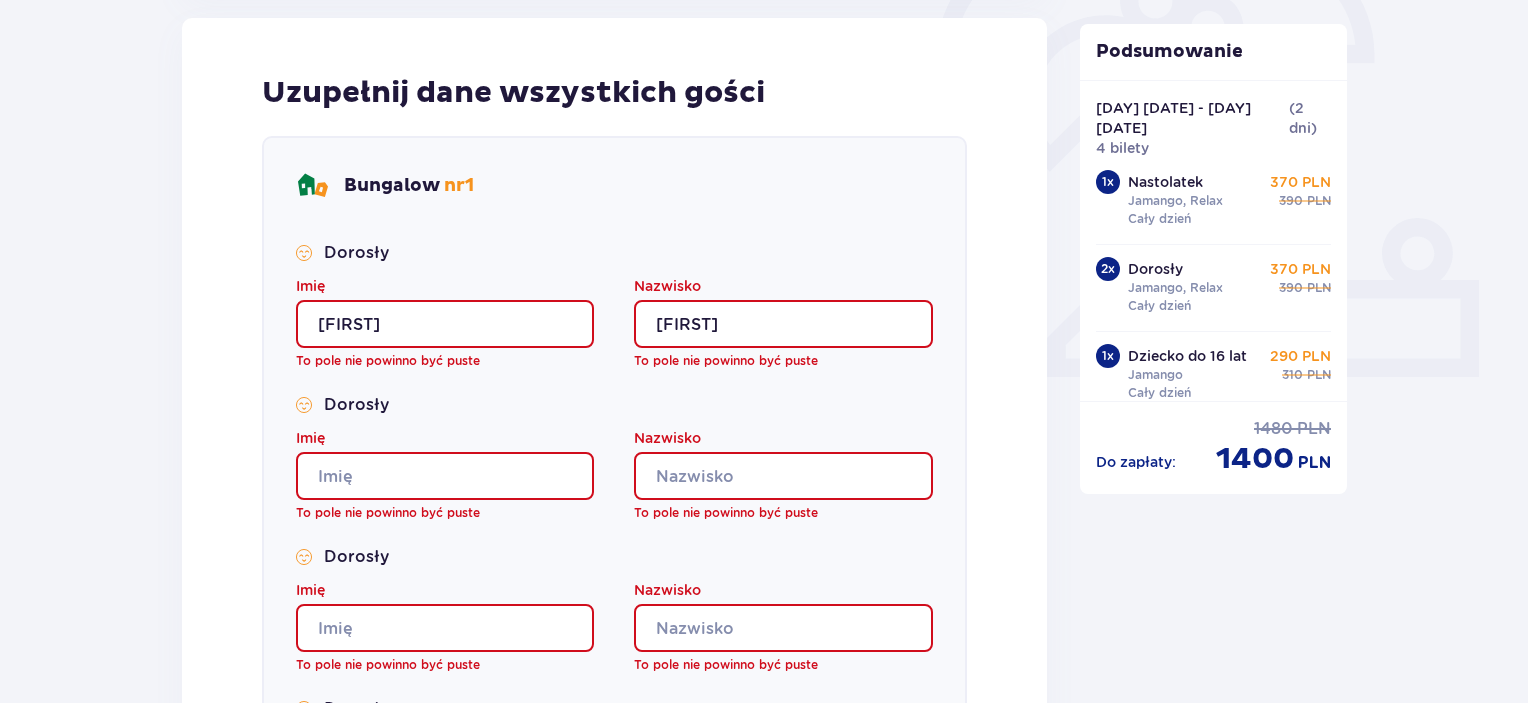 type on "Krzysztof" 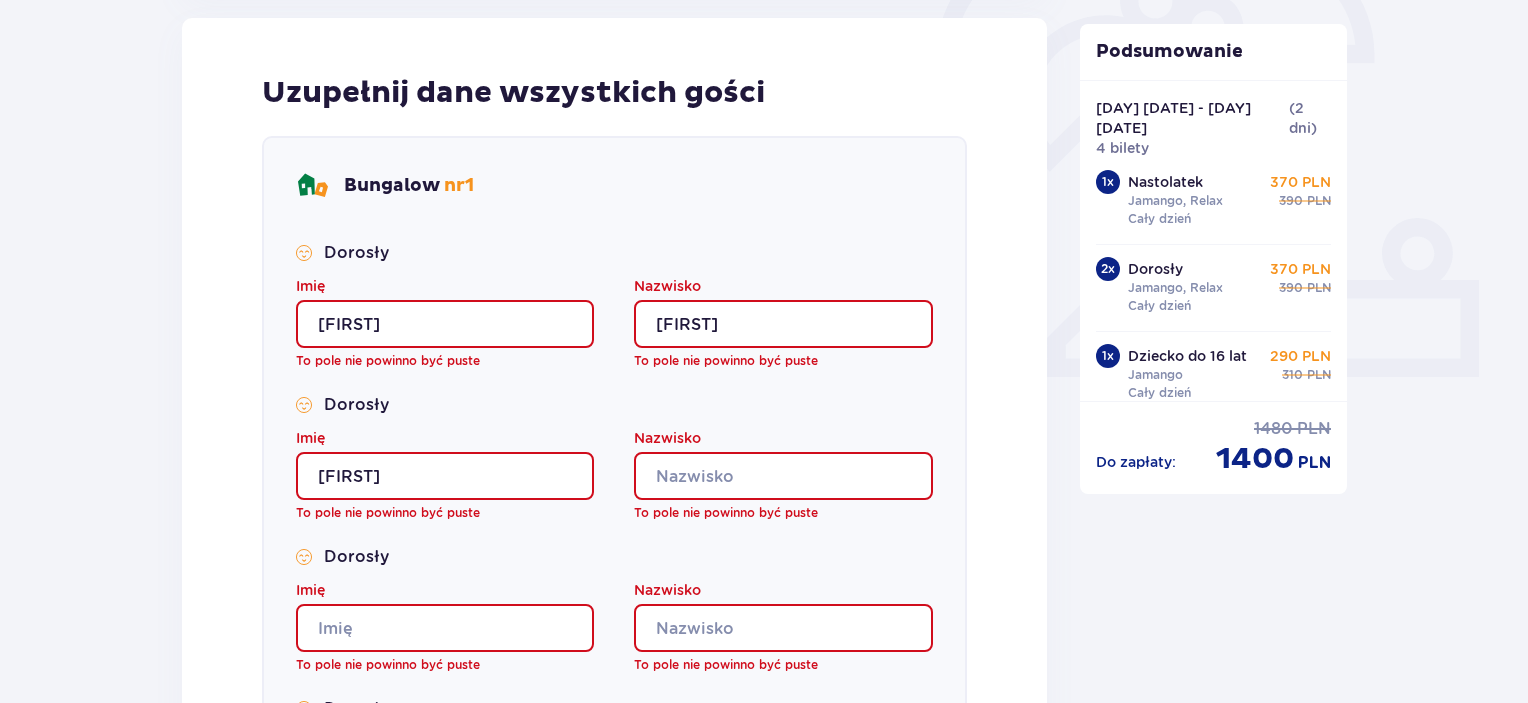 type on "Janus" 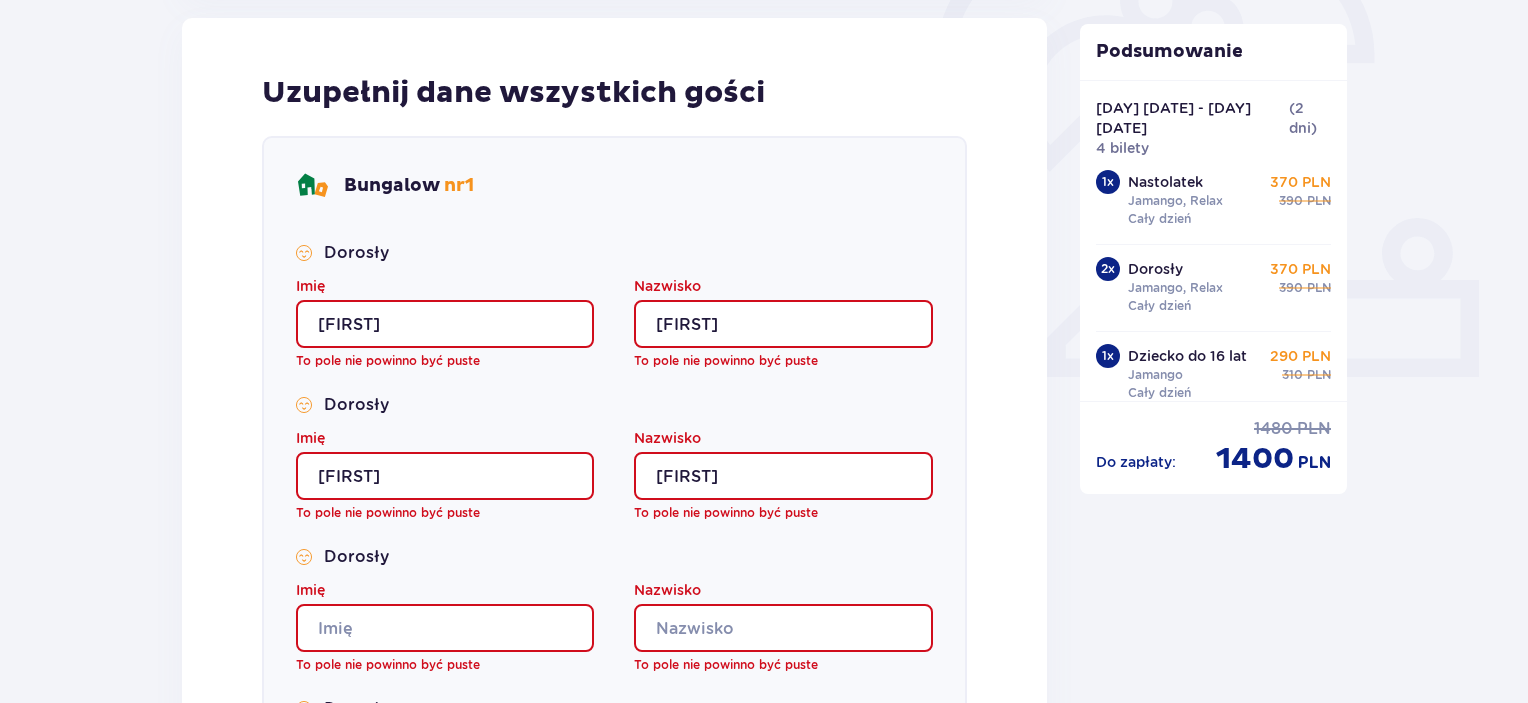 type on "Krzysztof" 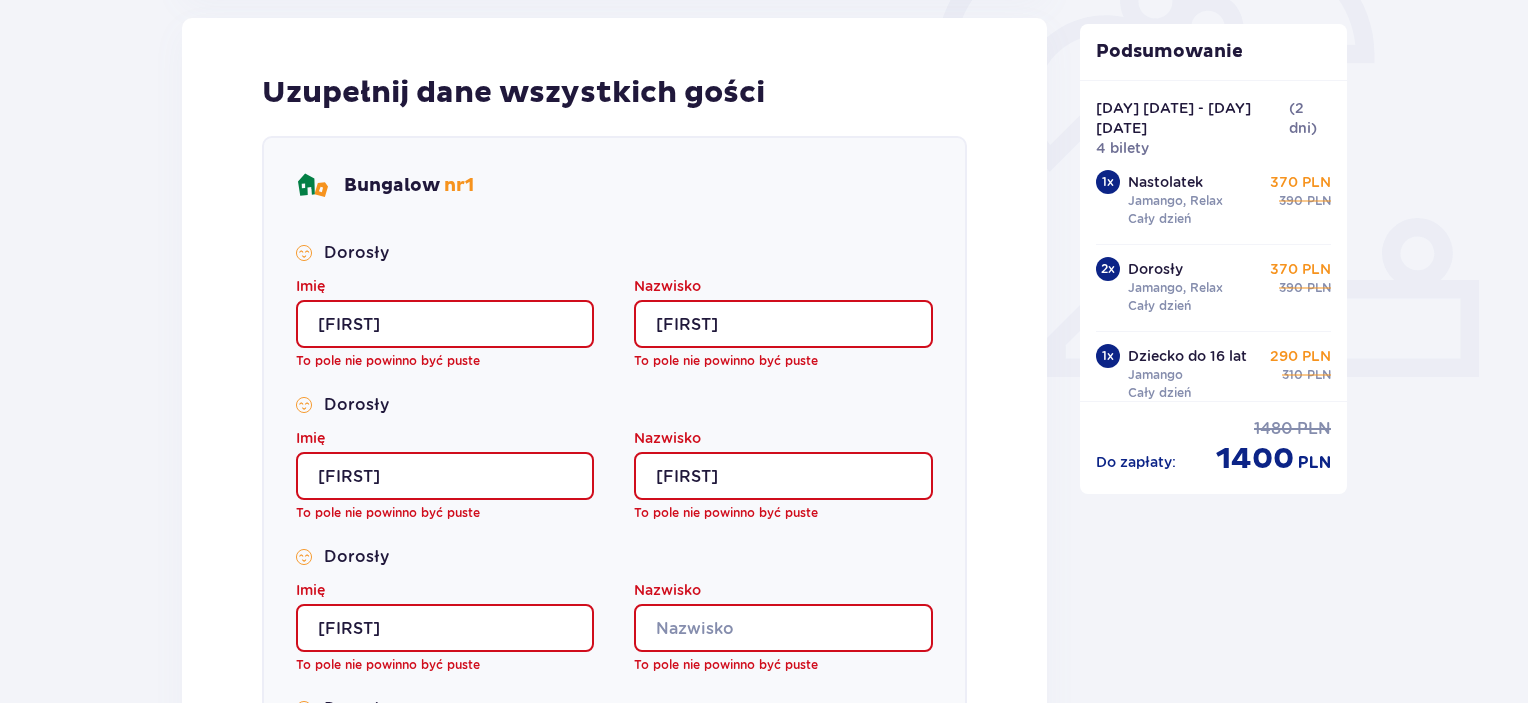 type on "Janus" 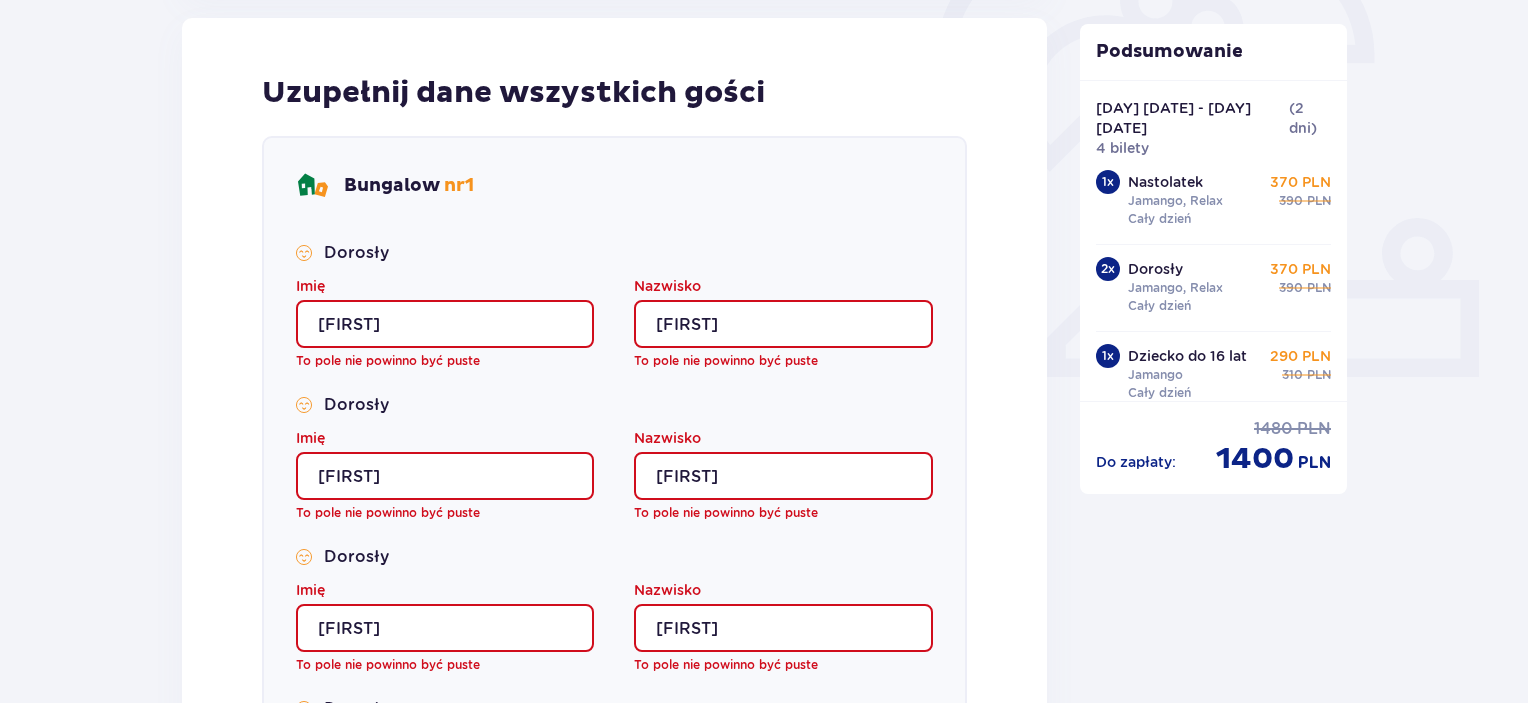 type on "Krzysztof" 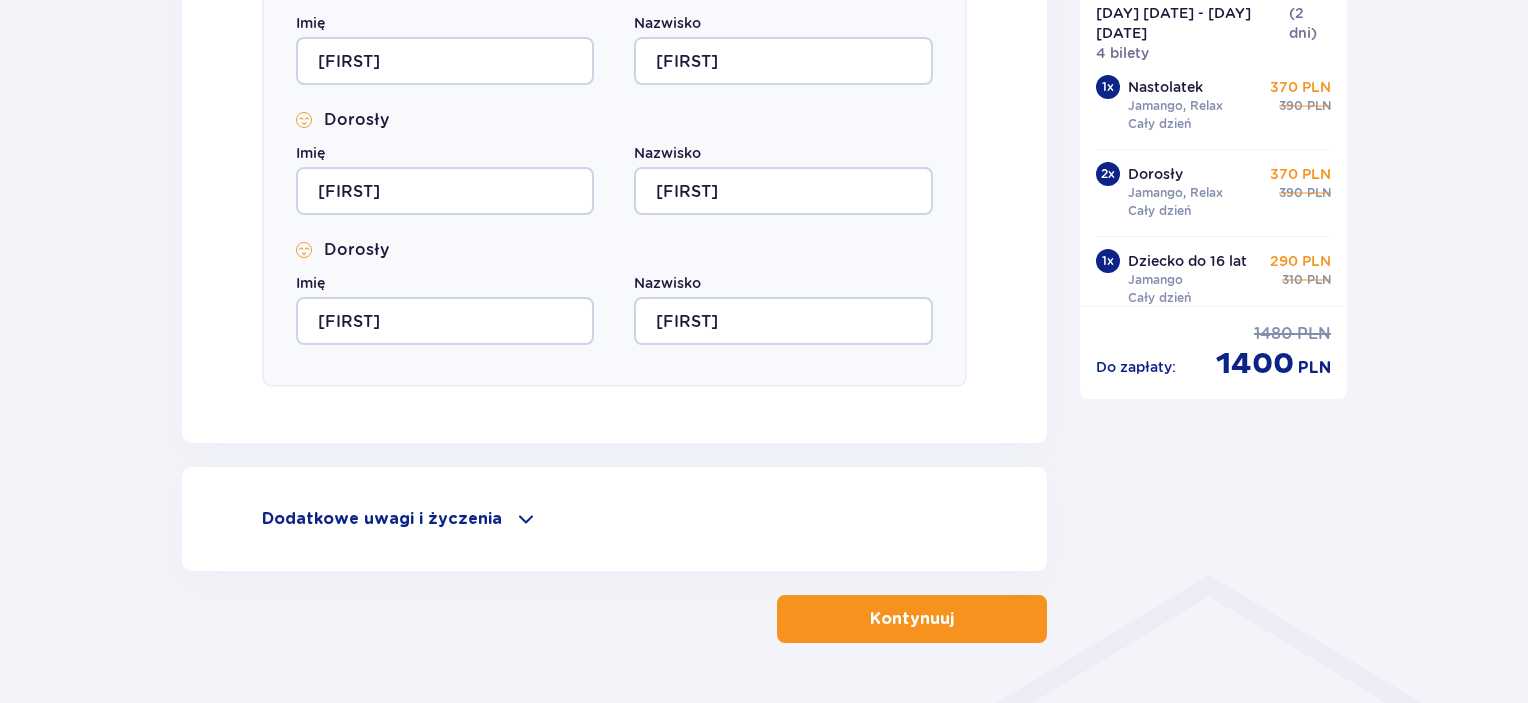 scroll, scrollTop: 1056, scrollLeft: 0, axis: vertical 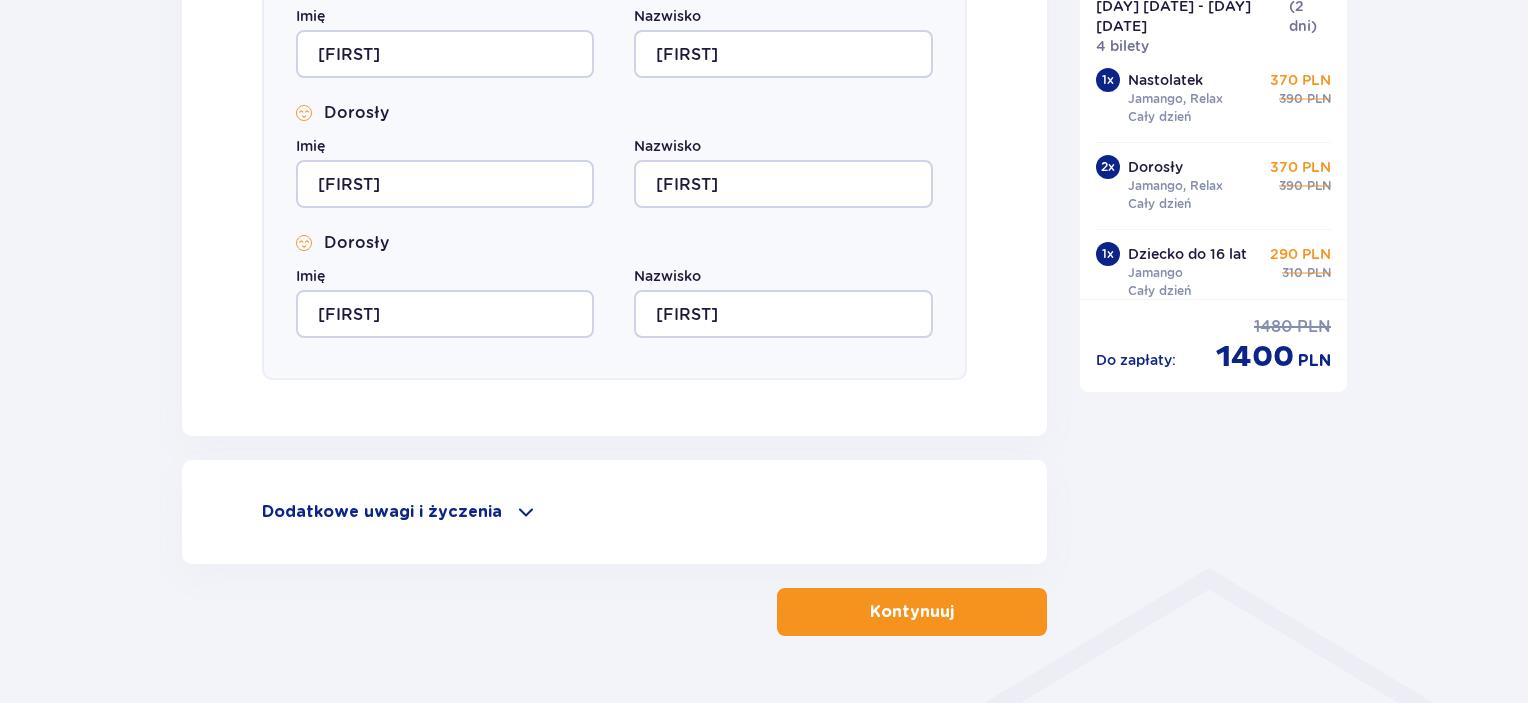 click on "Kontynuuj" at bounding box center [912, 612] 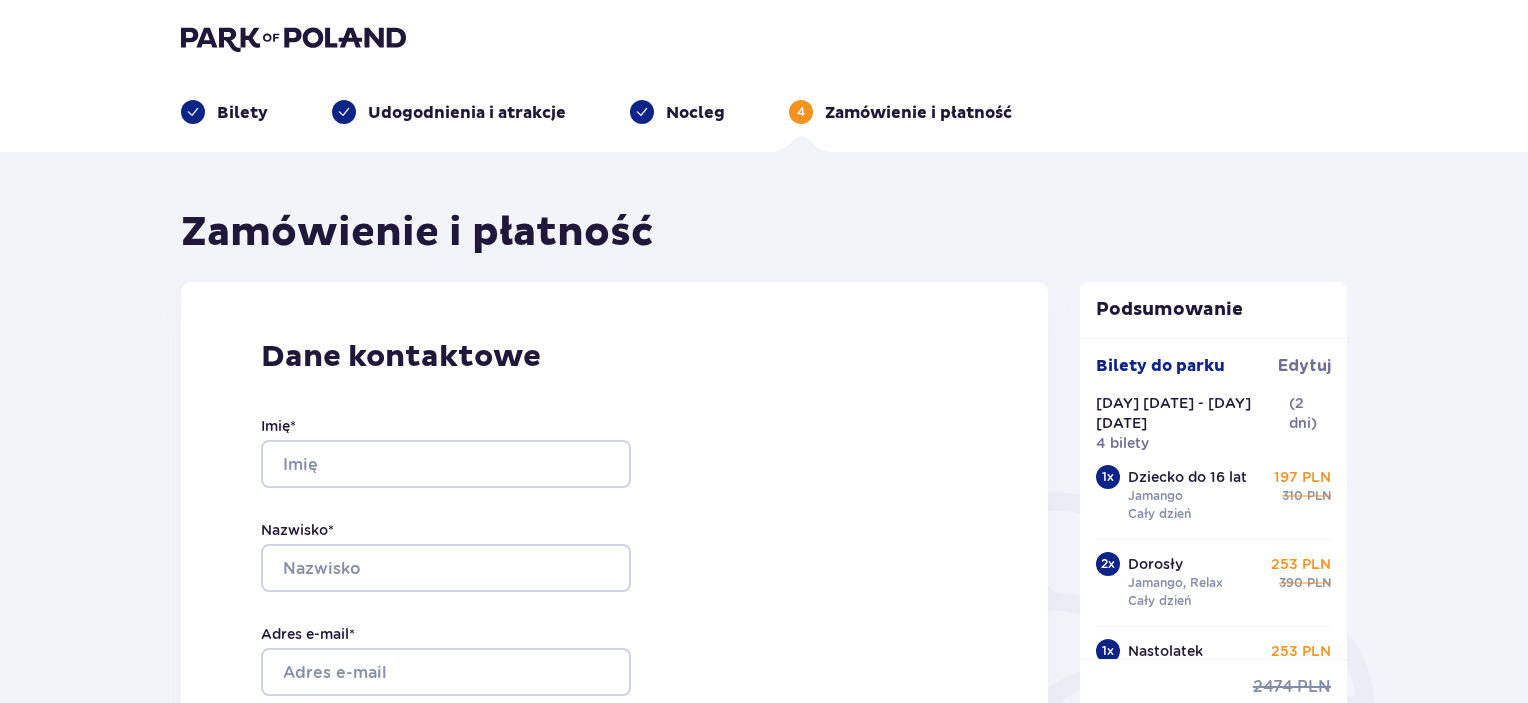 scroll, scrollTop: 0, scrollLeft: 0, axis: both 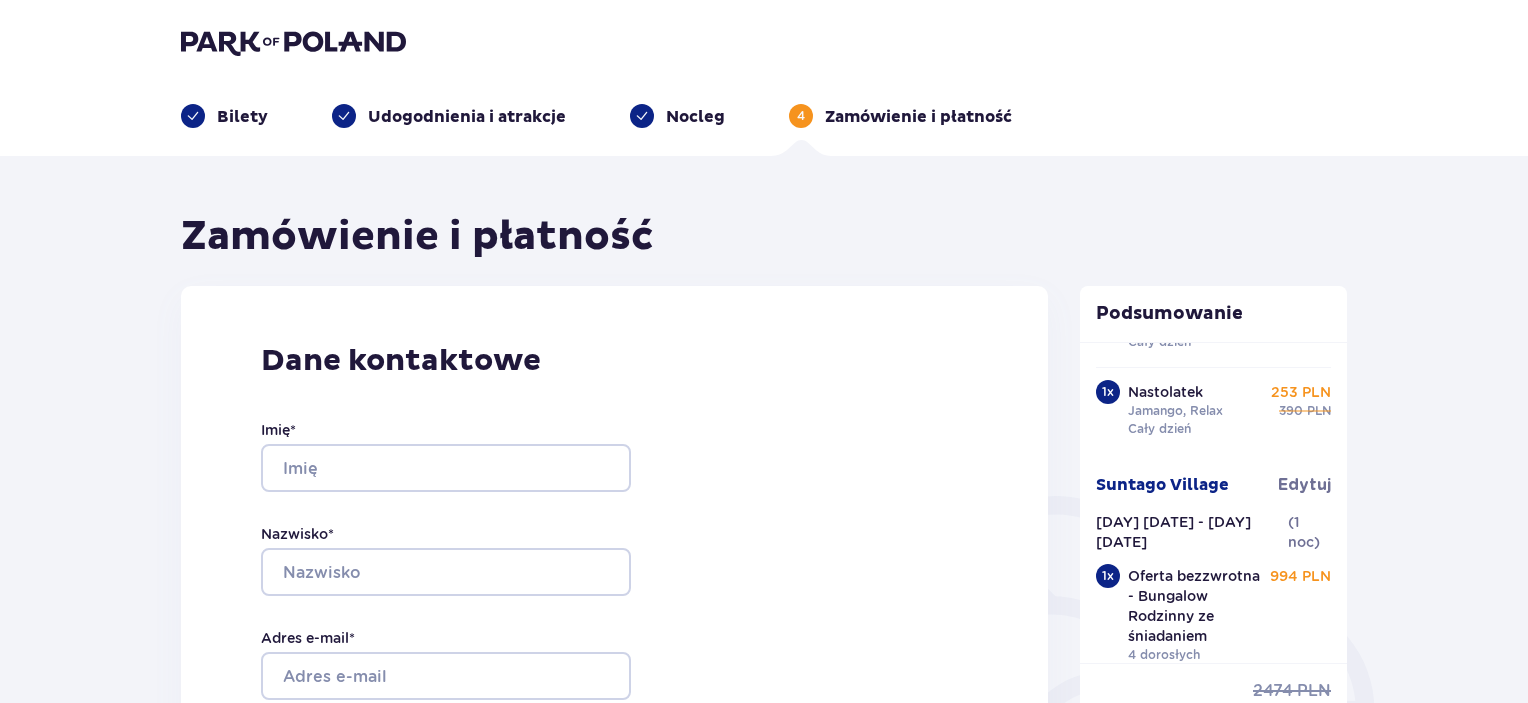 click at bounding box center [293, 42] 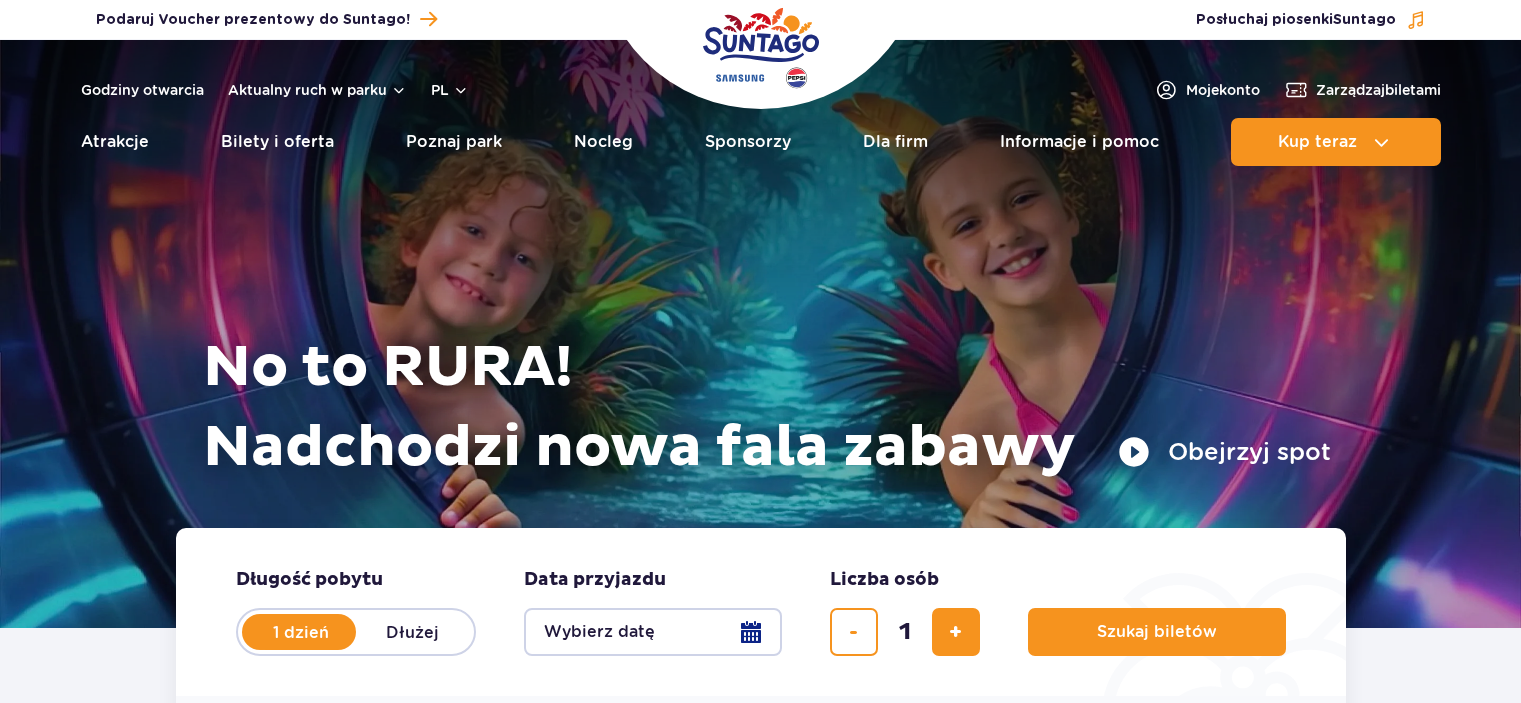 scroll, scrollTop: 0, scrollLeft: 0, axis: both 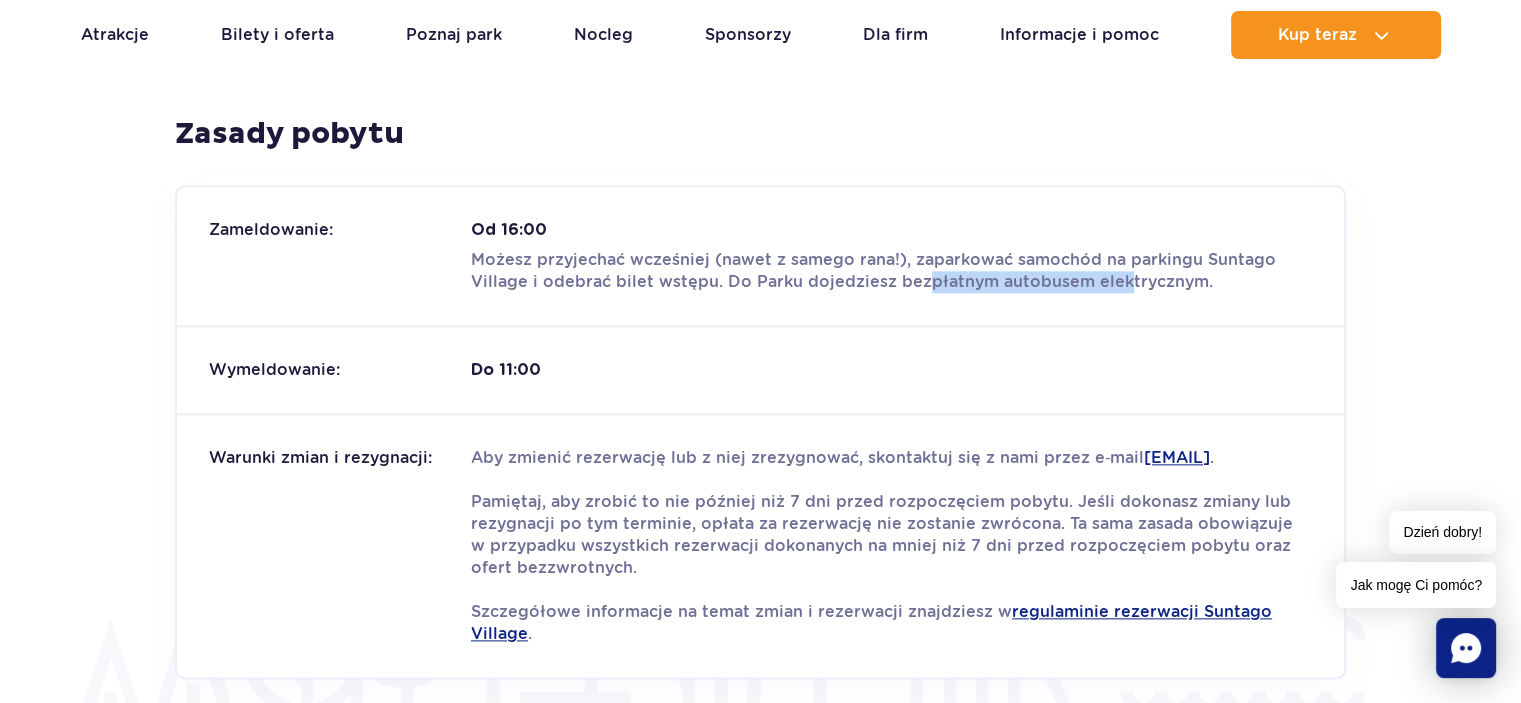 drag, startPoint x: 925, startPoint y: 283, endPoint x: 1118, endPoint y: 285, distance: 193.01036 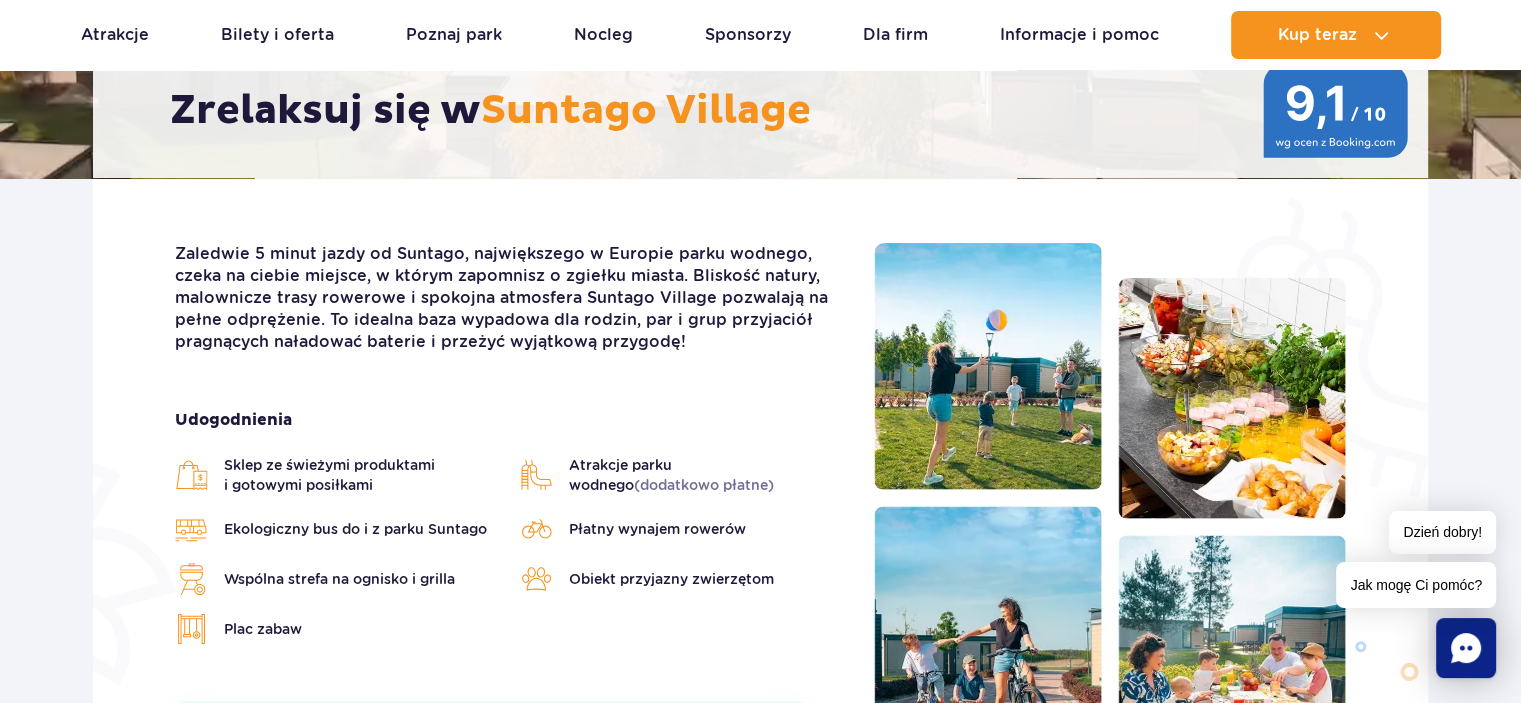 scroll, scrollTop: 0, scrollLeft: 0, axis: both 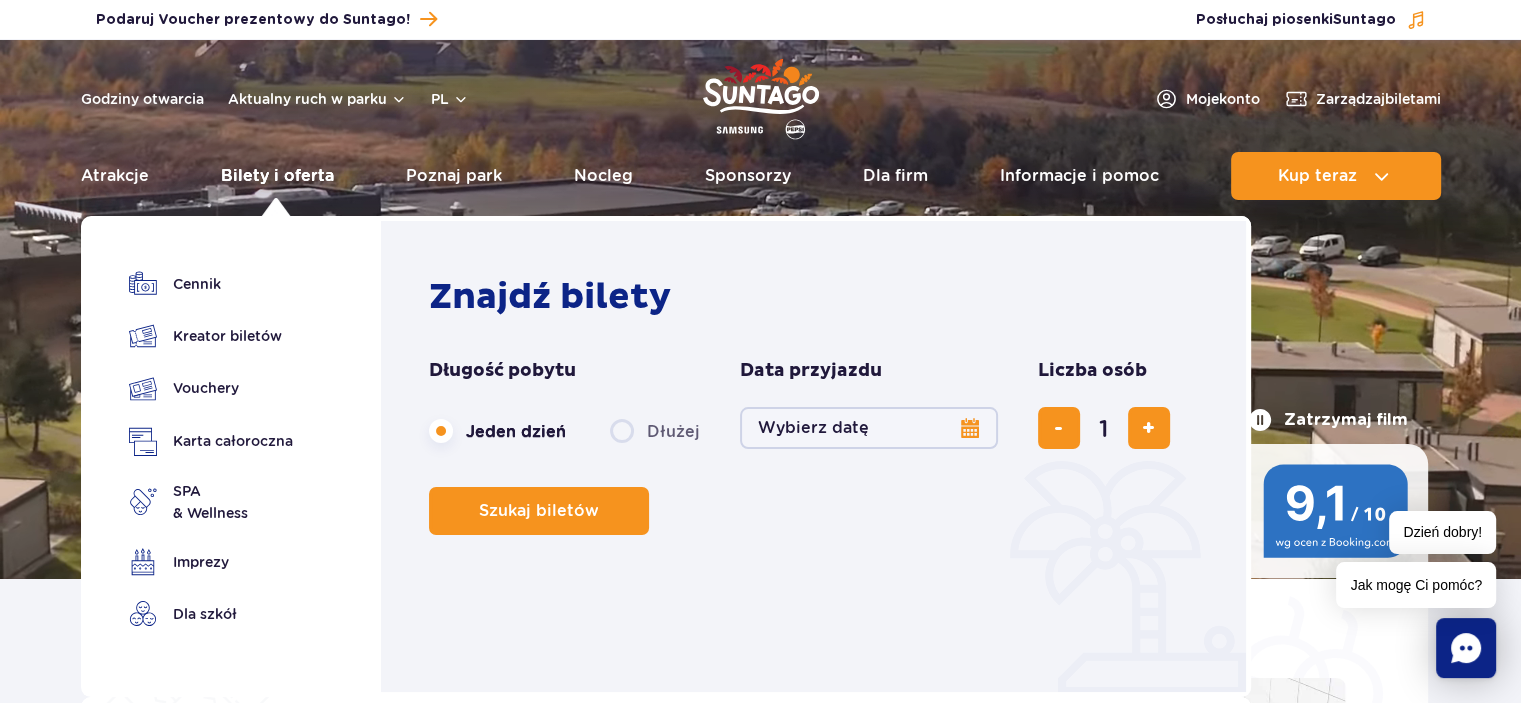 click on "Bilety i oferta" at bounding box center (277, 176) 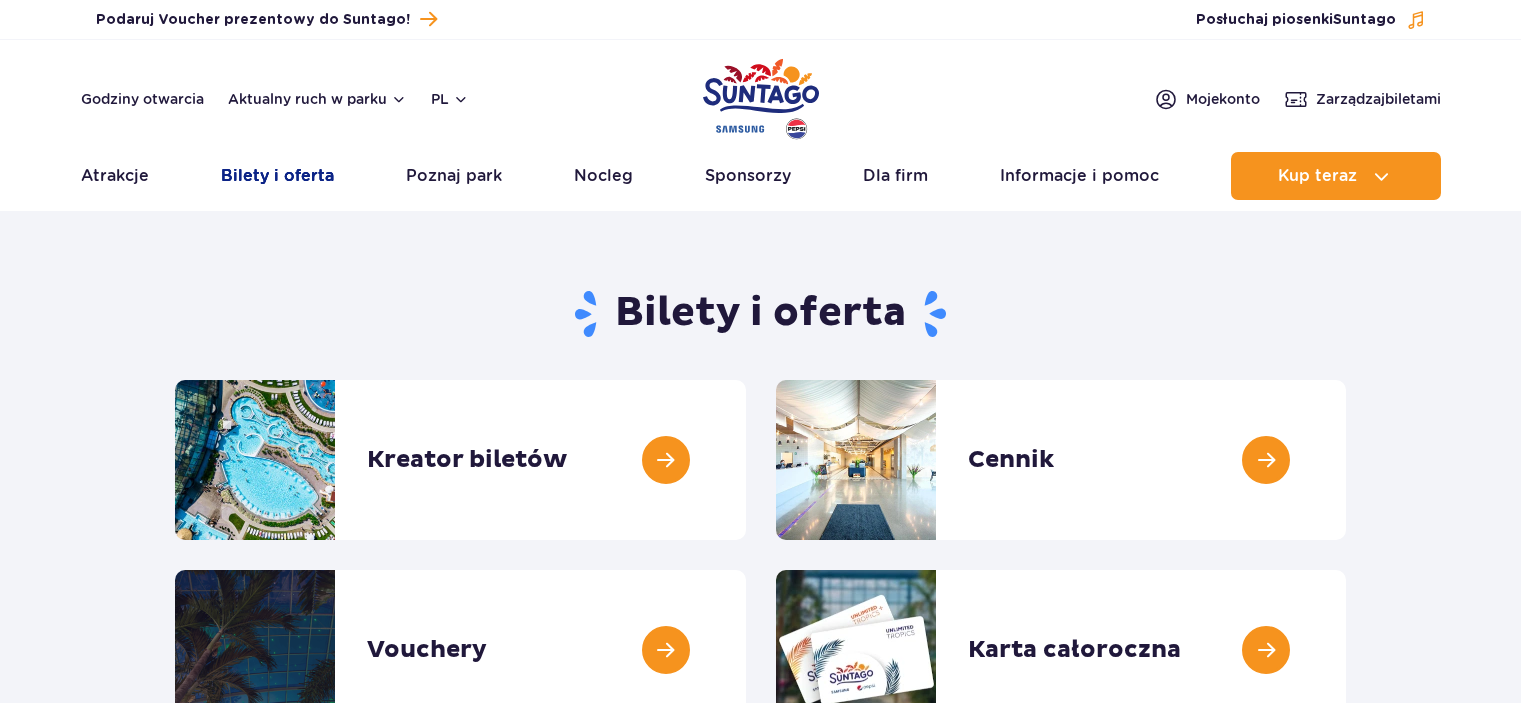 scroll, scrollTop: 0, scrollLeft: 0, axis: both 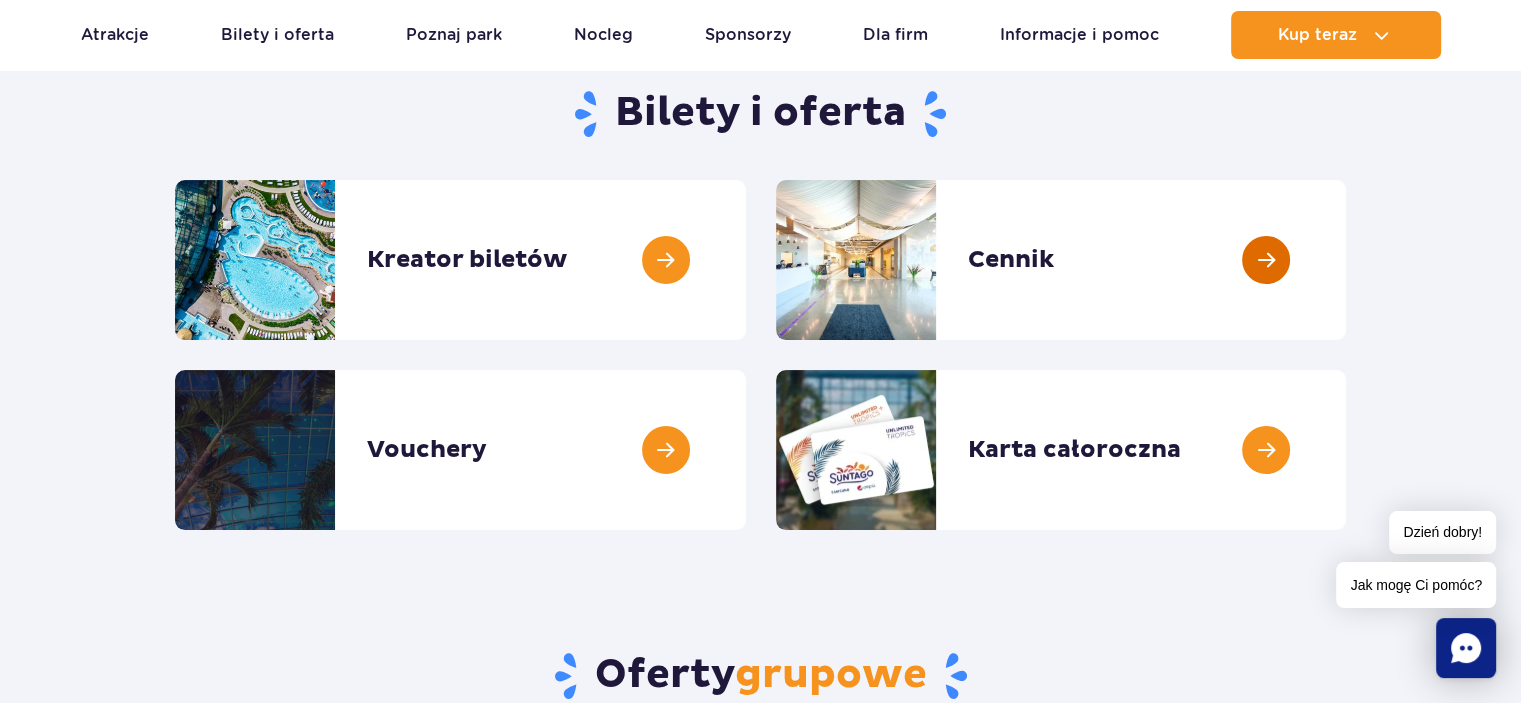click at bounding box center [1346, 260] 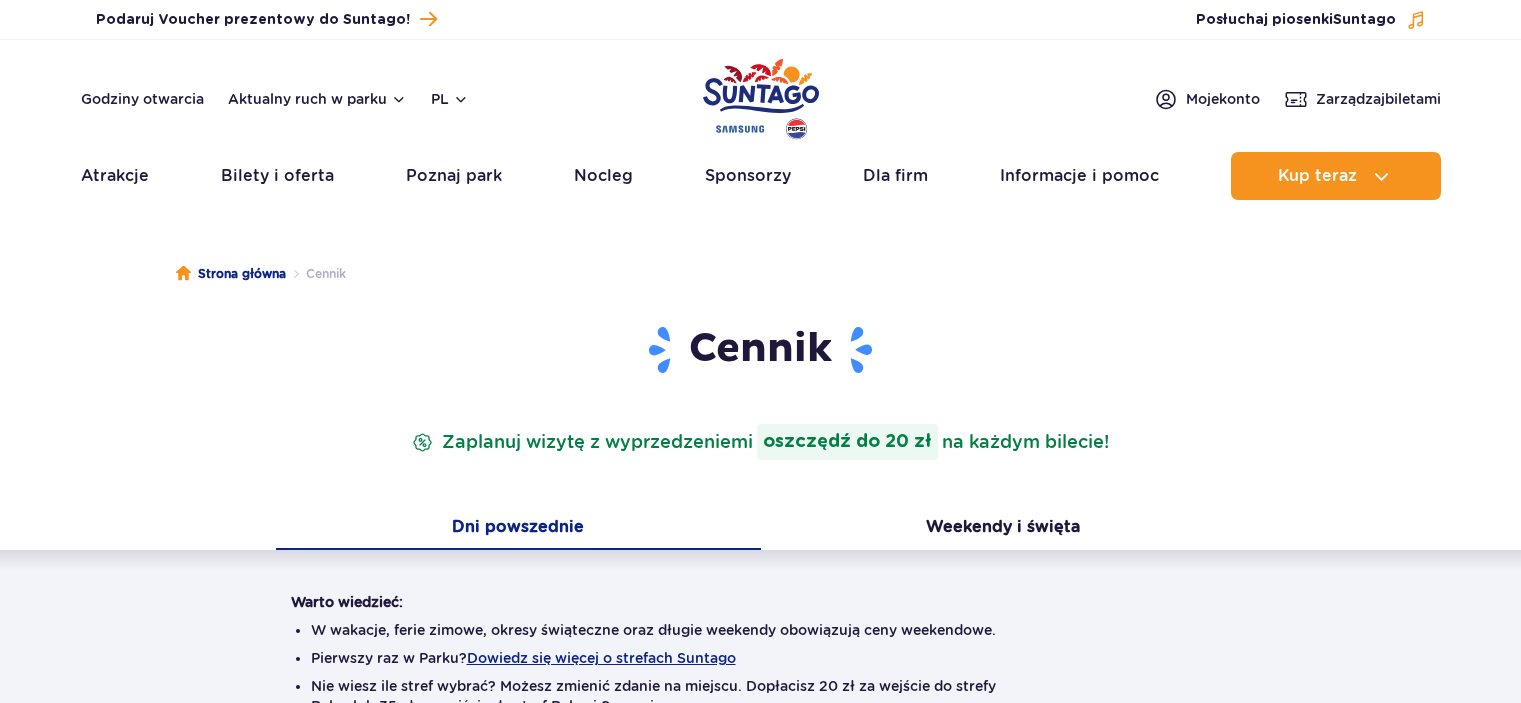 scroll, scrollTop: 0, scrollLeft: 0, axis: both 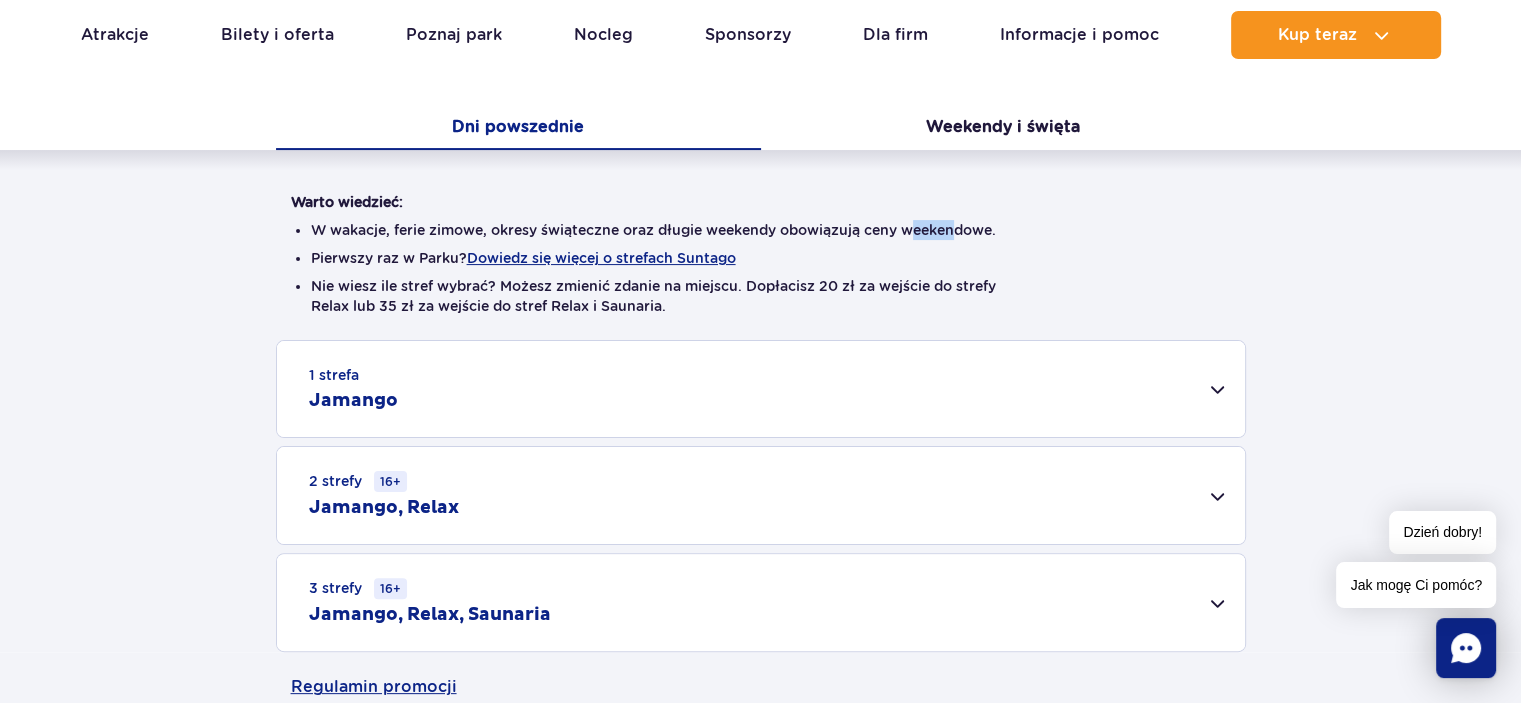 drag, startPoint x: 936, startPoint y: 226, endPoint x: 961, endPoint y: 226, distance: 25 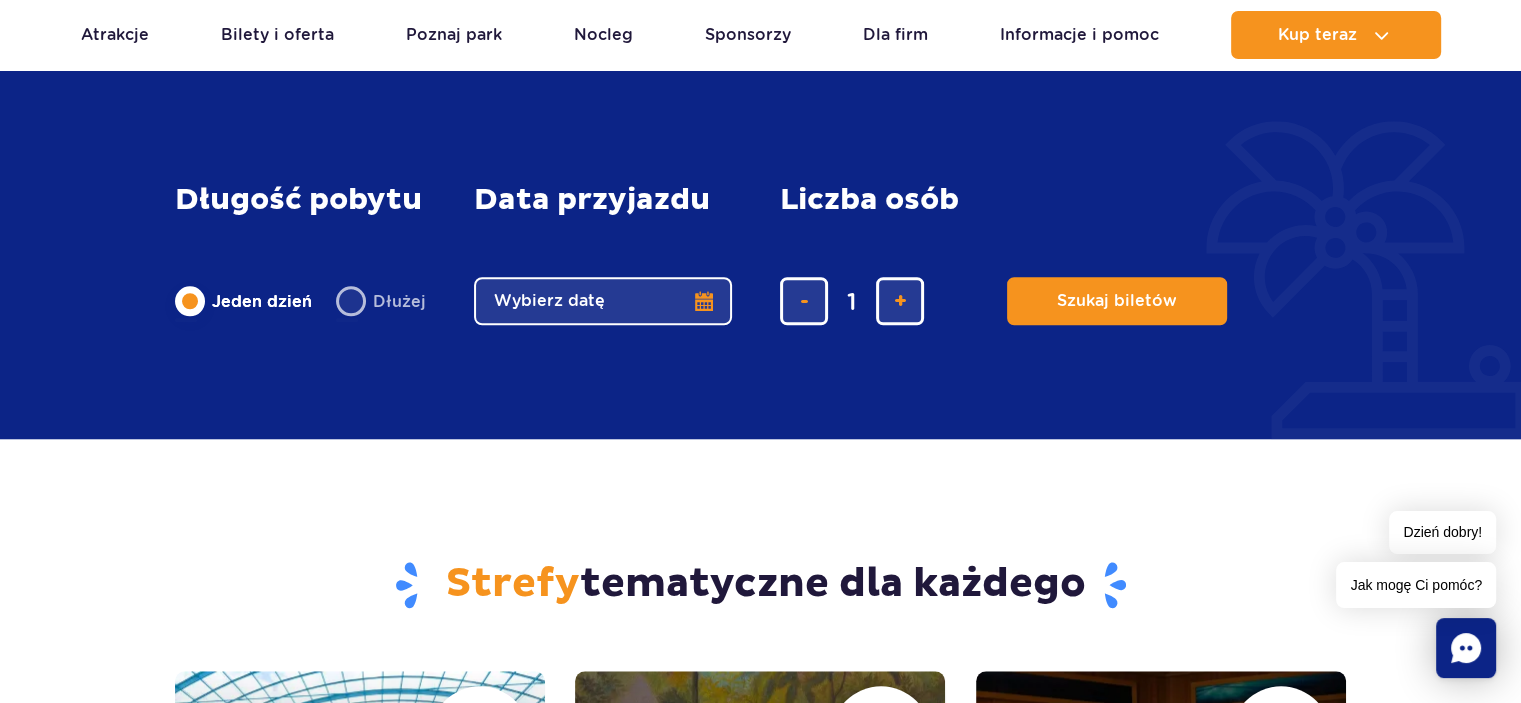 scroll, scrollTop: 1800, scrollLeft: 0, axis: vertical 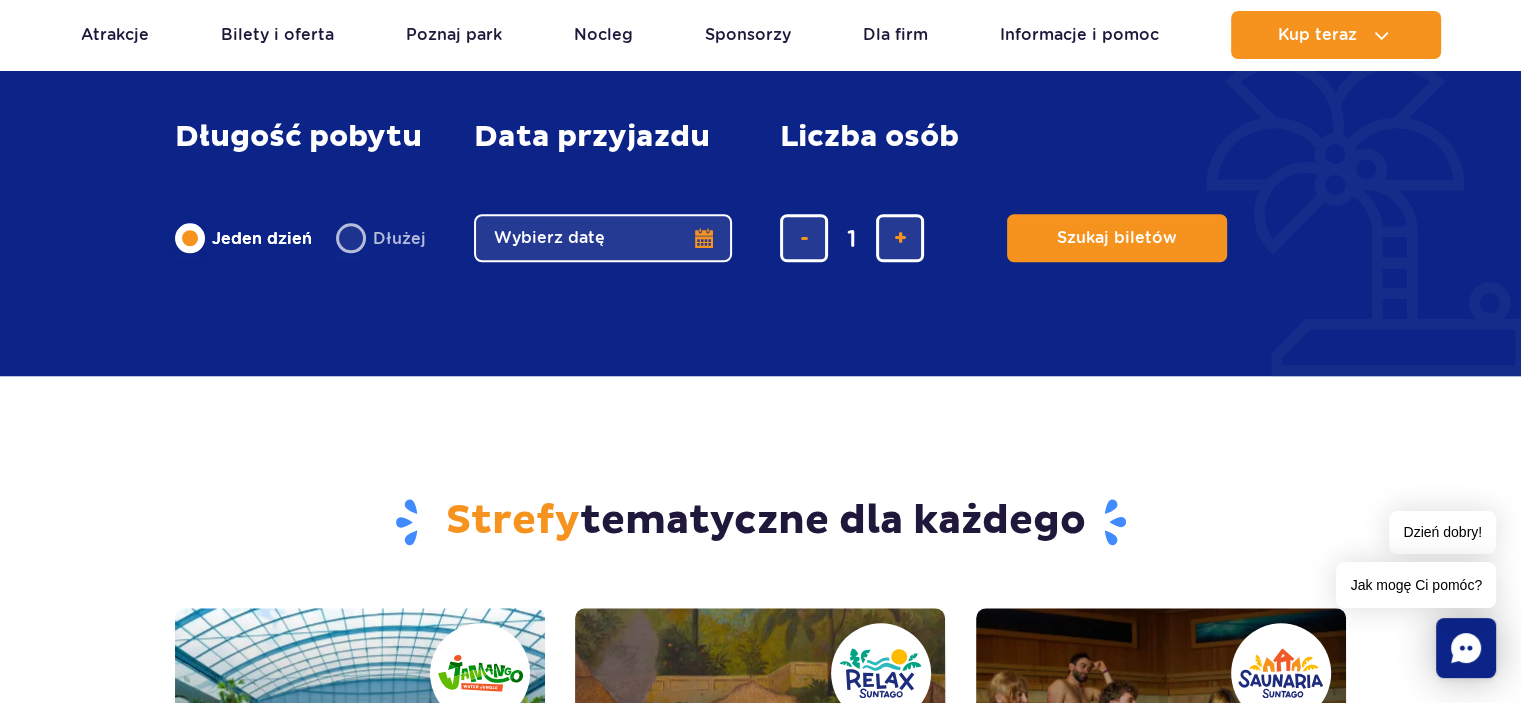 click on "Wybierz datę" at bounding box center [603, 238] 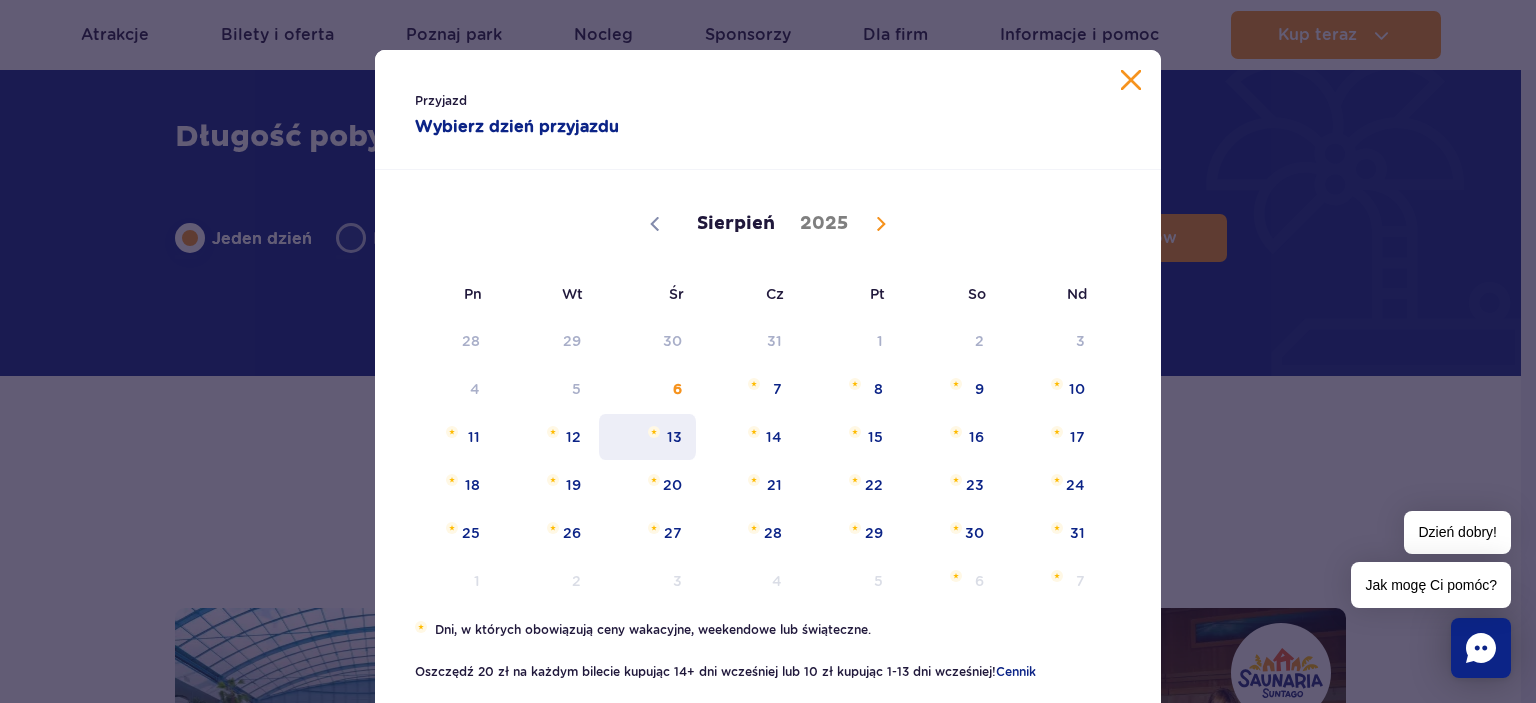 click on "13" at bounding box center [647, 437] 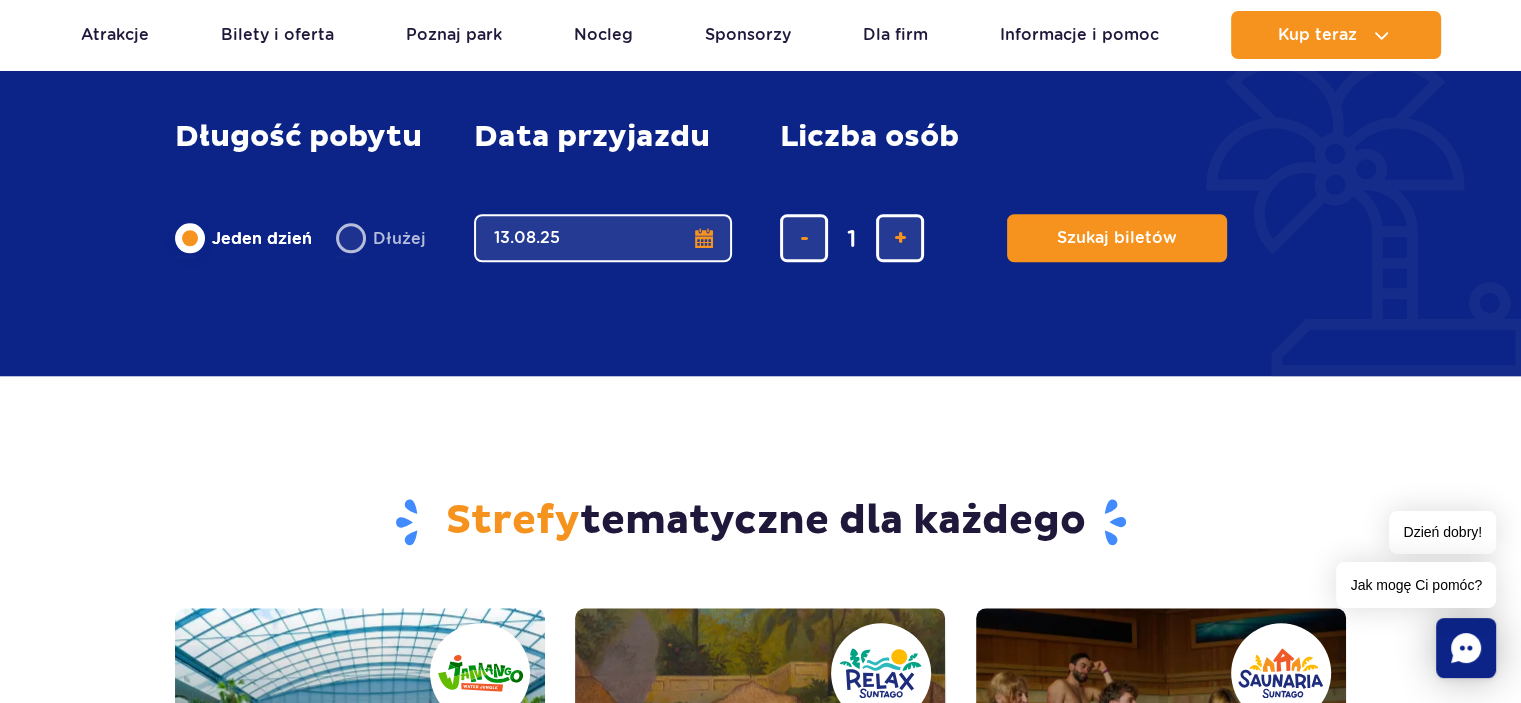 click on "13.08.25" at bounding box center [603, 238] 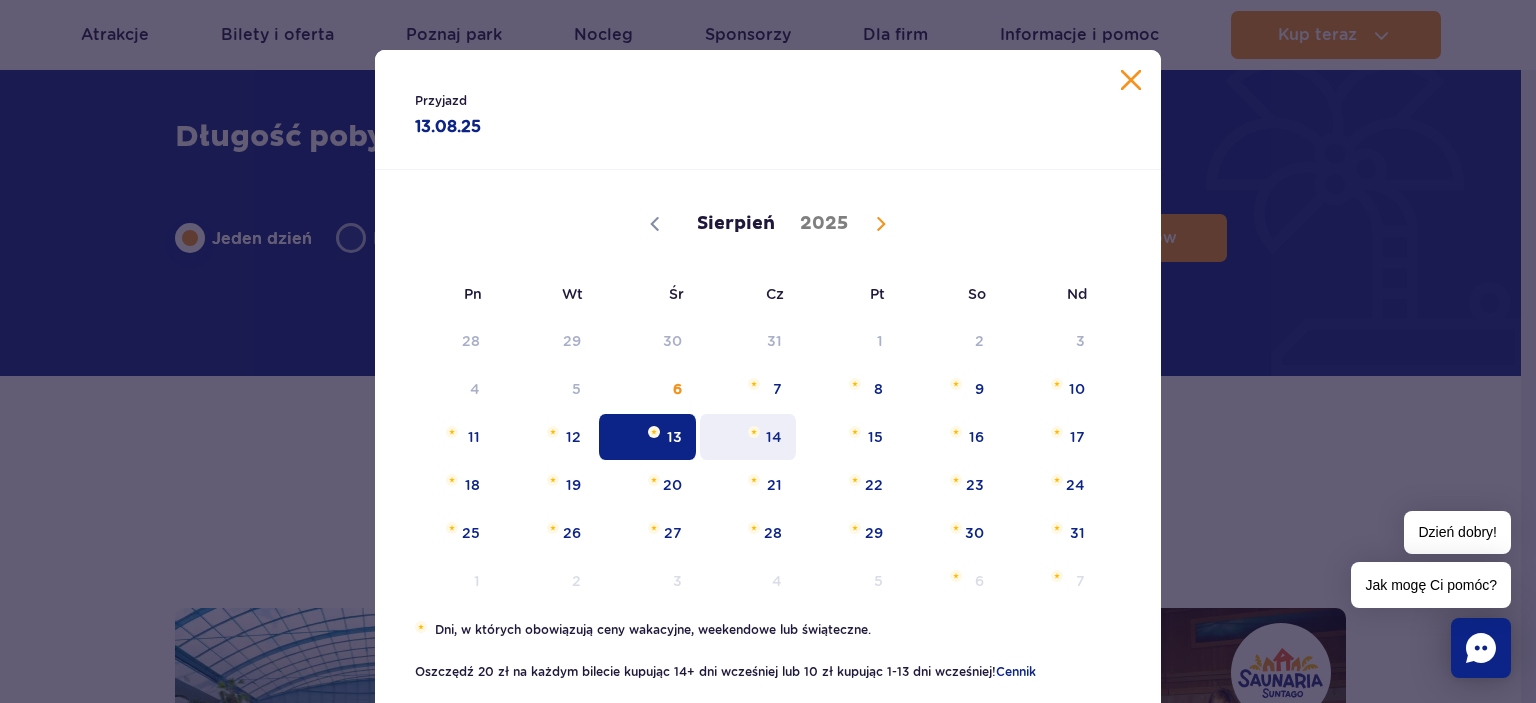 click on "14" at bounding box center (748, 437) 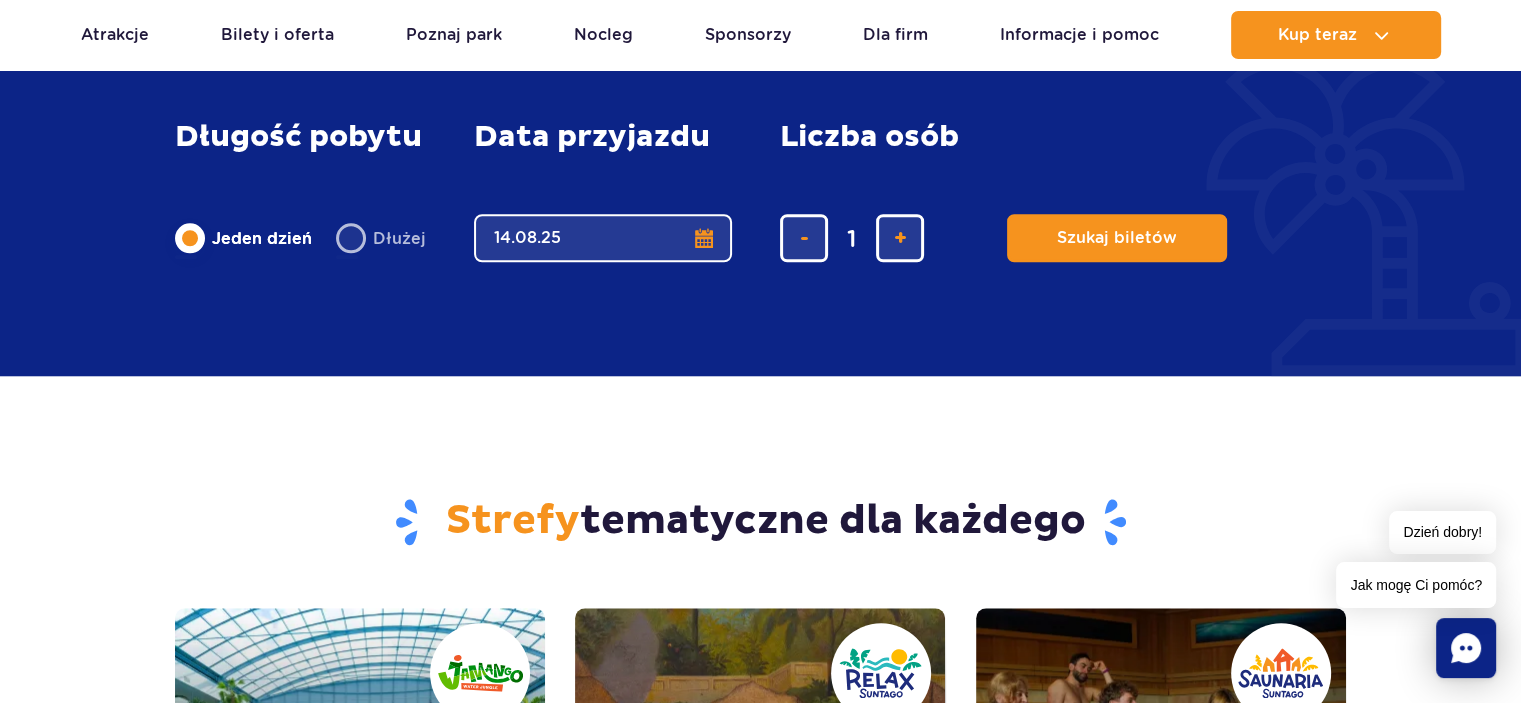 click on "Dłużej" at bounding box center [381, 238] 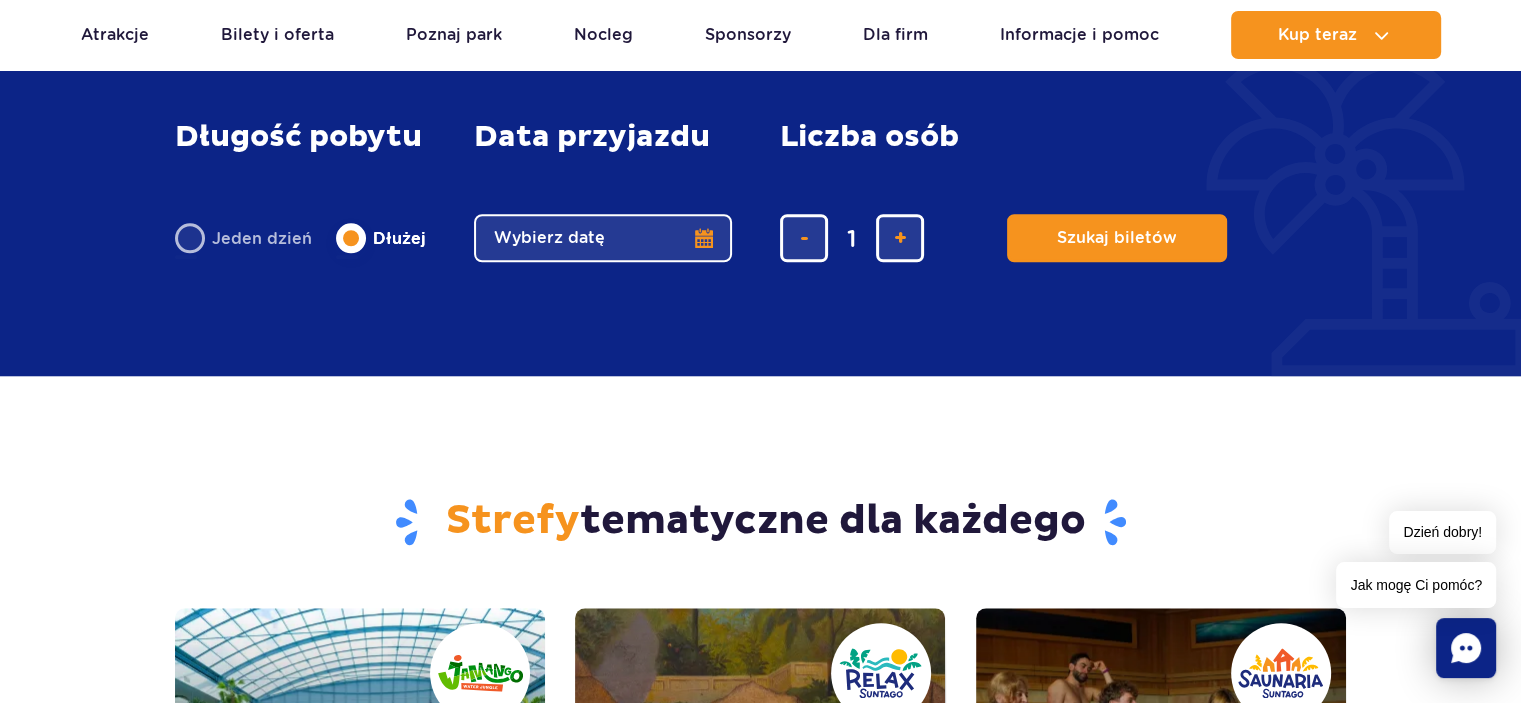 click on "Wybierz datę" at bounding box center (603, 238) 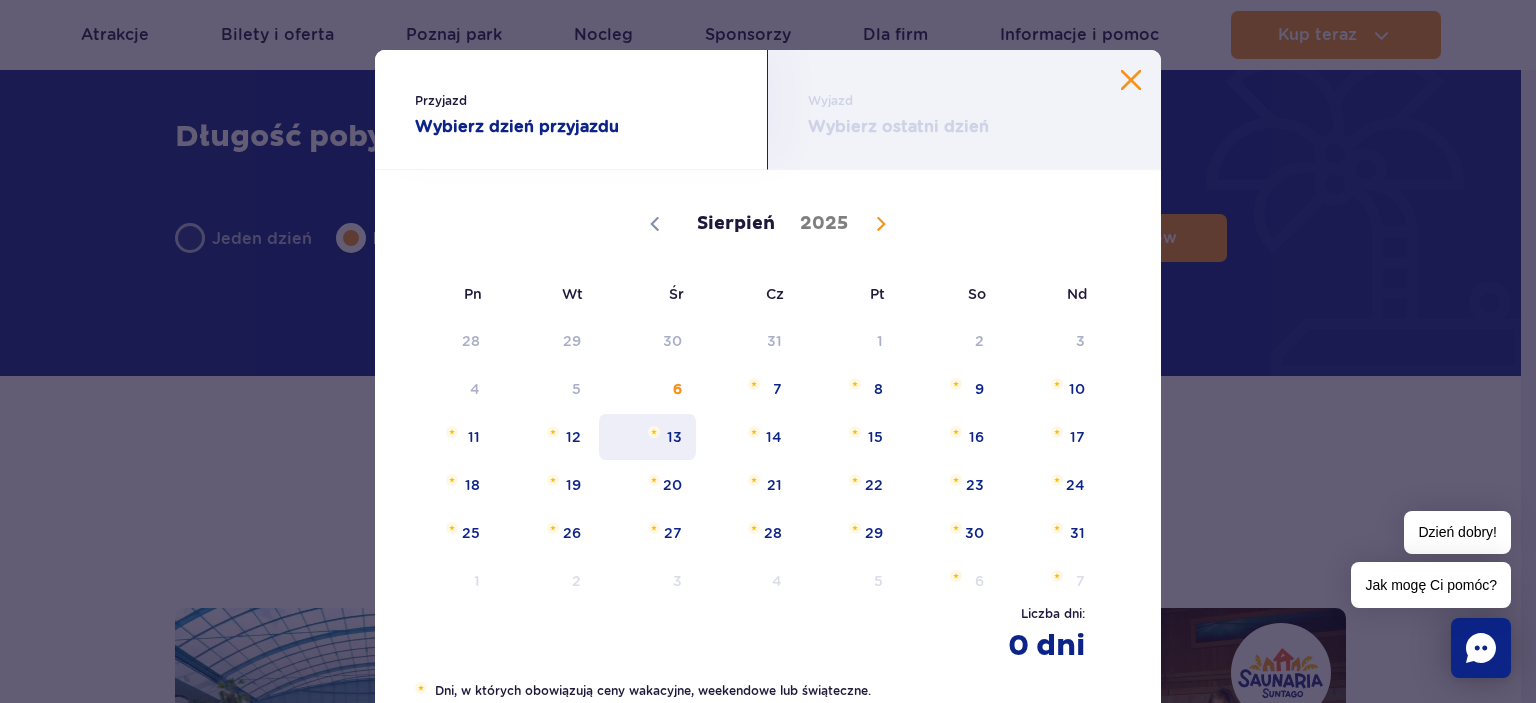 click on "13" at bounding box center [647, 437] 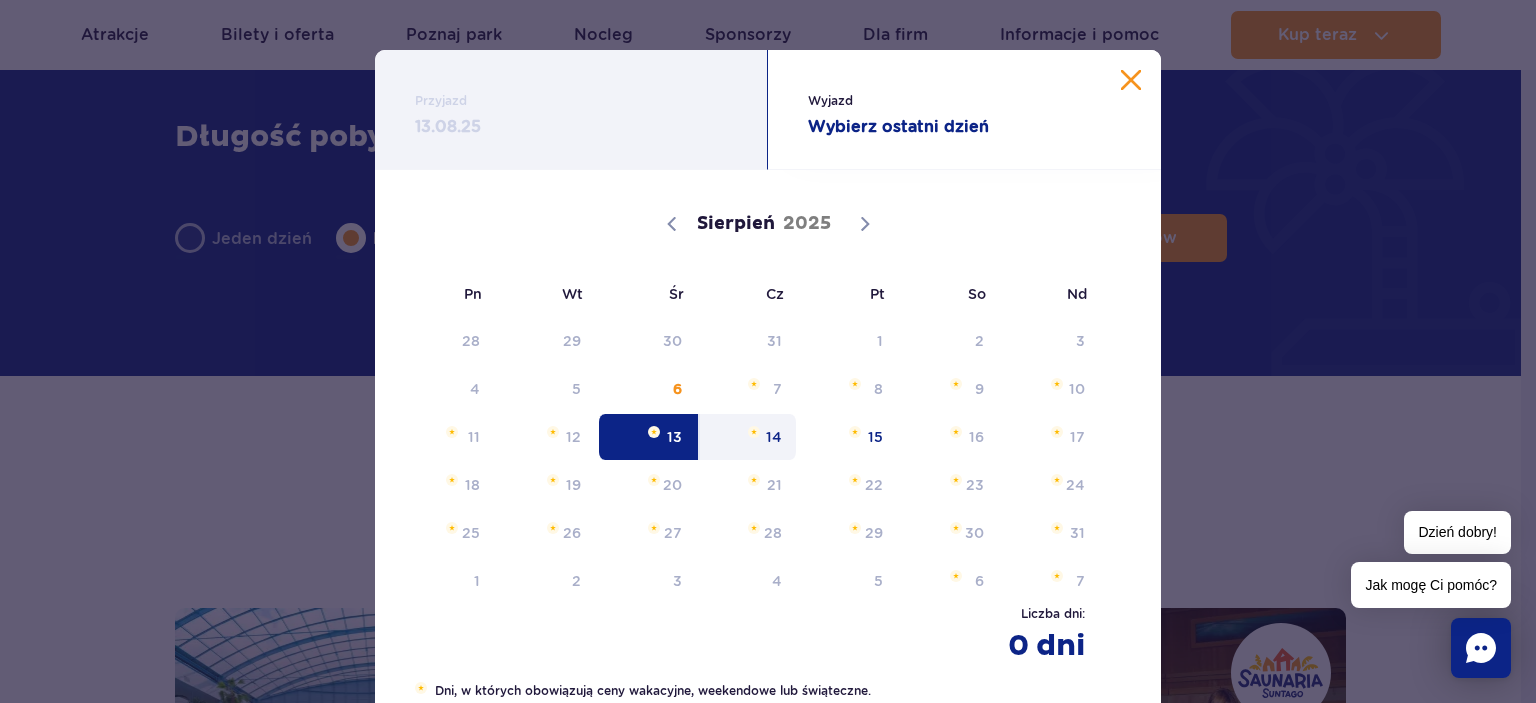 click on "14" at bounding box center (748, 437) 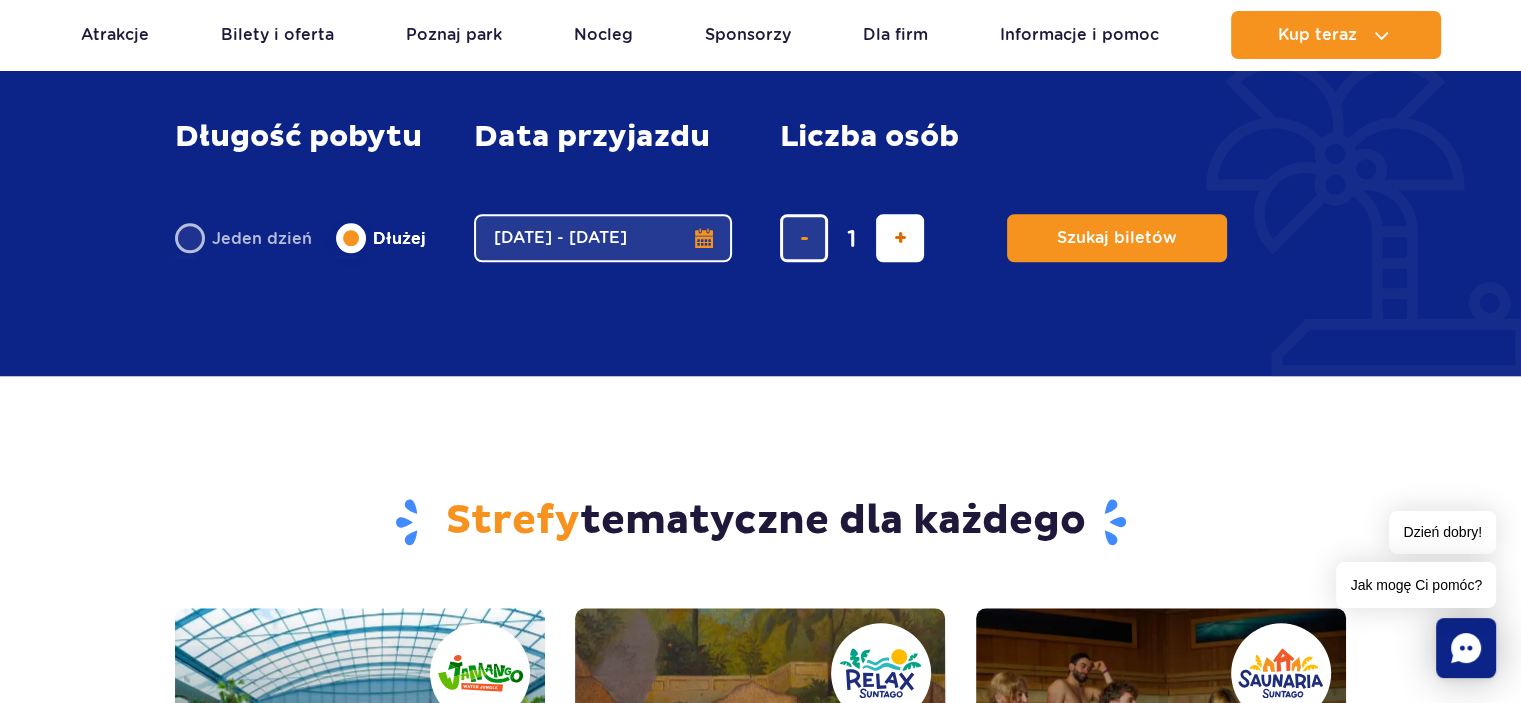 click at bounding box center [900, 238] 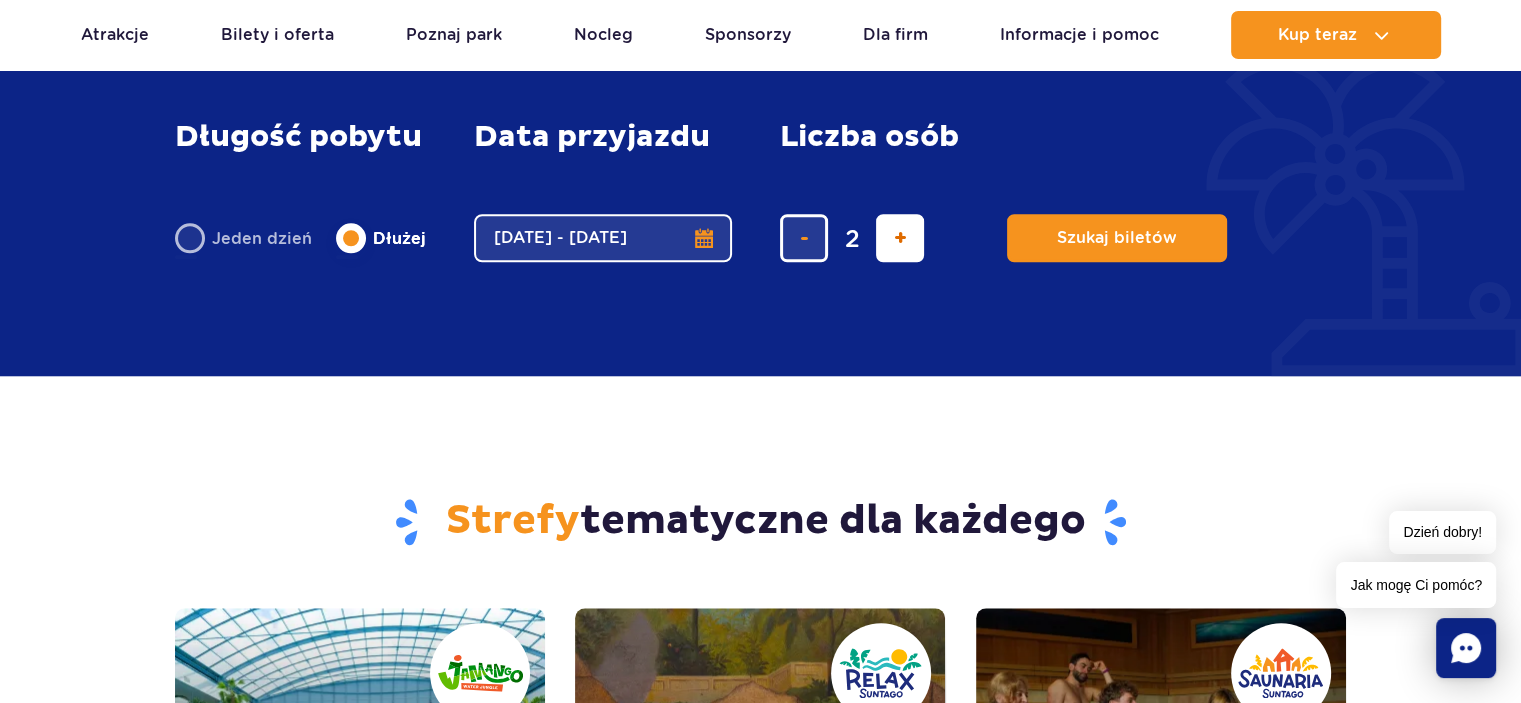 click at bounding box center (900, 238) 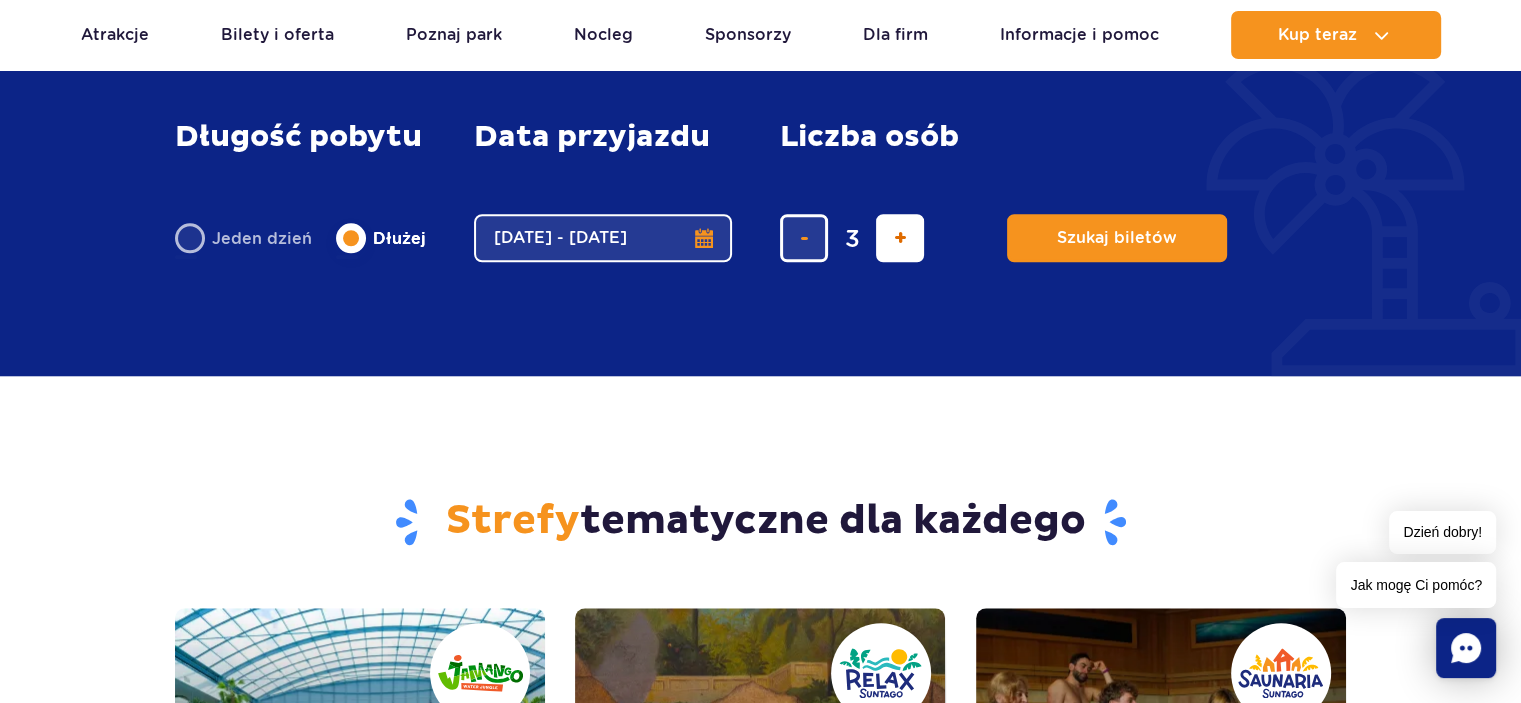 click at bounding box center (900, 238) 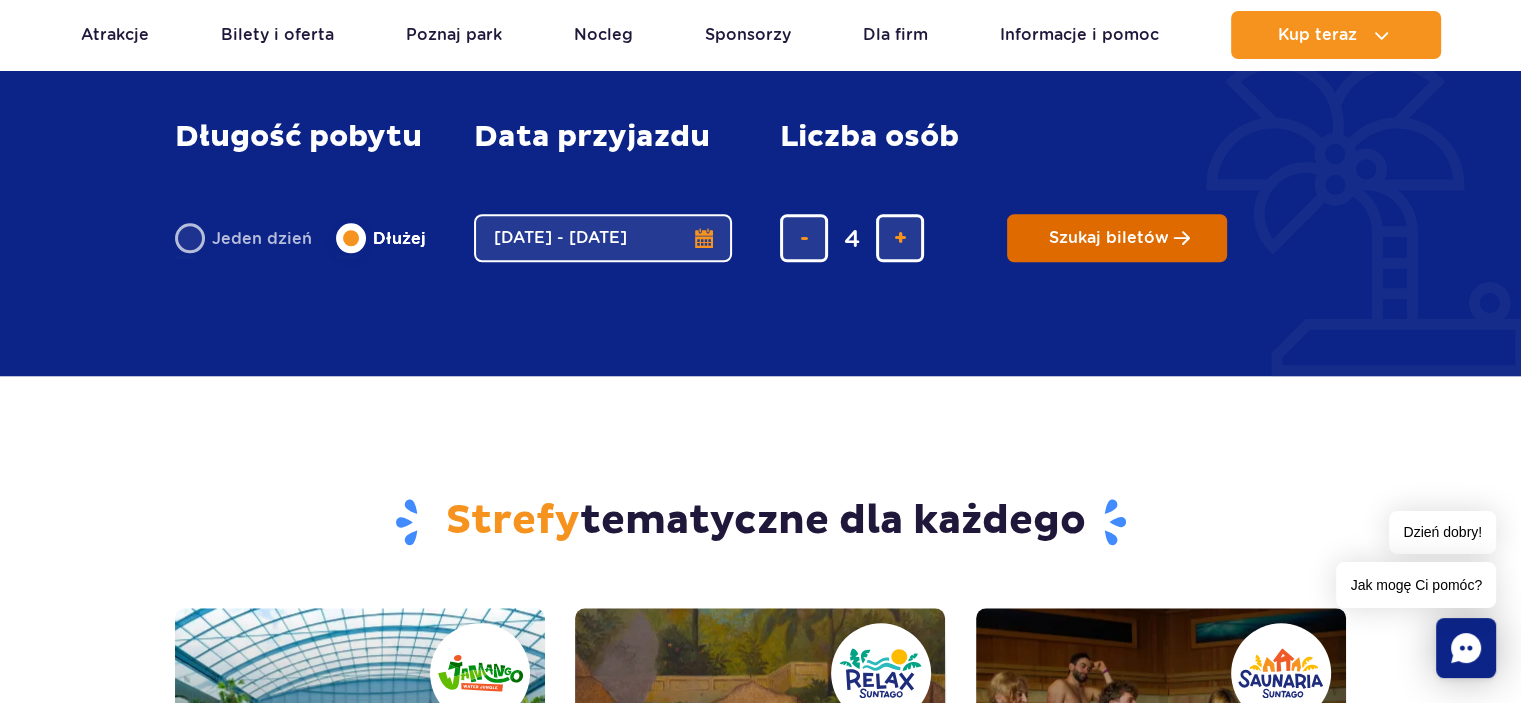 click on "Szukaj biletów" at bounding box center [1109, 238] 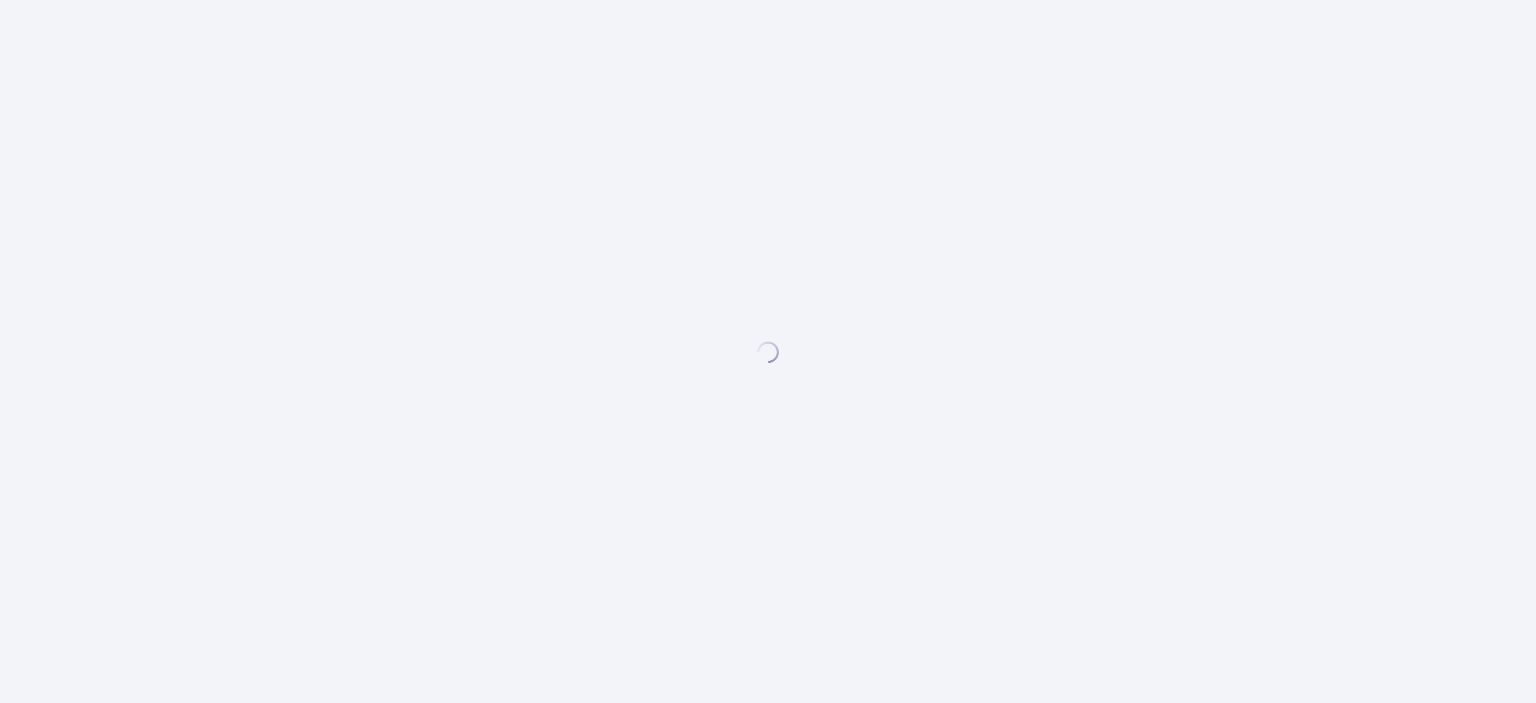 scroll, scrollTop: 0, scrollLeft: 0, axis: both 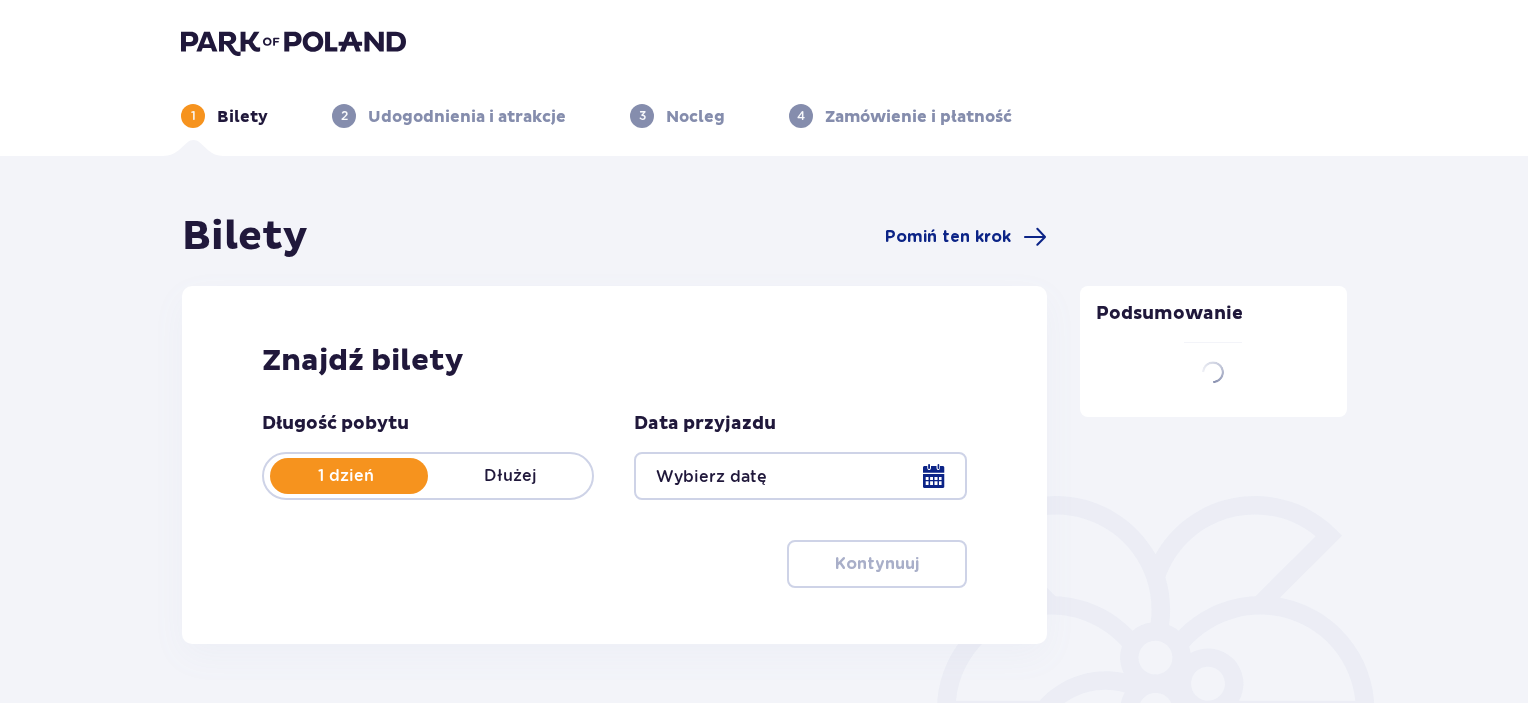 type on "[DD].[MM].[YY] - [DD].[MM].[YY]" 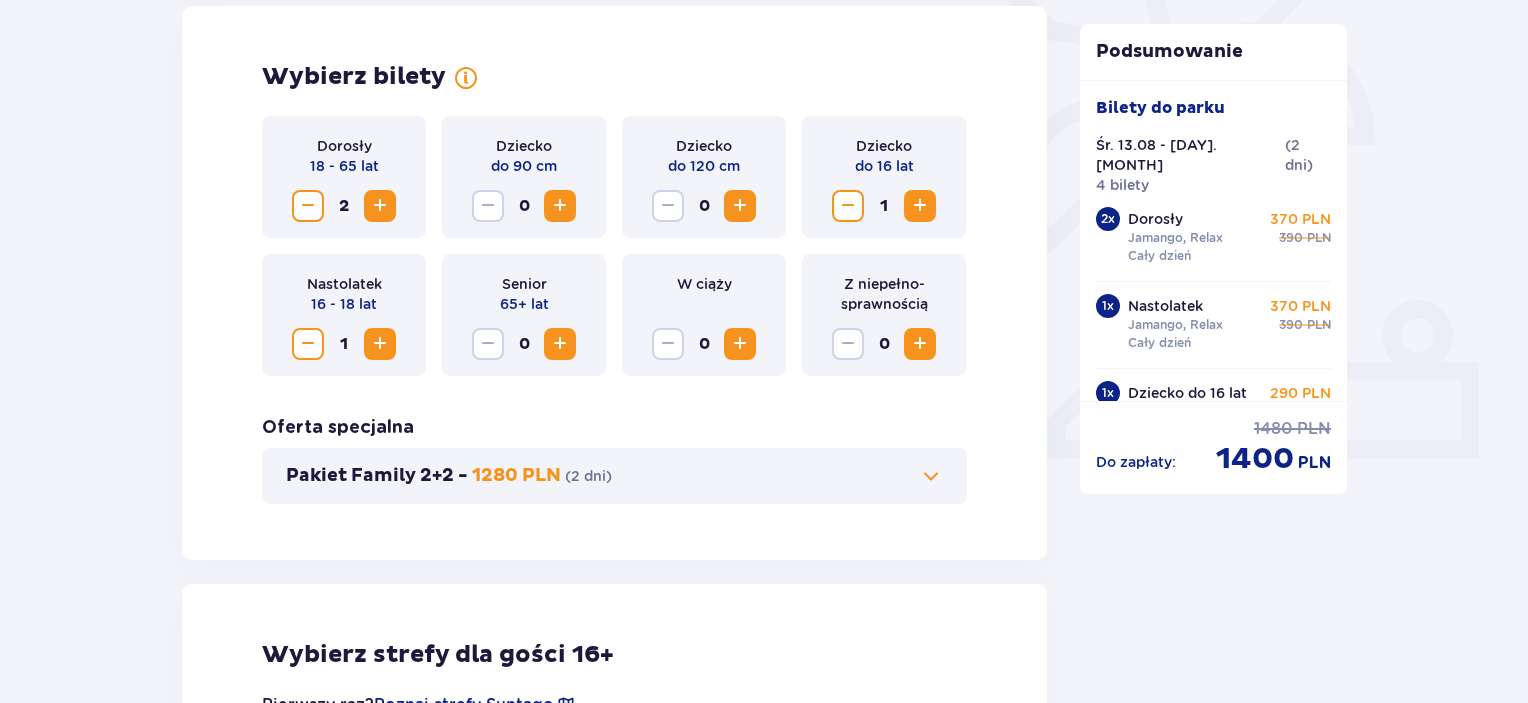 scroll, scrollTop: 600, scrollLeft: 0, axis: vertical 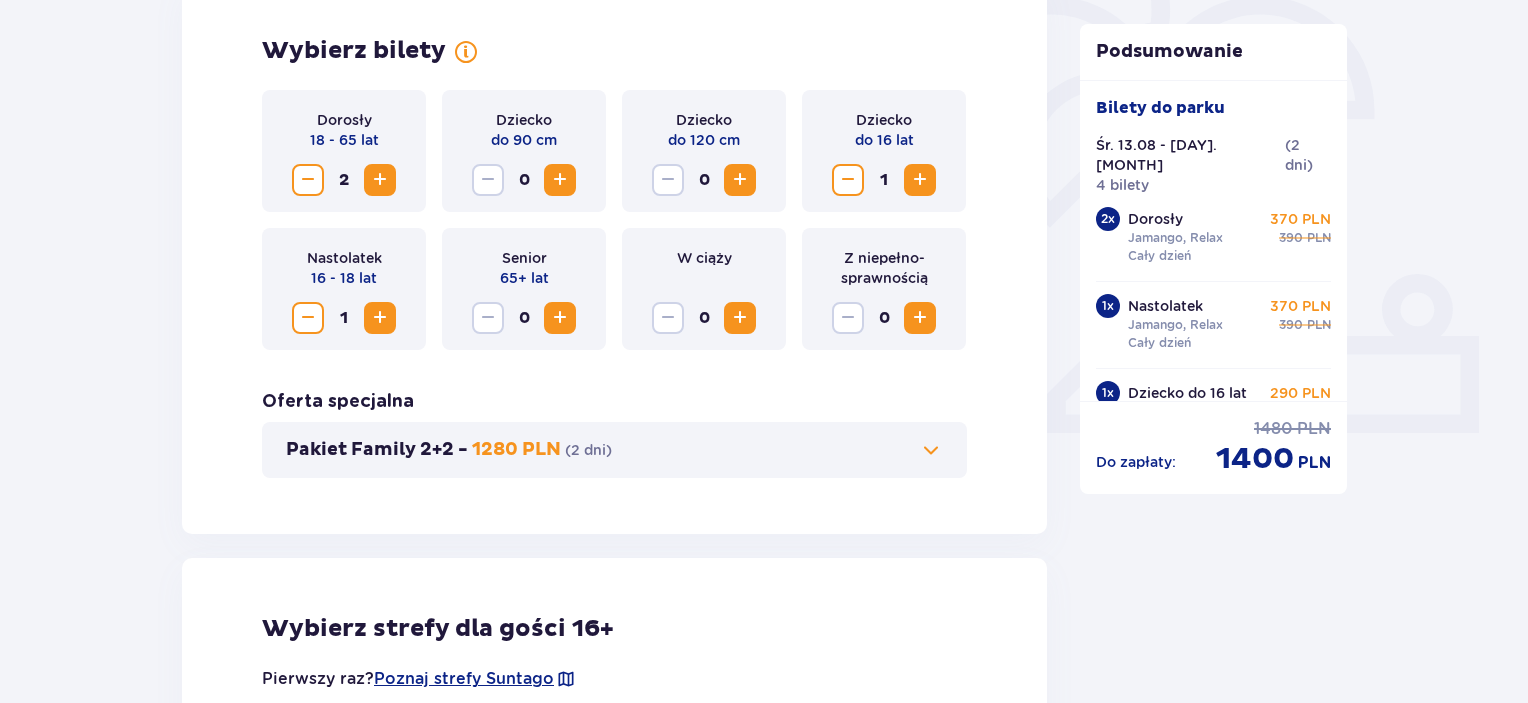 click on "Pakiet Family 2+2 -  1280 PLN ( 2 dni )" at bounding box center (614, 450) 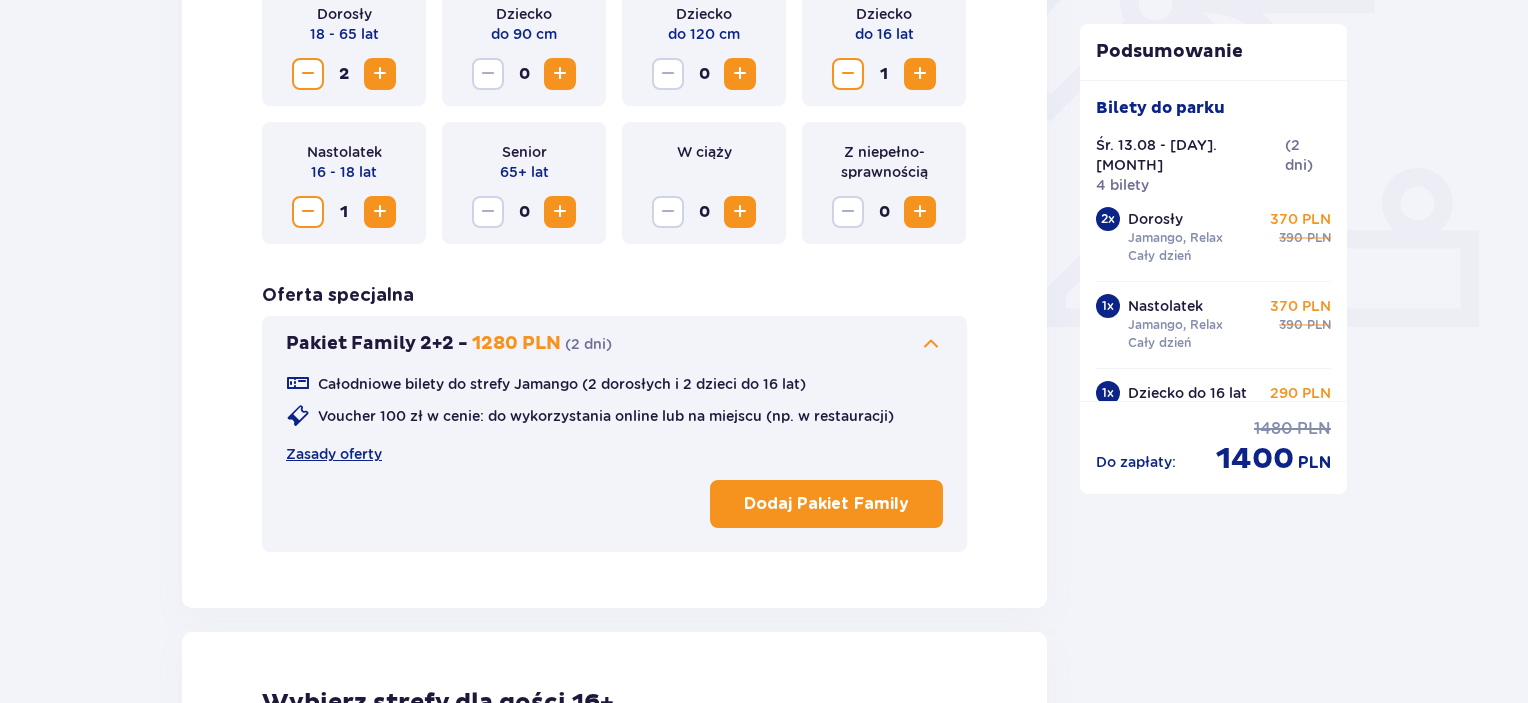 scroll, scrollTop: 756, scrollLeft: 0, axis: vertical 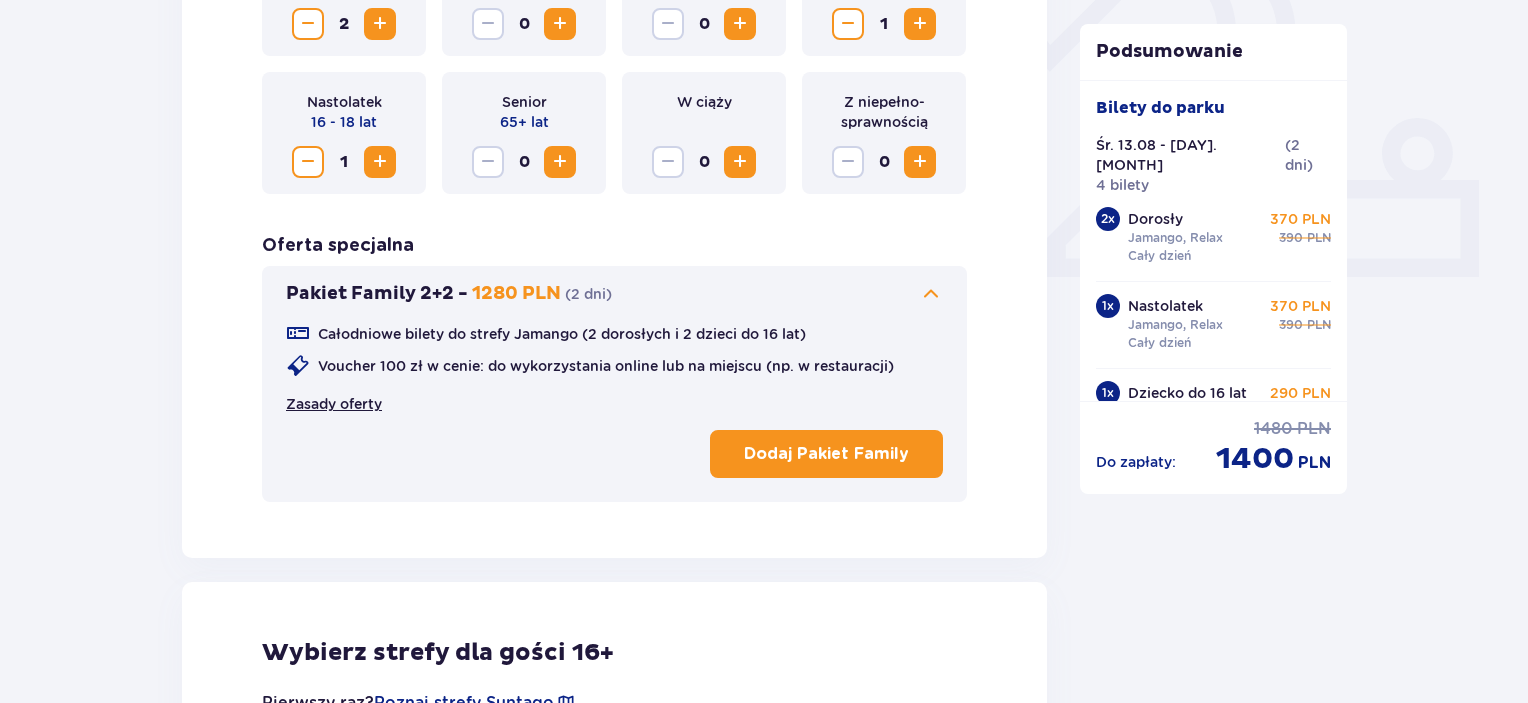 click on "Zasady oferty" at bounding box center (334, 404) 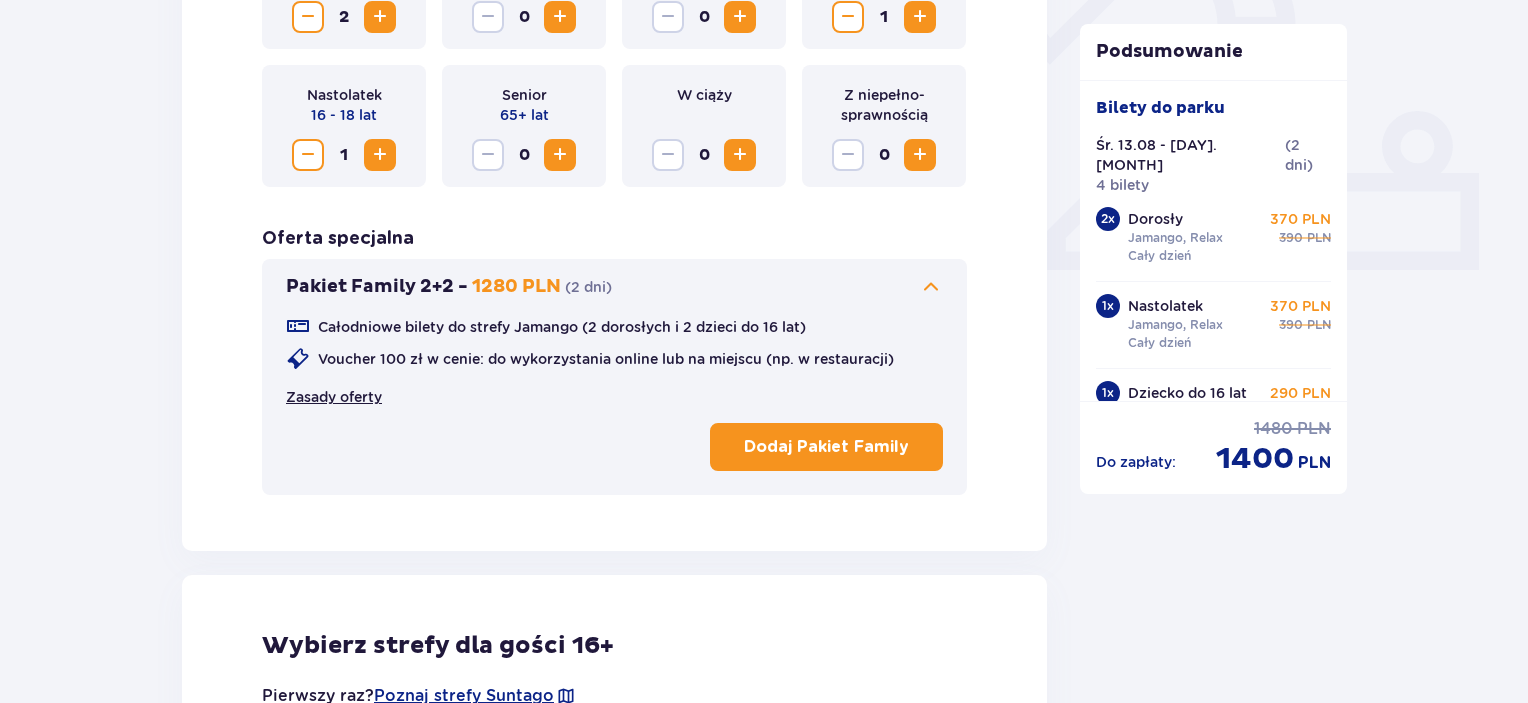 scroll, scrollTop: 800, scrollLeft: 0, axis: vertical 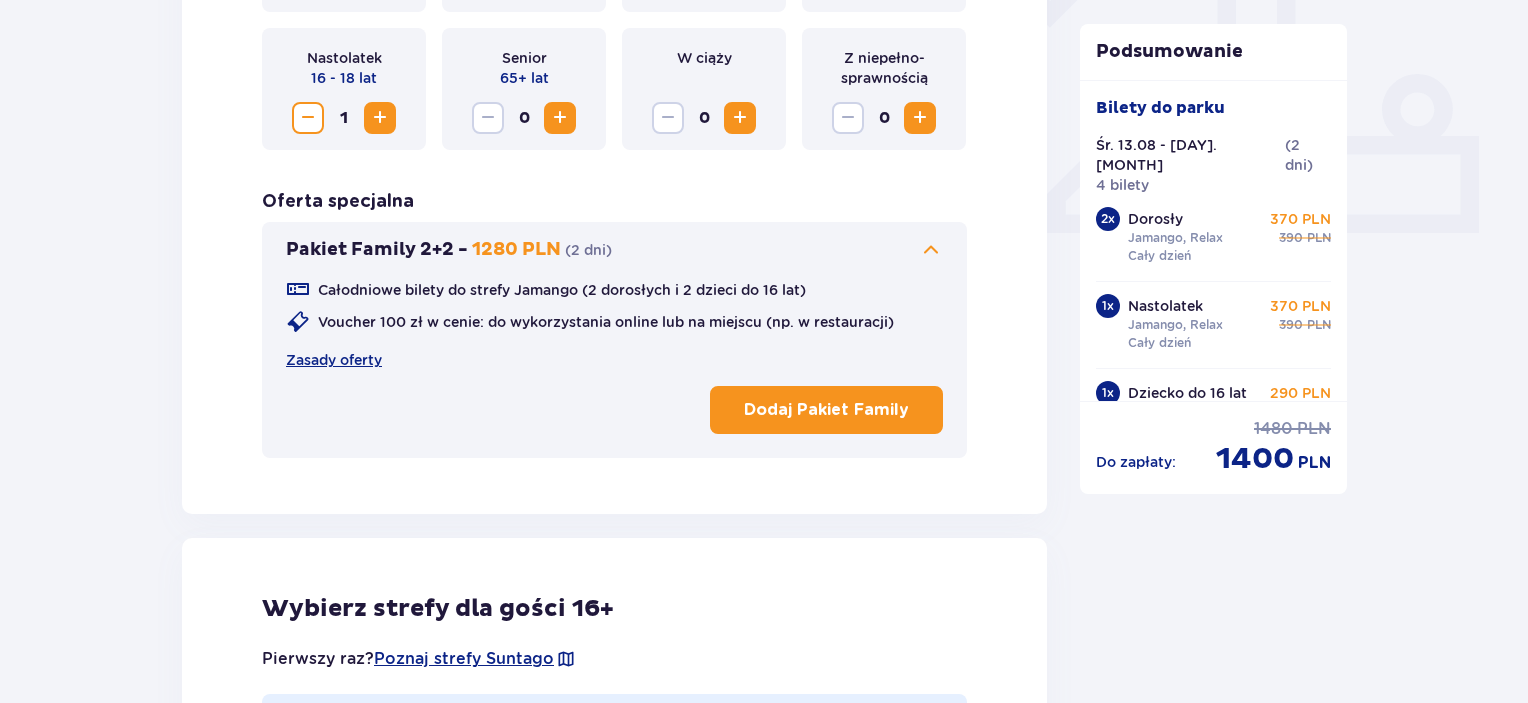 click on "Dodaj Pakiet Family" at bounding box center (826, 410) 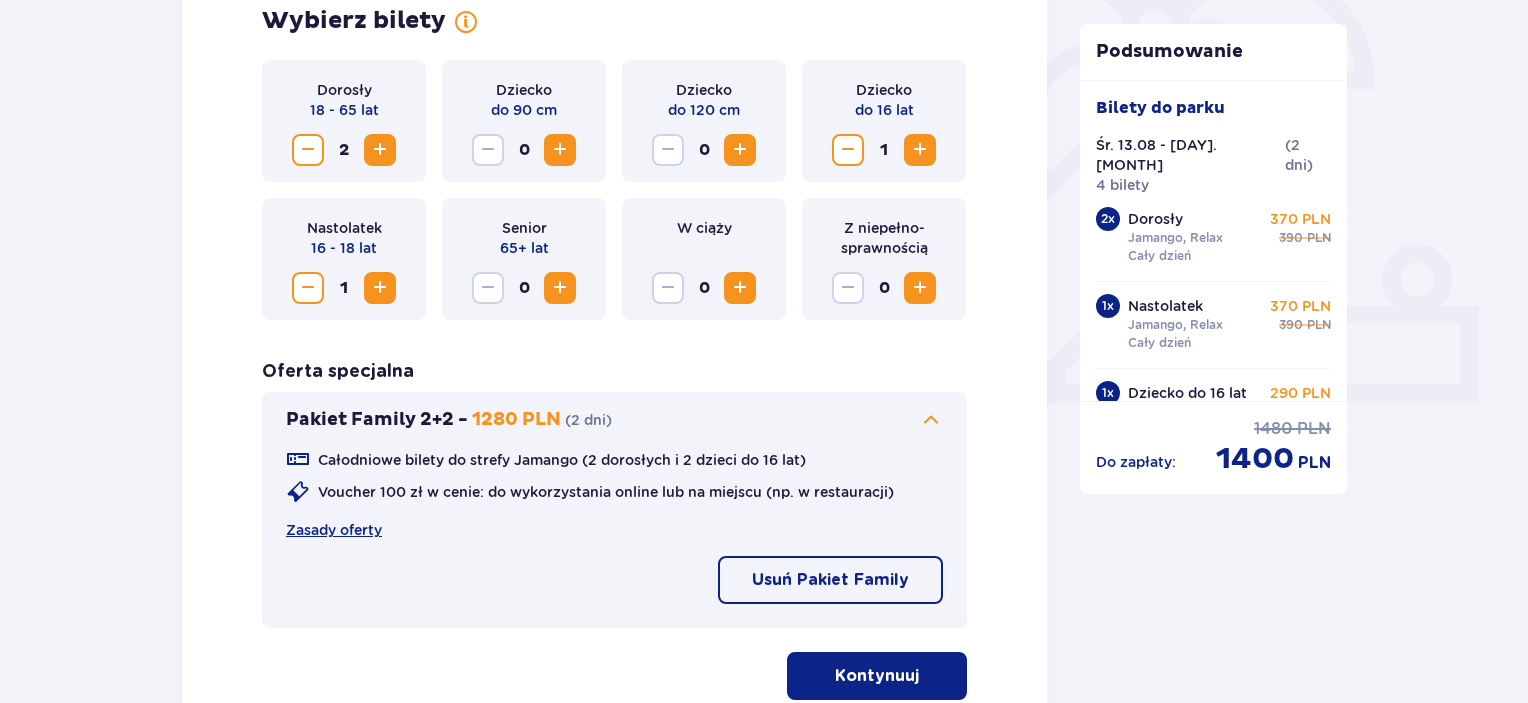 scroll, scrollTop: 900, scrollLeft: 0, axis: vertical 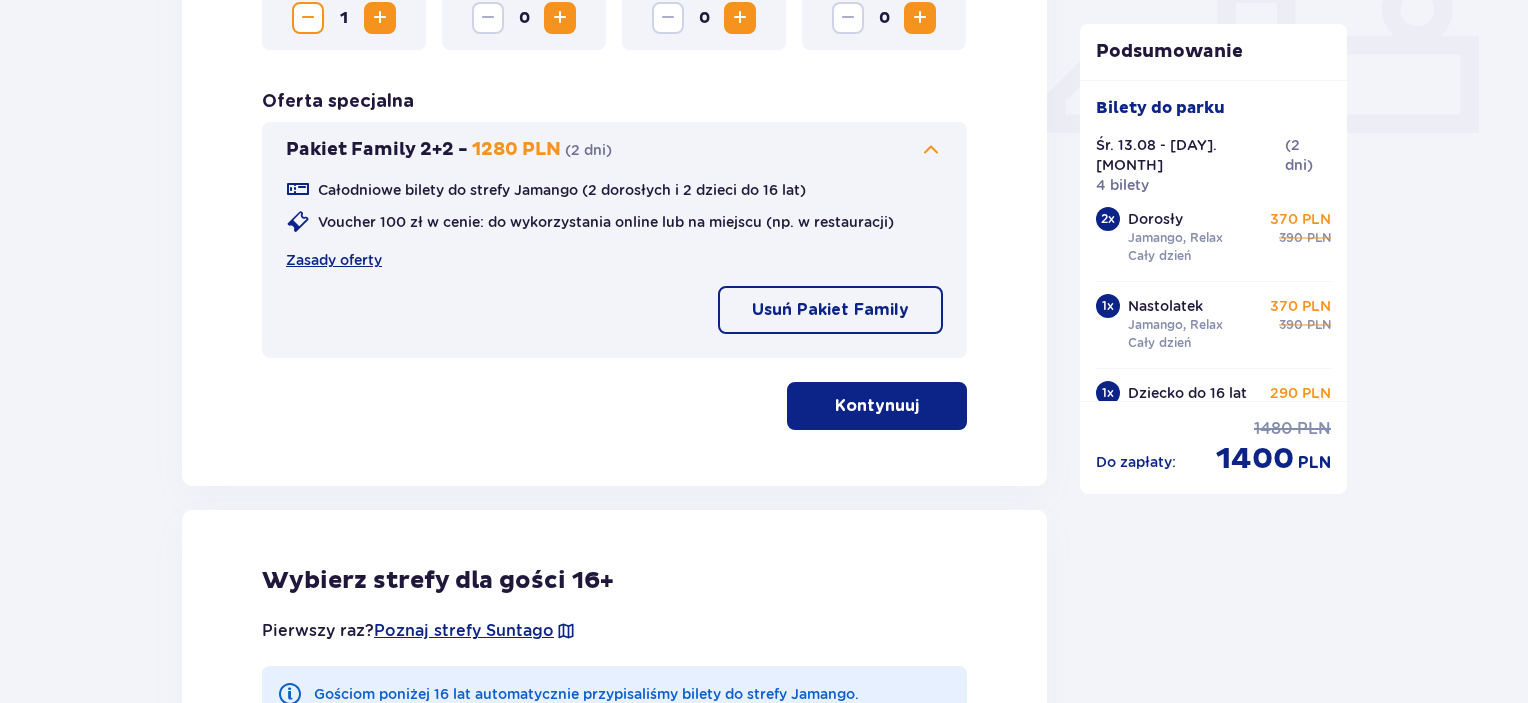 click on "Kontynuuj" at bounding box center [877, 406] 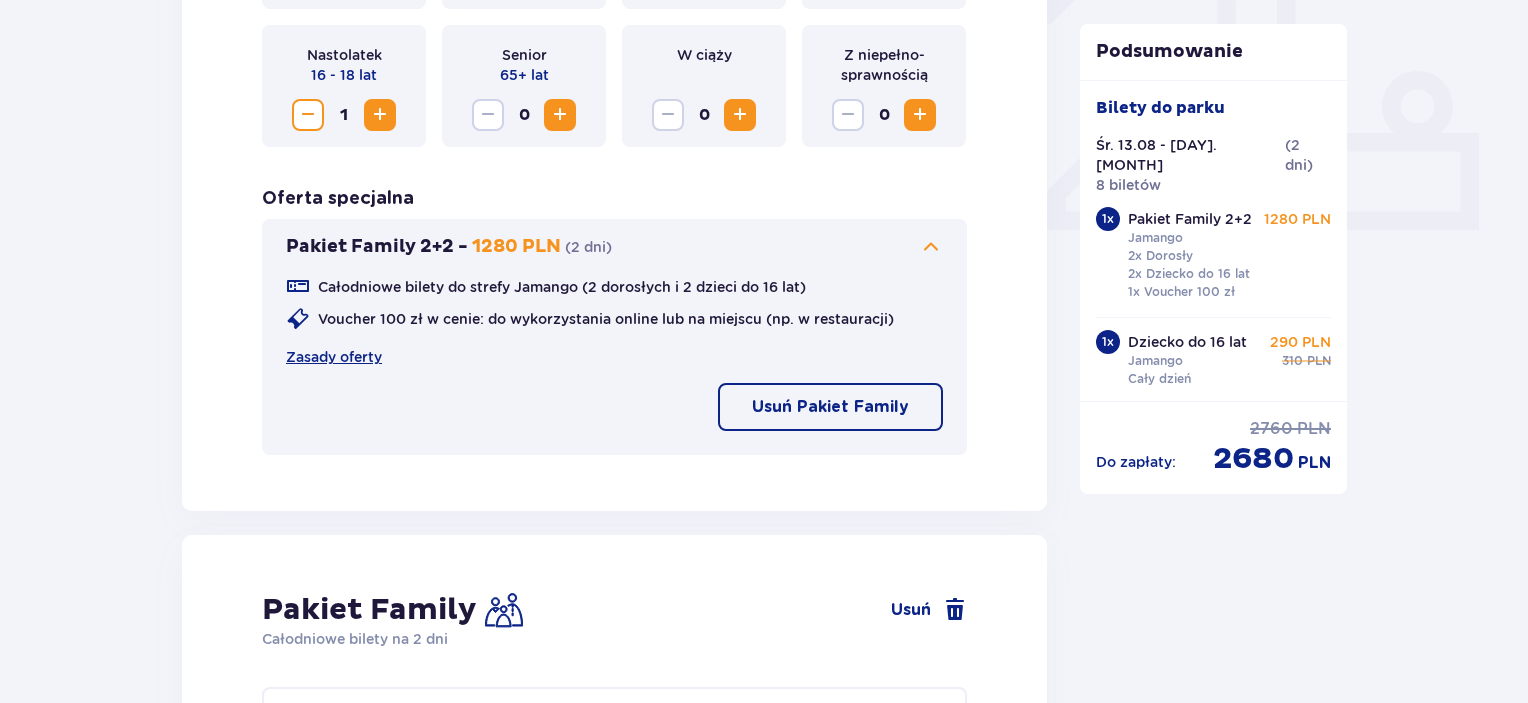 scroll, scrollTop: 800, scrollLeft: 0, axis: vertical 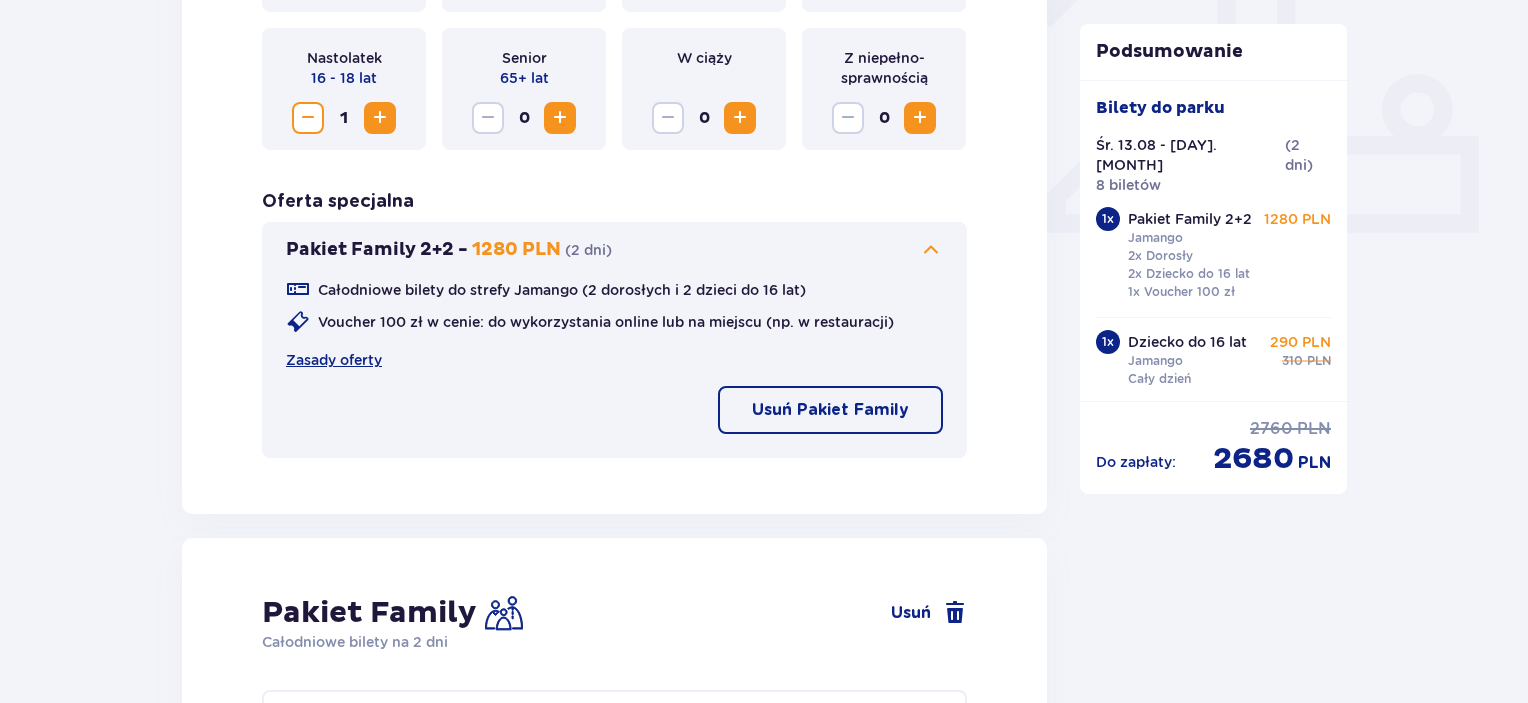 click on "Usuń Pakiet Family" at bounding box center [830, 410] 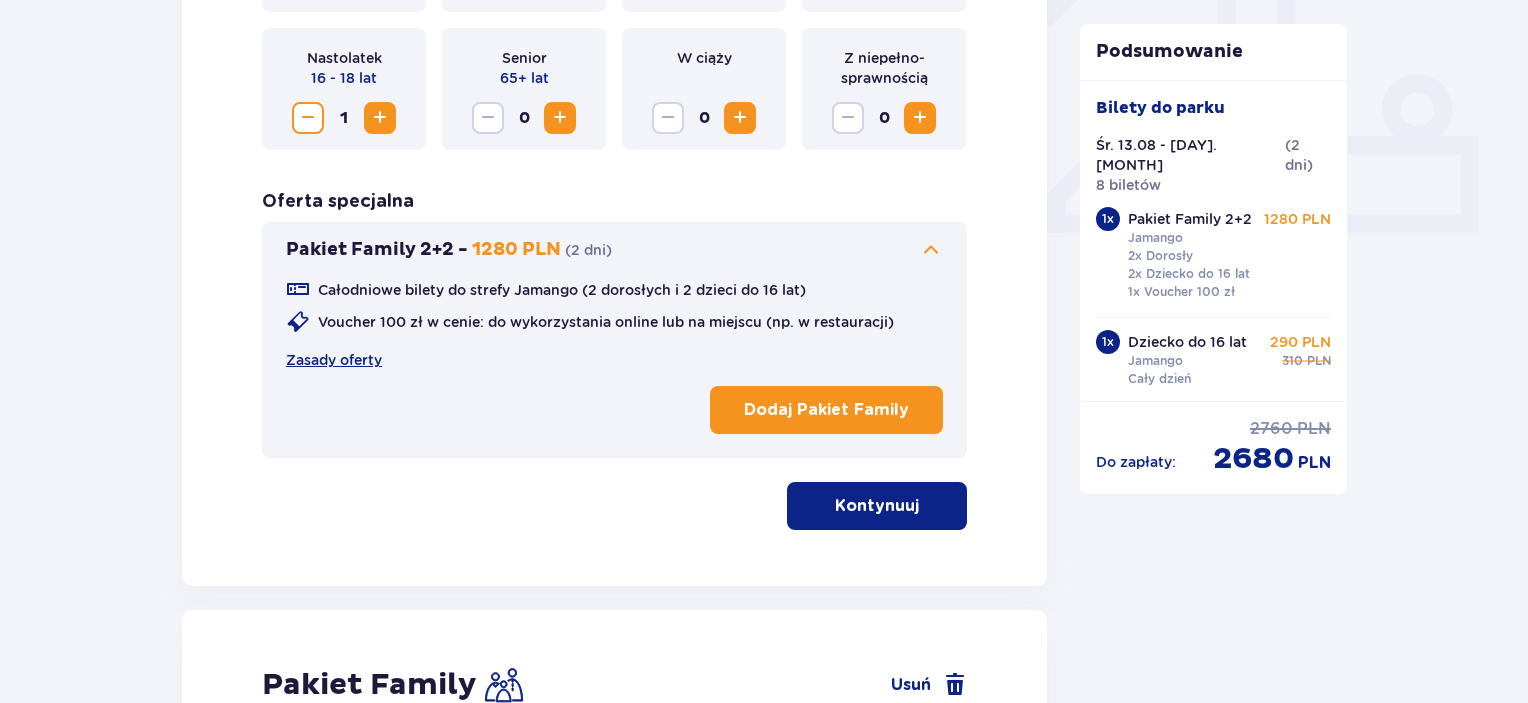 click on "Kontynuuj" at bounding box center [877, 506] 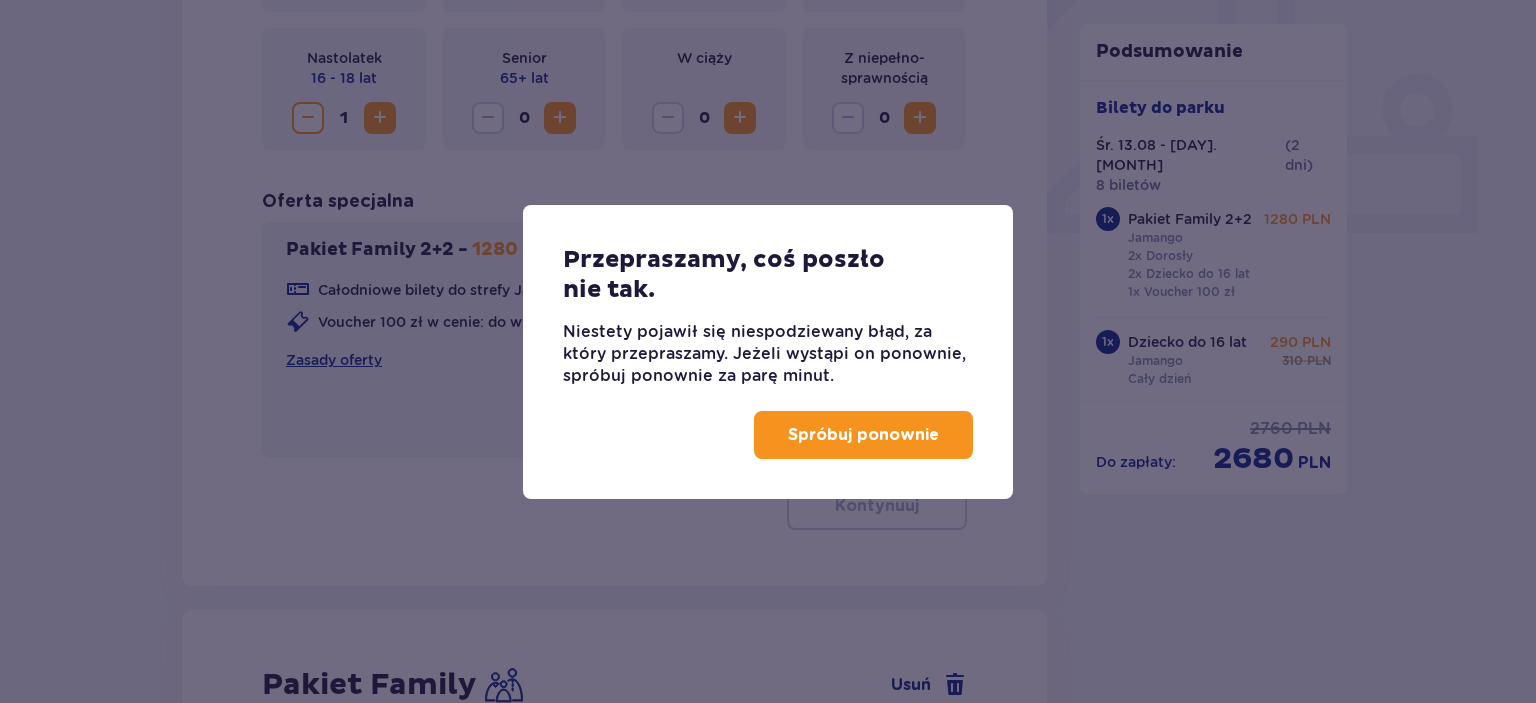 click on "Spróbuj ponownie" at bounding box center [863, 435] 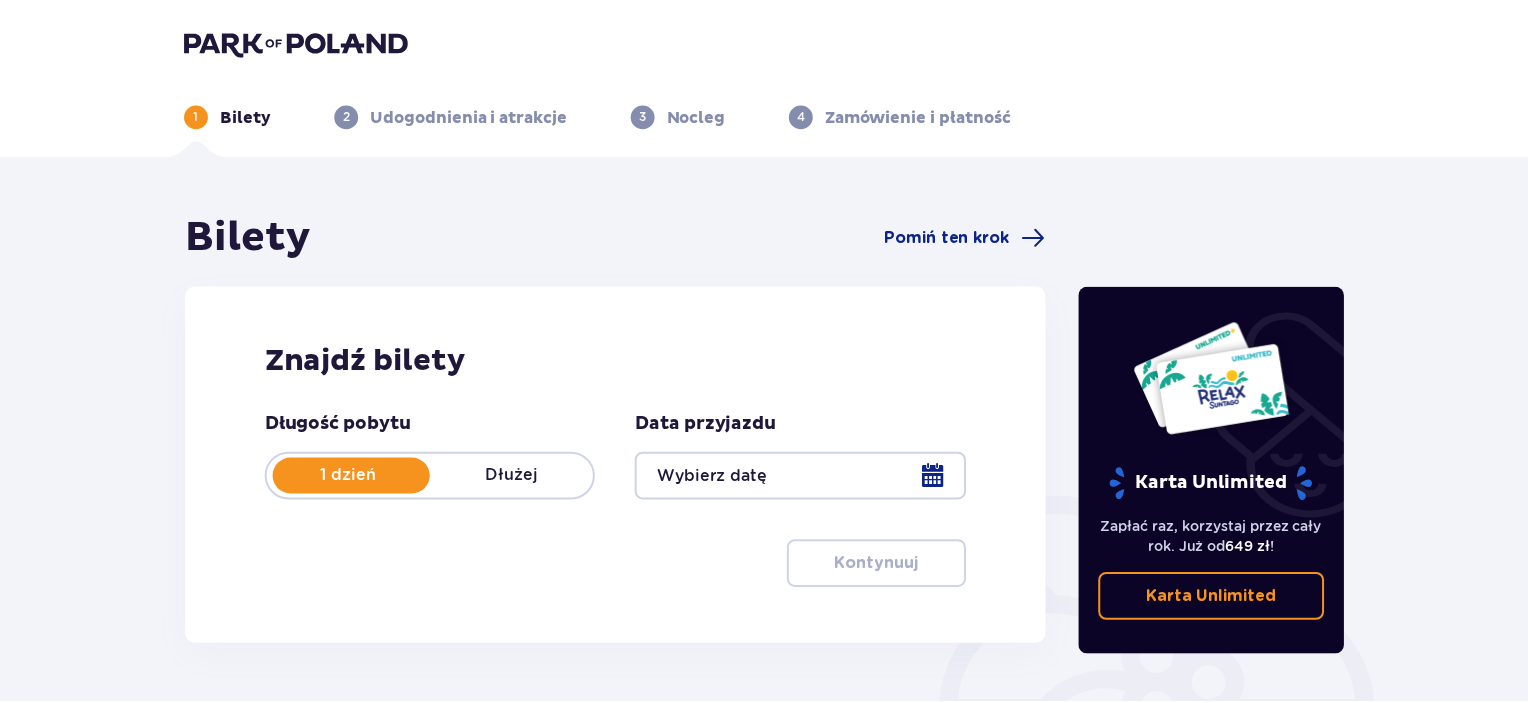 scroll, scrollTop: 0, scrollLeft: 0, axis: both 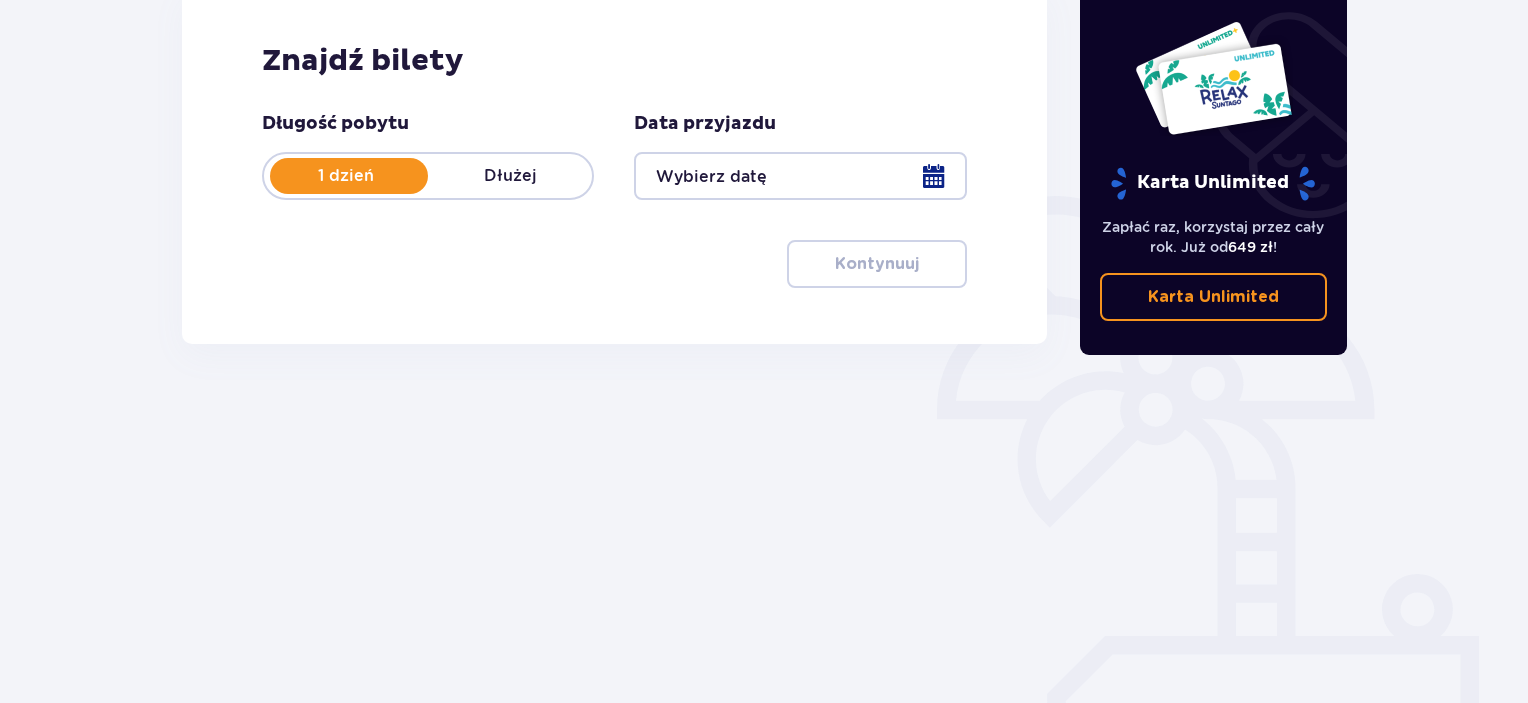 click on "Dłużej" at bounding box center [510, 176] 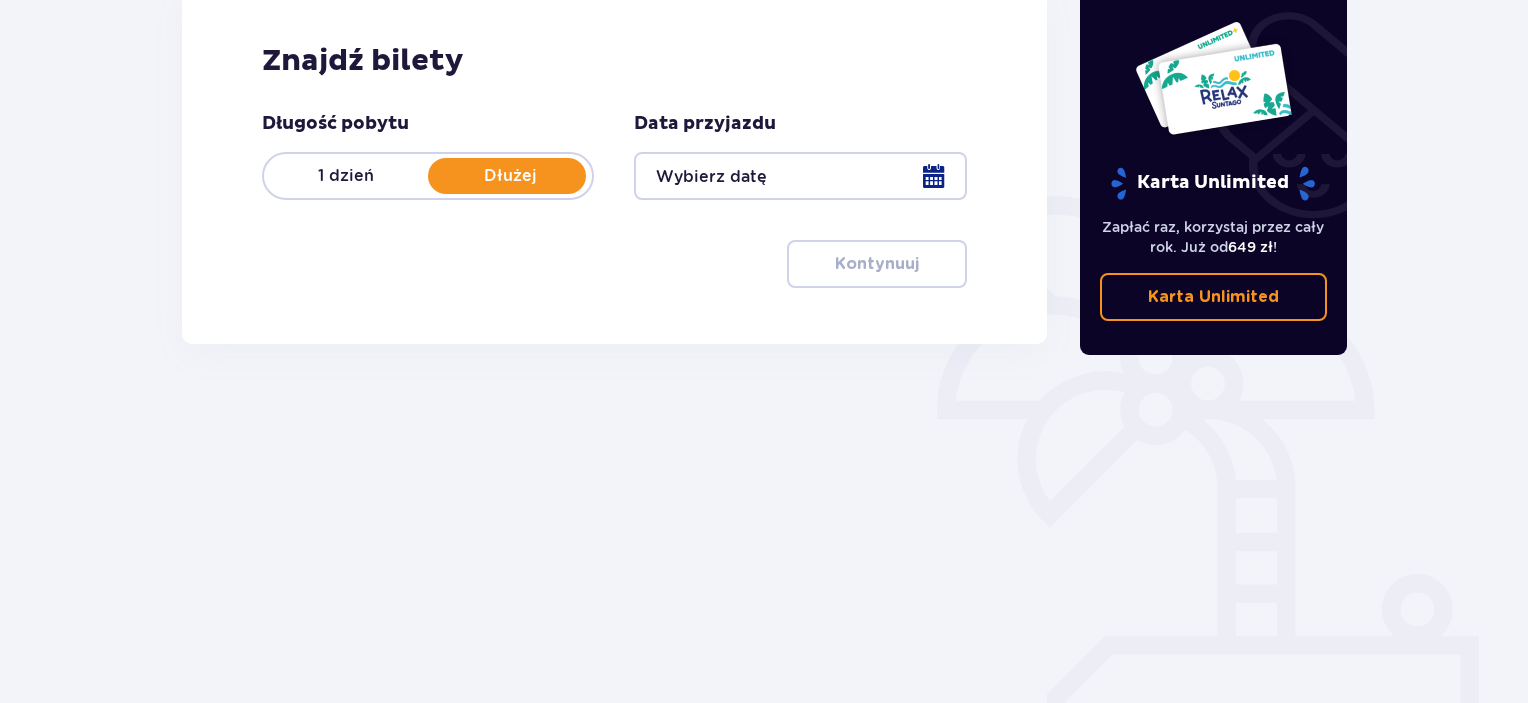click at bounding box center [800, 176] 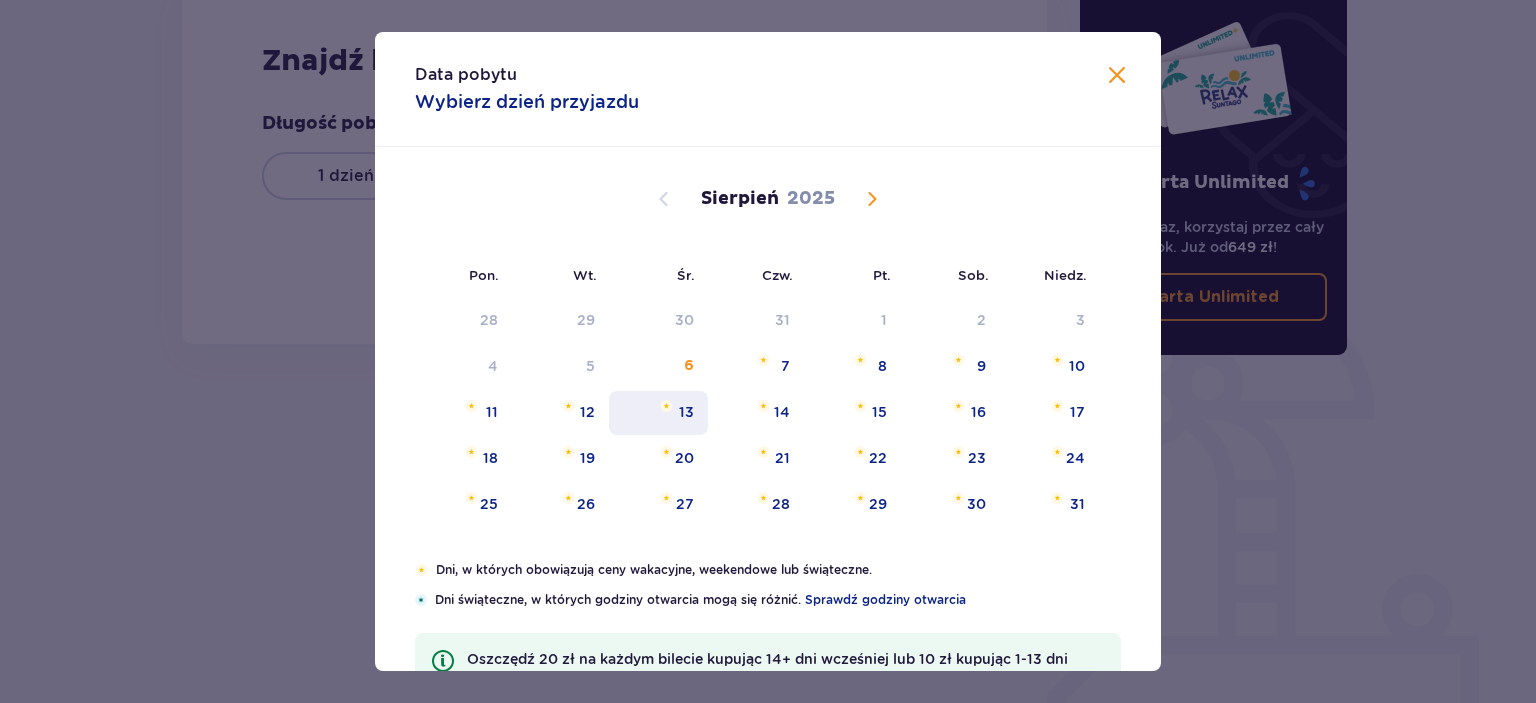 click on "13" at bounding box center (686, 412) 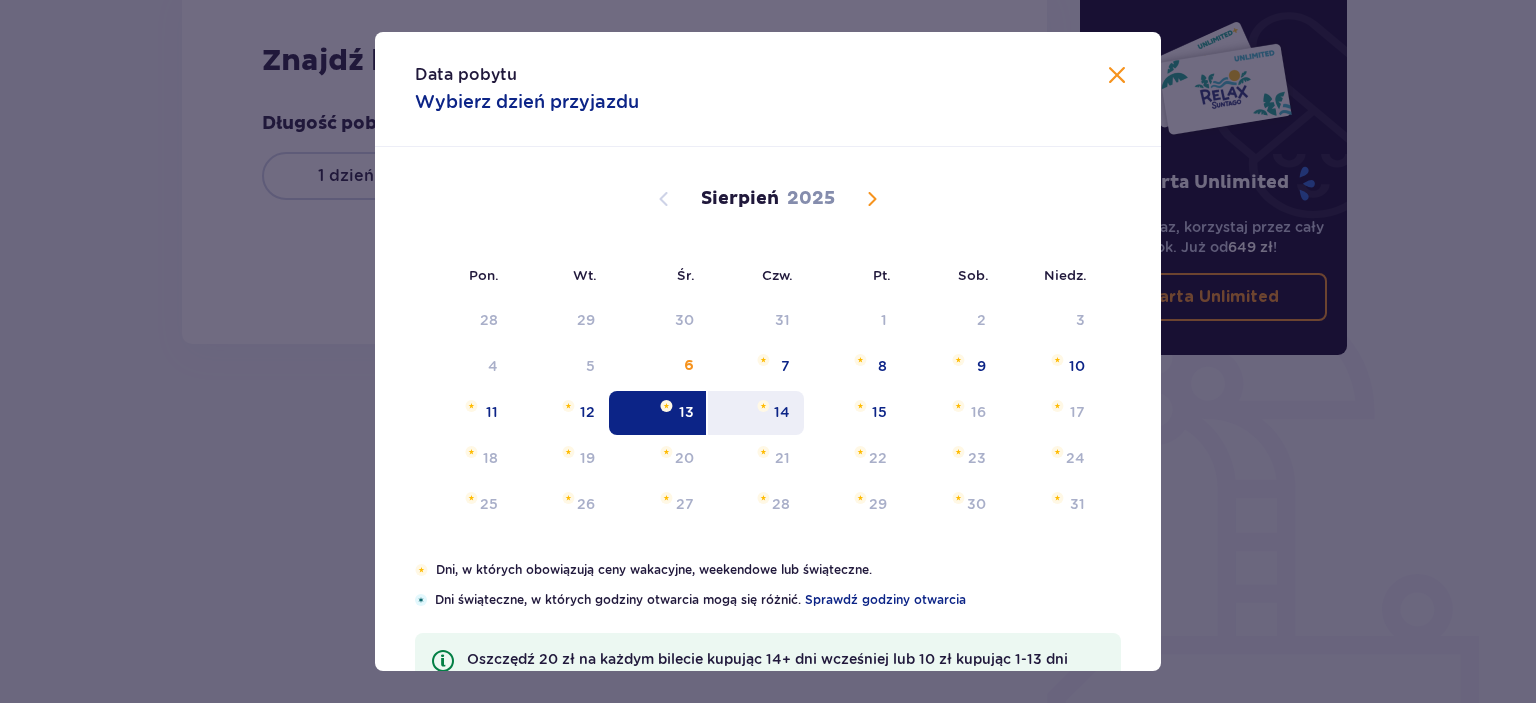click at bounding box center [763, 406] 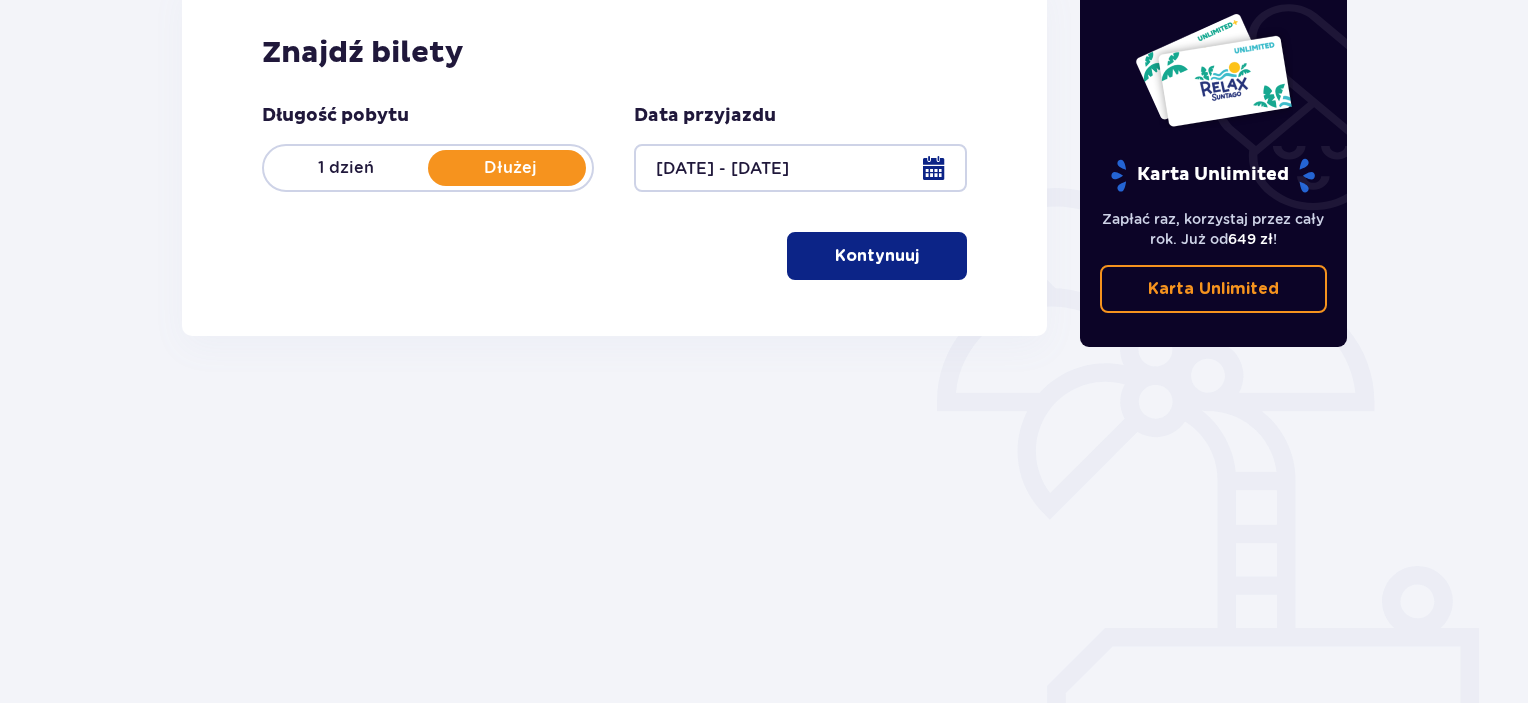 scroll, scrollTop: 316, scrollLeft: 0, axis: vertical 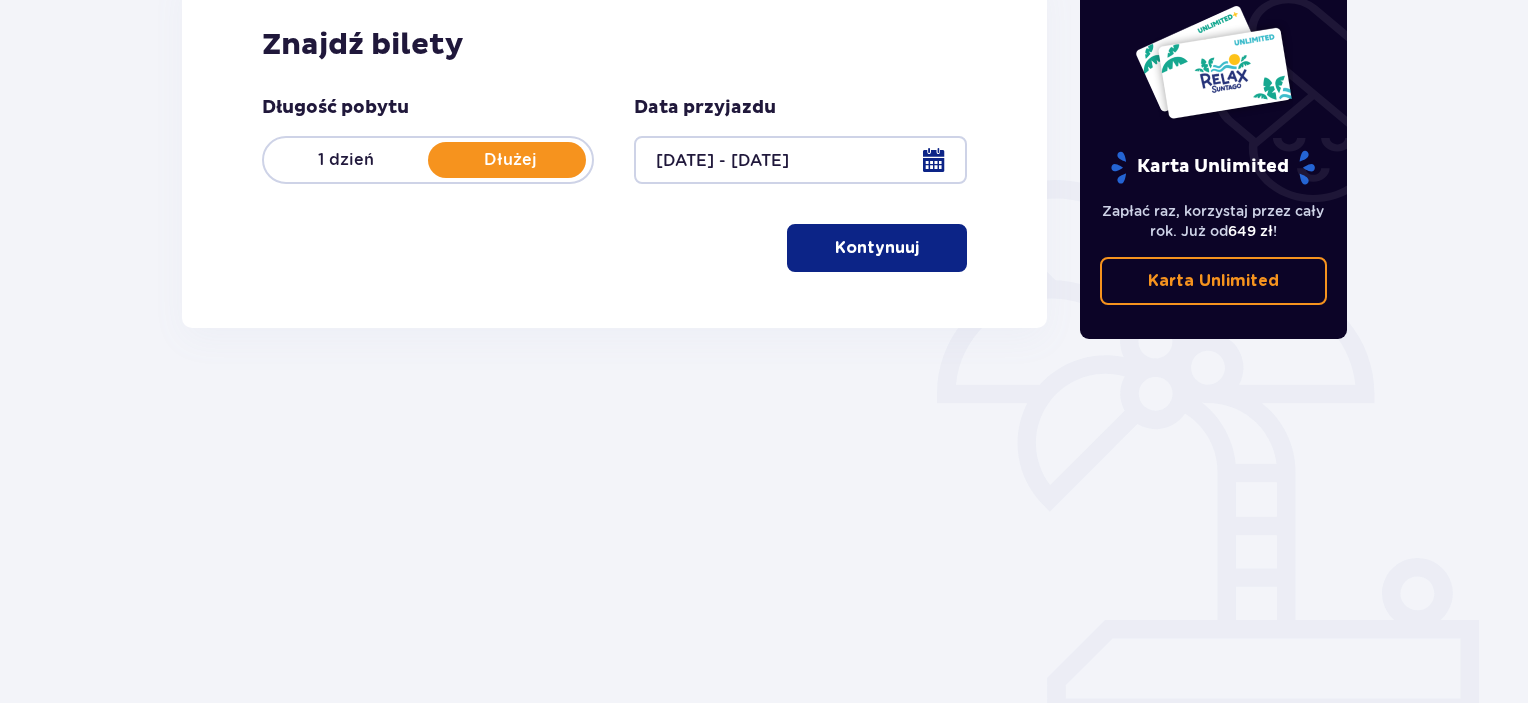 click on "Kontynuuj" at bounding box center [877, 248] 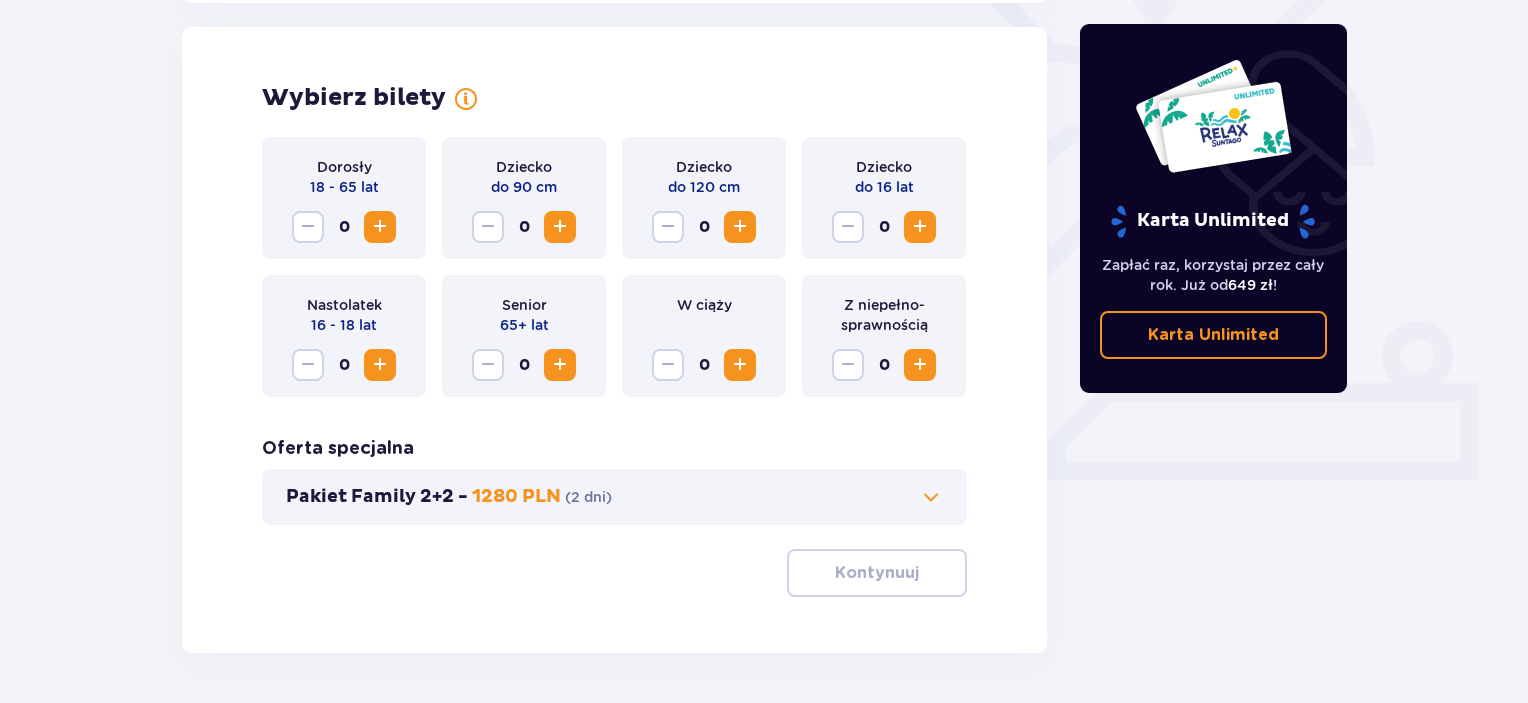 scroll, scrollTop: 556, scrollLeft: 0, axis: vertical 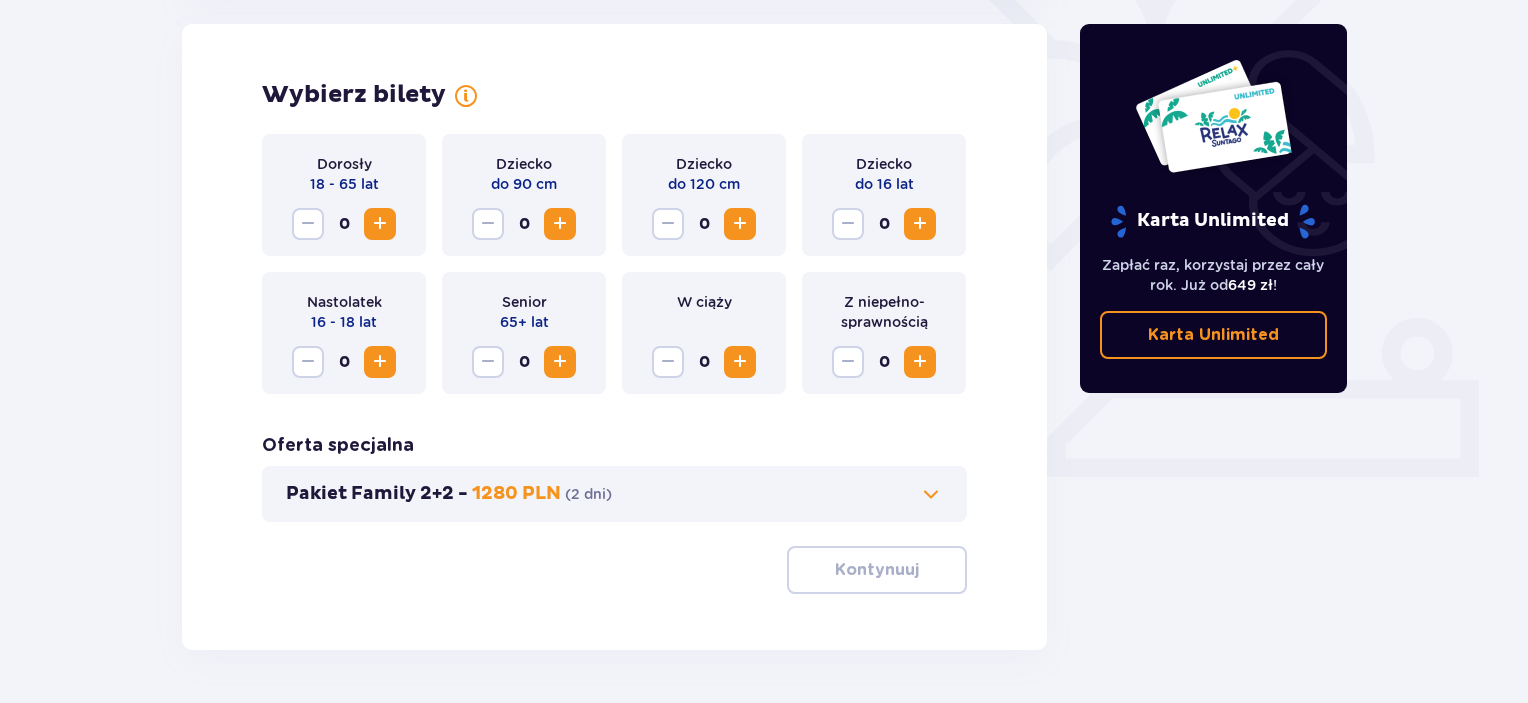 click at bounding box center [380, 224] 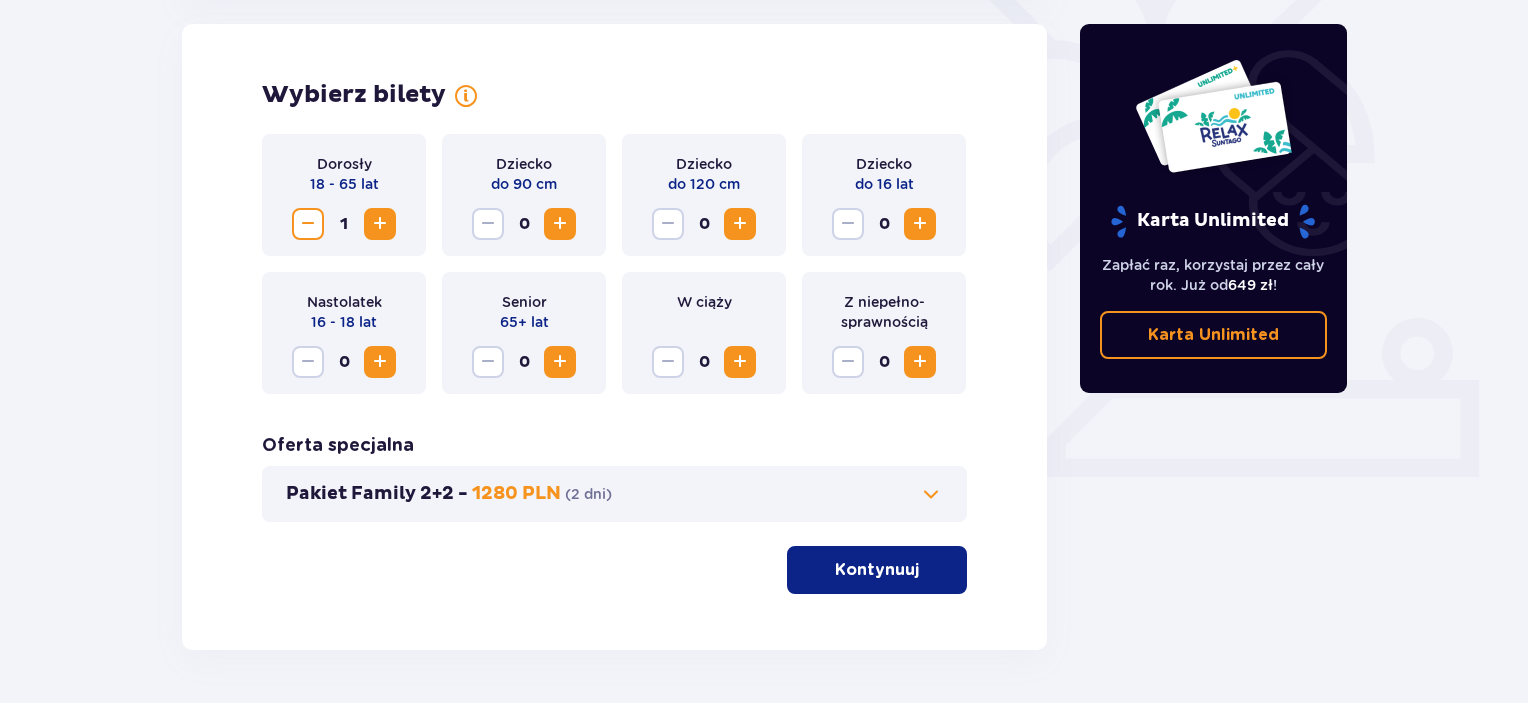 click at bounding box center (380, 224) 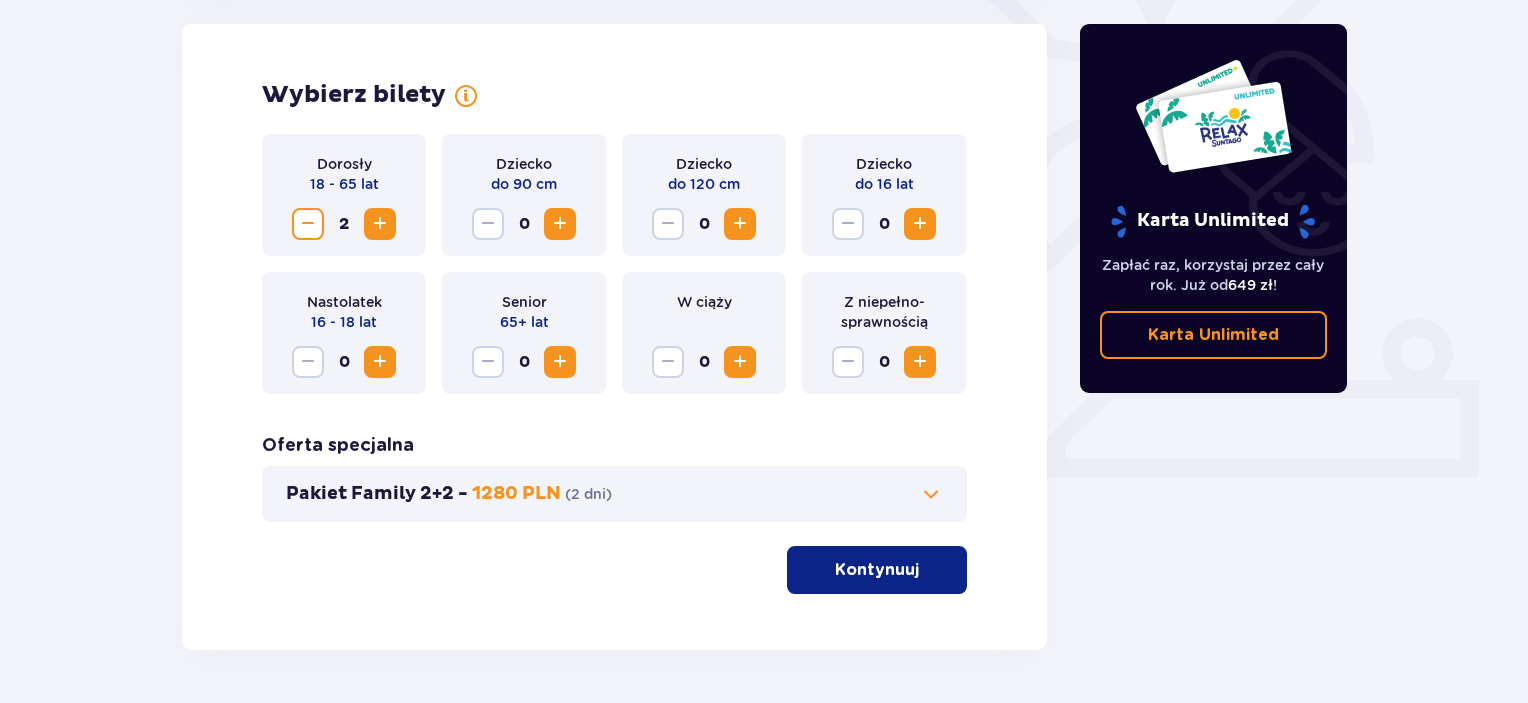 click at bounding box center [920, 224] 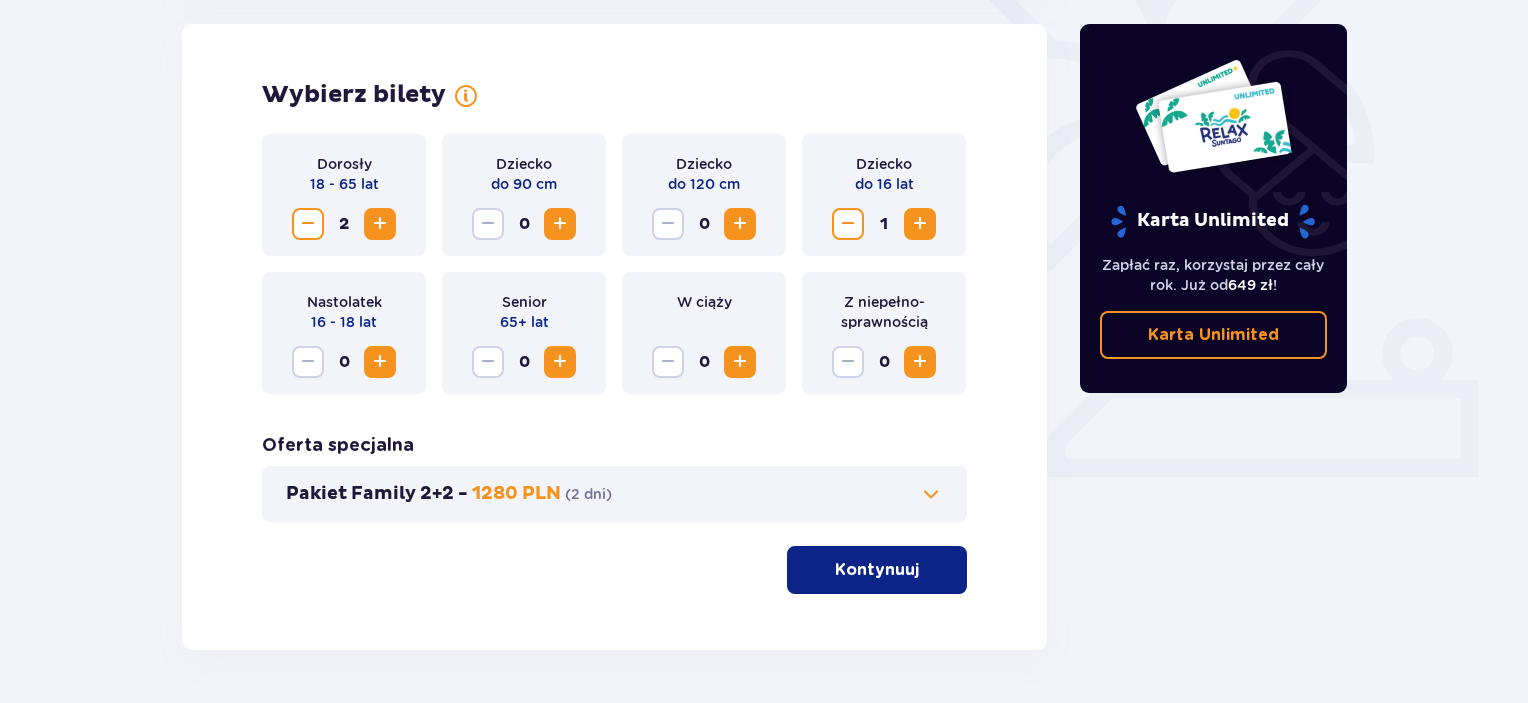 click at bounding box center (380, 362) 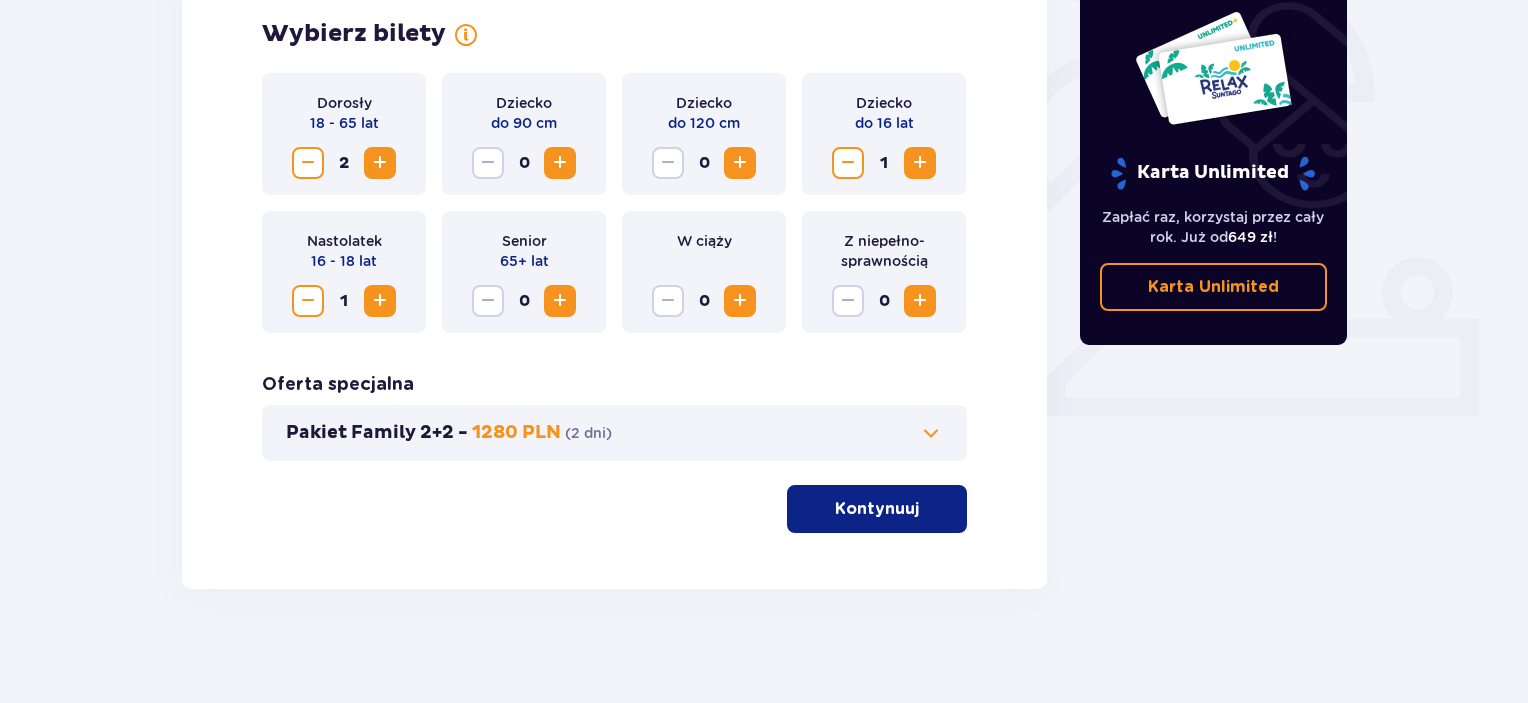 scroll, scrollTop: 623, scrollLeft: 0, axis: vertical 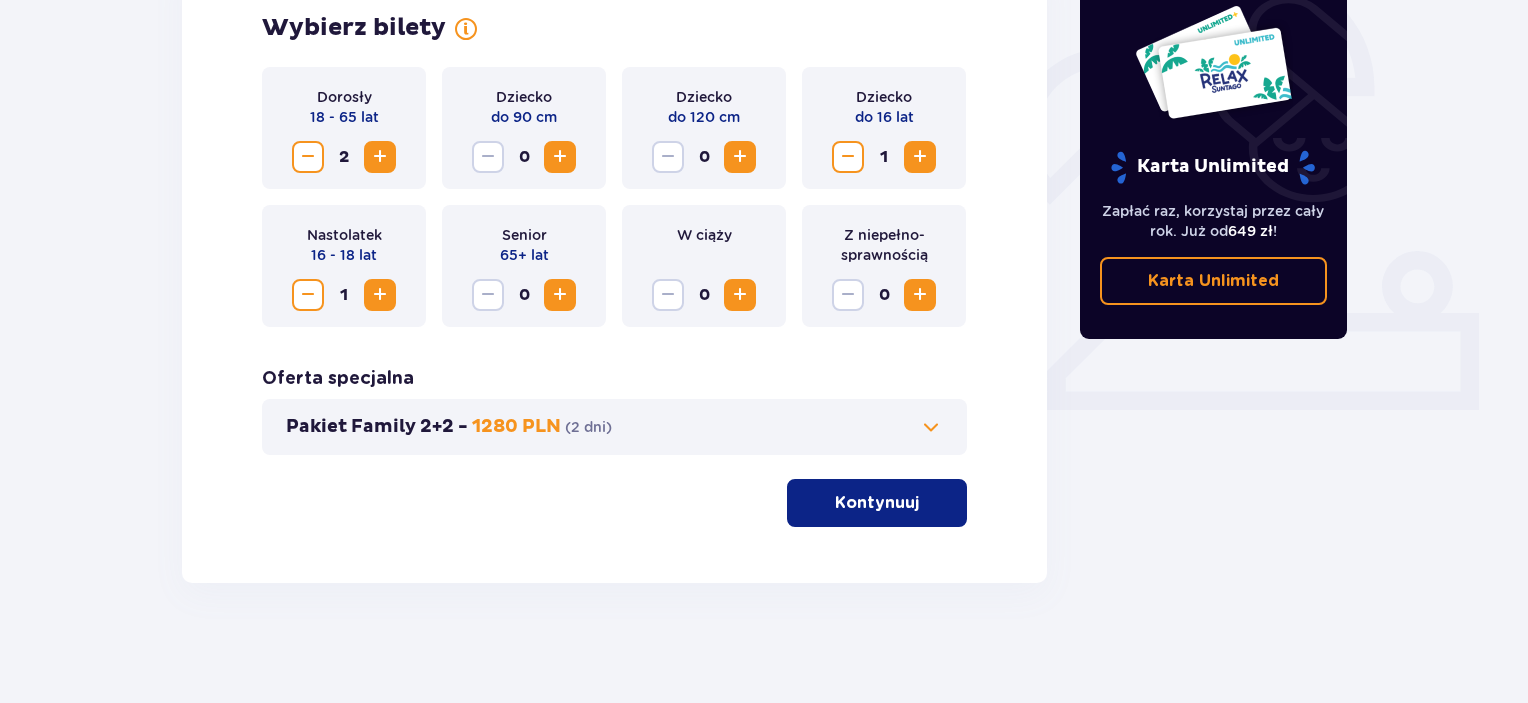 click on "Kontynuuj" at bounding box center [877, 503] 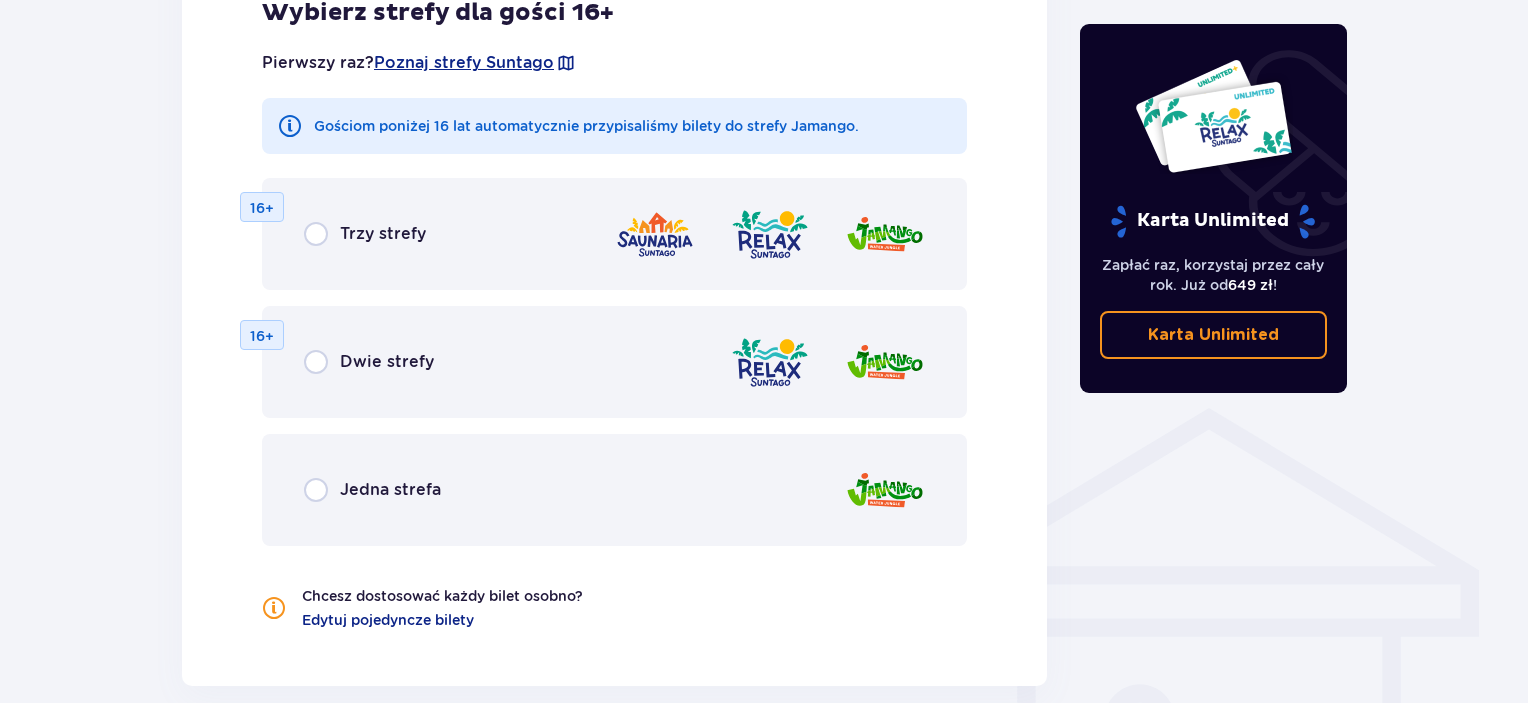 scroll, scrollTop: 1210, scrollLeft: 0, axis: vertical 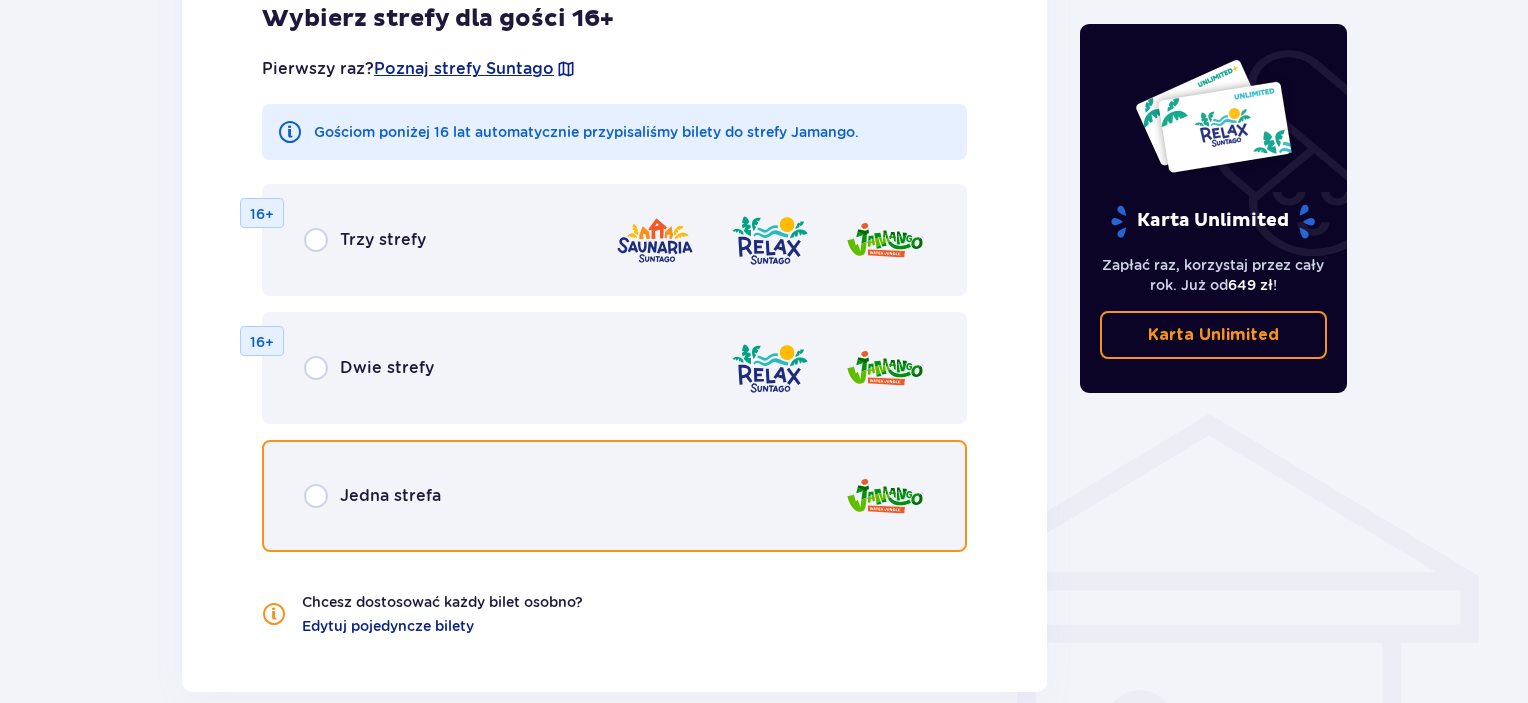 click at bounding box center (316, 496) 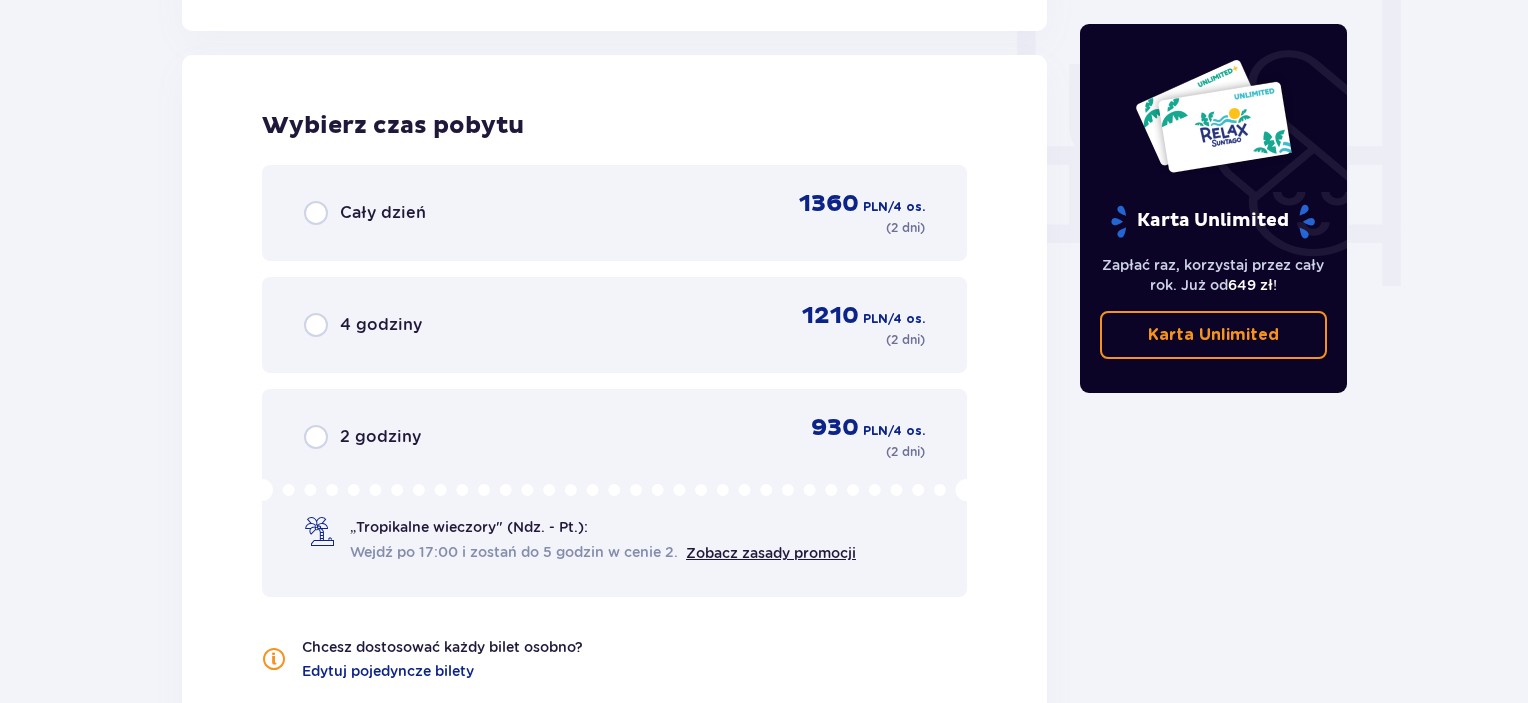 scroll, scrollTop: 1878, scrollLeft: 0, axis: vertical 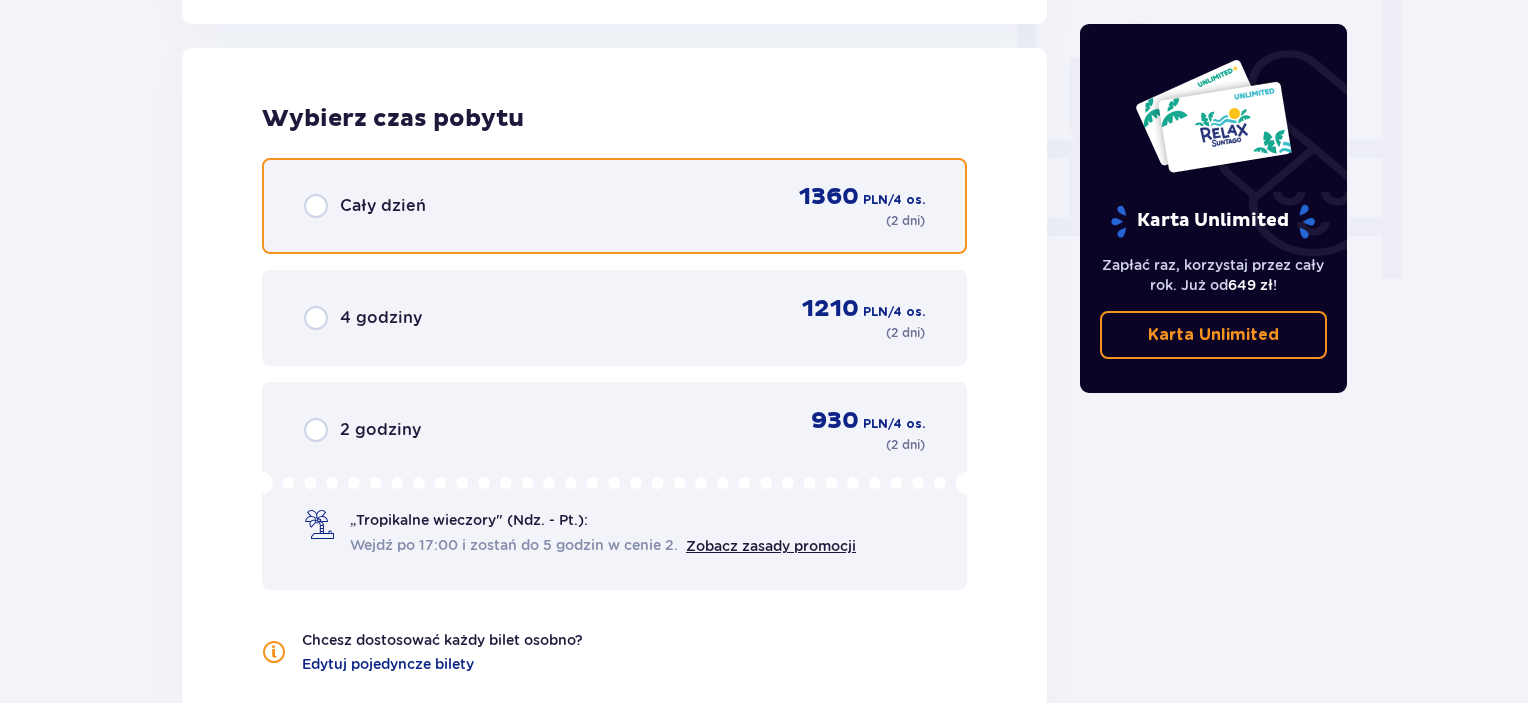 click at bounding box center (316, 206) 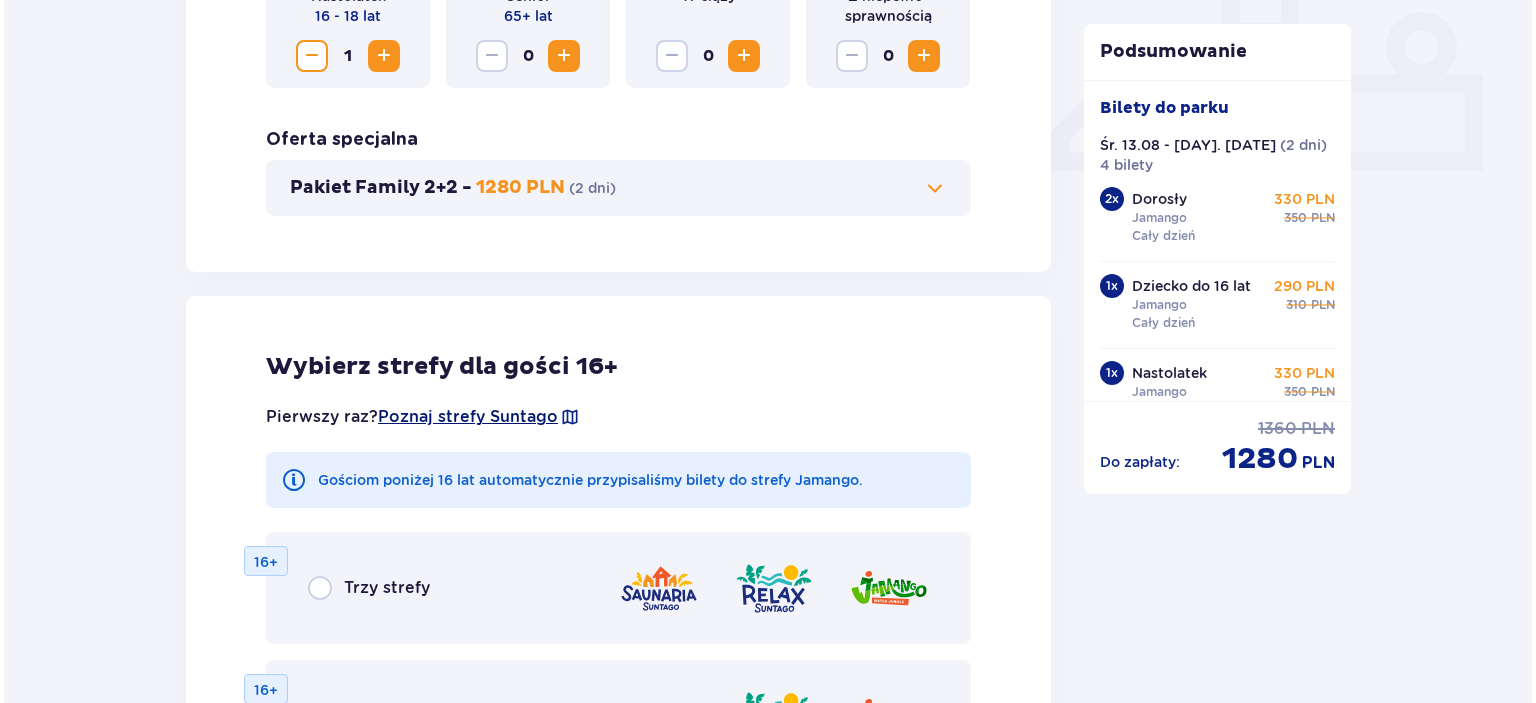 scroll, scrollTop: 806, scrollLeft: 0, axis: vertical 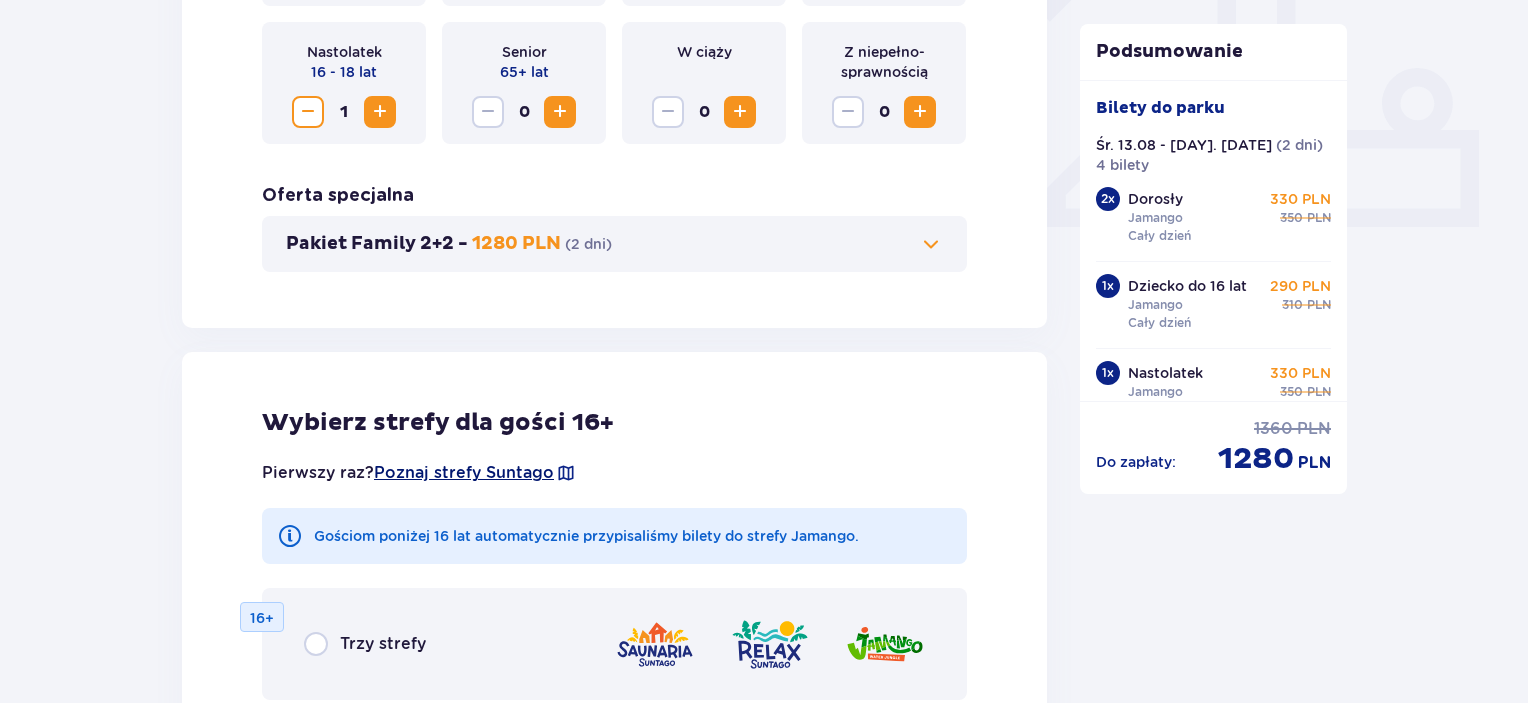 click on "Poznaj strefy Suntago" at bounding box center (464, 473) 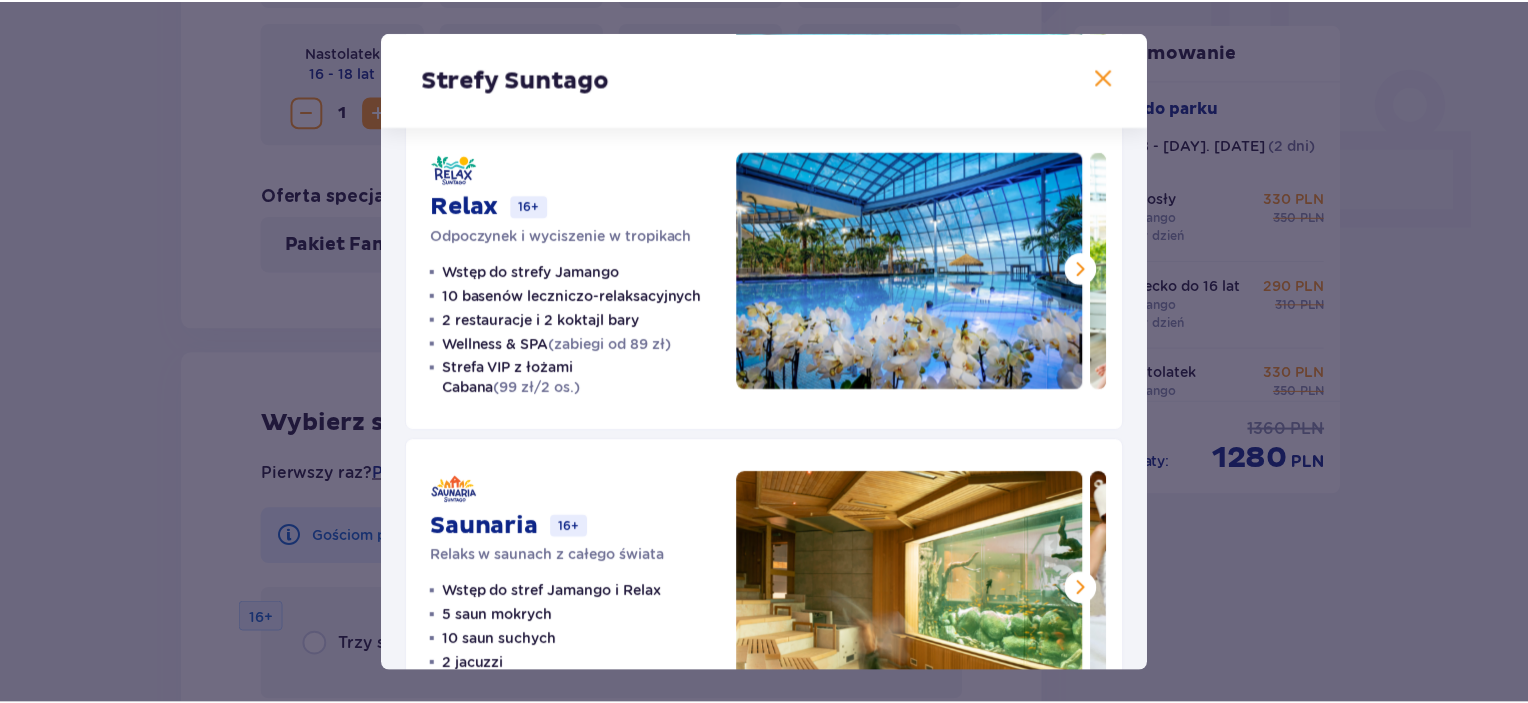 scroll, scrollTop: 345, scrollLeft: 0, axis: vertical 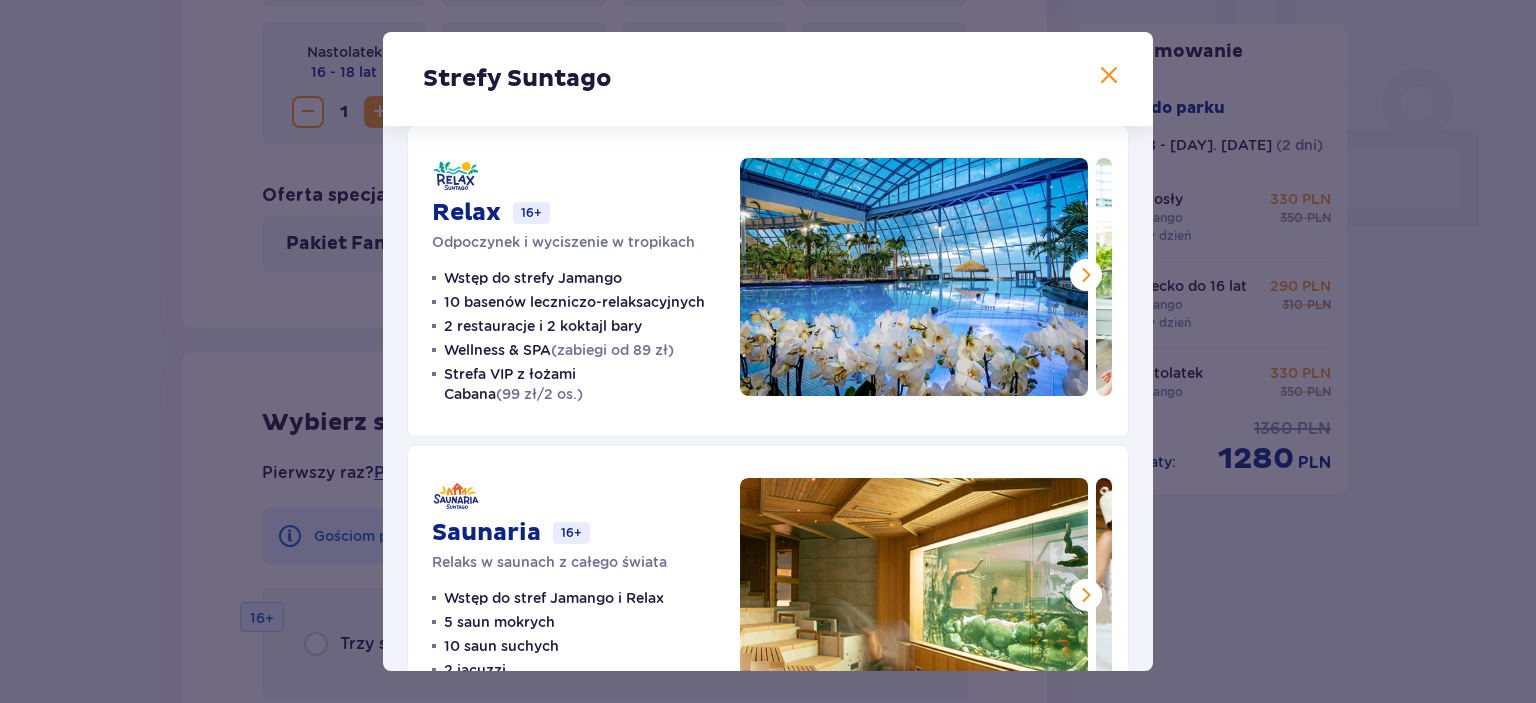 click at bounding box center (1086, 275) 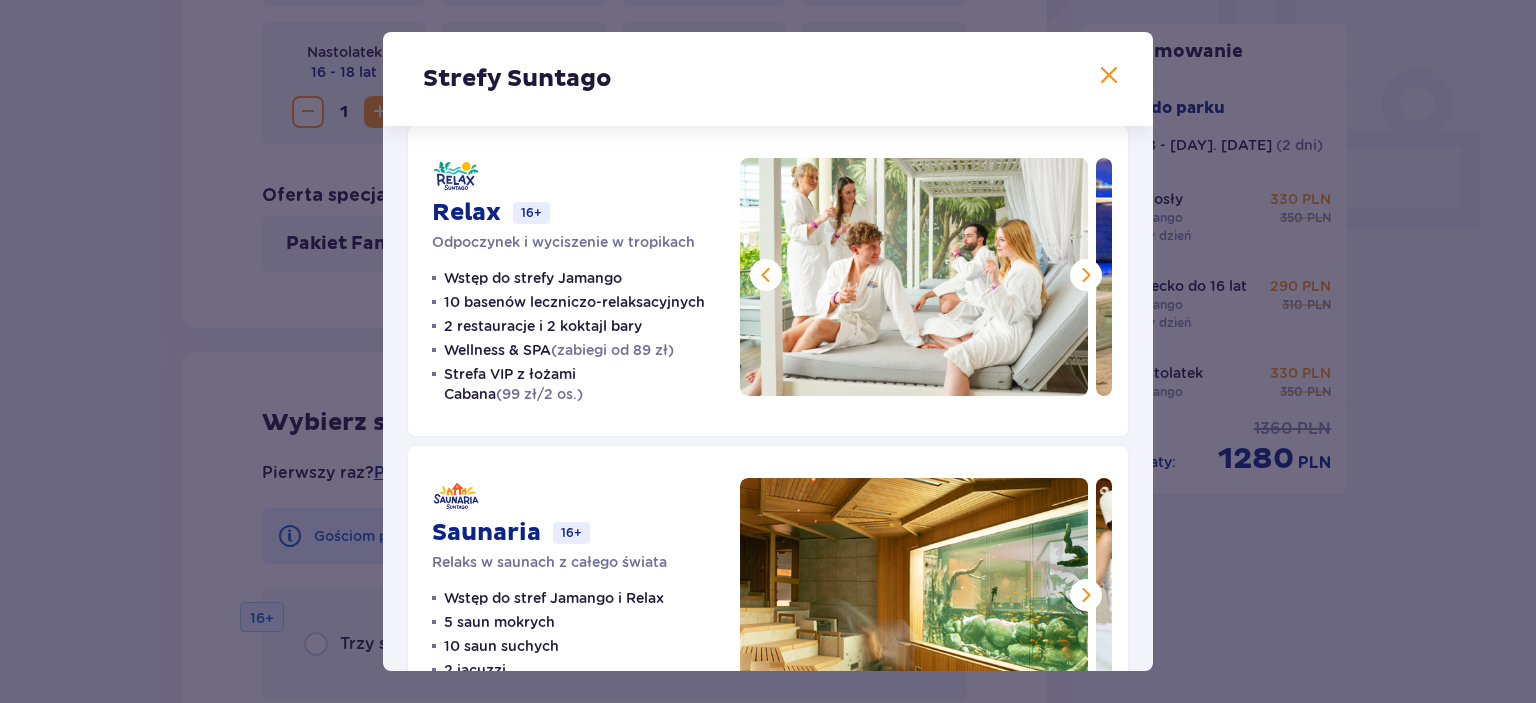 click at bounding box center [1109, 76] 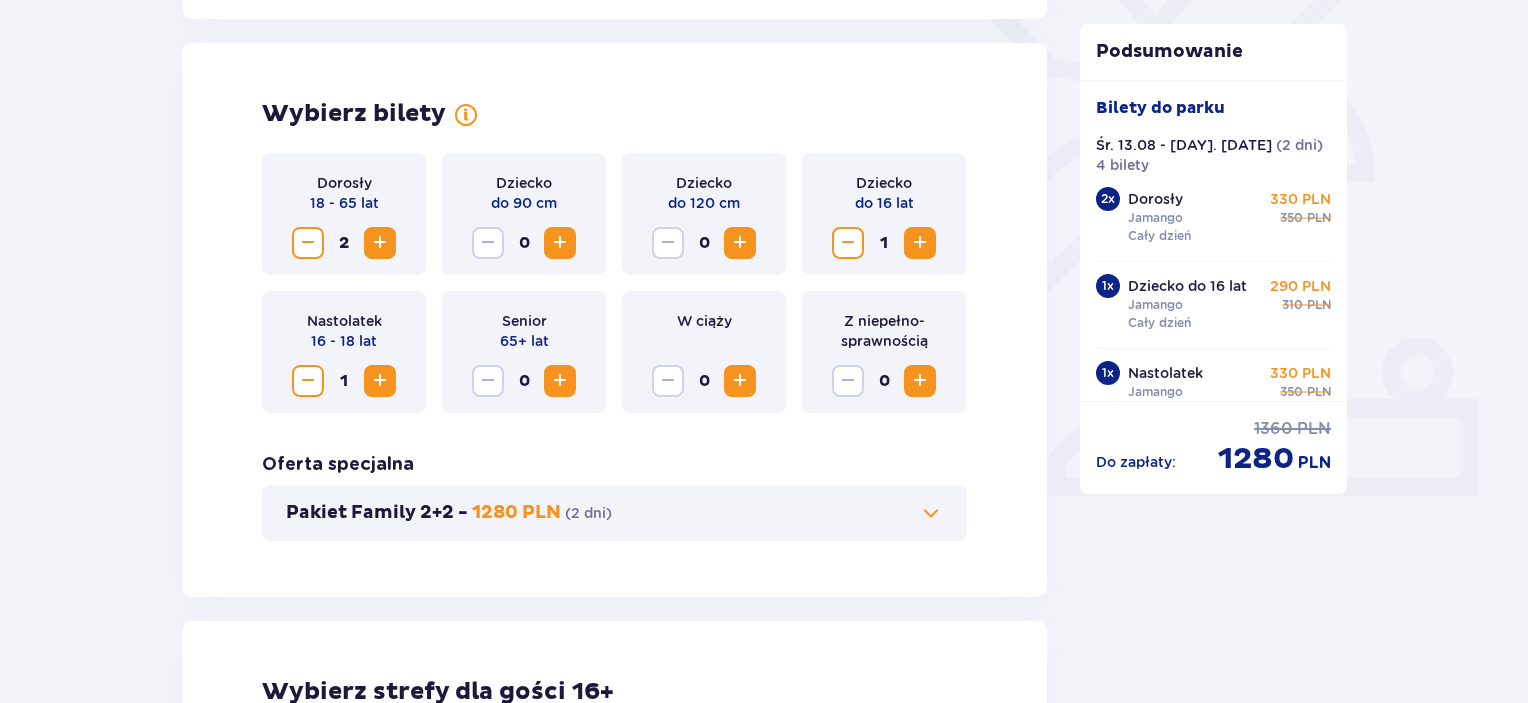 scroll, scrollTop: 506, scrollLeft: 0, axis: vertical 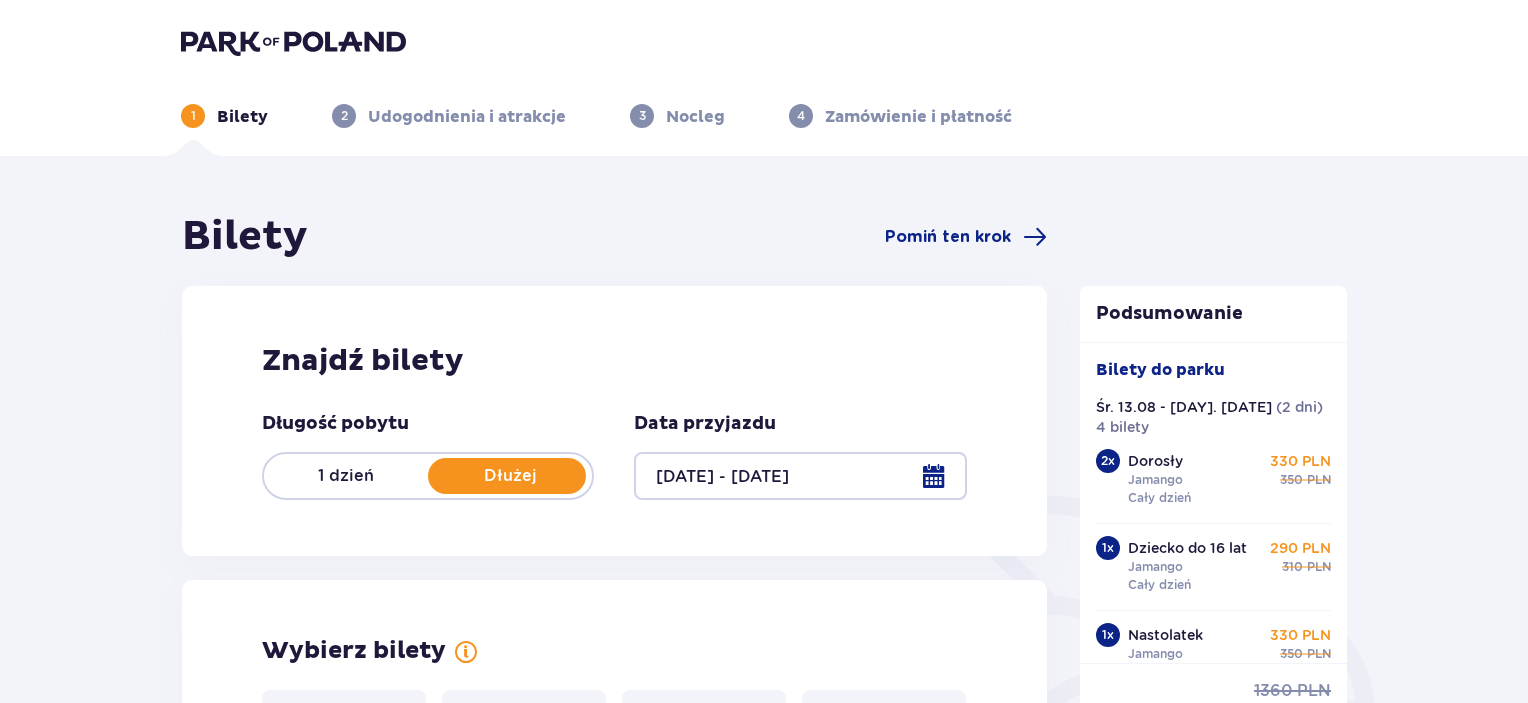 click on "Bilety" at bounding box center [242, 117] 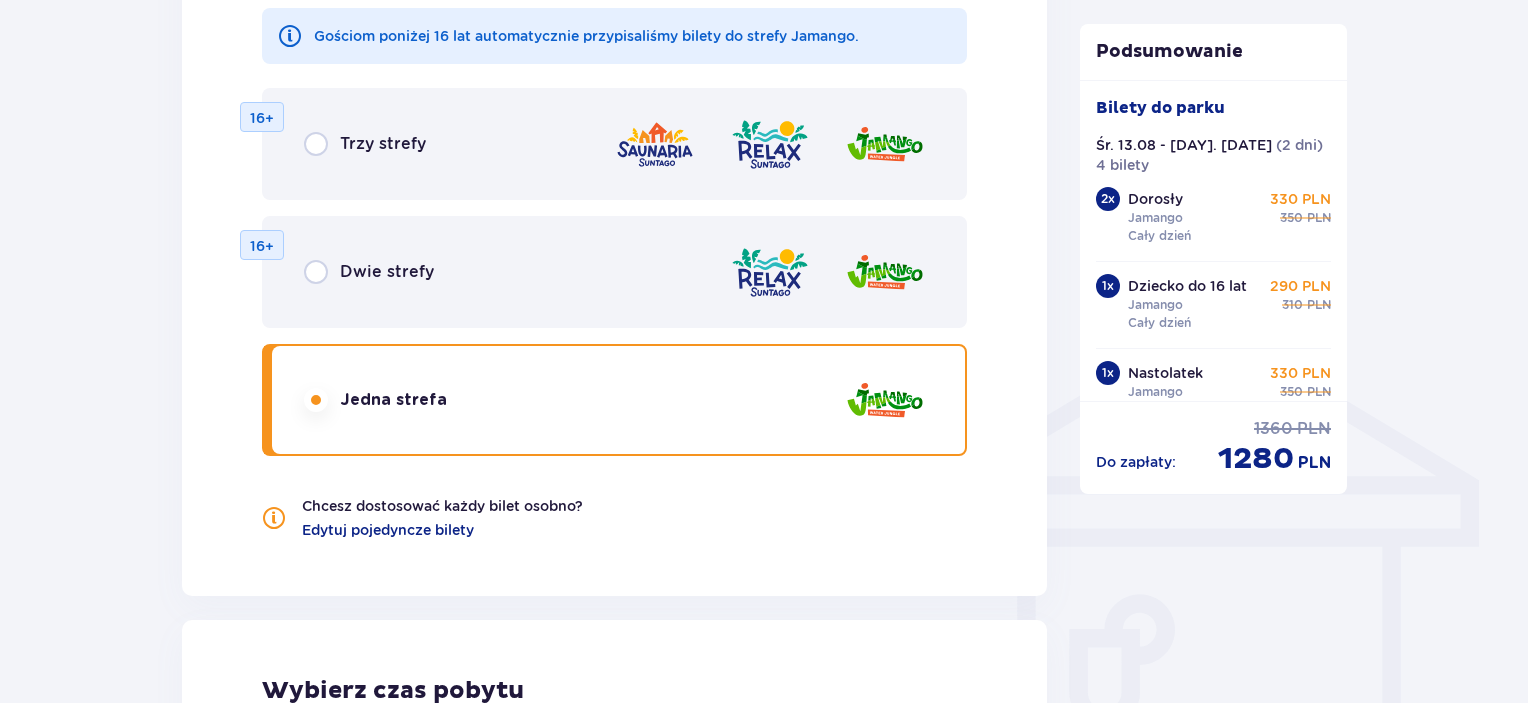 scroll, scrollTop: 1300, scrollLeft: 0, axis: vertical 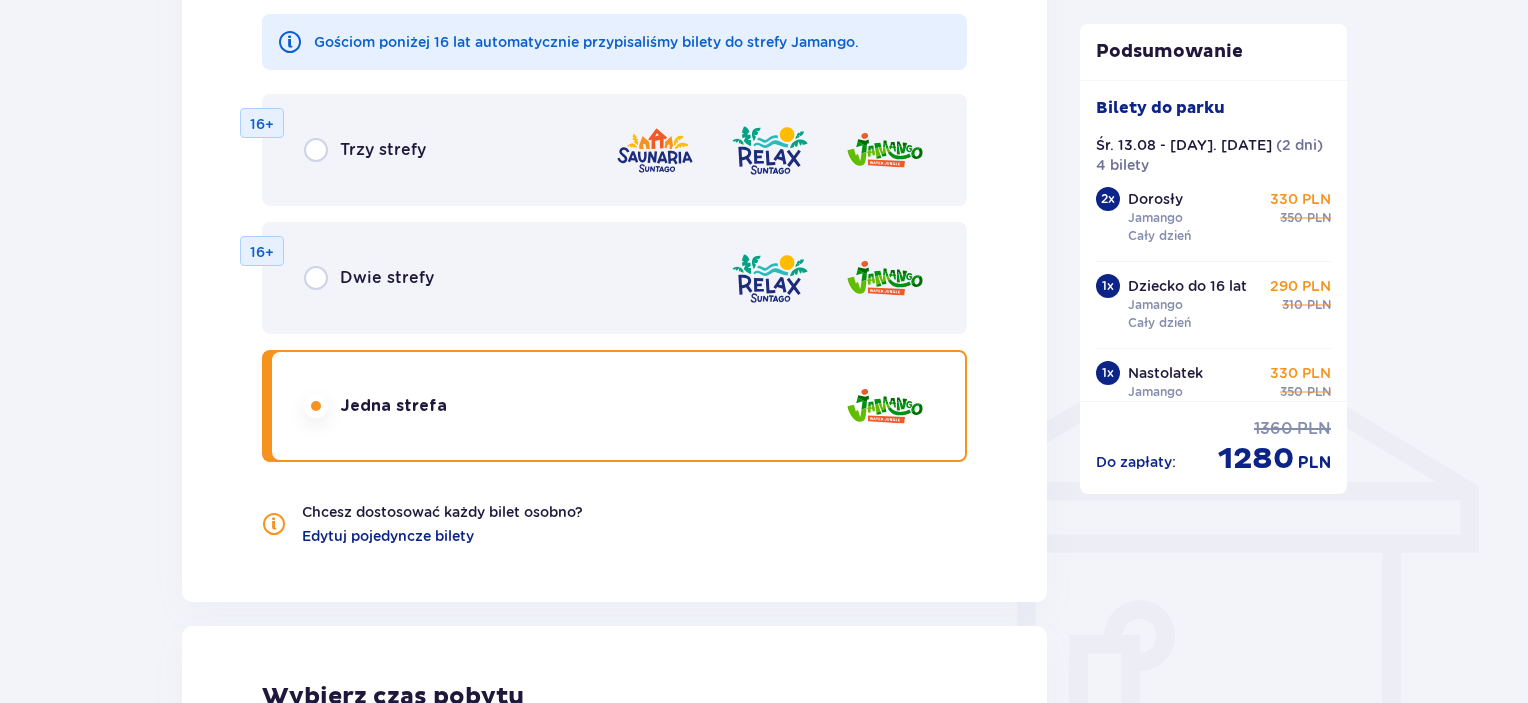 click at bounding box center (770, 278) 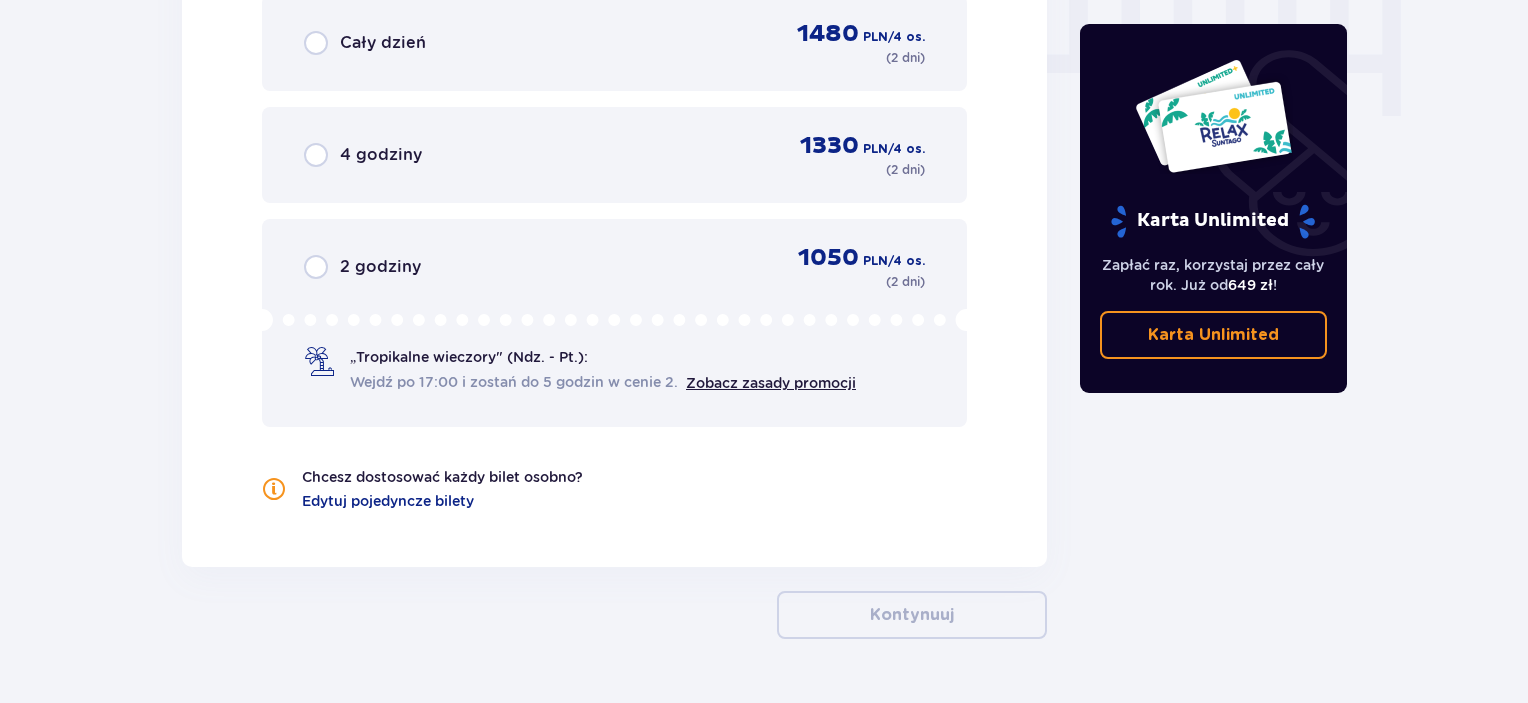scroll, scrollTop: 2078, scrollLeft: 0, axis: vertical 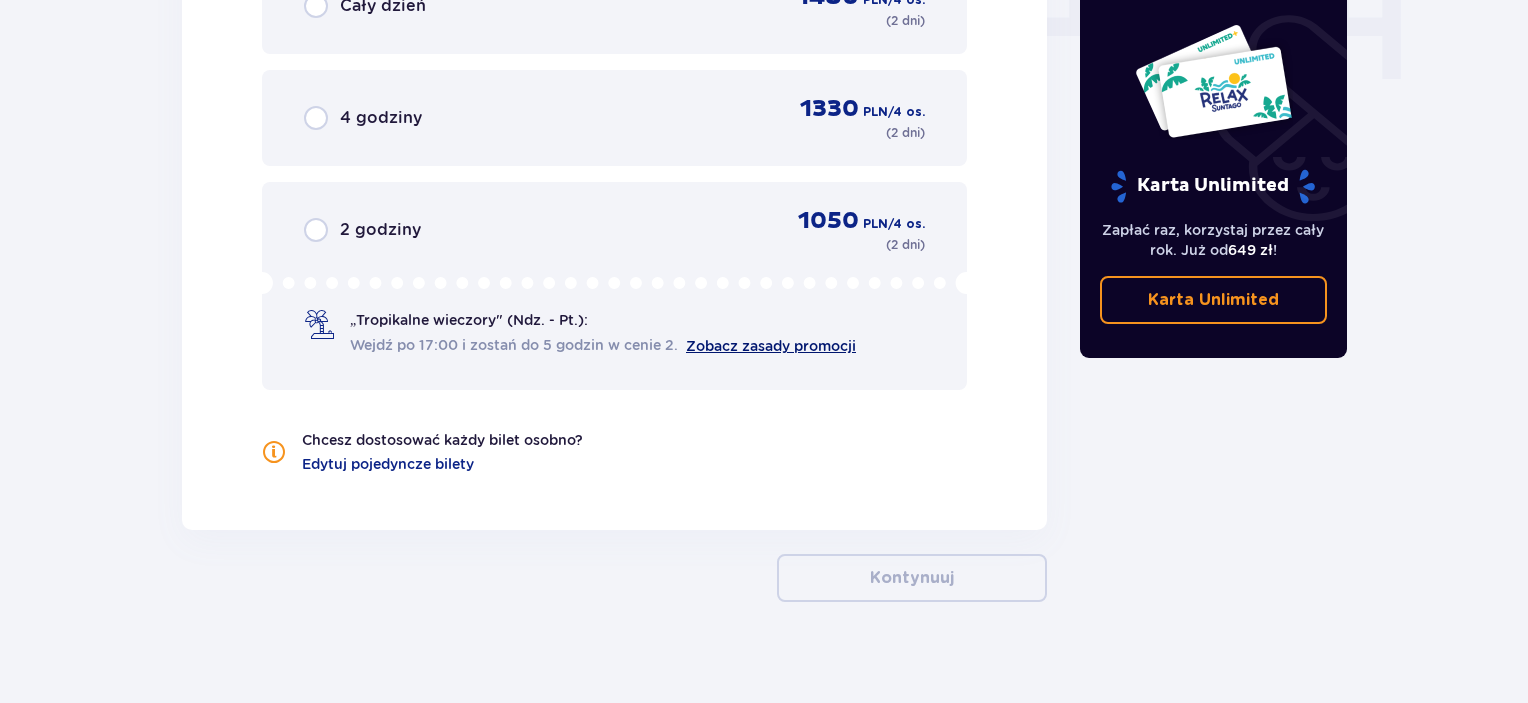 click on "Zobacz zasady promocji" at bounding box center [771, 346] 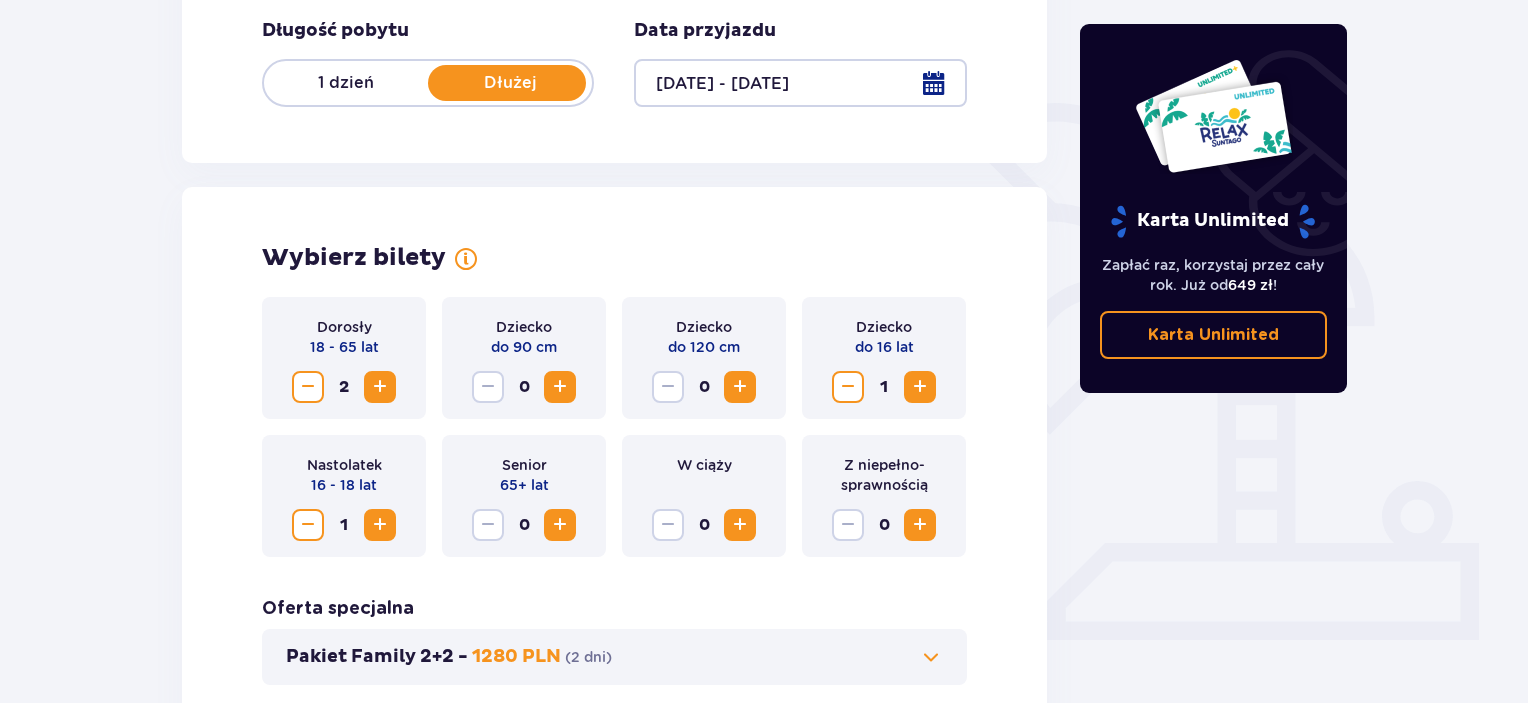 scroll, scrollTop: 0, scrollLeft: 0, axis: both 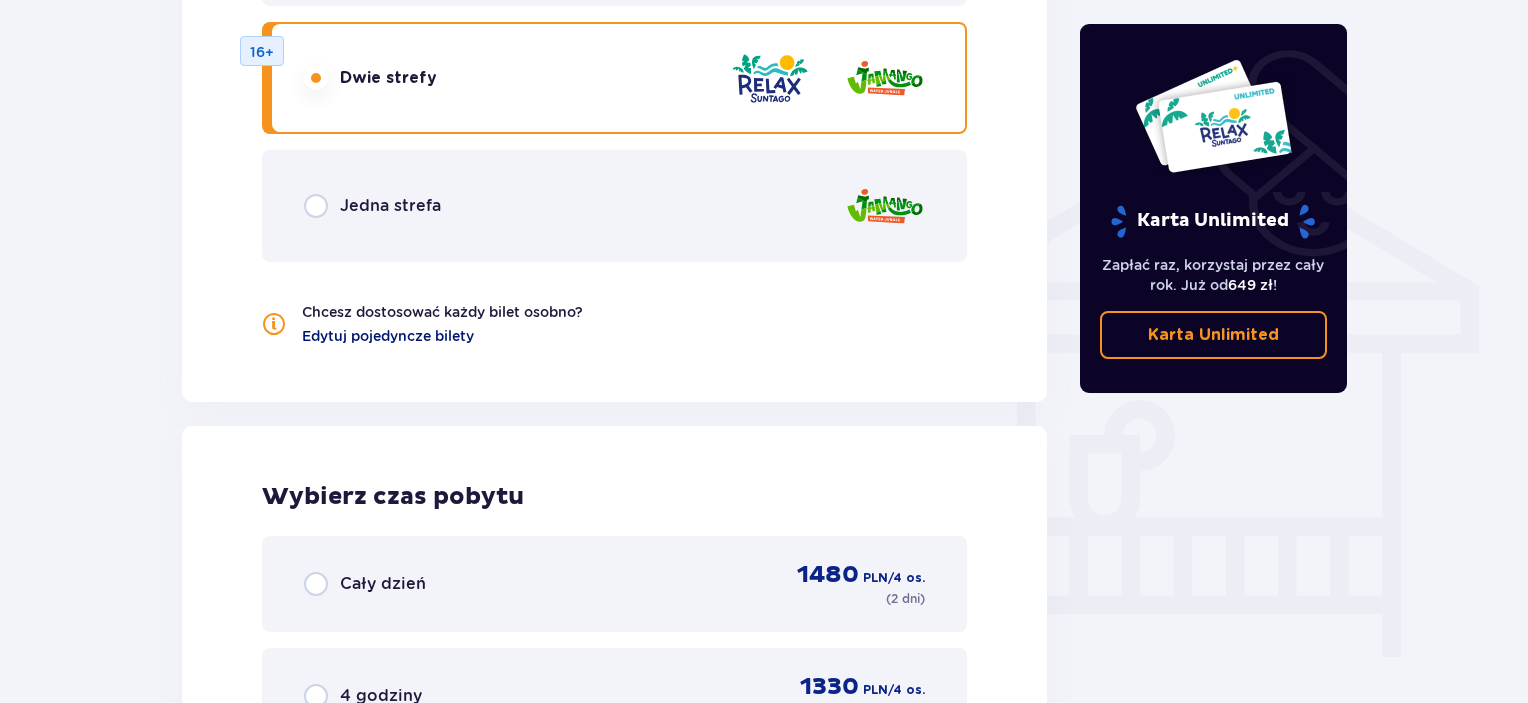 click on "Edytuj pojedyncze bilety" at bounding box center (388, 336) 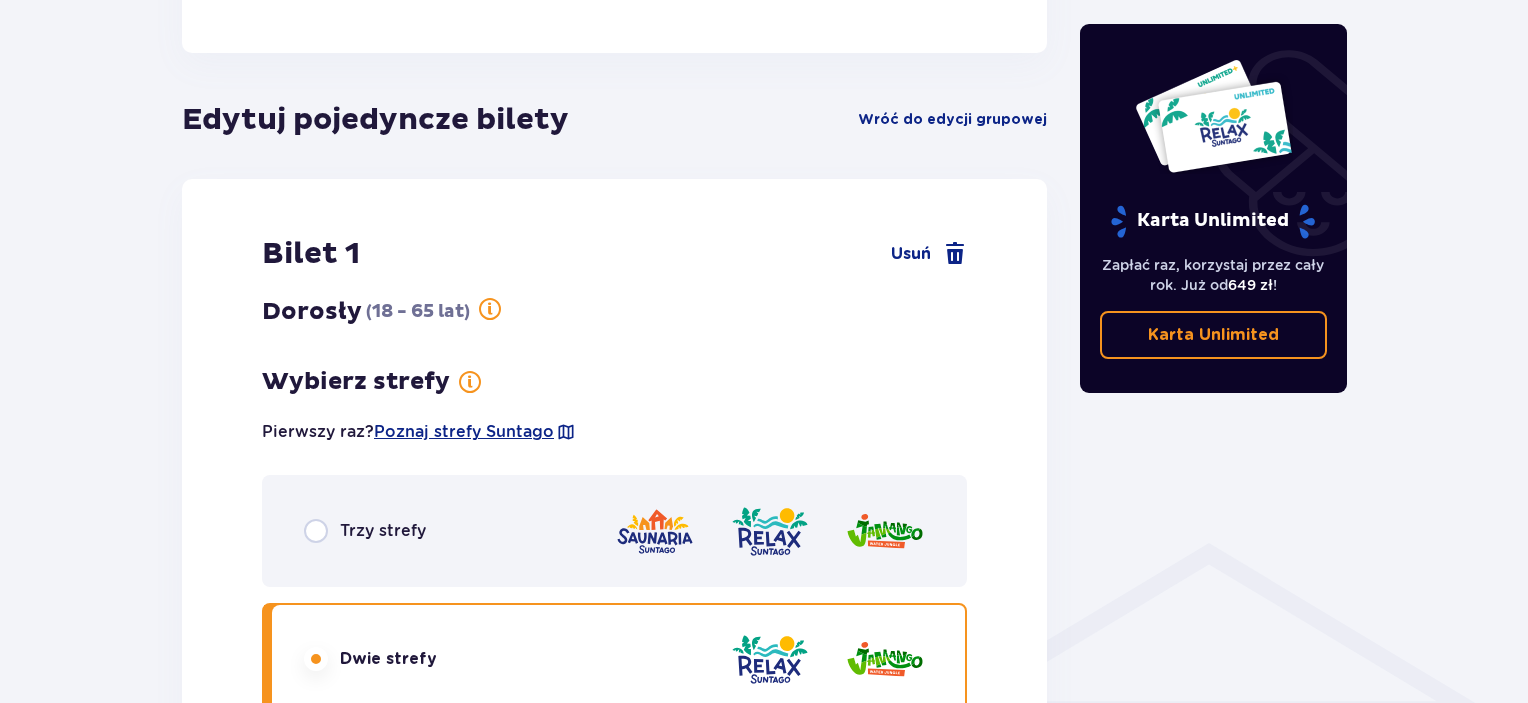 scroll, scrollTop: 1110, scrollLeft: 0, axis: vertical 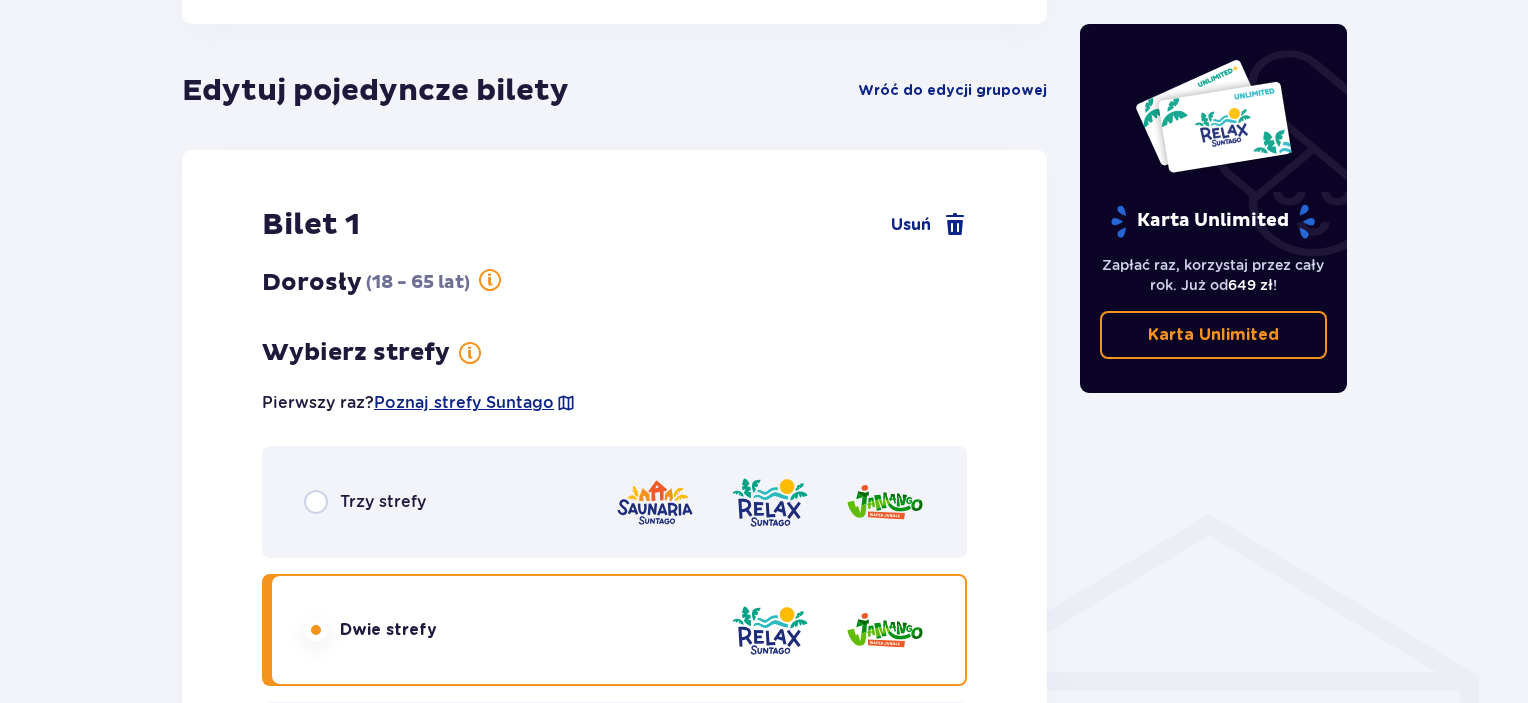 click at bounding box center [470, 353] 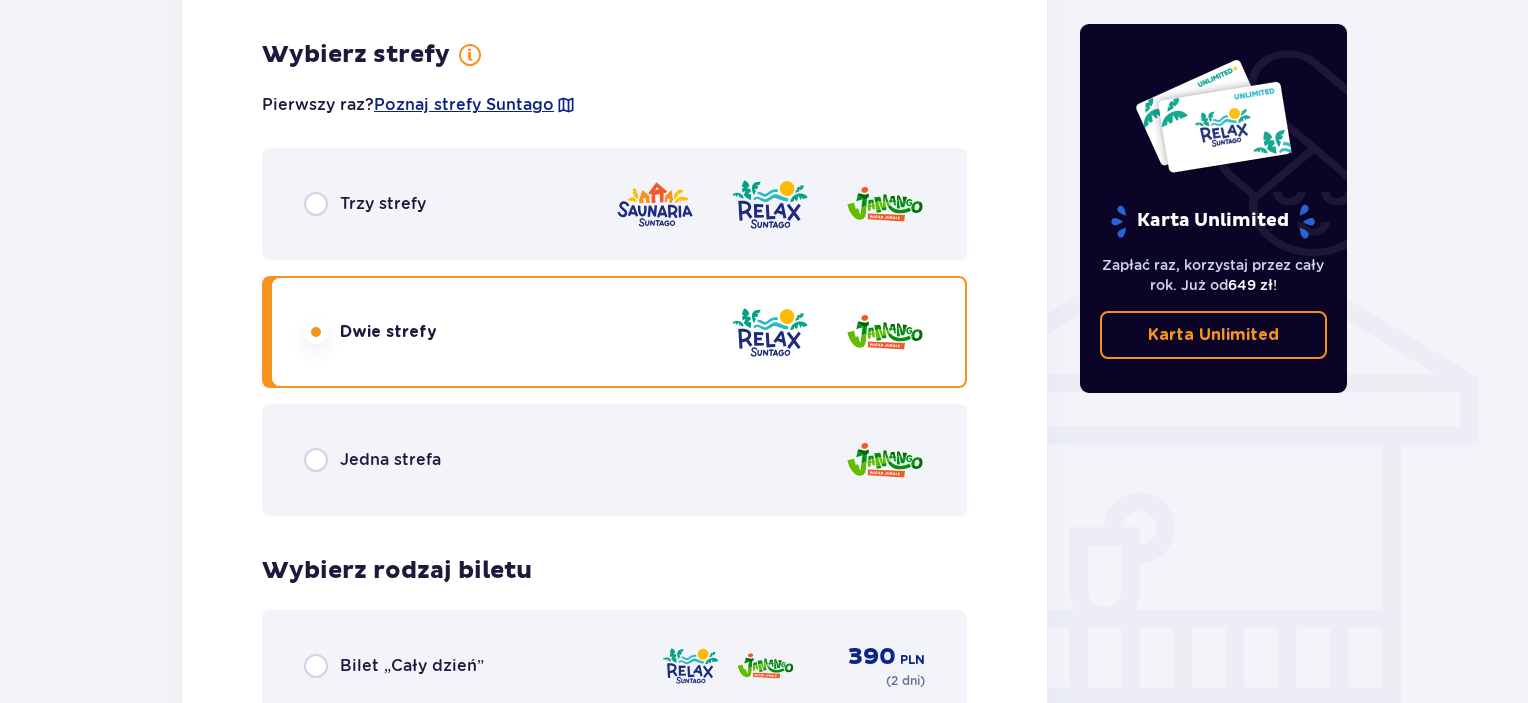 scroll, scrollTop: 1410, scrollLeft: 0, axis: vertical 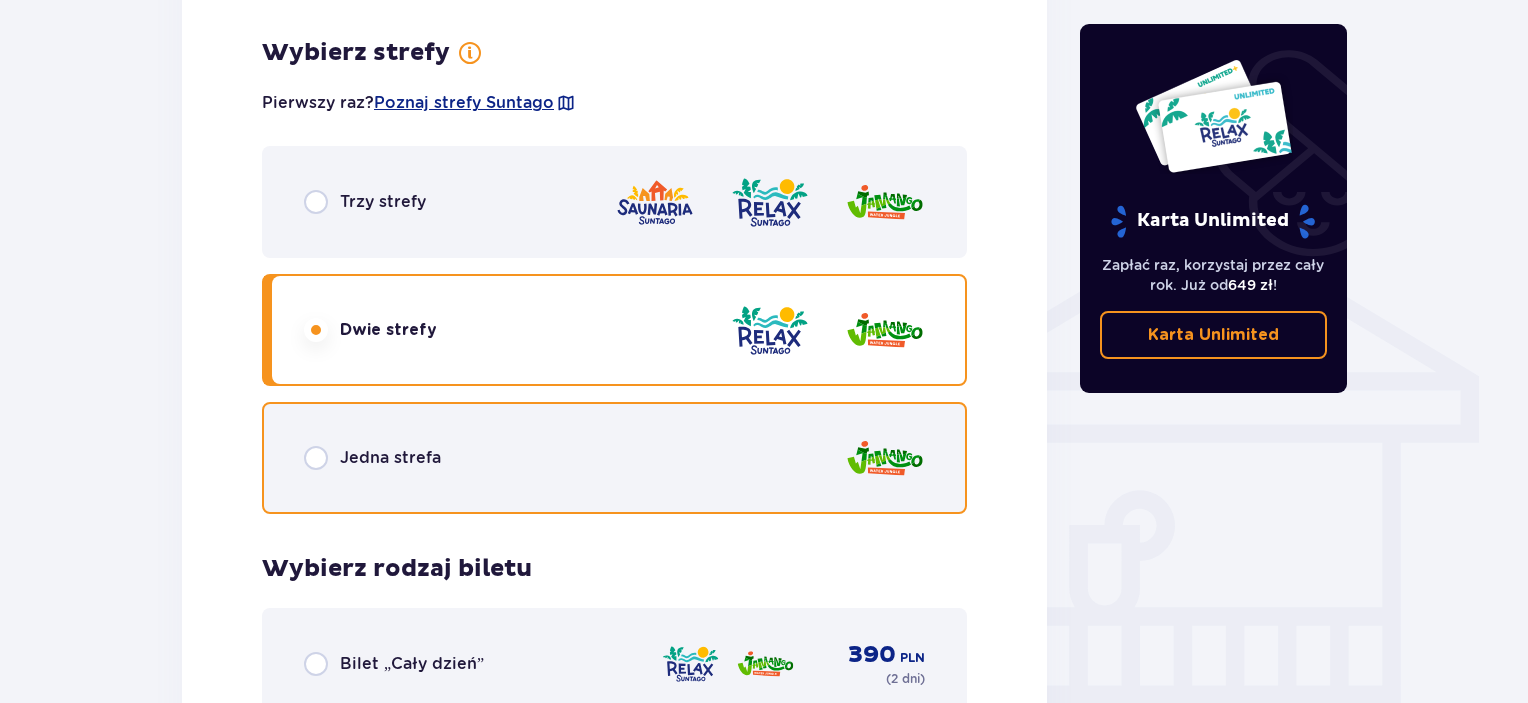 click at bounding box center [316, 458] 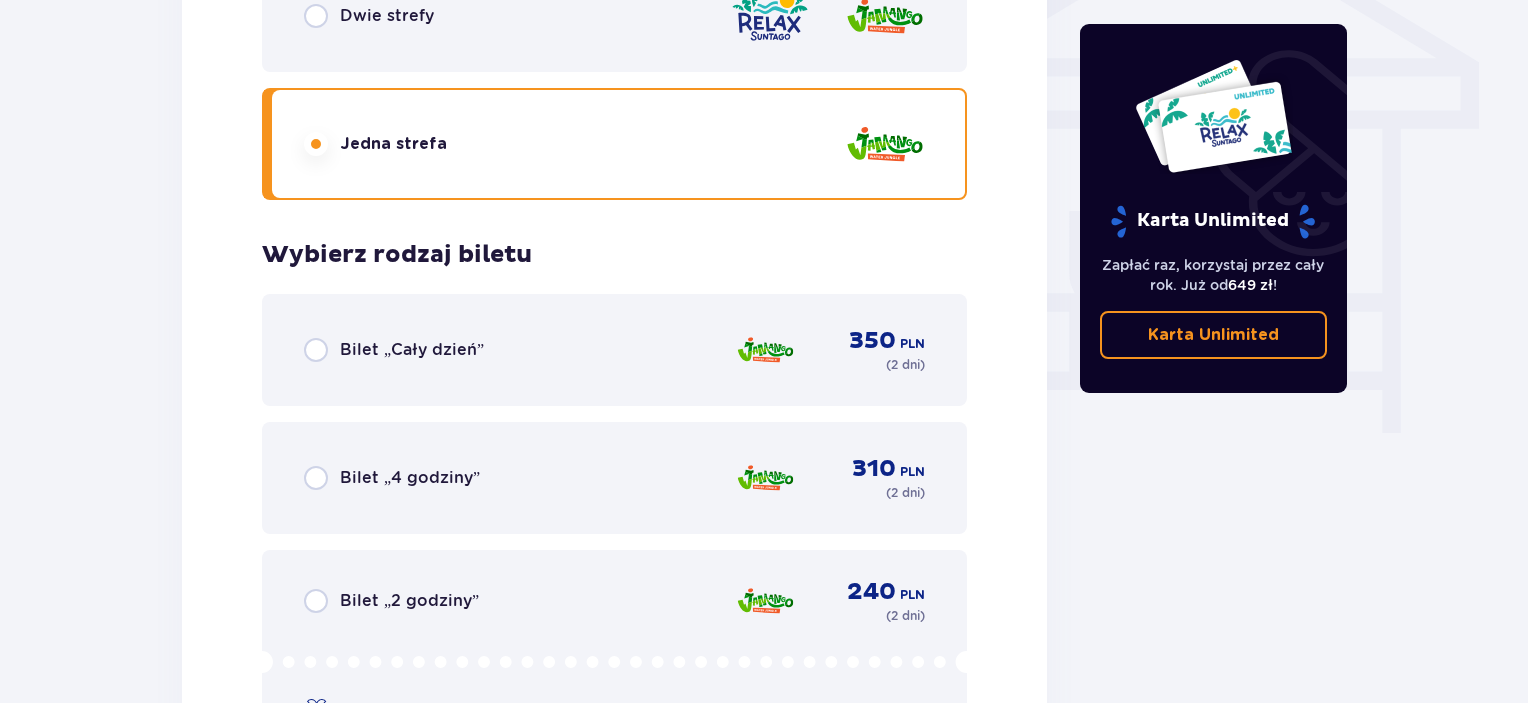scroll, scrollTop: 1740, scrollLeft: 0, axis: vertical 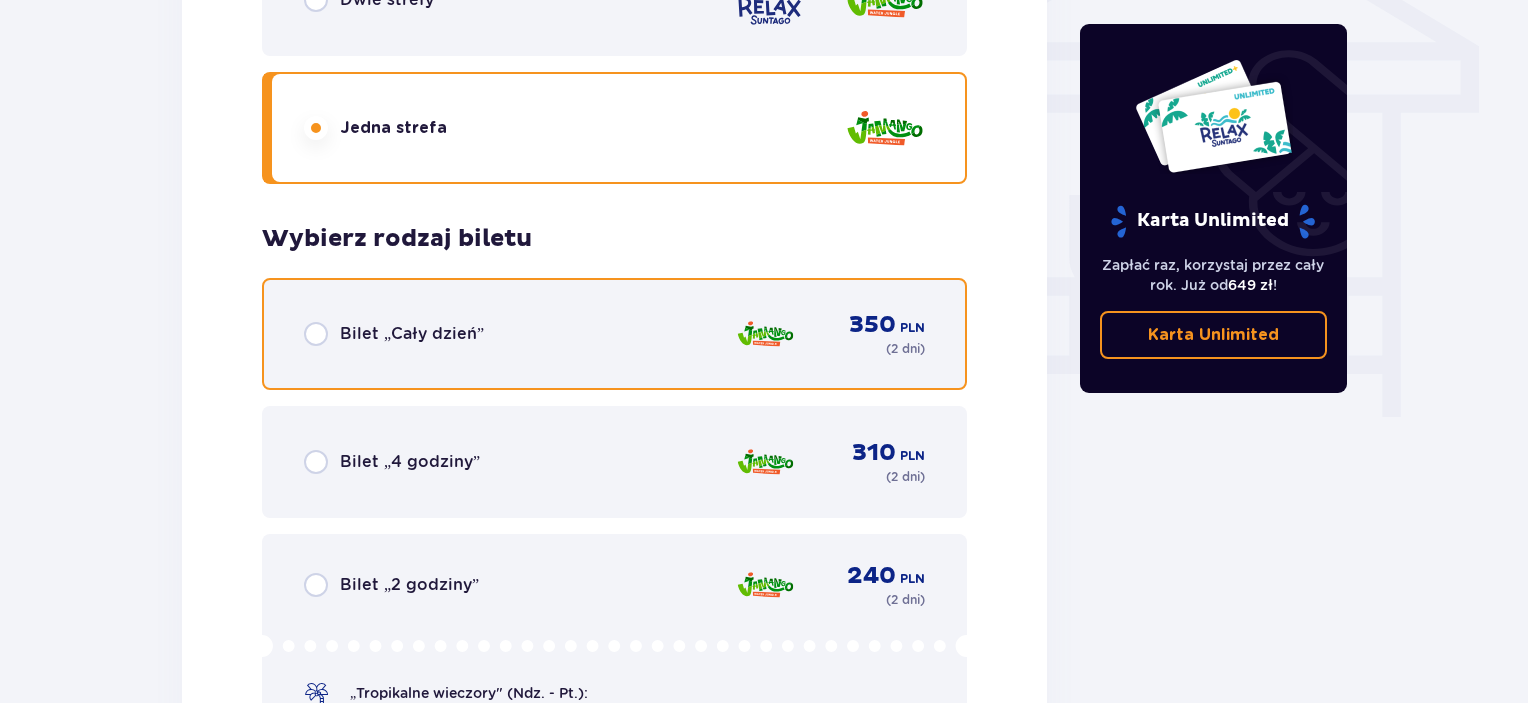 click at bounding box center (316, 334) 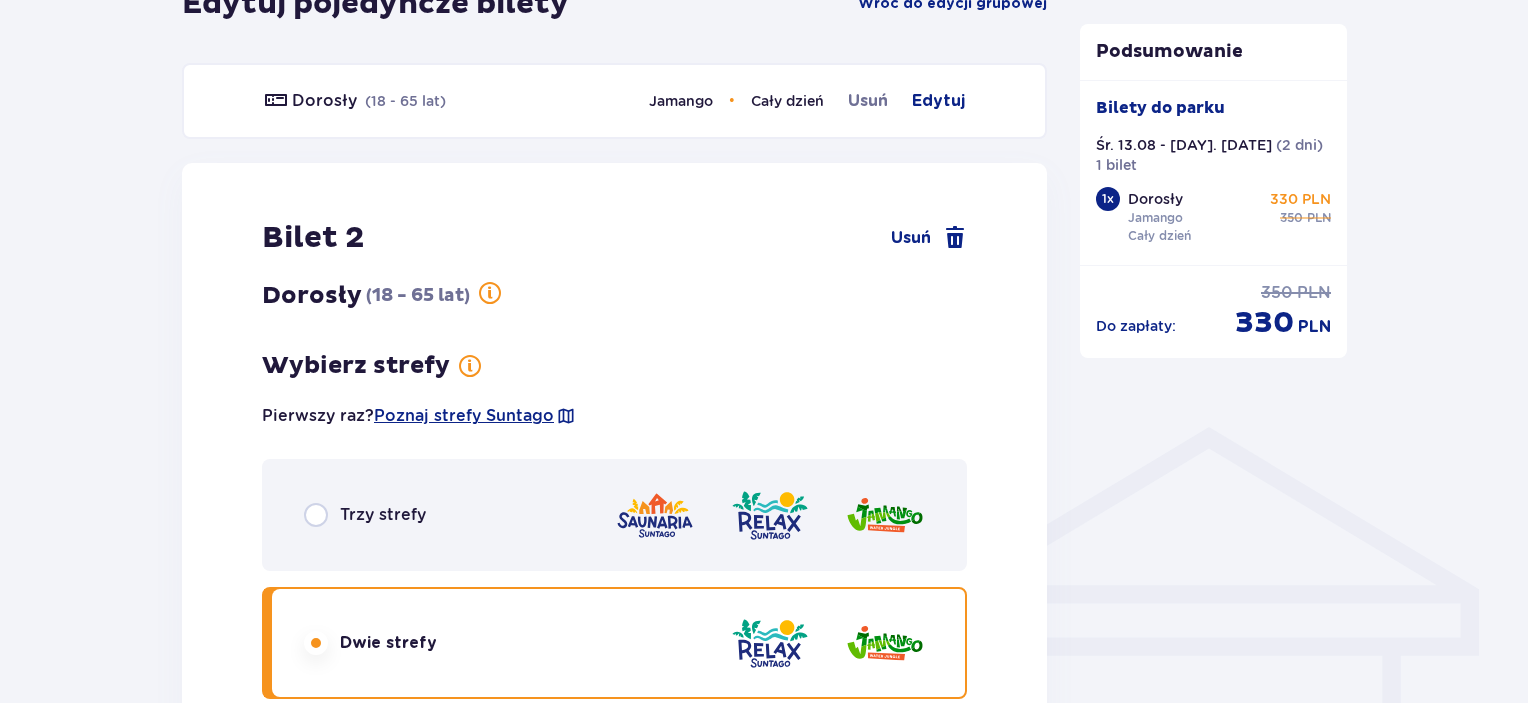 scroll, scrollTop: 1236, scrollLeft: 0, axis: vertical 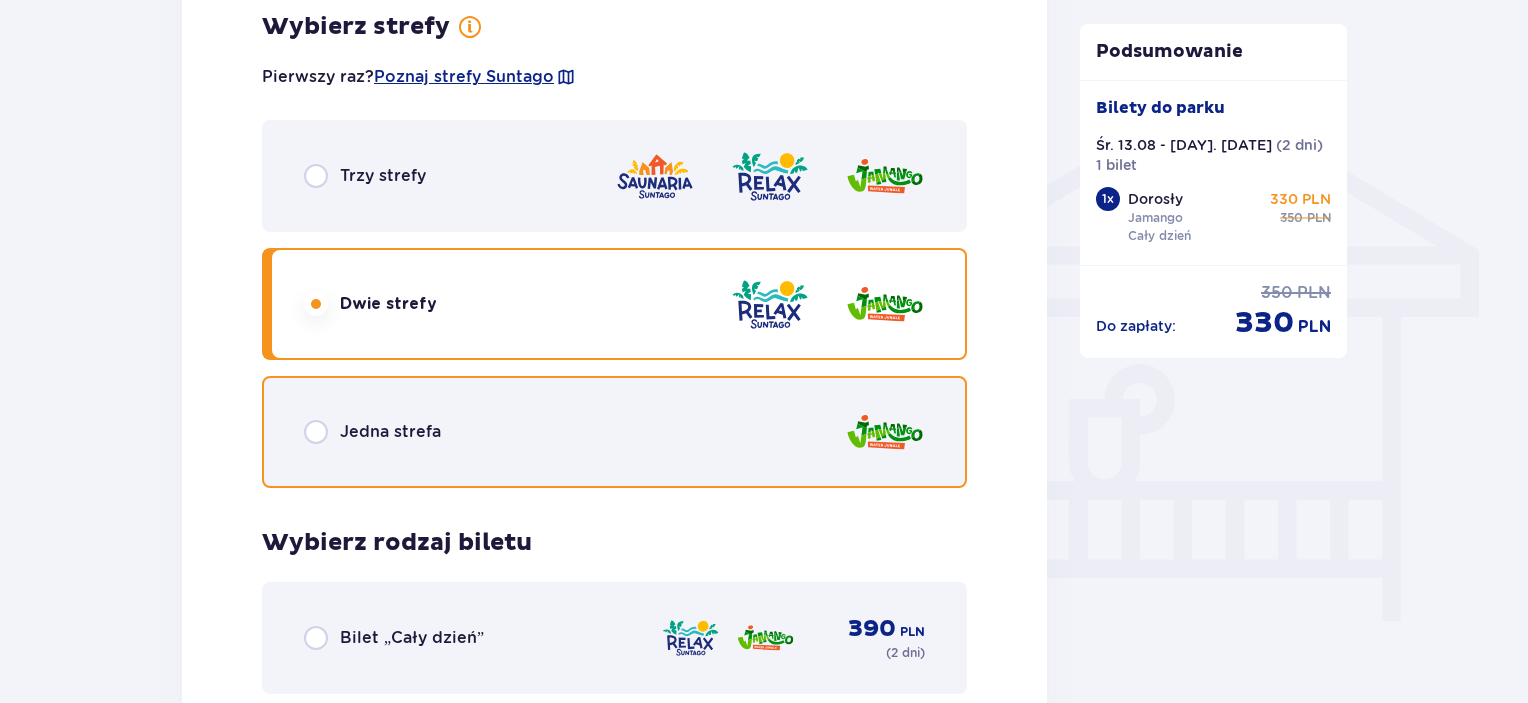 click at bounding box center (316, 432) 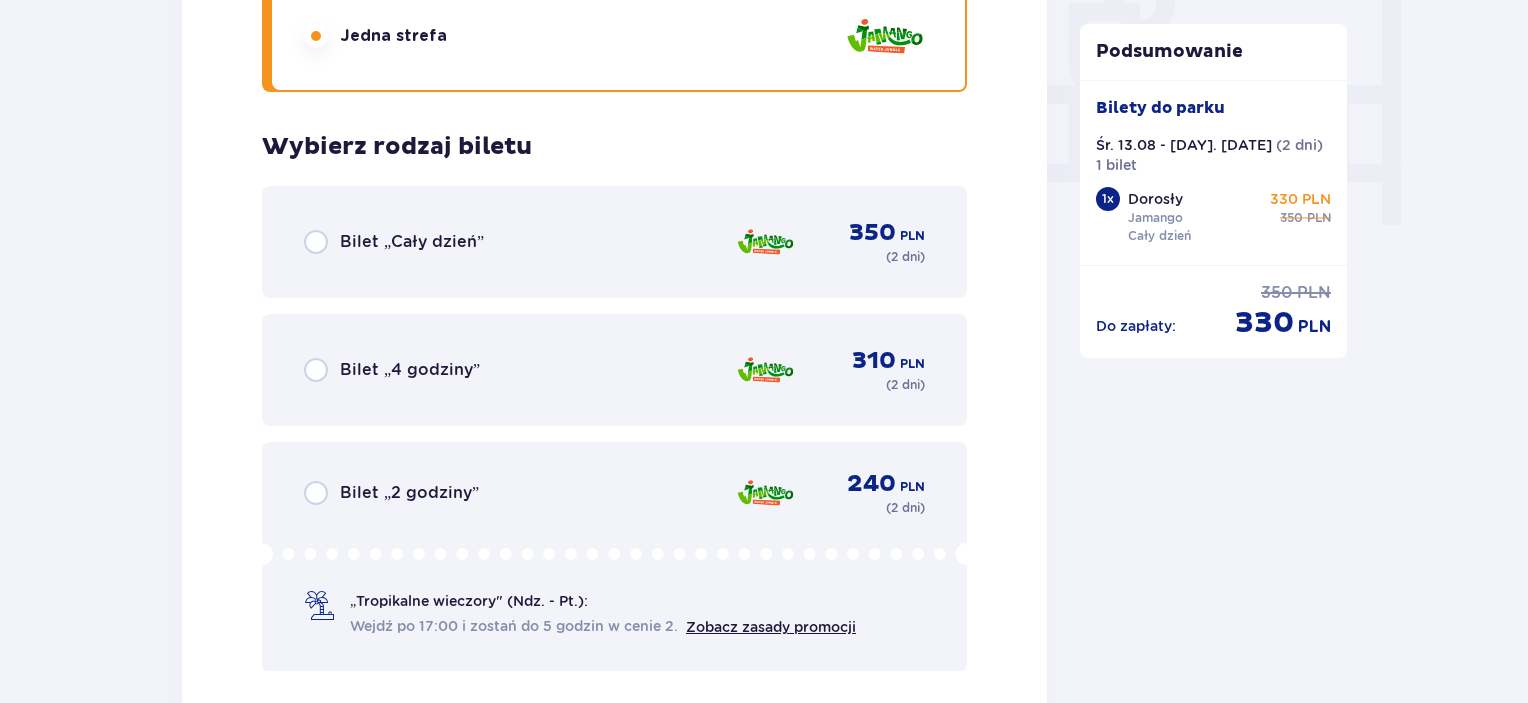 scroll, scrollTop: 1939, scrollLeft: 0, axis: vertical 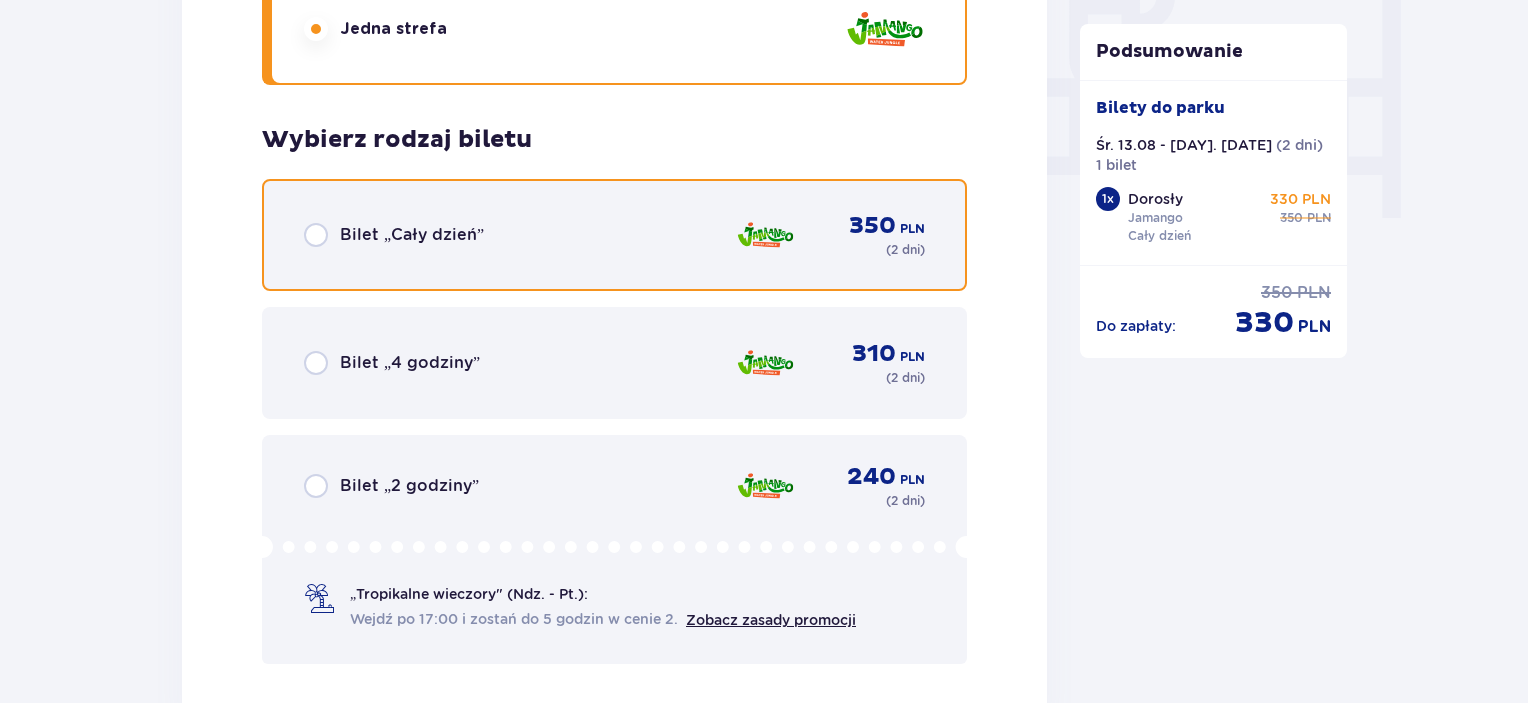 click at bounding box center (316, 235) 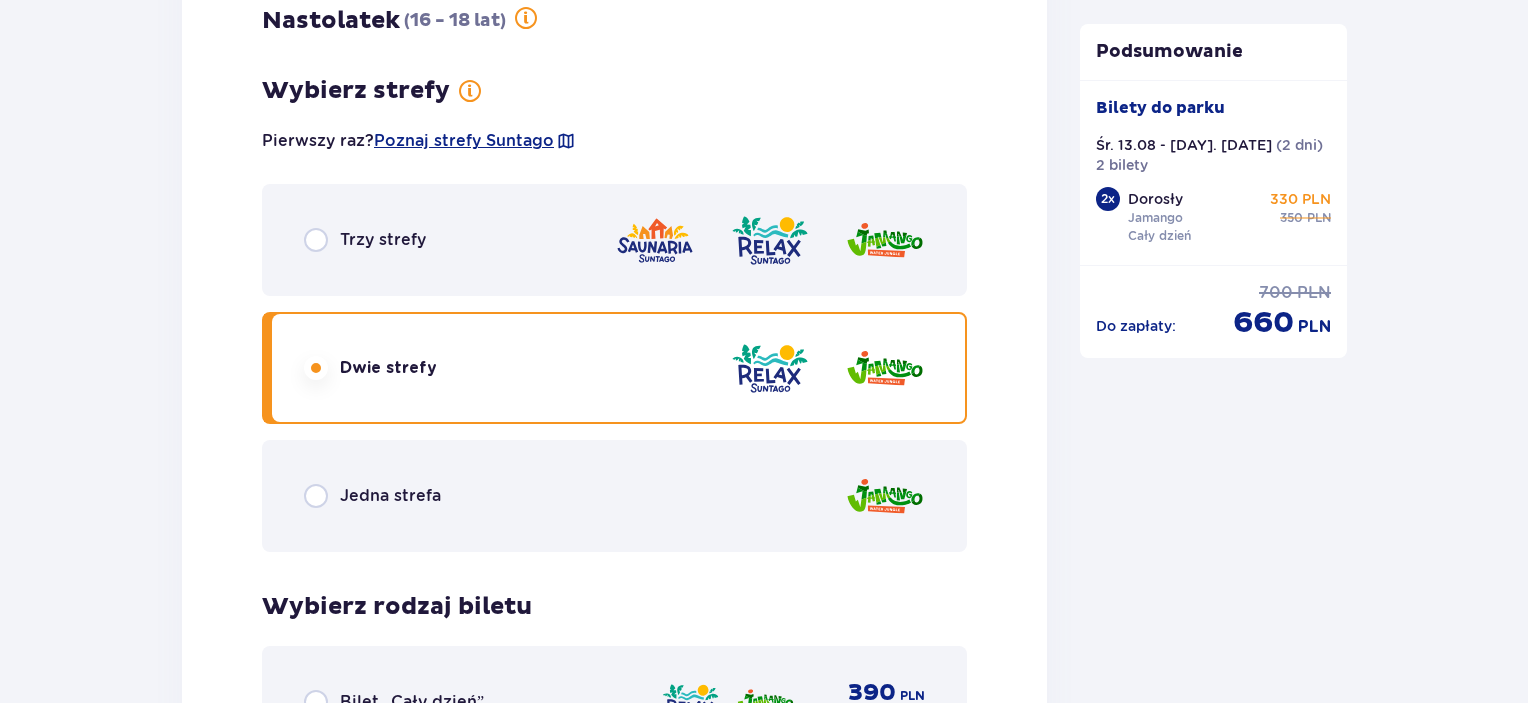 scroll, scrollTop: 2735, scrollLeft: 0, axis: vertical 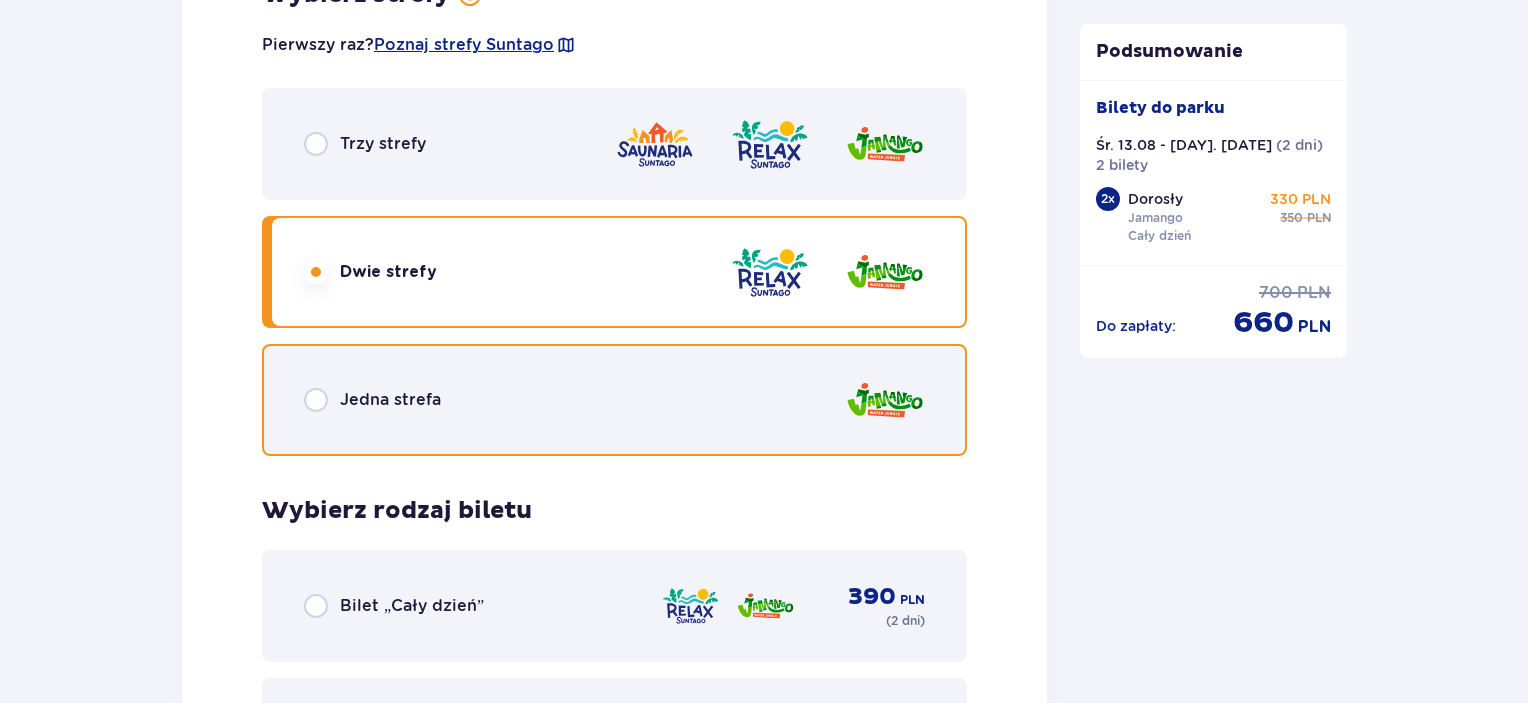click at bounding box center [316, 400] 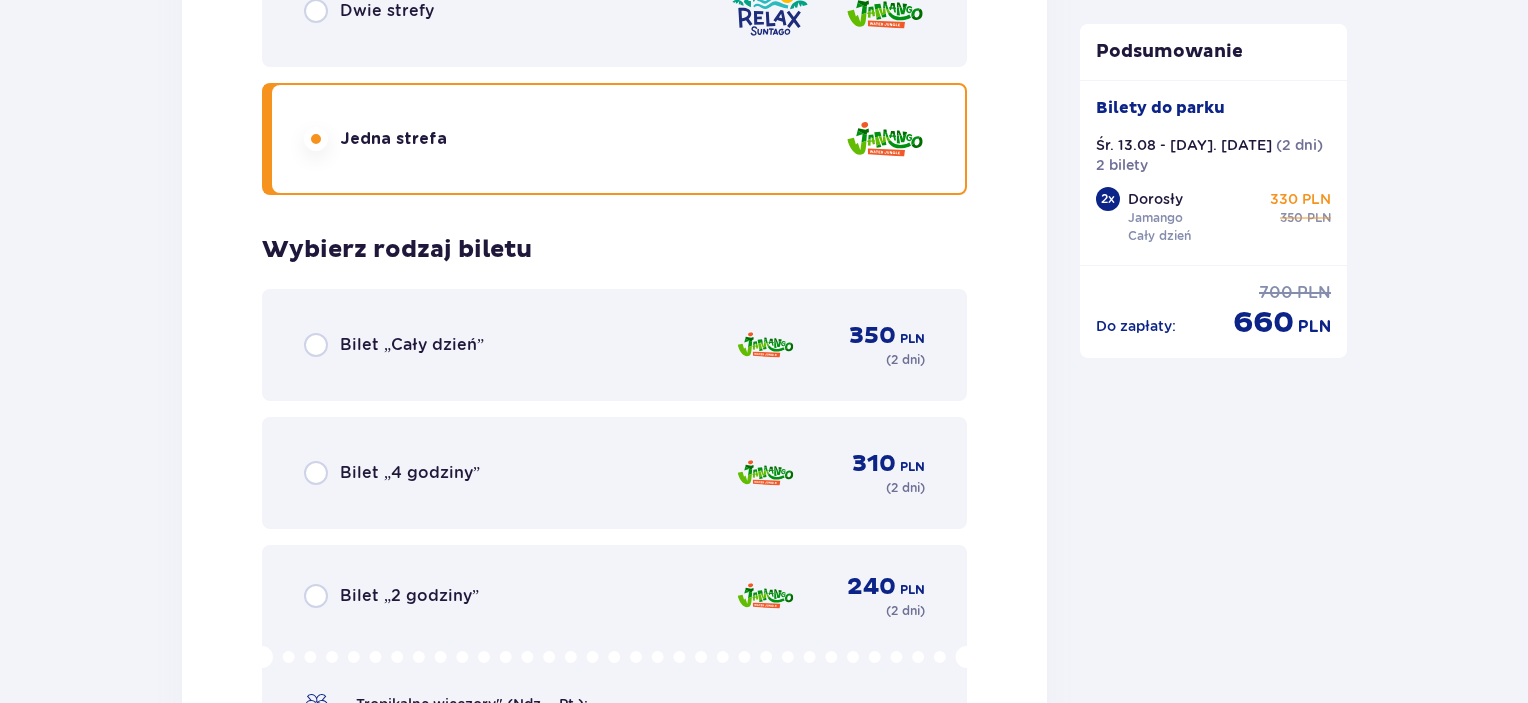 scroll, scrollTop: 3004, scrollLeft: 0, axis: vertical 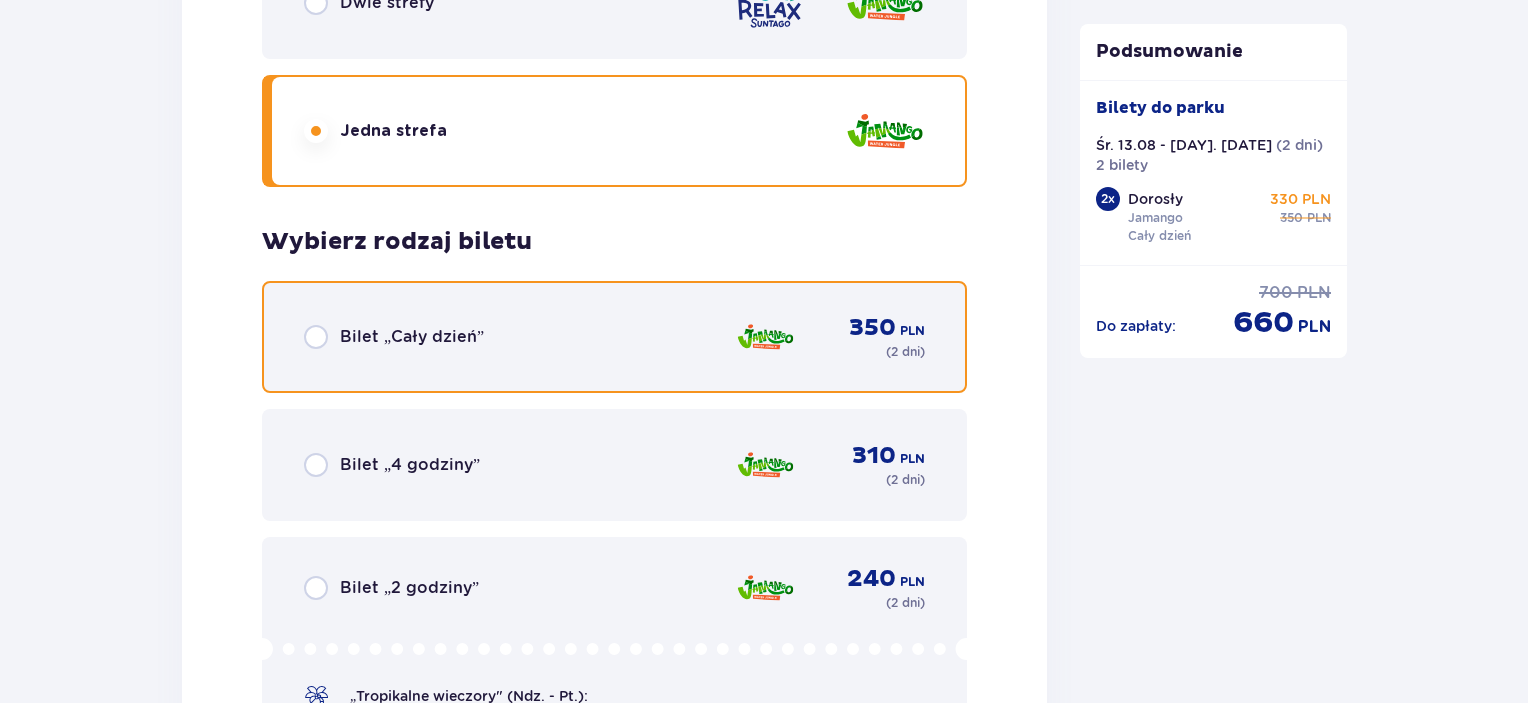 click at bounding box center (316, 337) 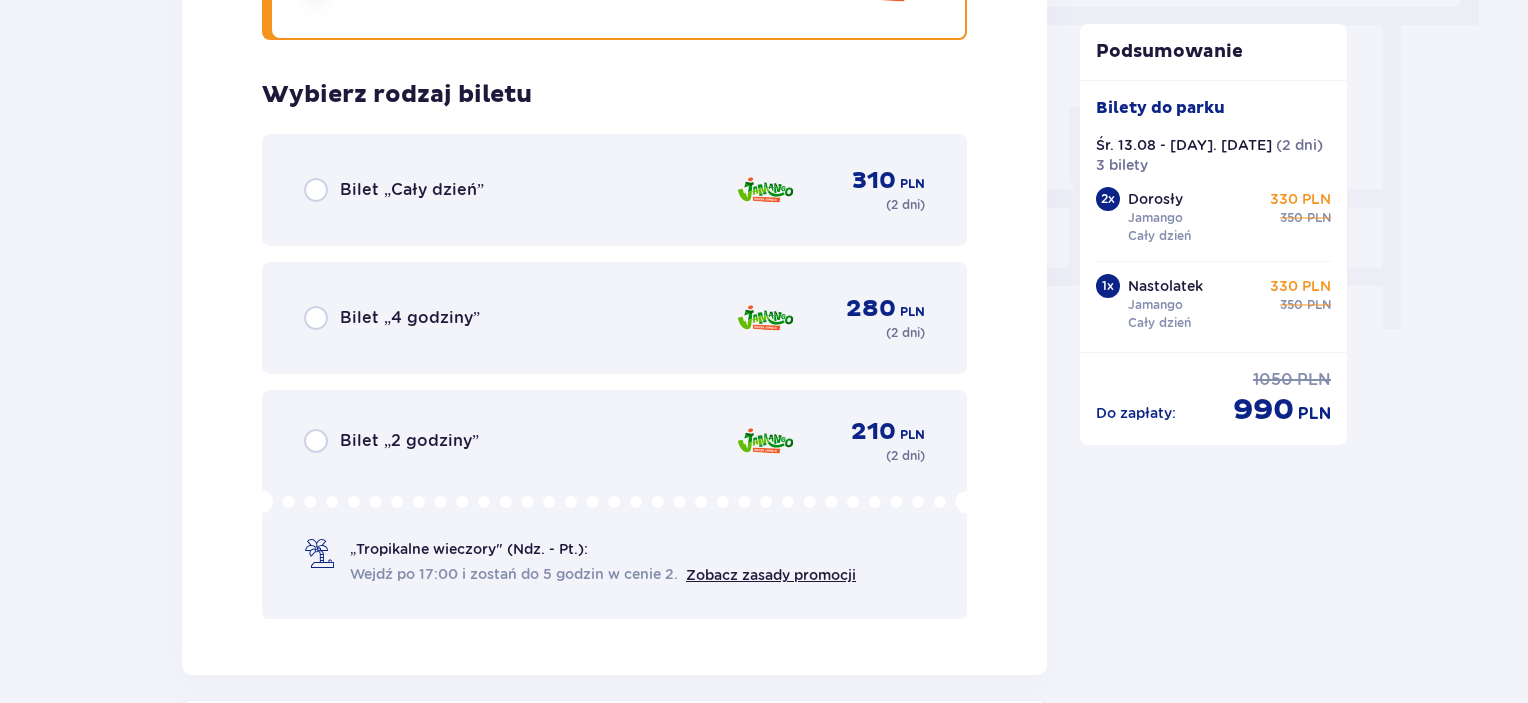 scroll, scrollTop: 1788, scrollLeft: 0, axis: vertical 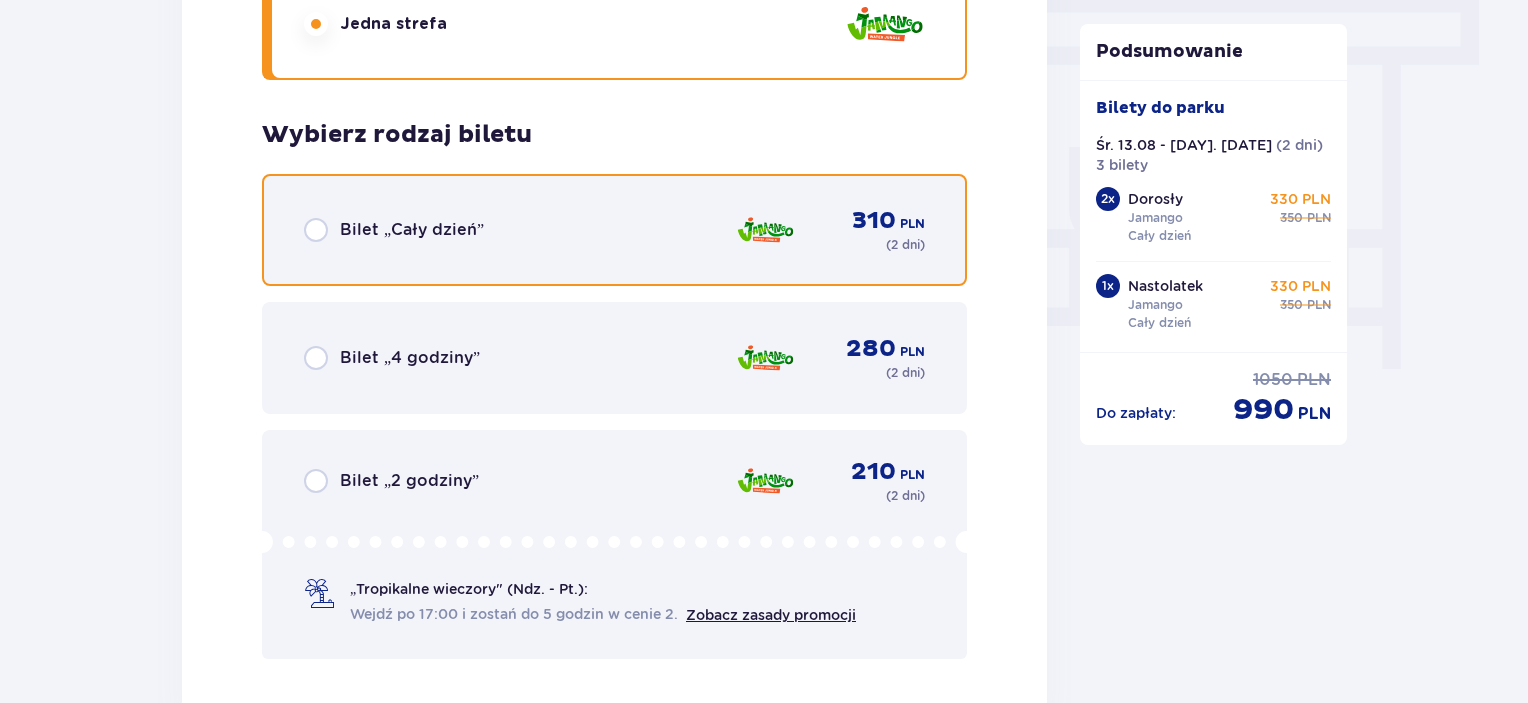 click at bounding box center [316, 230] 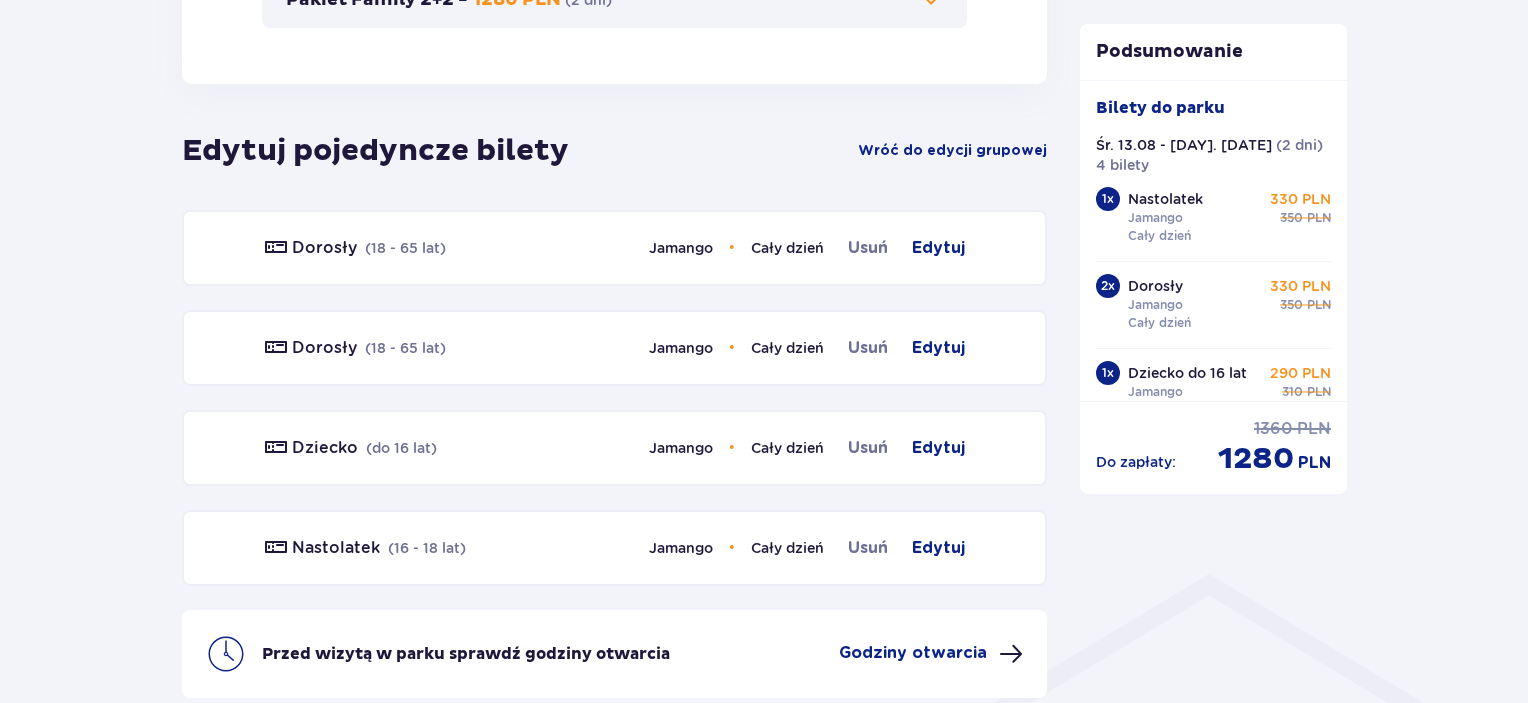 scroll, scrollTop: 1233, scrollLeft: 0, axis: vertical 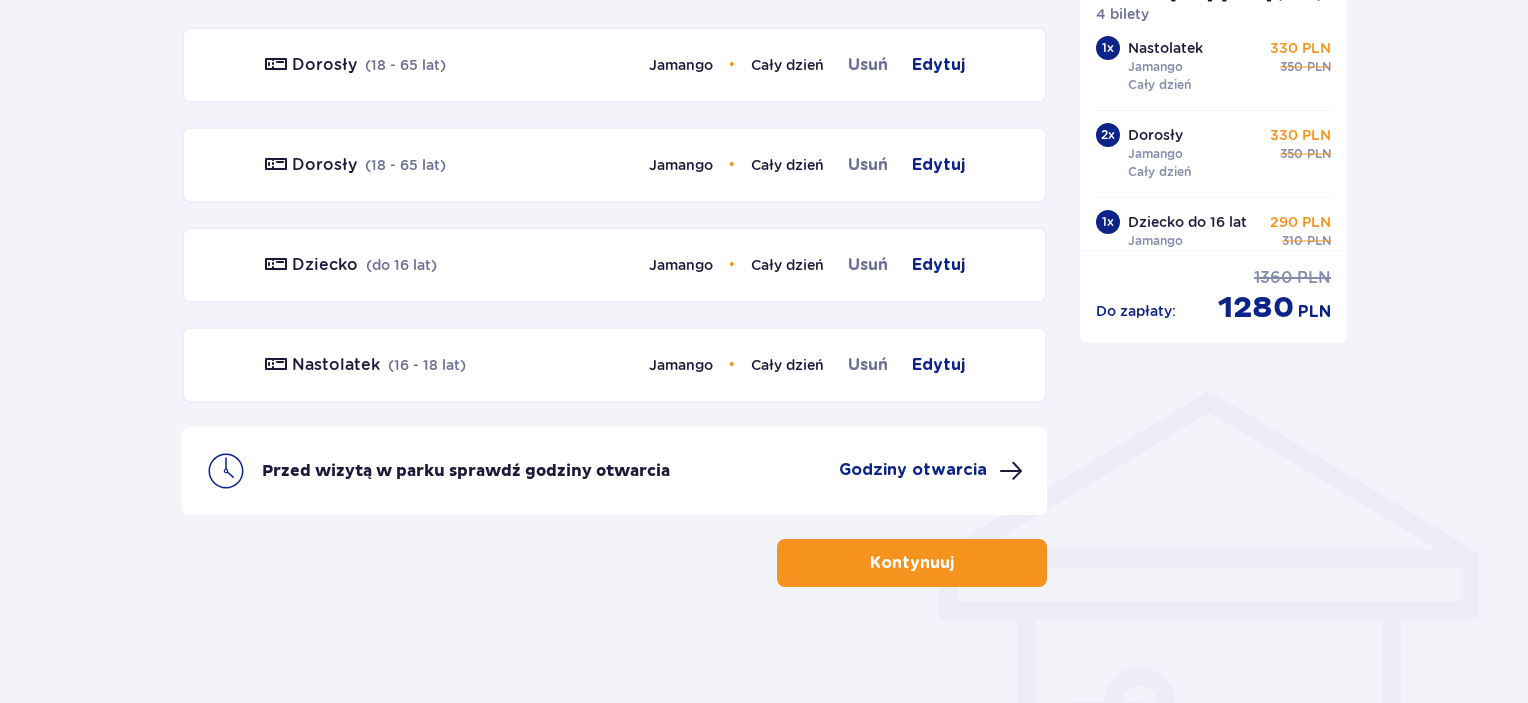 click on "Kontynuuj" at bounding box center (912, 563) 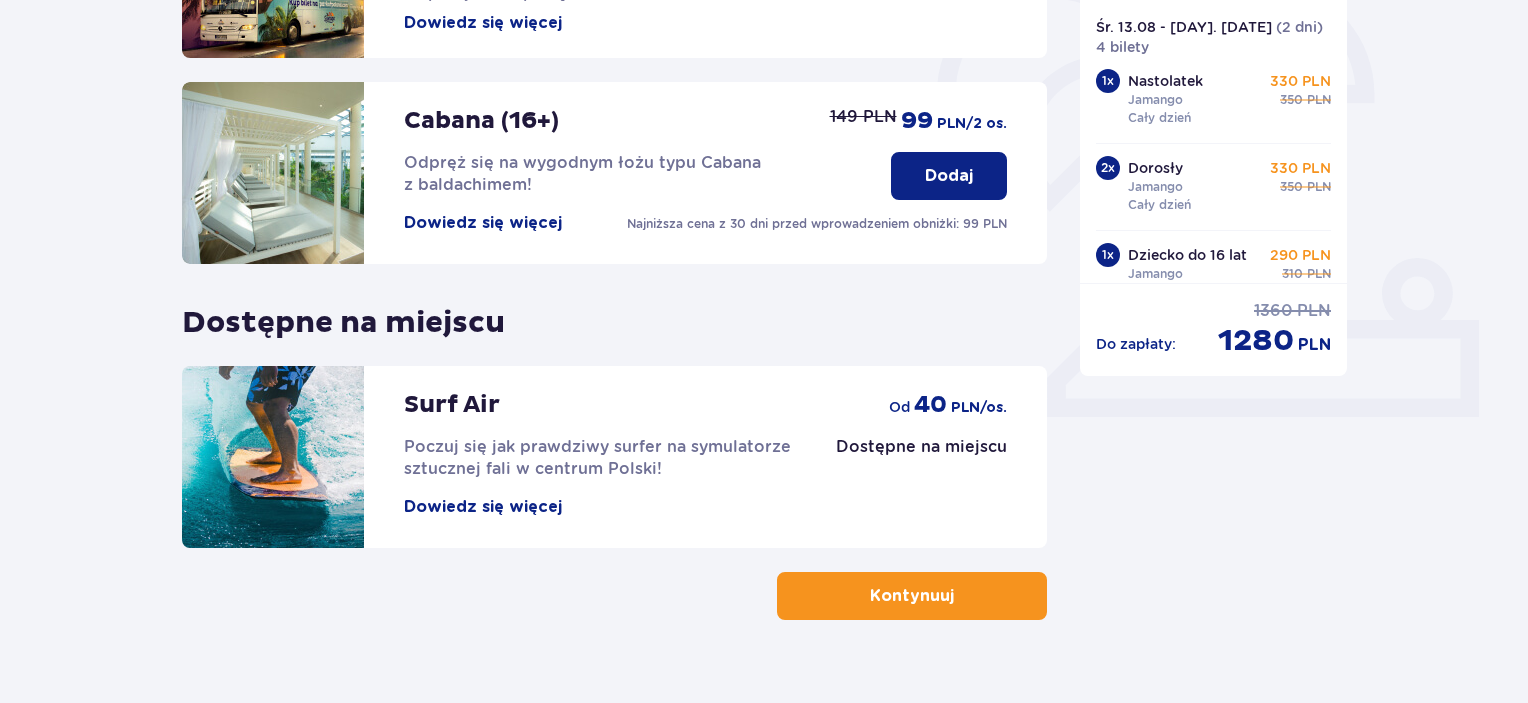 scroll, scrollTop: 652, scrollLeft: 0, axis: vertical 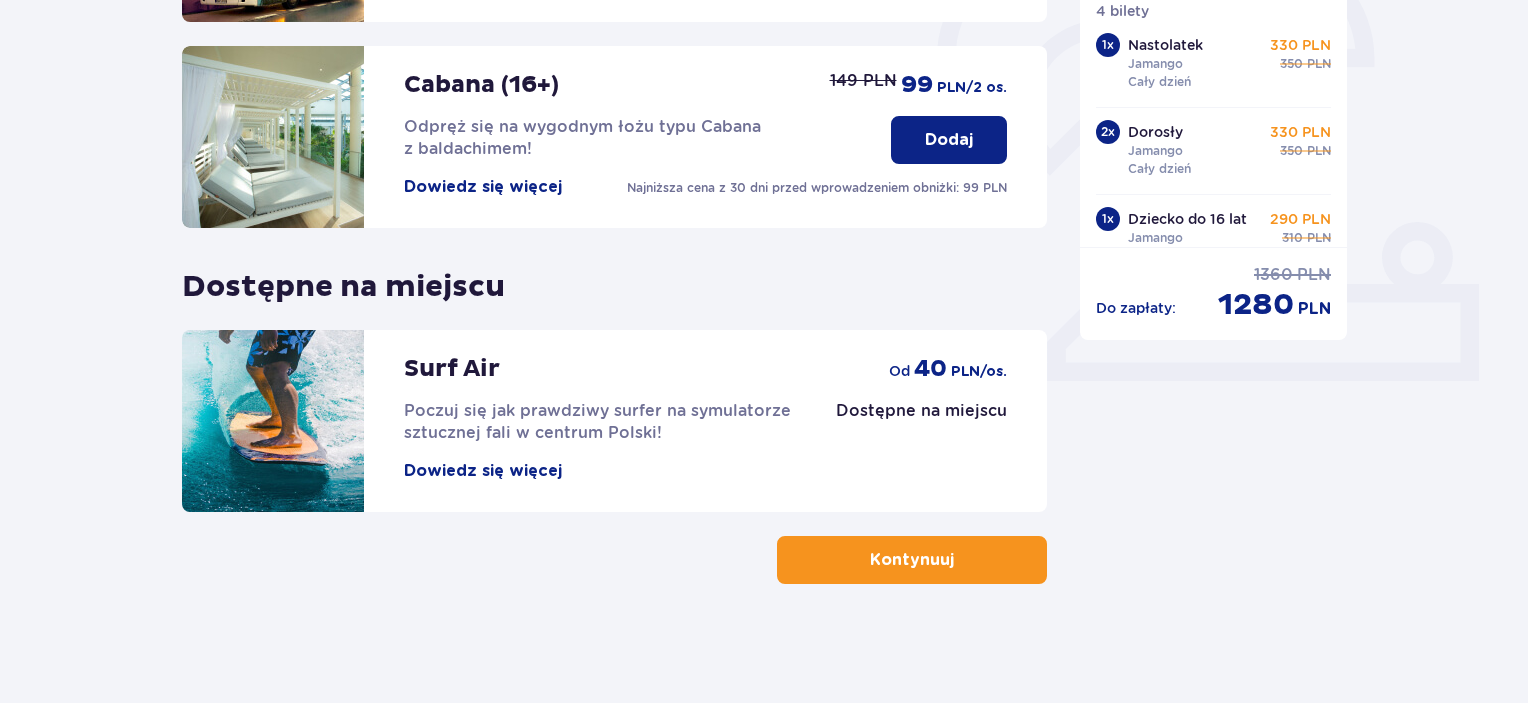 click on "Kontynuuj" at bounding box center (912, 560) 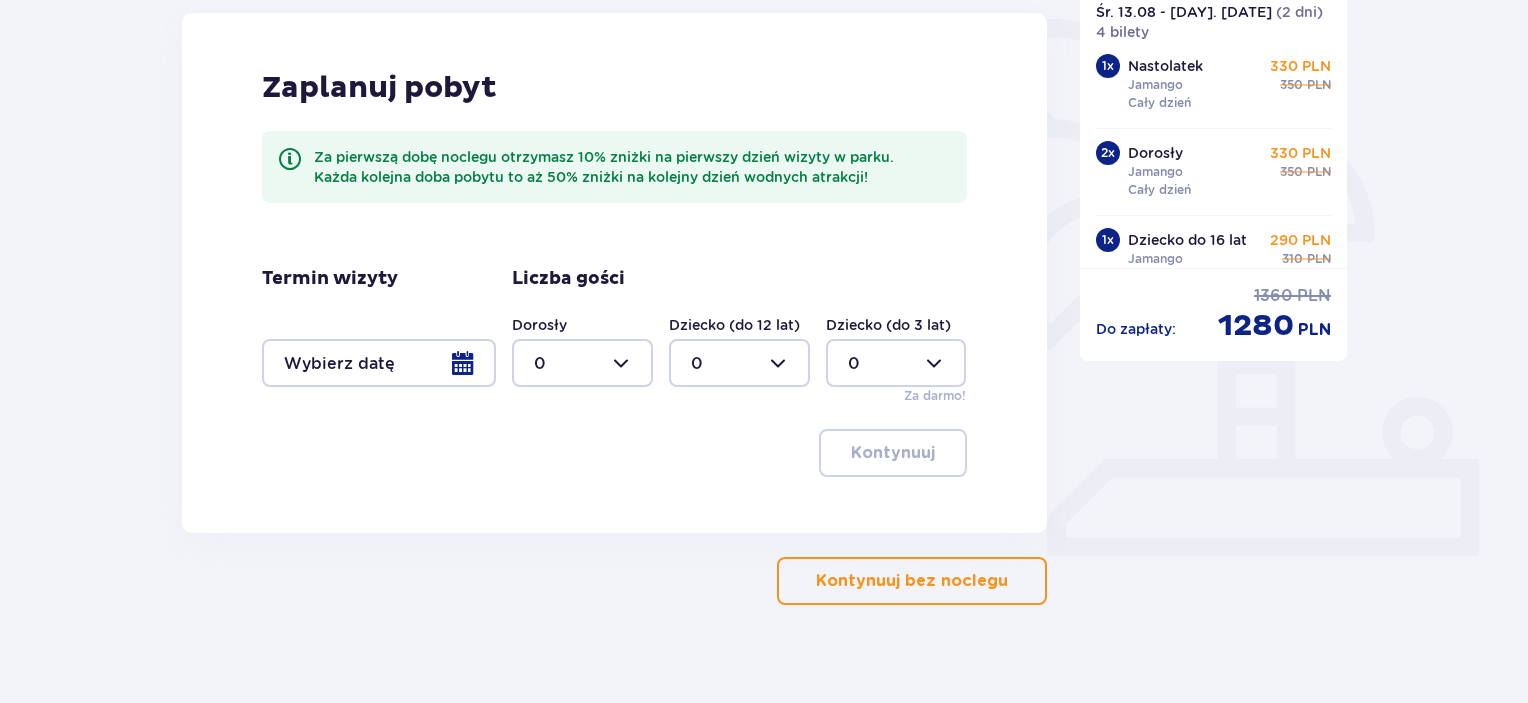 scroll, scrollTop: 499, scrollLeft: 0, axis: vertical 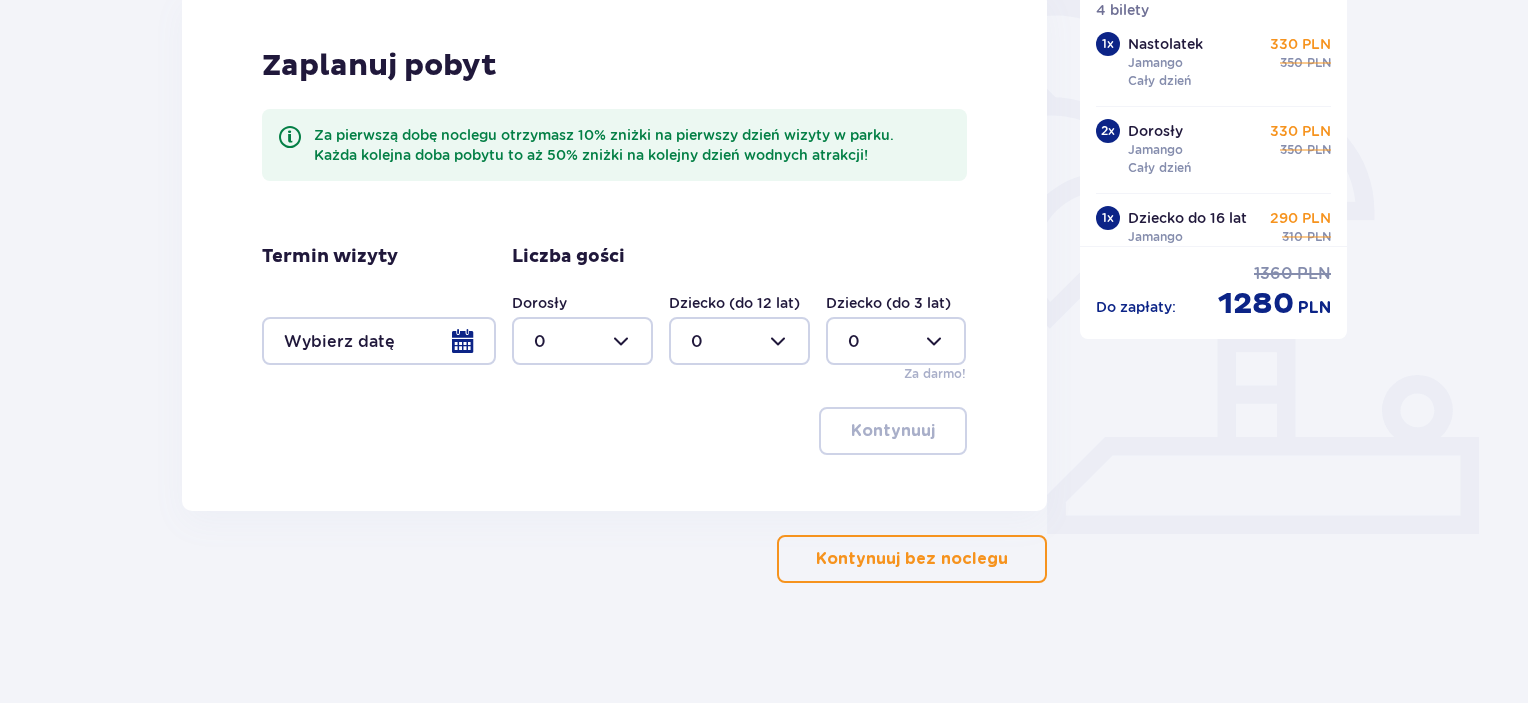 click at bounding box center [379, 341] 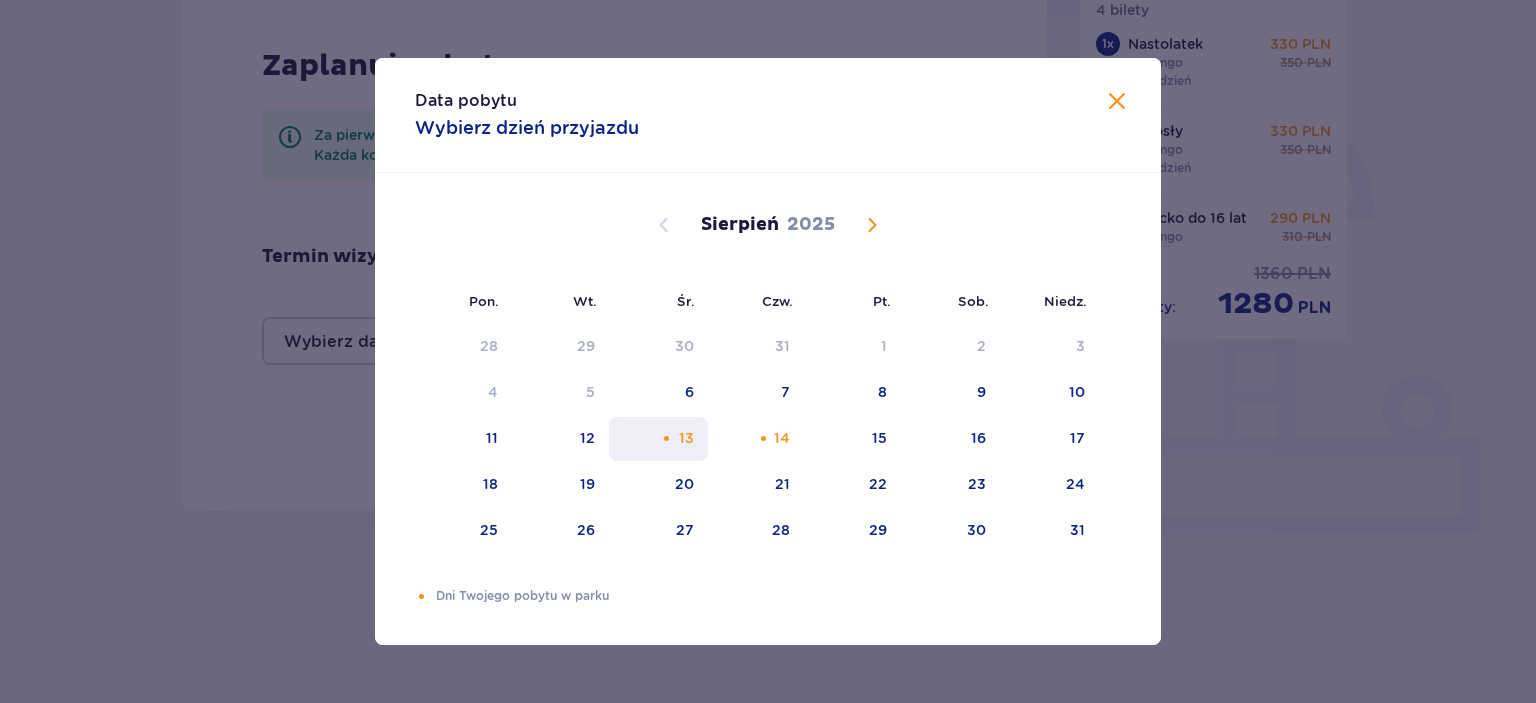 click on "13" at bounding box center (686, 438) 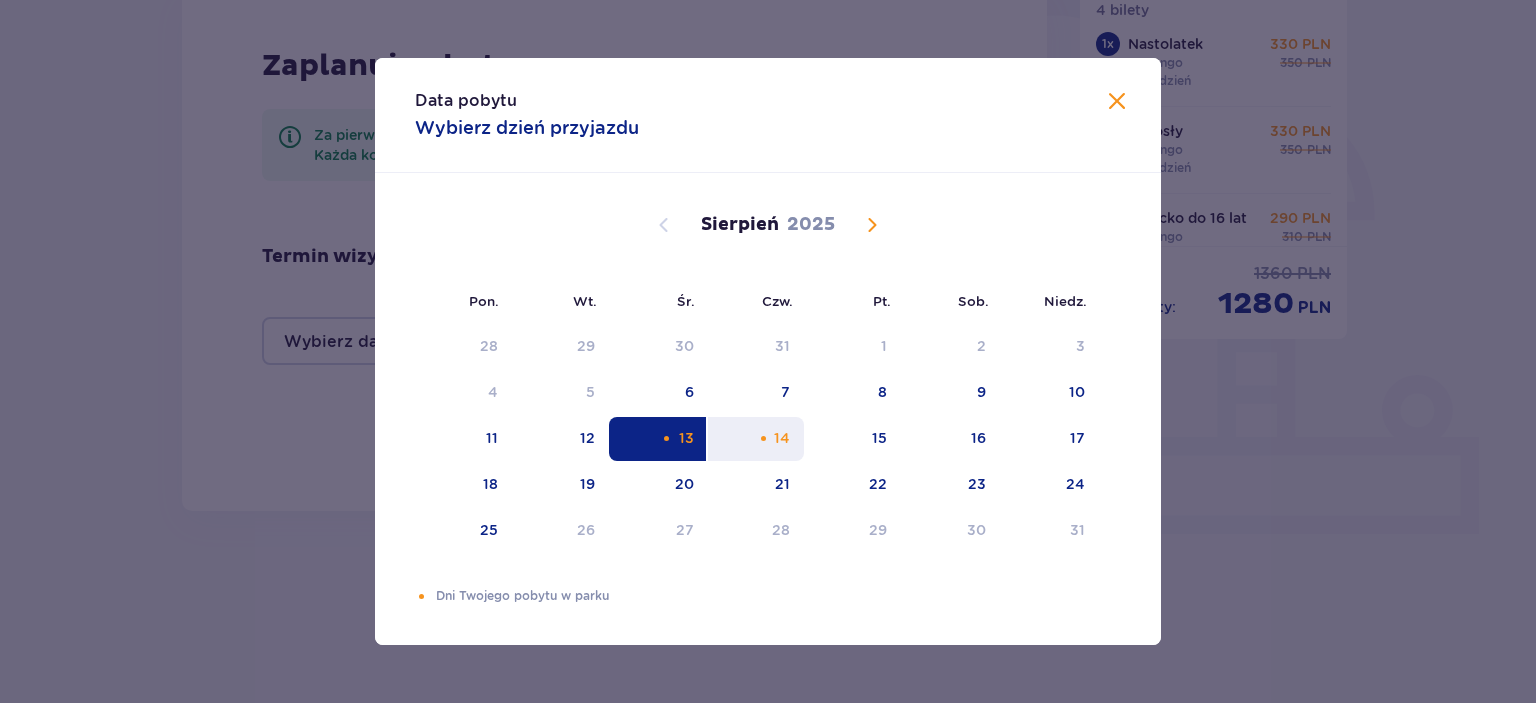 click on "14" at bounding box center [782, 438] 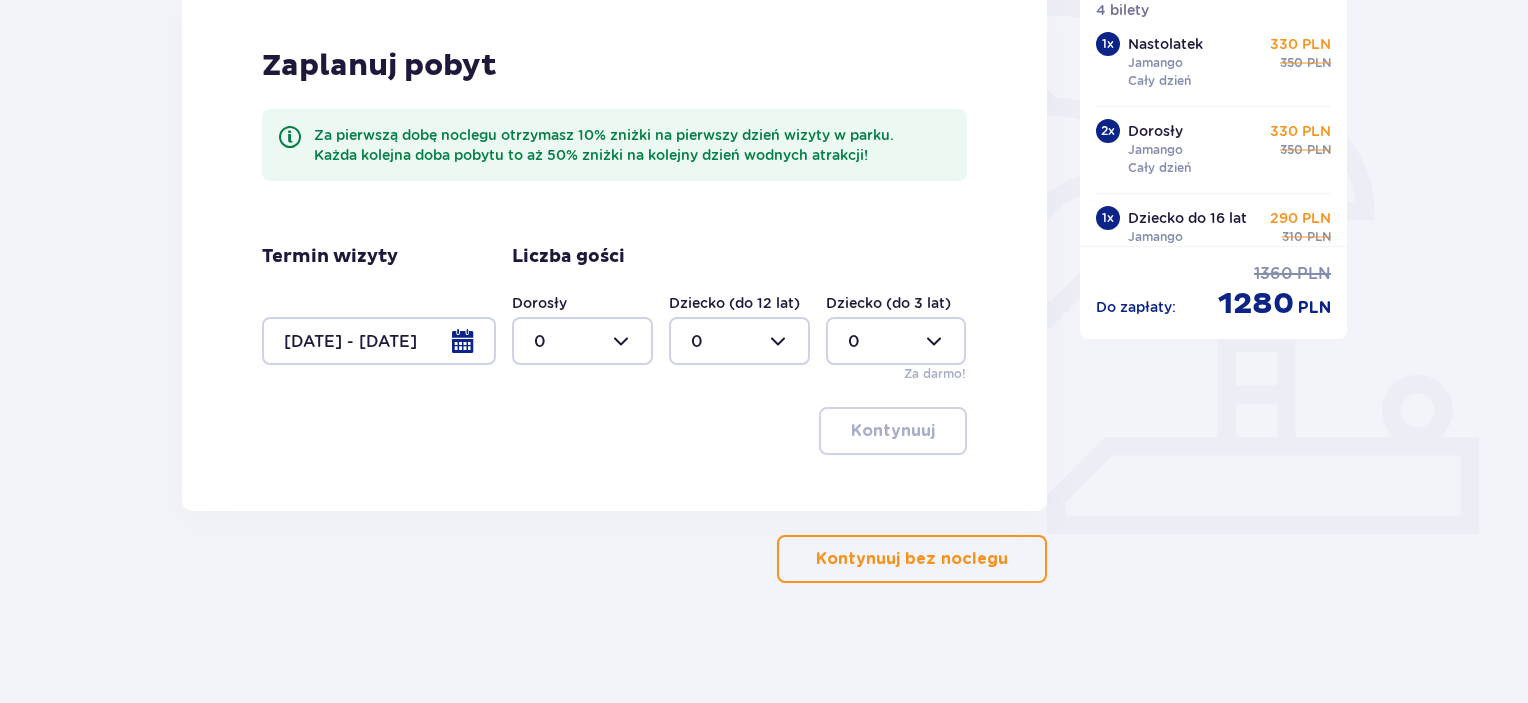 click at bounding box center (582, 341) 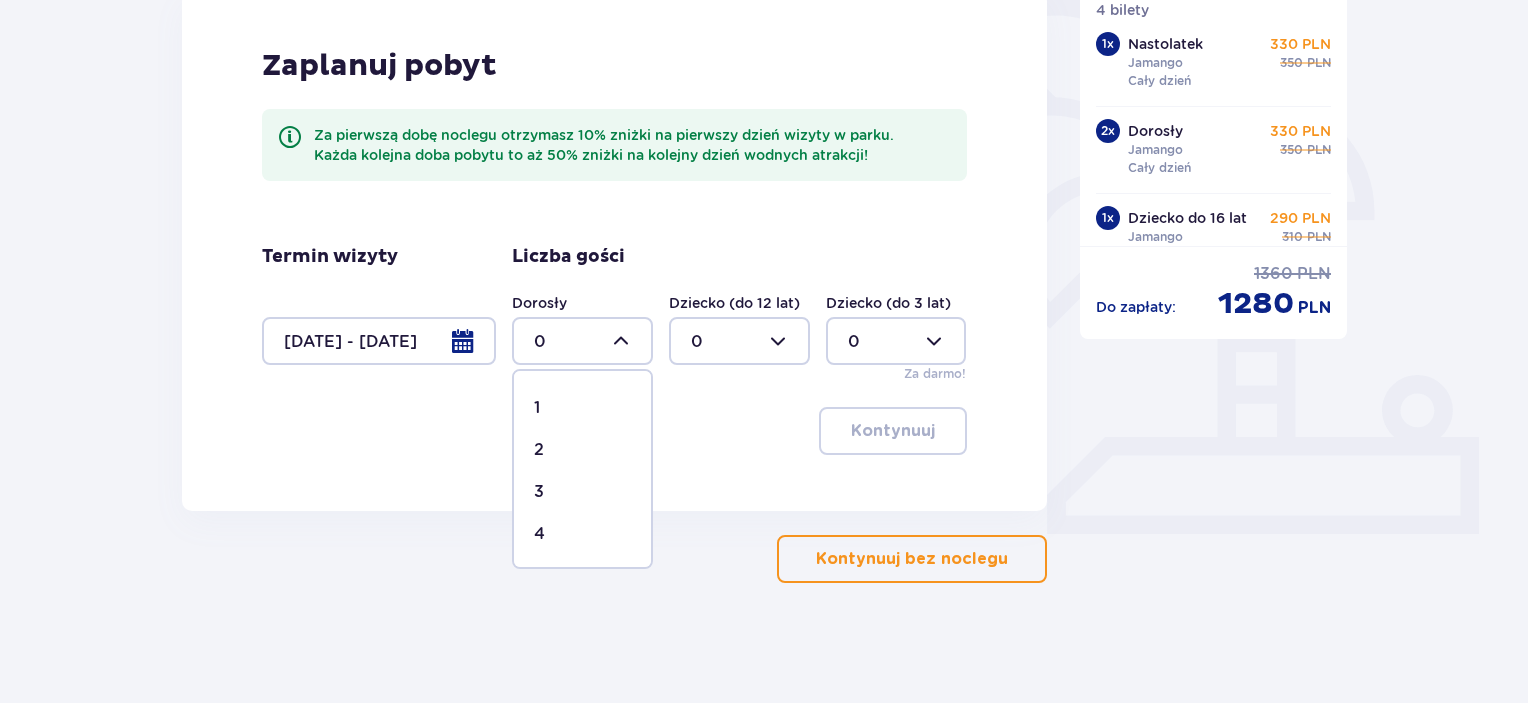 scroll, scrollTop: 100, scrollLeft: 0, axis: vertical 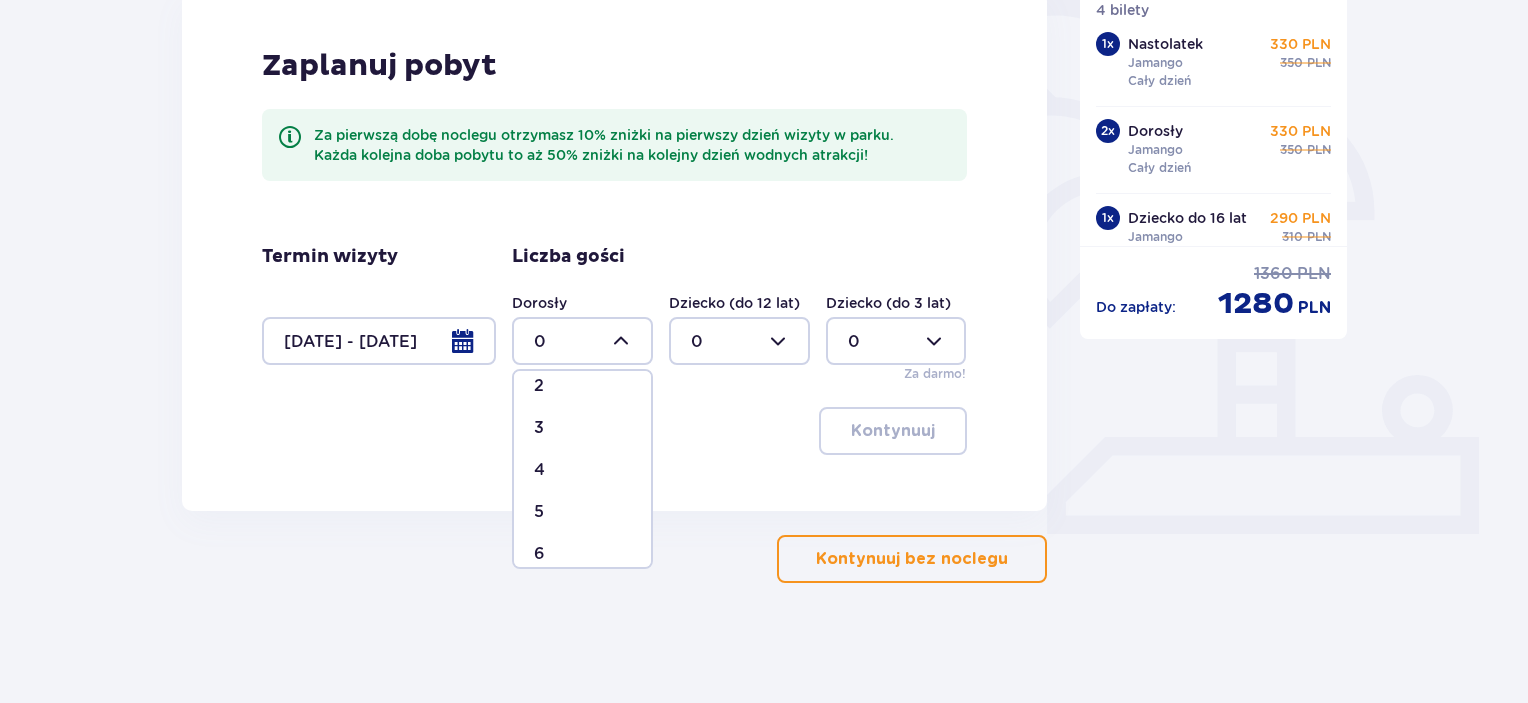 click on "4" at bounding box center (539, 470) 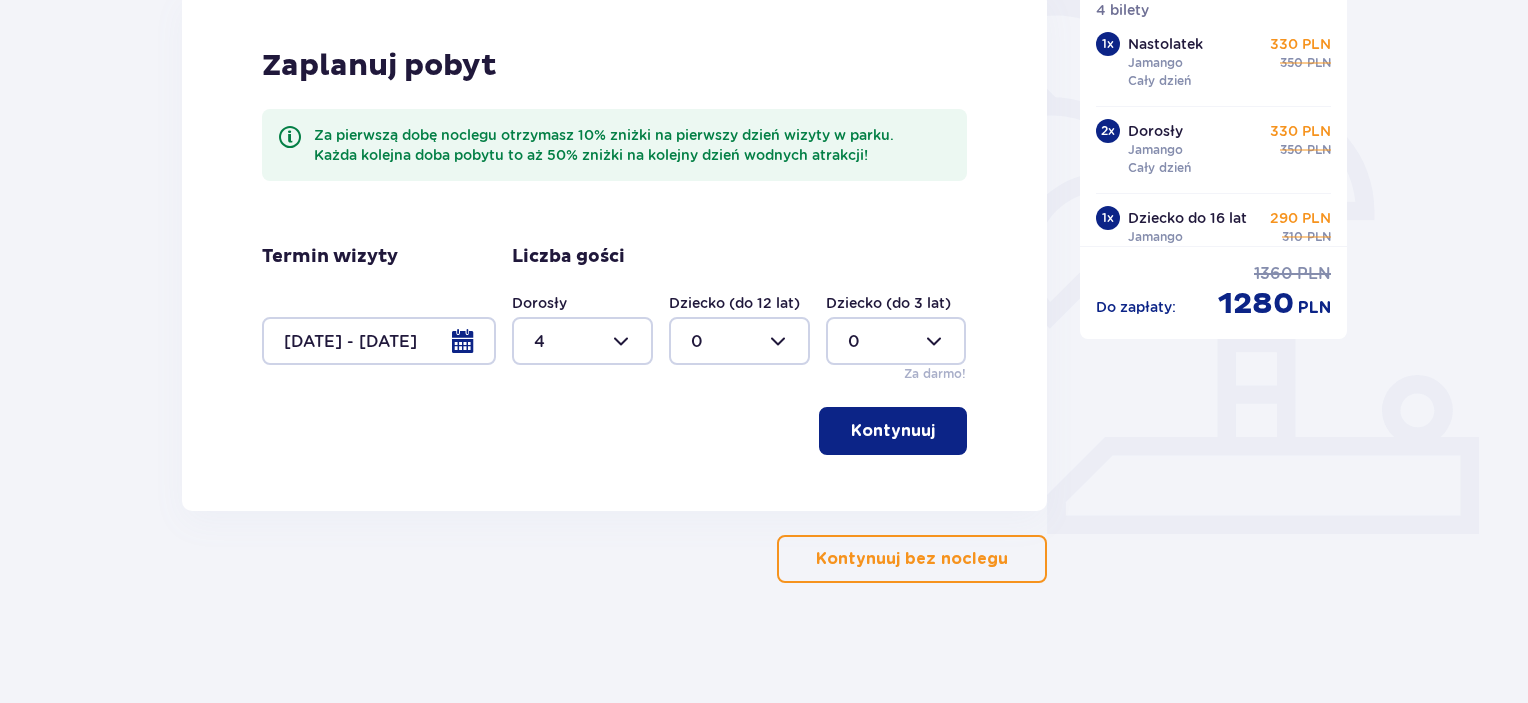 click on "Kontynuuj" at bounding box center [893, 431] 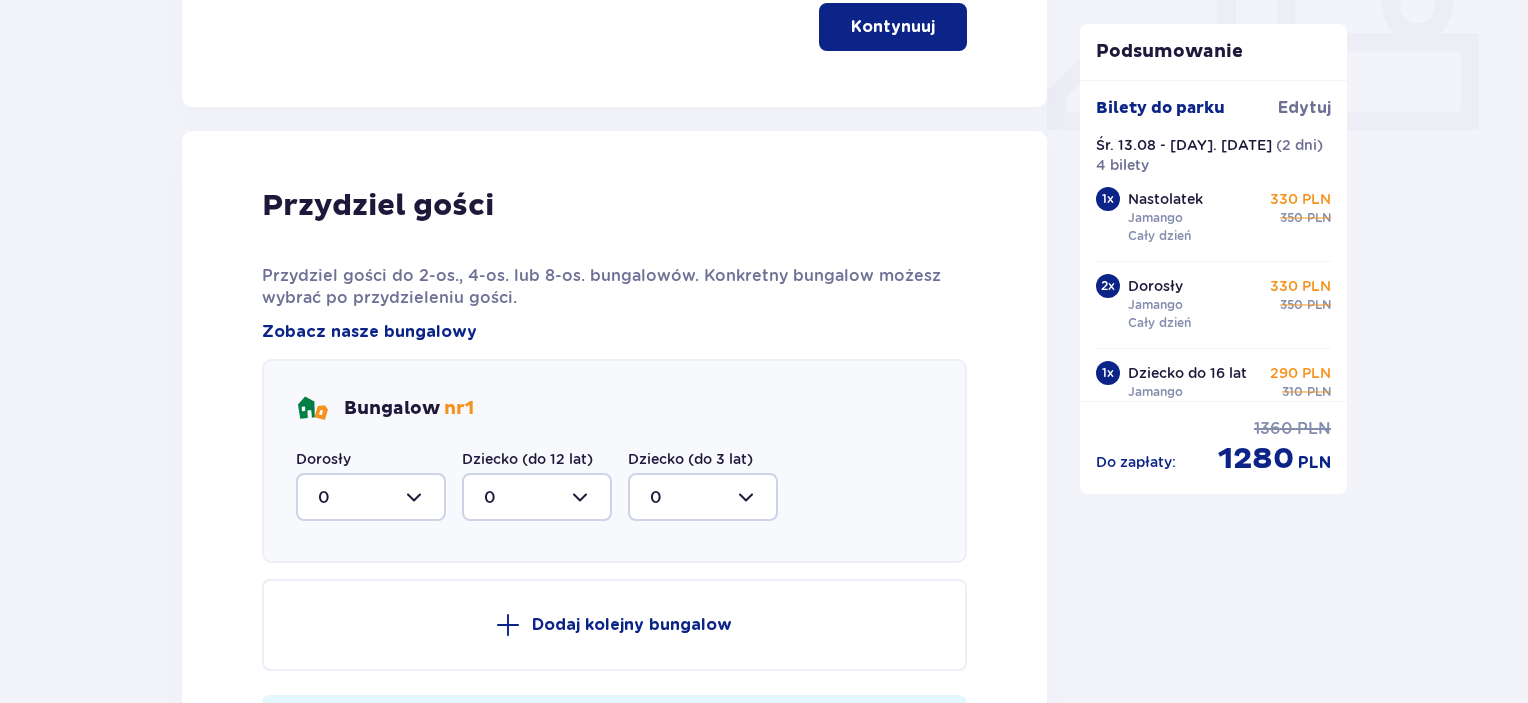 scroll, scrollTop: 910, scrollLeft: 0, axis: vertical 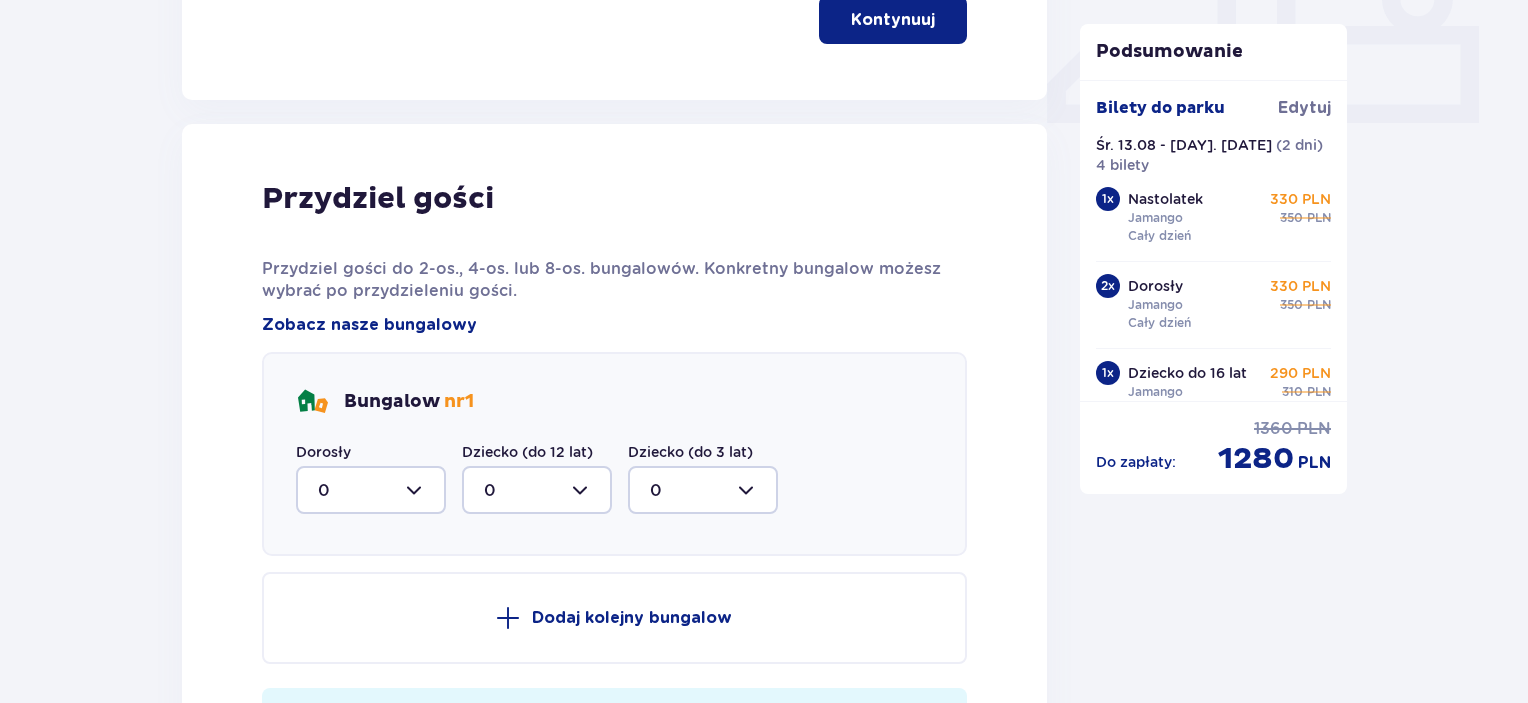 click at bounding box center (371, 490) 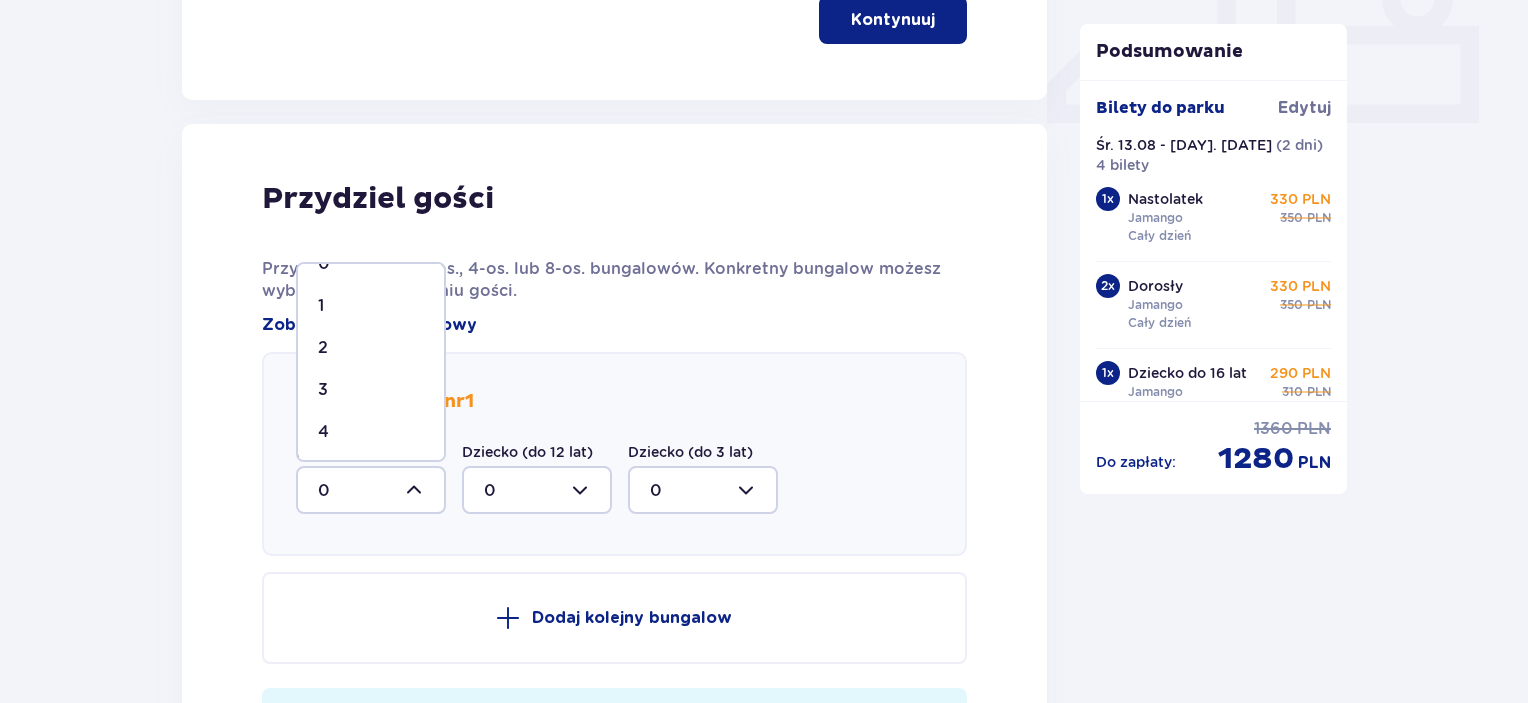 scroll, scrollTop: 32, scrollLeft: 0, axis: vertical 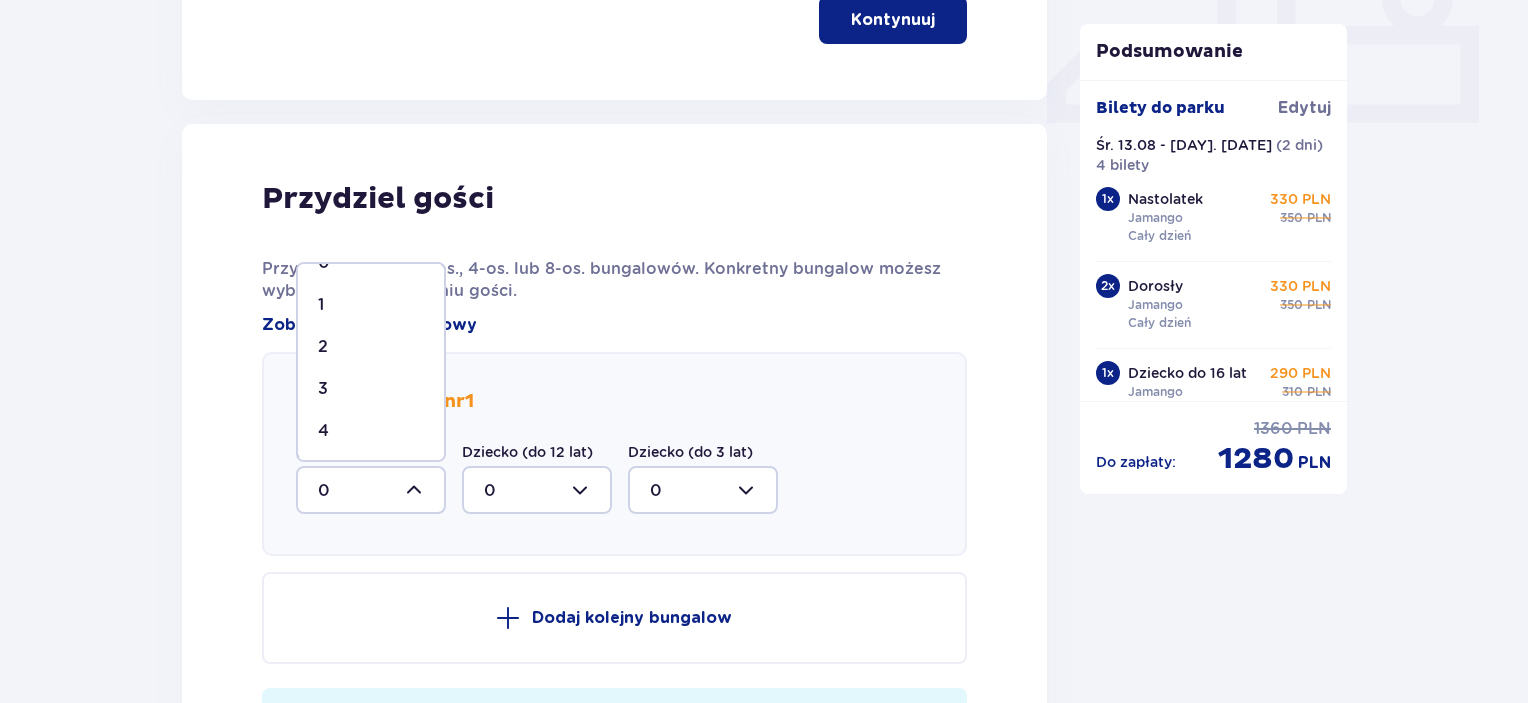 click on "4" at bounding box center (371, 431) 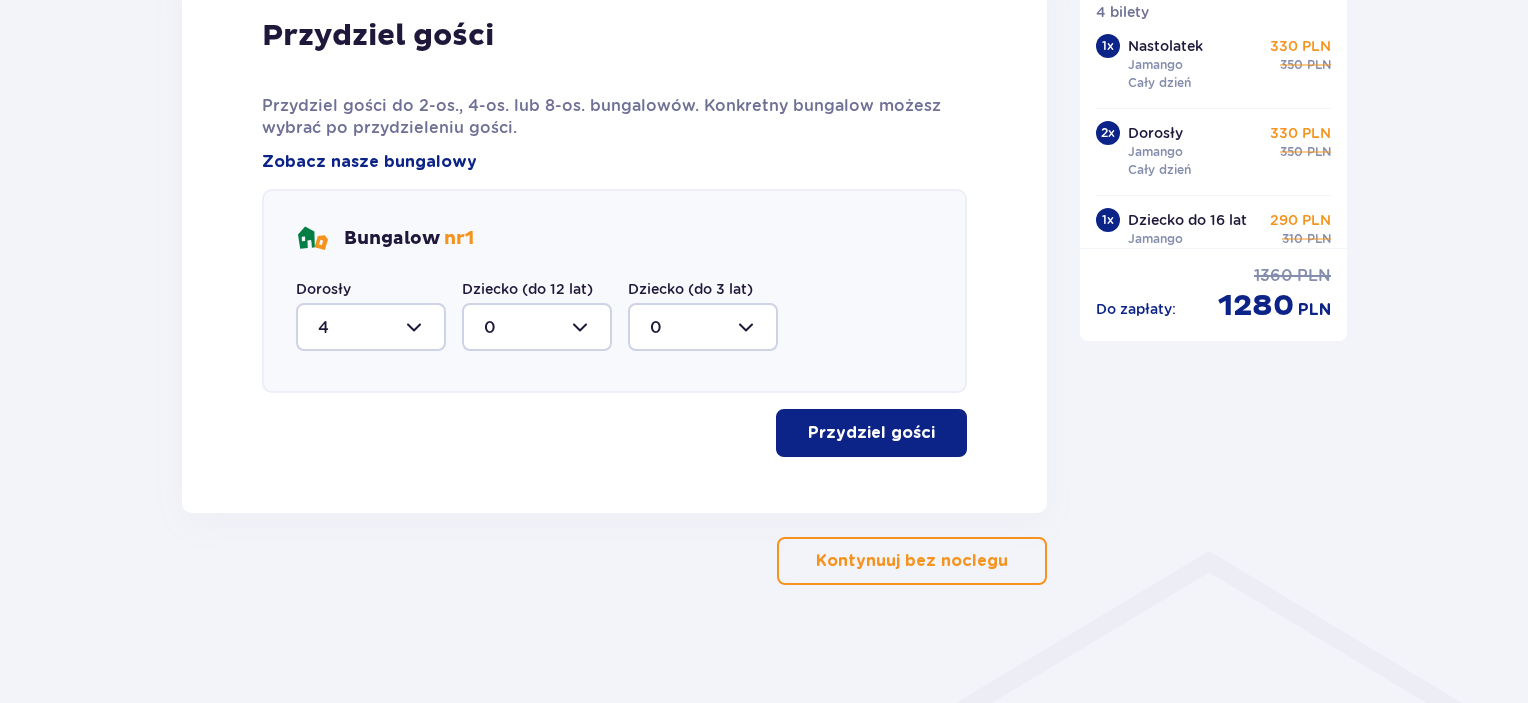 scroll, scrollTop: 1074, scrollLeft: 0, axis: vertical 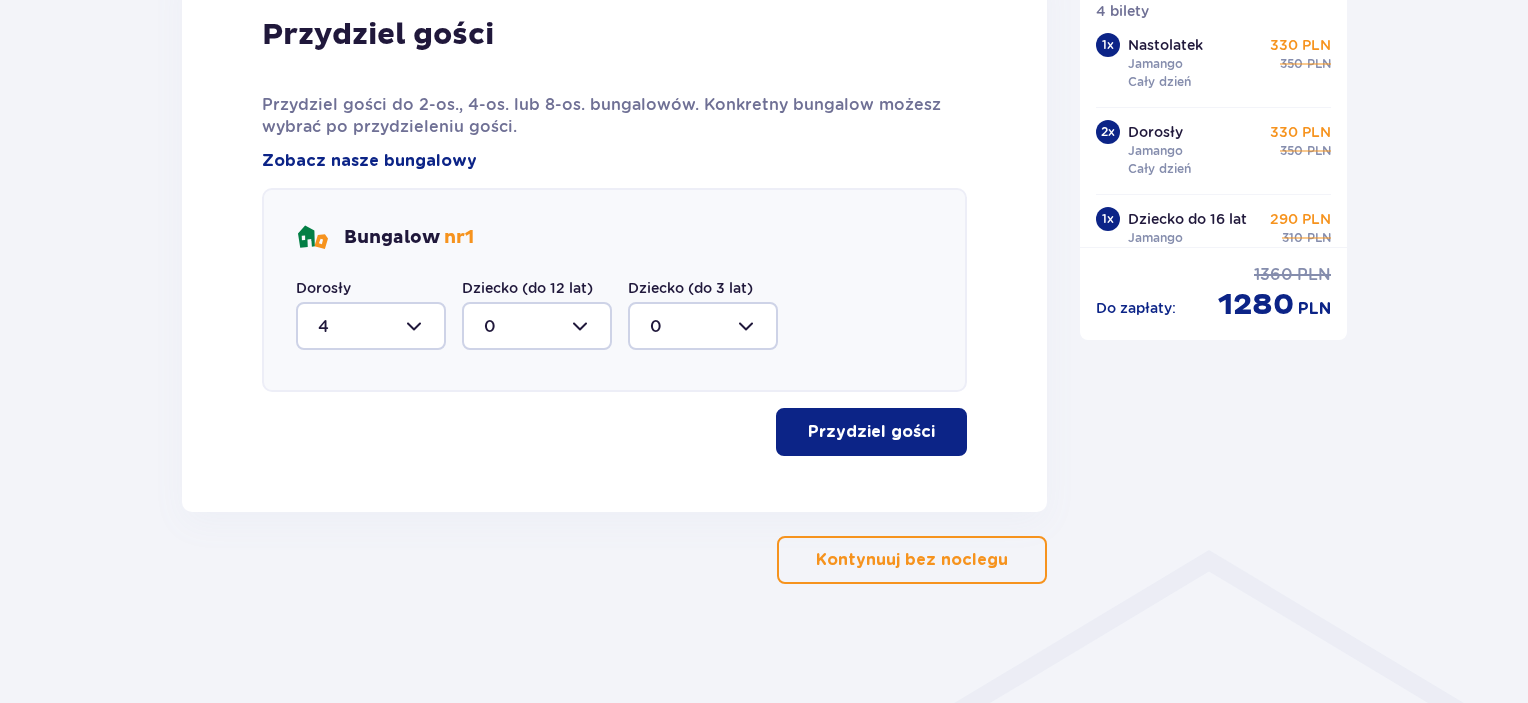 click on "Przydziel gości" at bounding box center (871, 432) 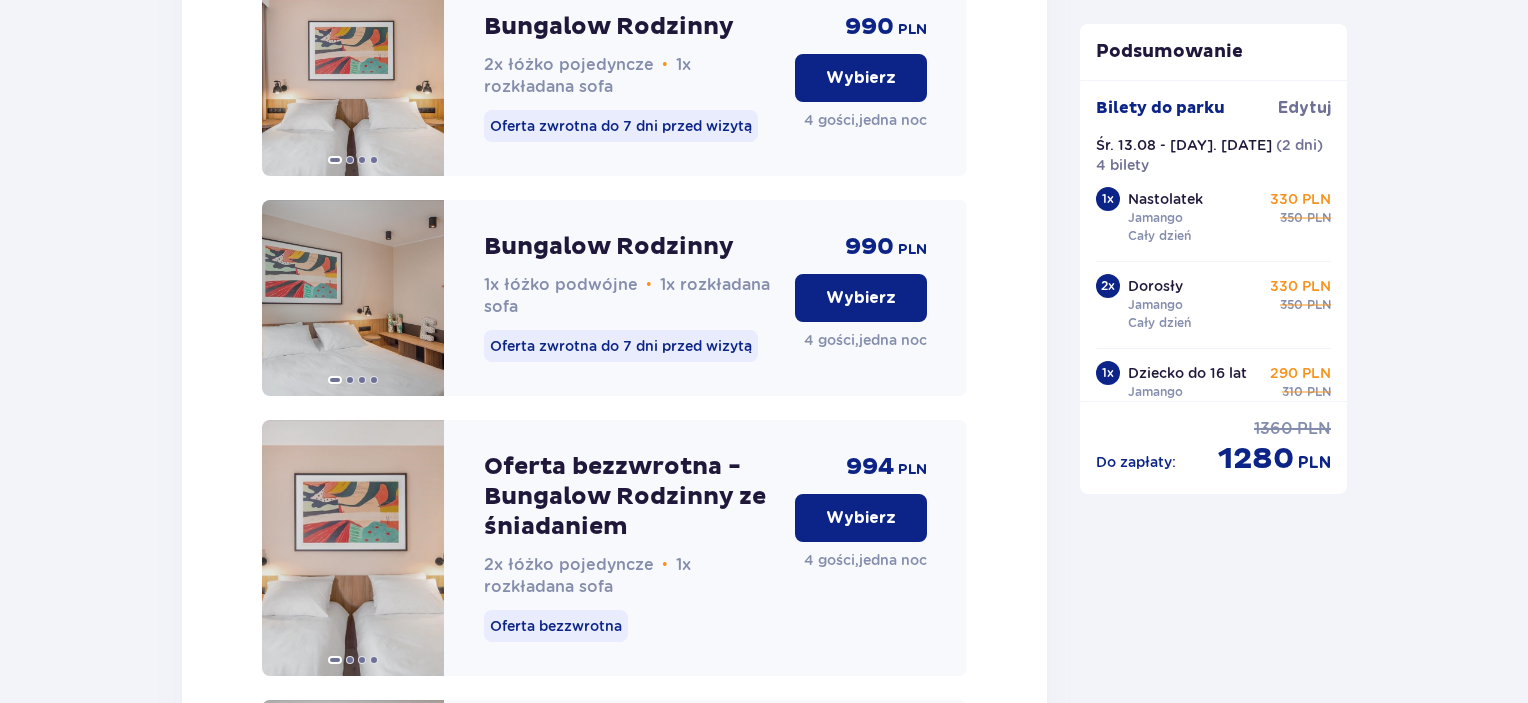 scroll, scrollTop: 2500, scrollLeft: 0, axis: vertical 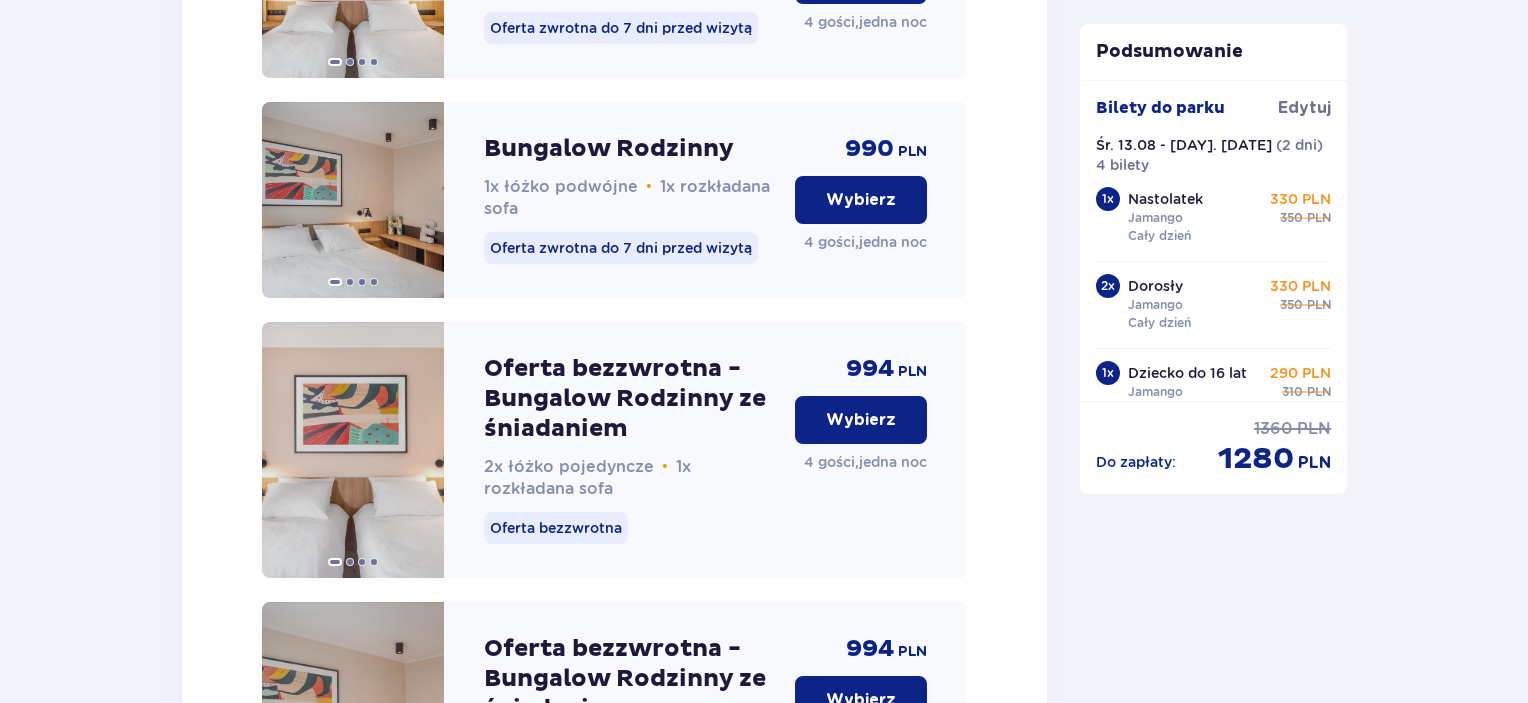 click on "Wybierz" at bounding box center [861, 420] 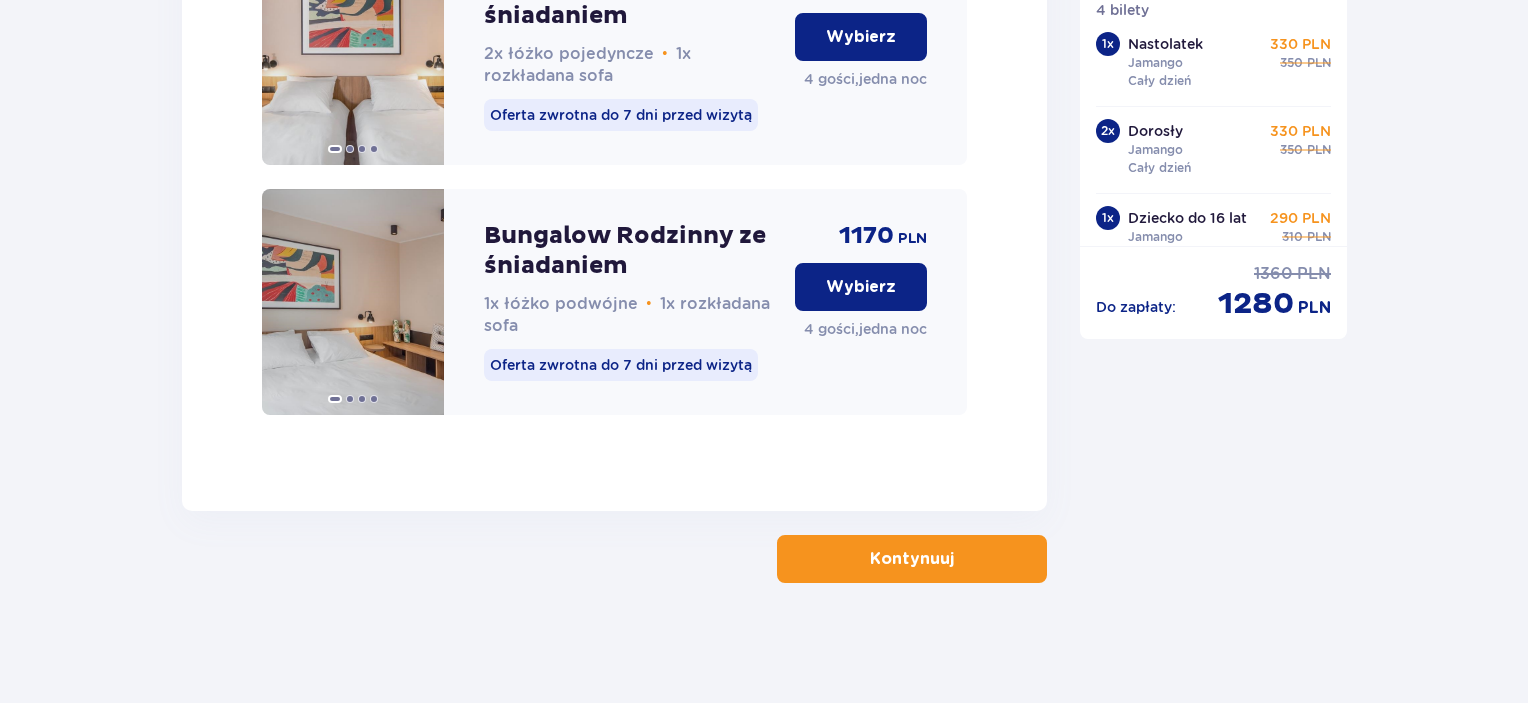 scroll, scrollTop: 3468, scrollLeft: 0, axis: vertical 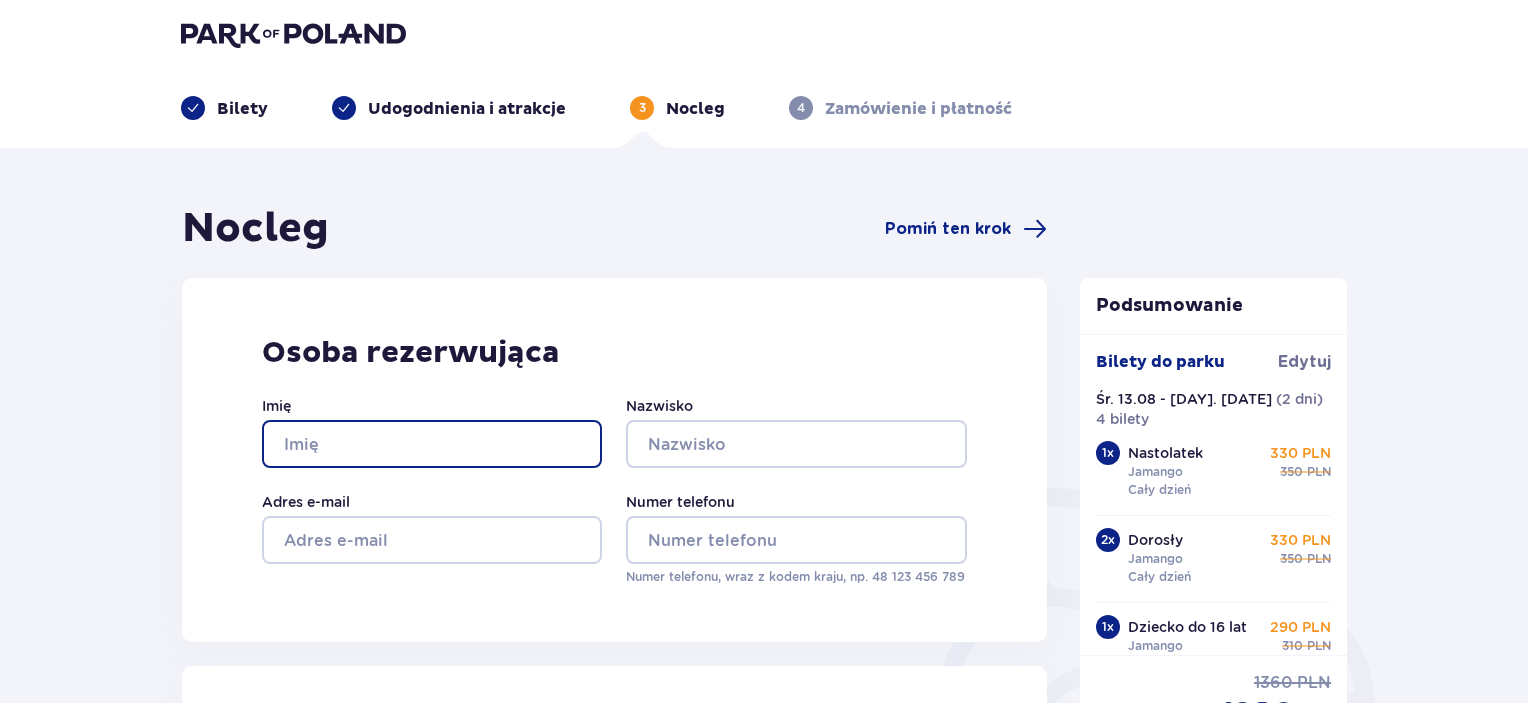 click on "Imię" at bounding box center [432, 444] 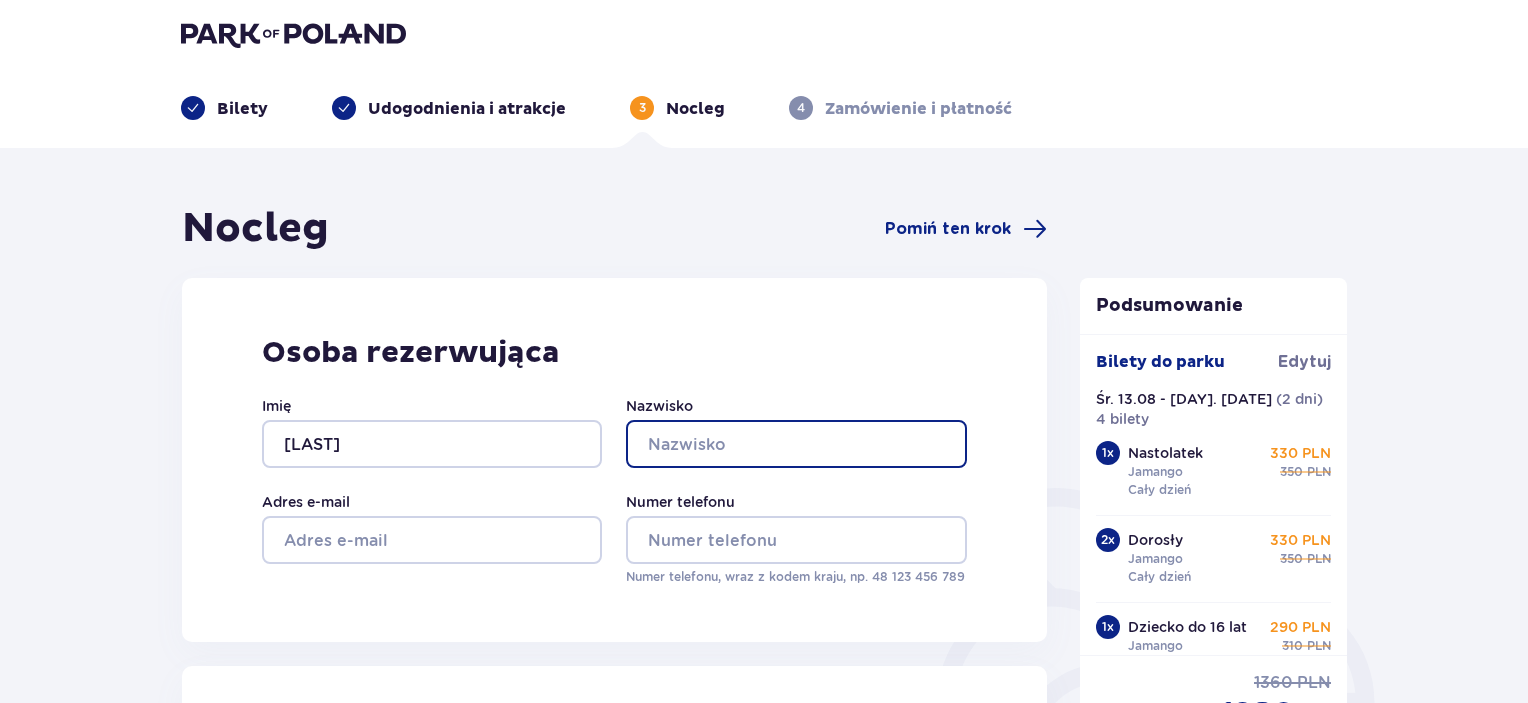 type on "Janus" 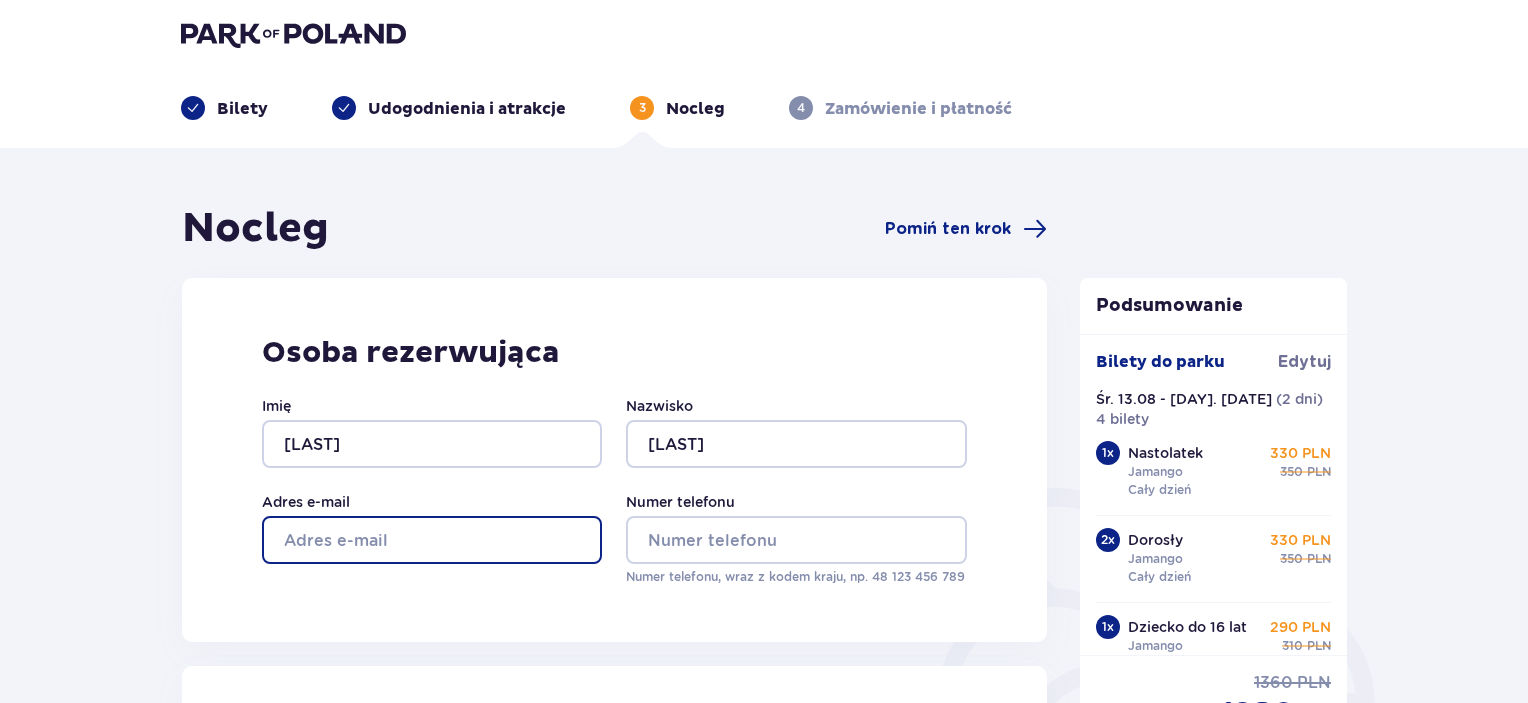 type on "seweryn.janus@wp.pl" 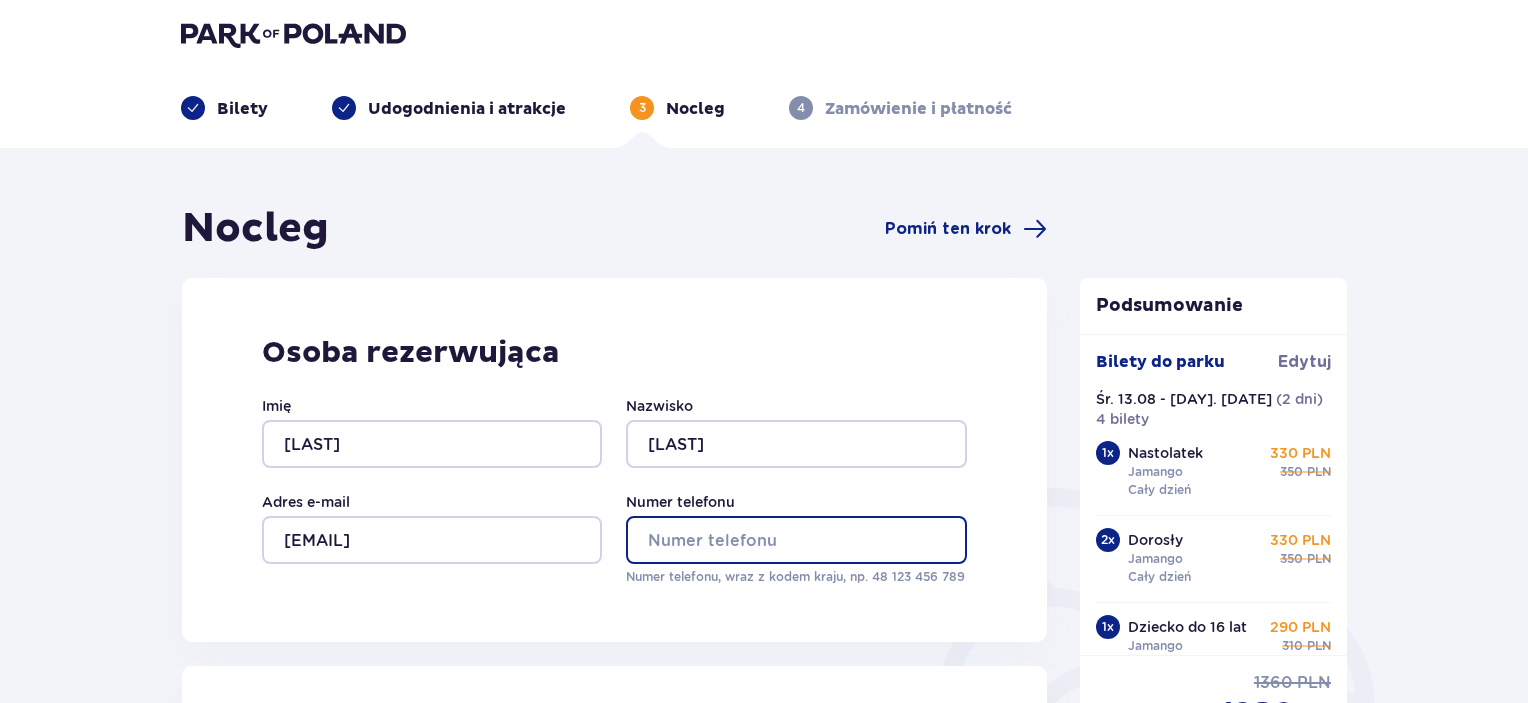 type on "507585470" 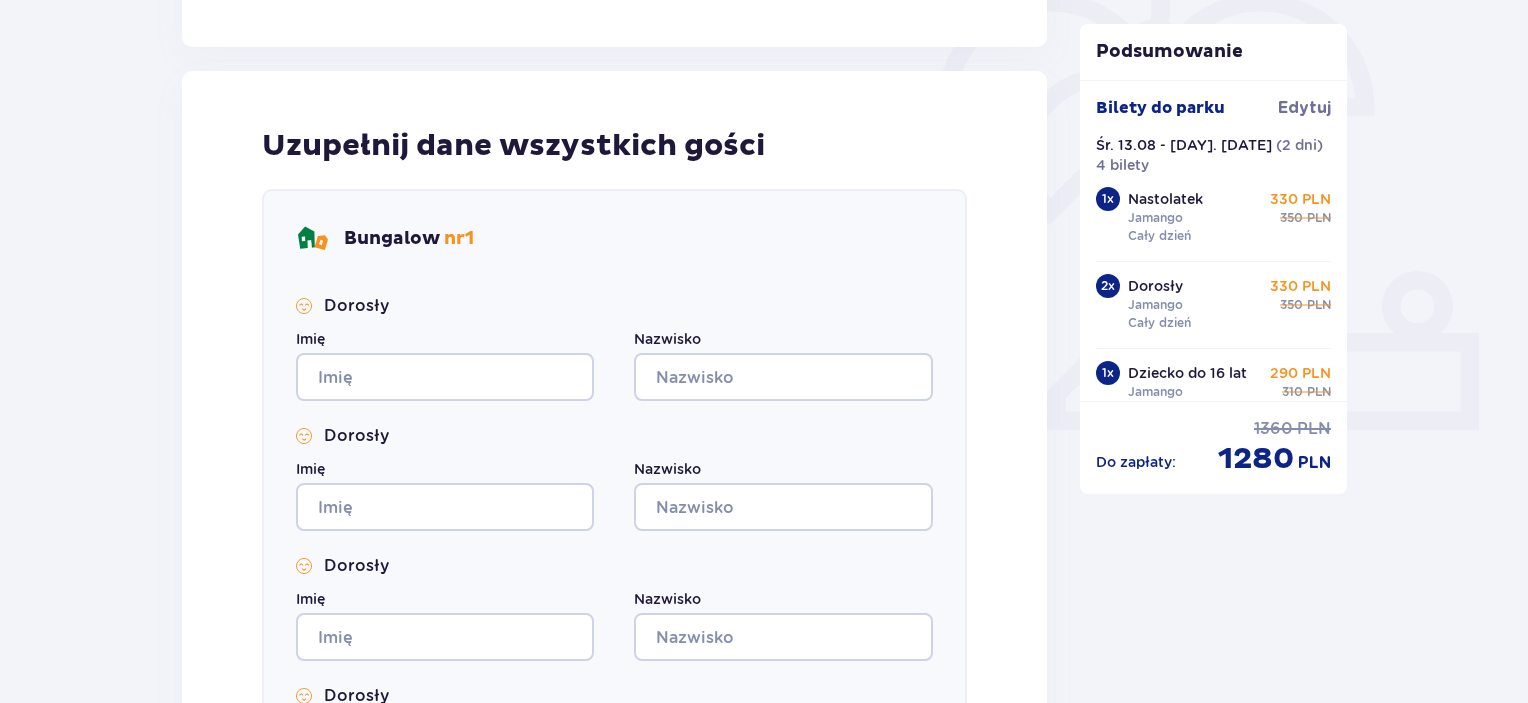 scroll, scrollTop: 608, scrollLeft: 0, axis: vertical 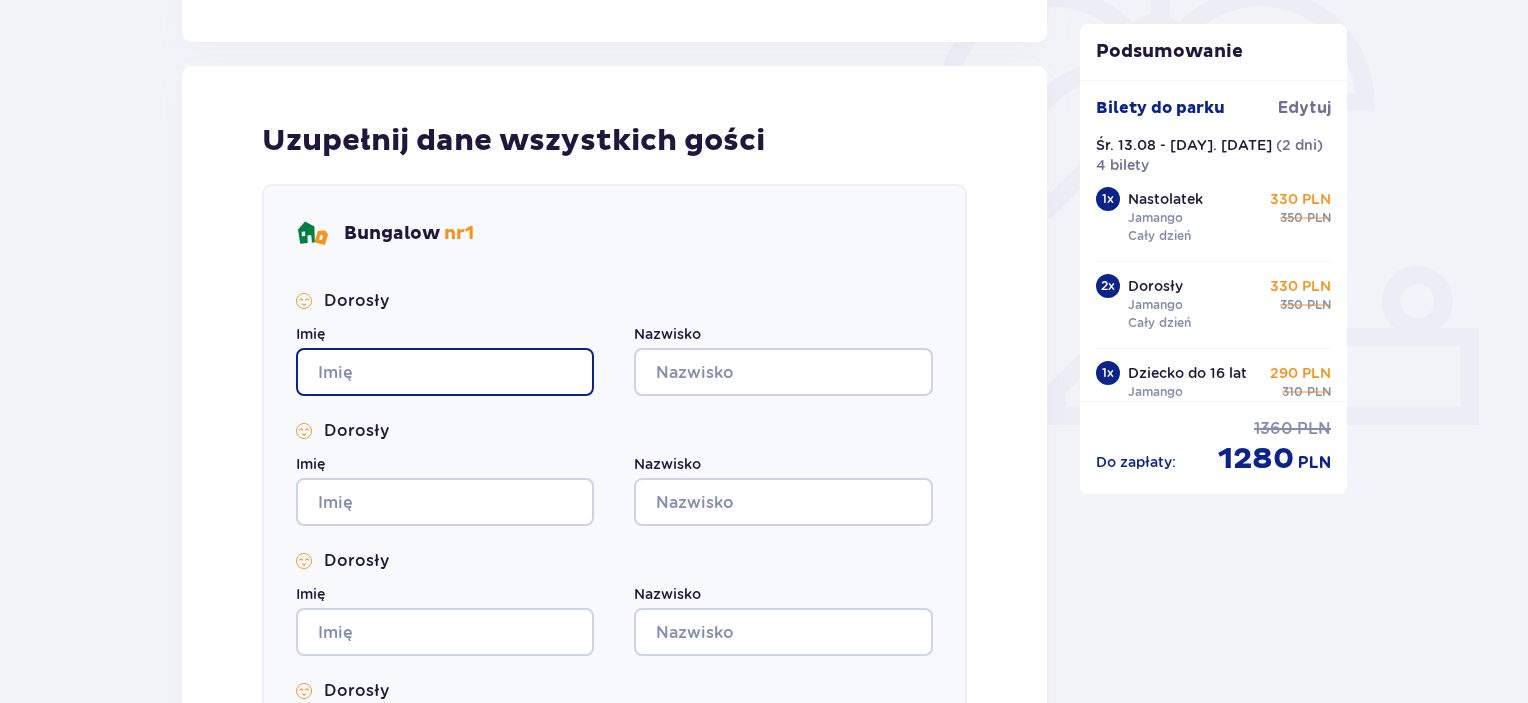 click on "Imię" at bounding box center (445, 372) 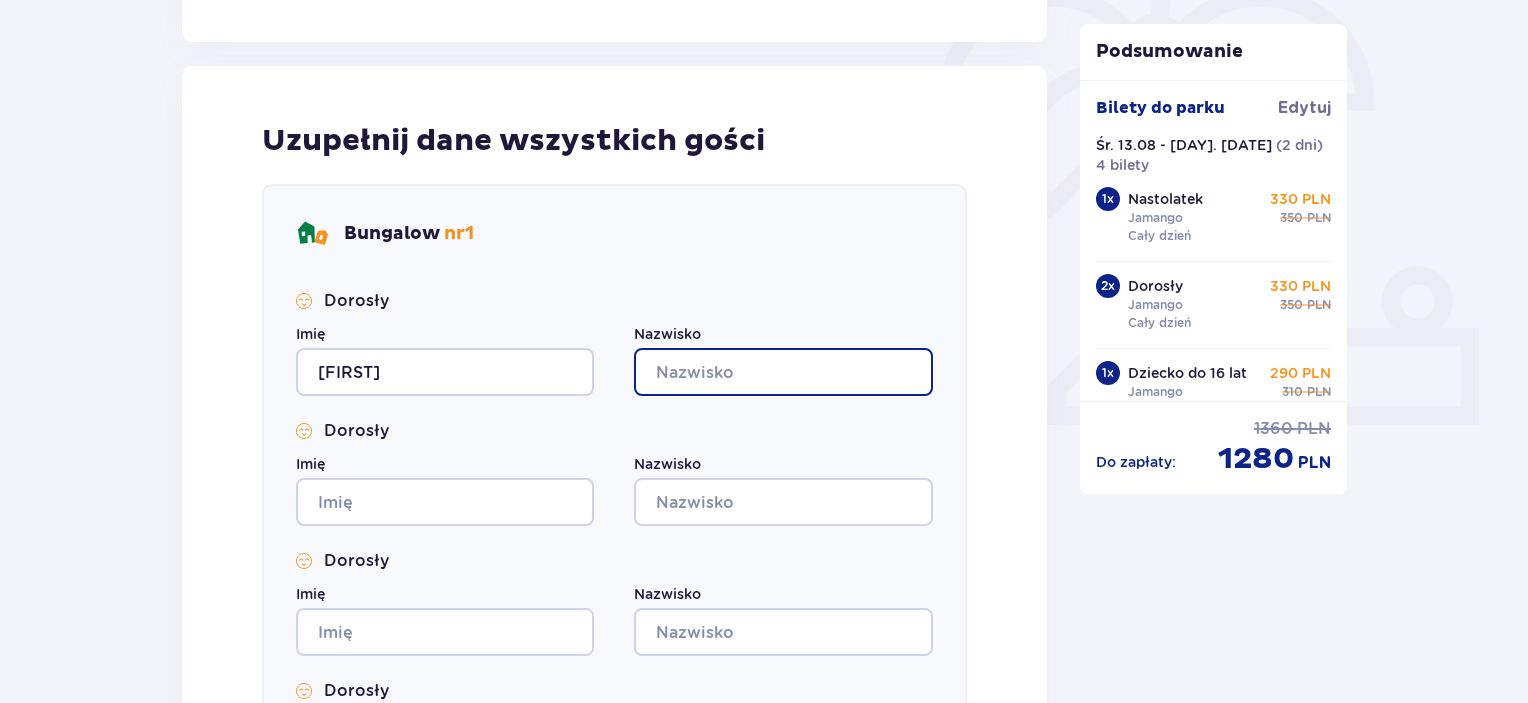 type on "Janus" 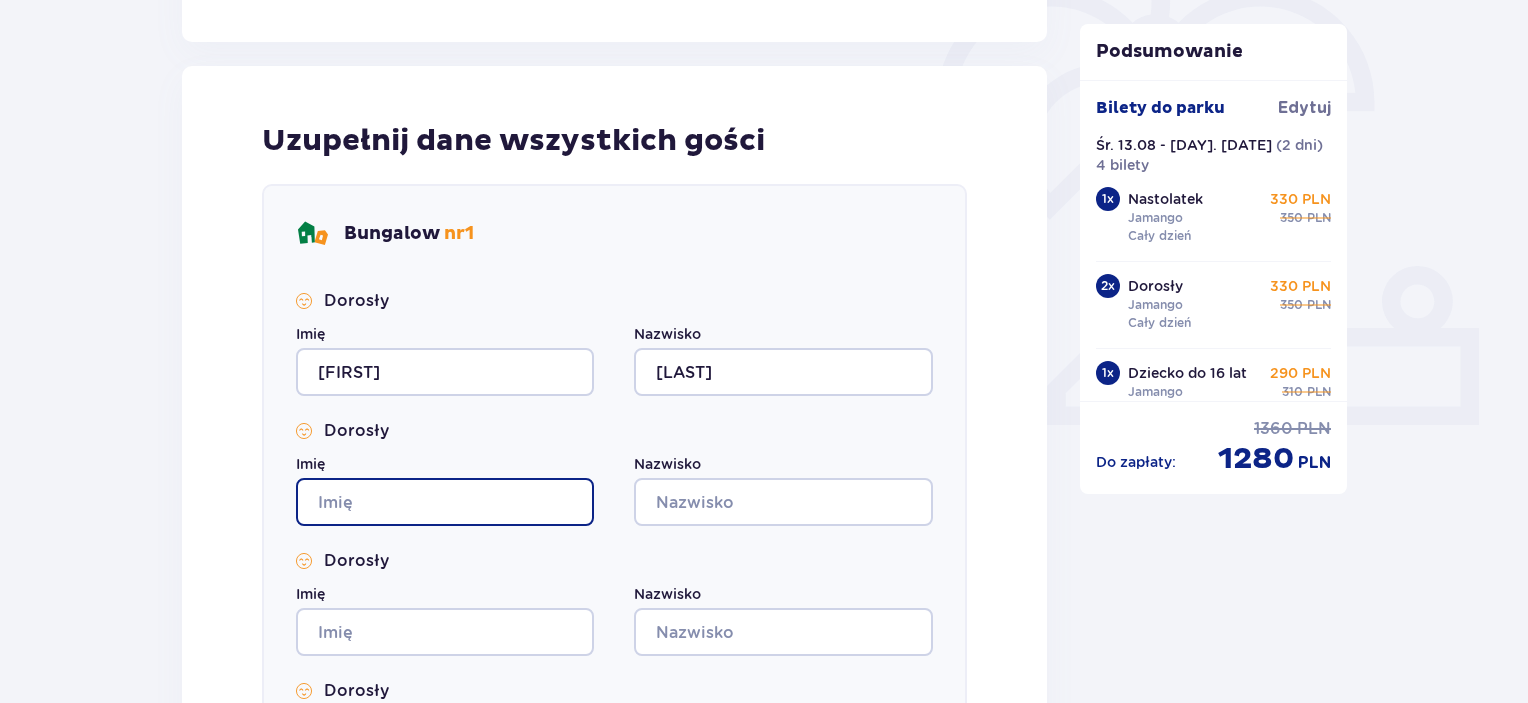 type on "Krzysztof" 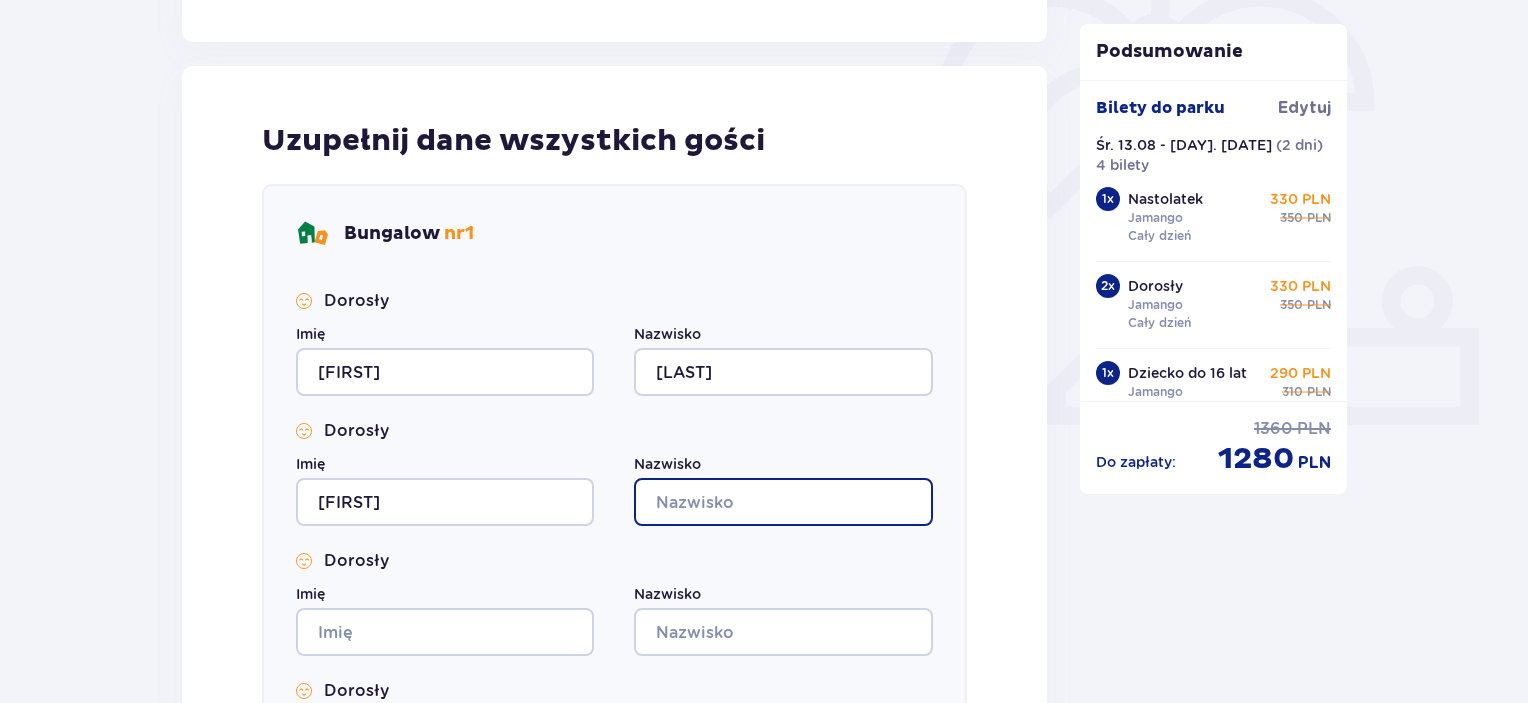 type on "Janus" 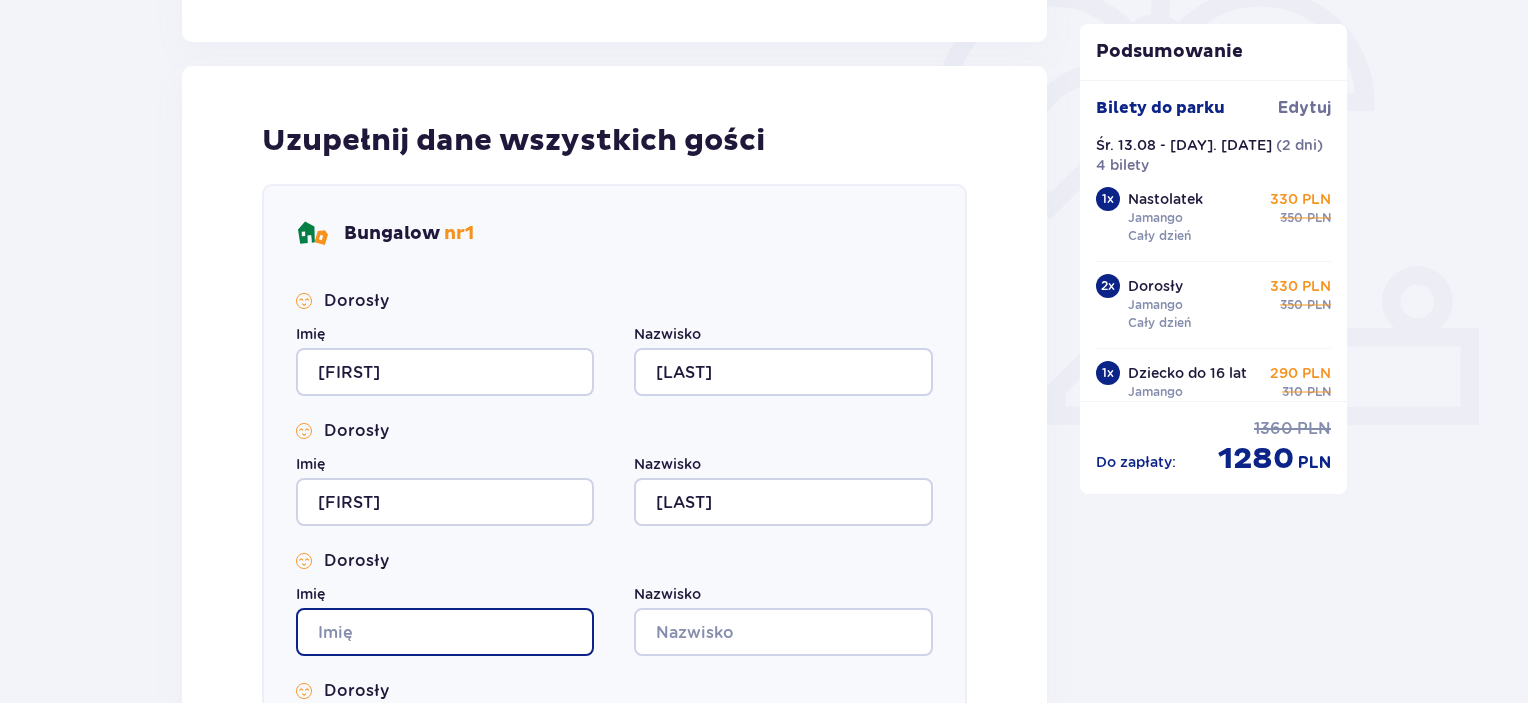 type on "Krzysztof" 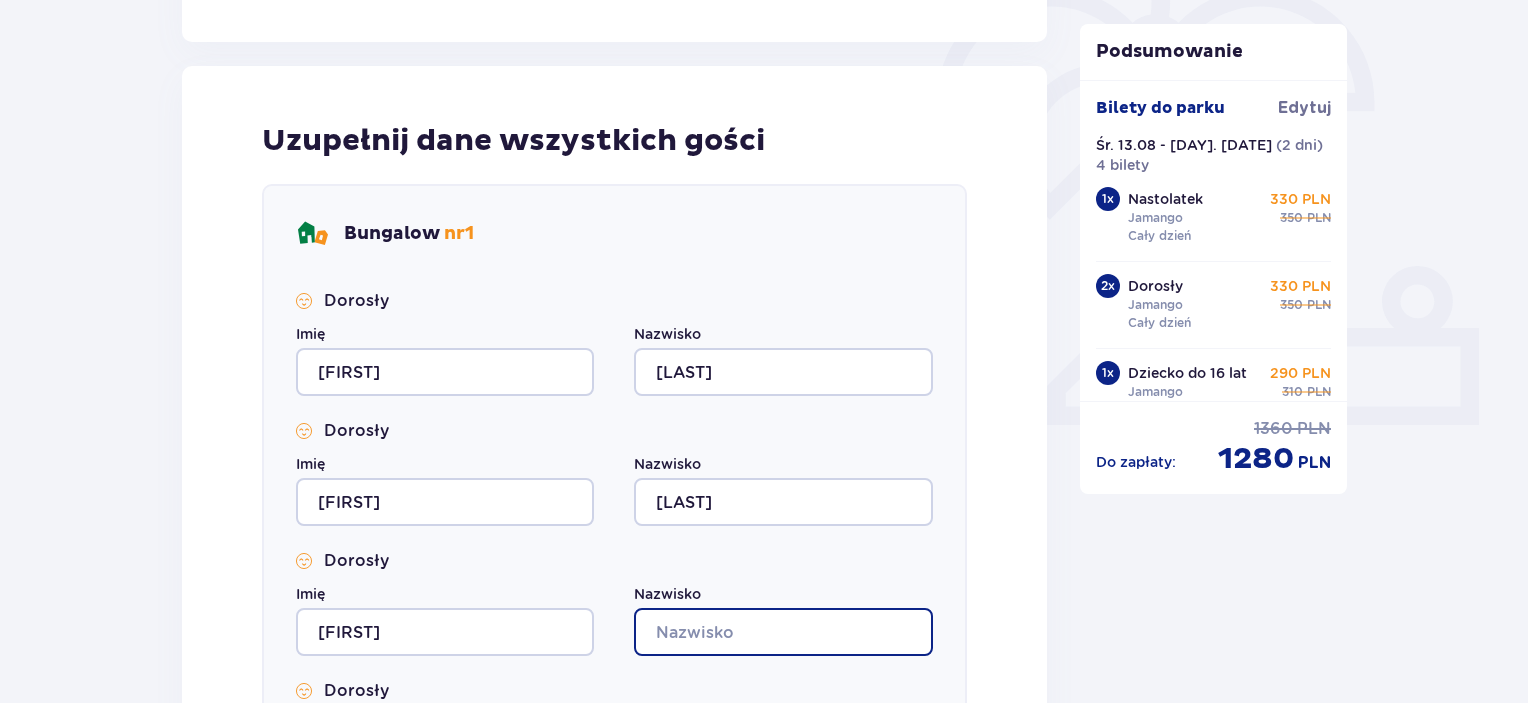 type on "Janus" 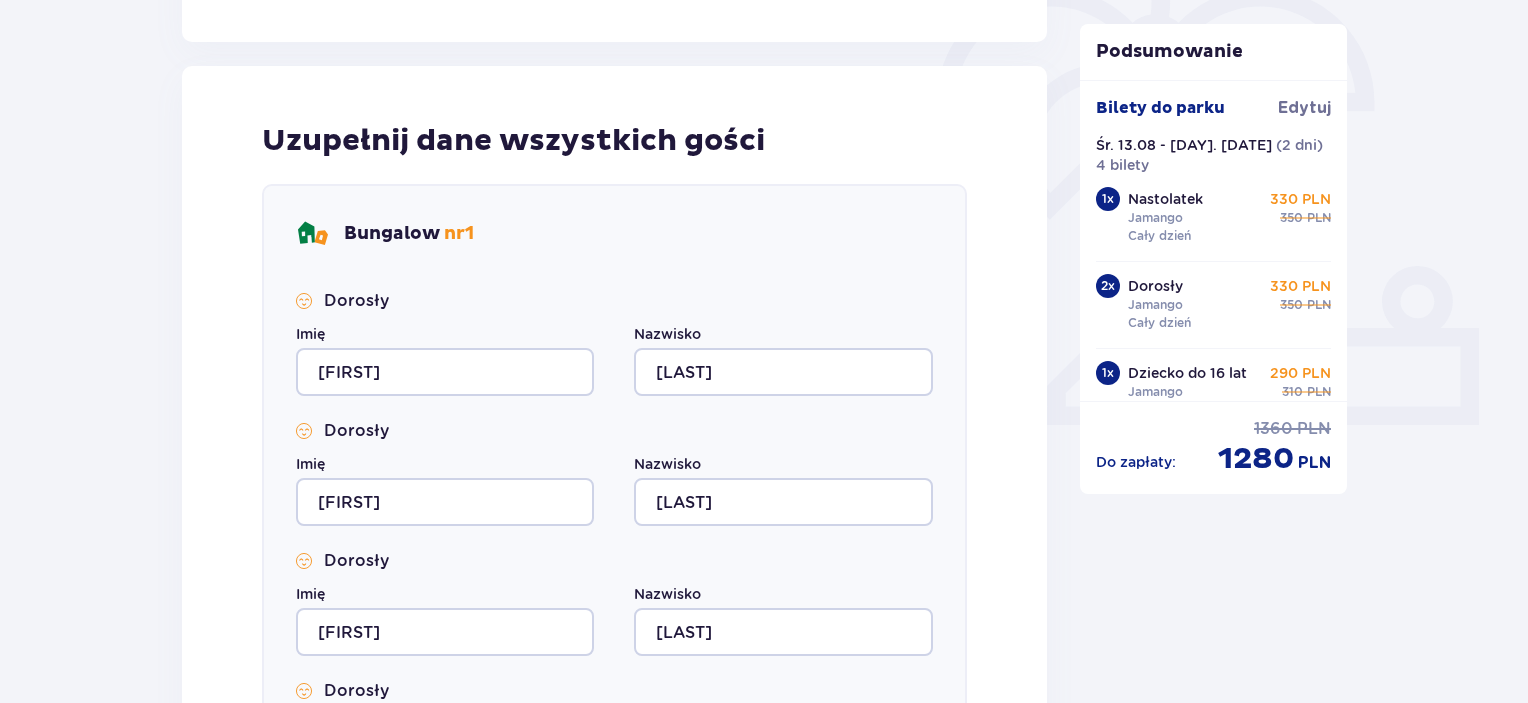 type on "Krzysztof" 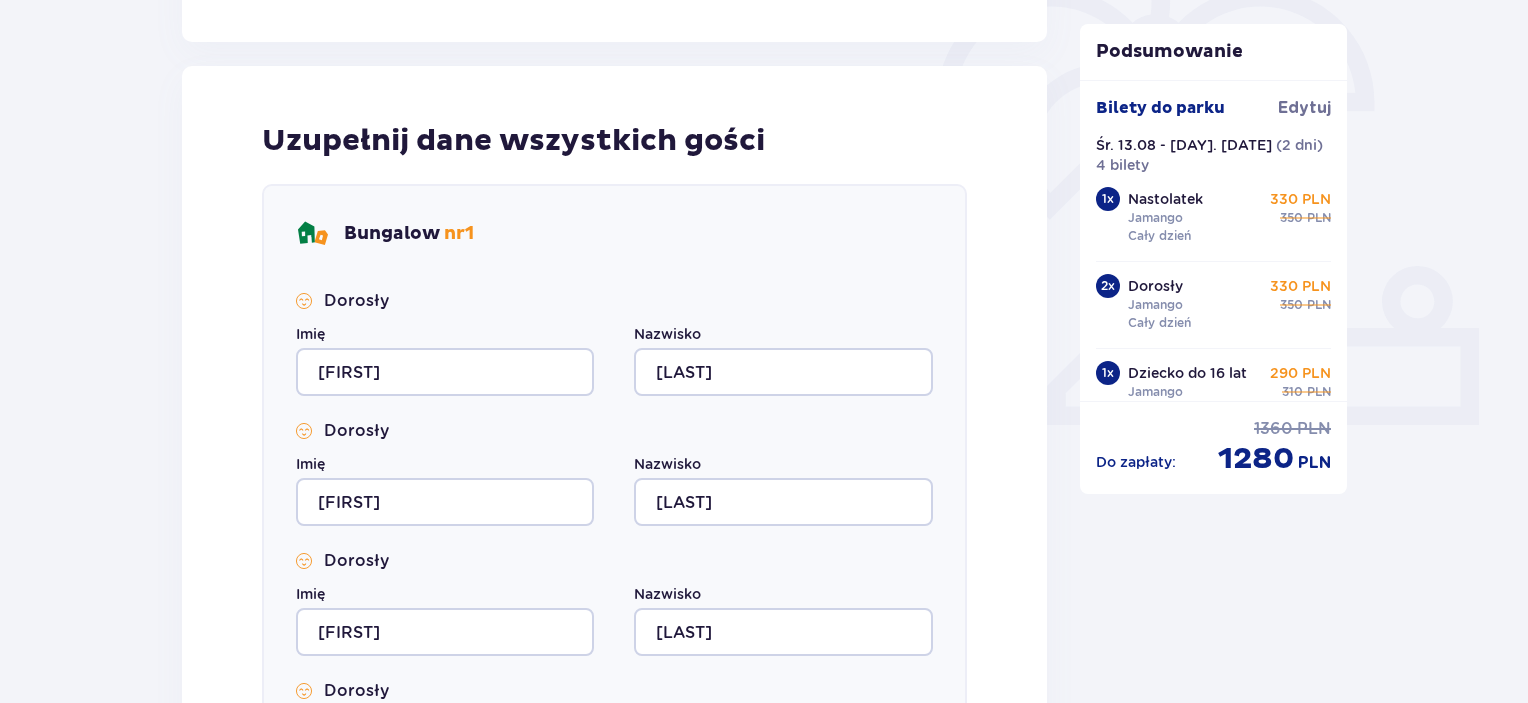 type on "Janus" 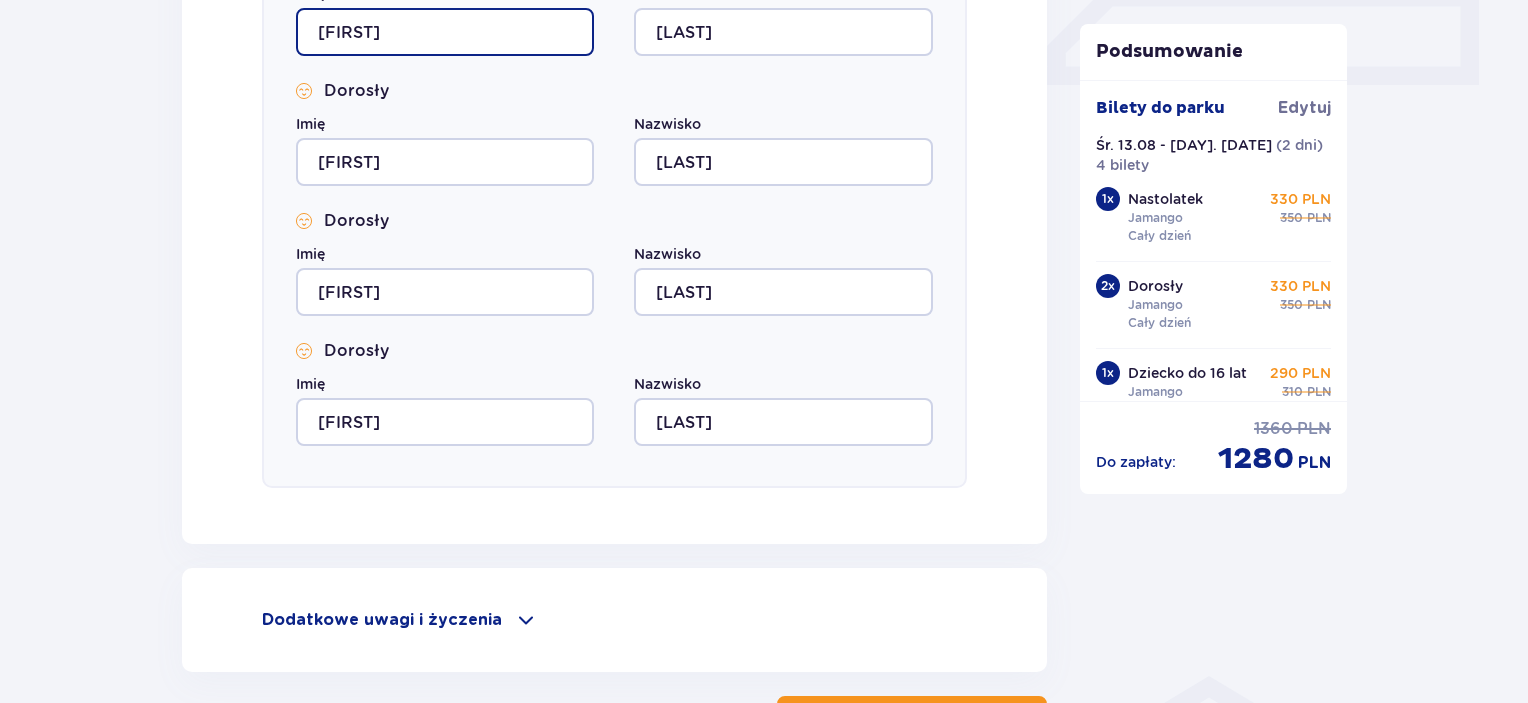 scroll, scrollTop: 1108, scrollLeft: 0, axis: vertical 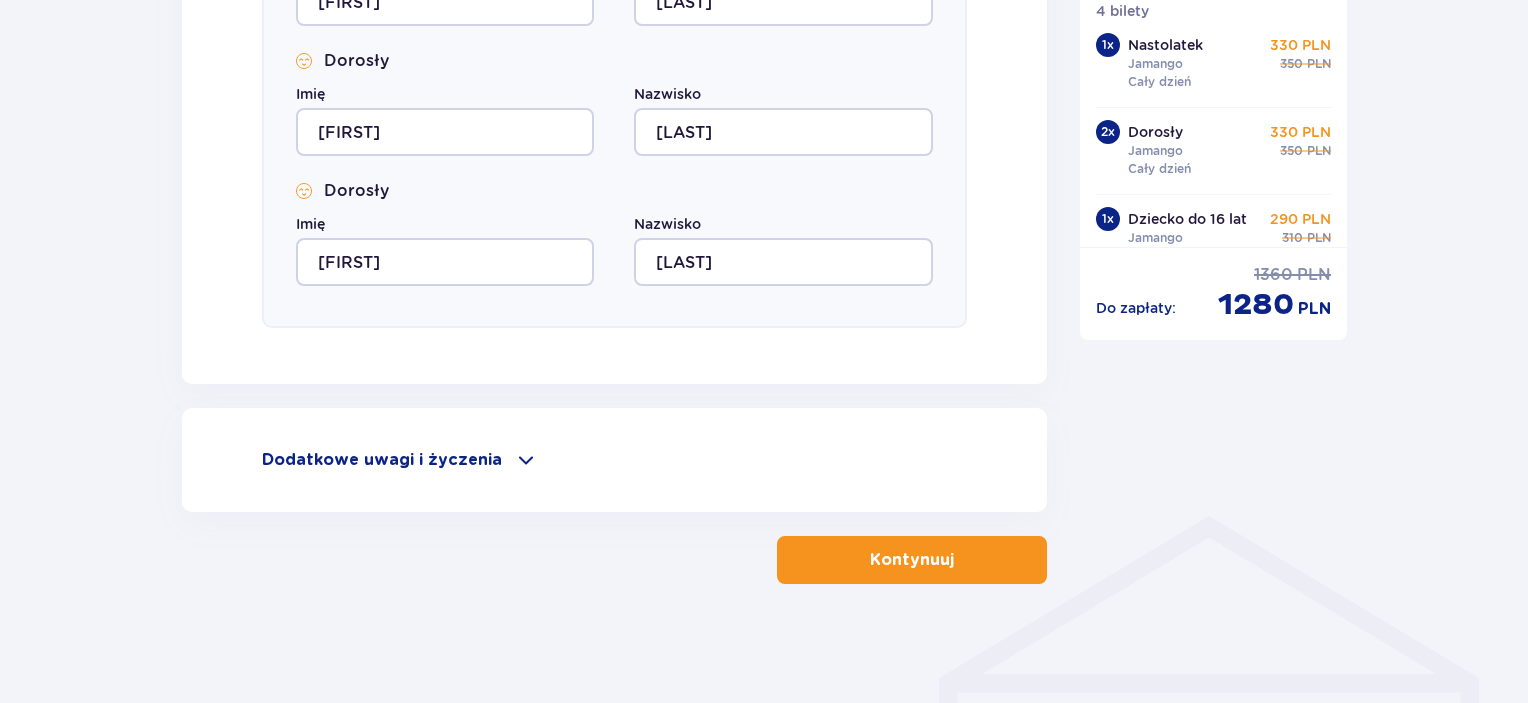 click on "Dodatkowe uwagi i życzenia Czy możemy Ci jeszcze w czymś pomóc? Daj nam znać! Dołożymy wszelkich starań, aby Twój pobyt u nas był wyjątkowy. 0  /  500" at bounding box center [614, 460] 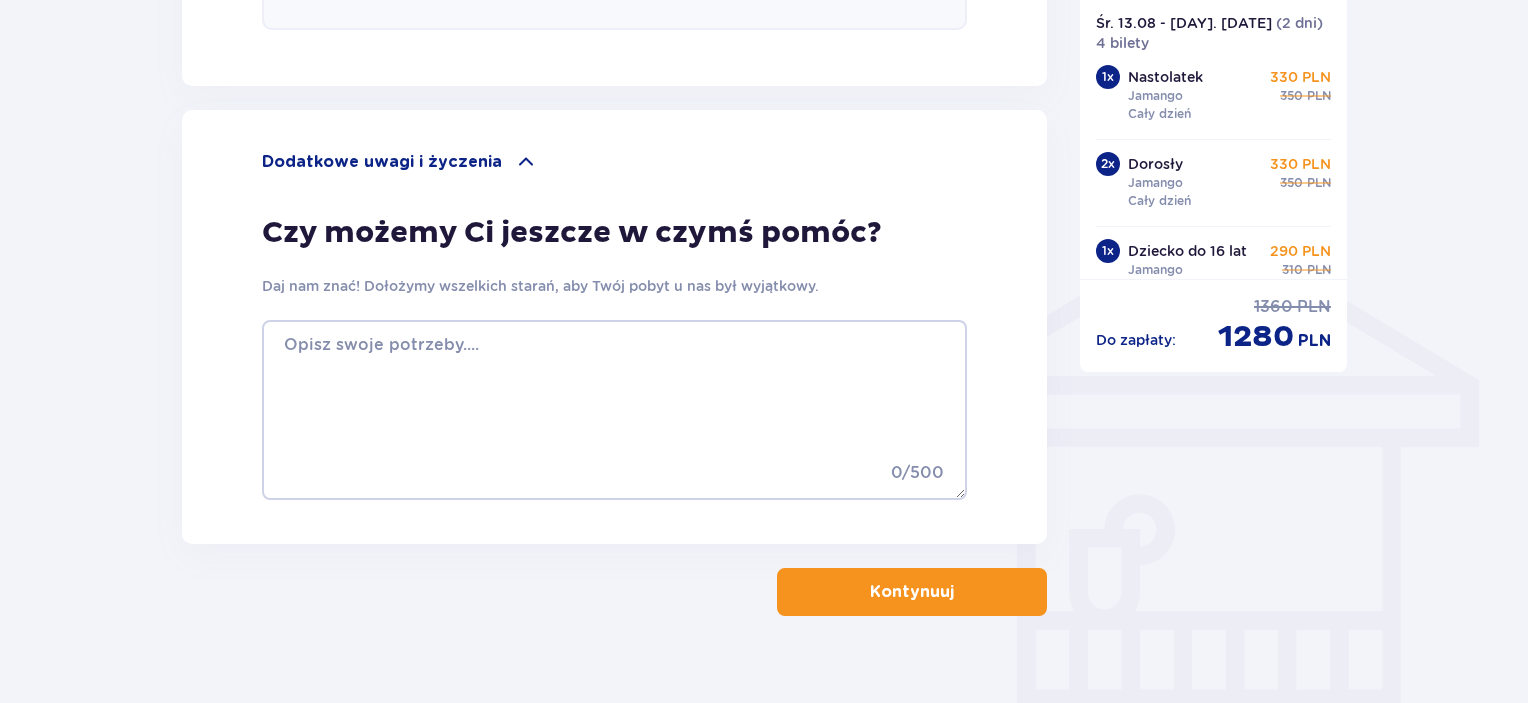 scroll, scrollTop: 1408, scrollLeft: 0, axis: vertical 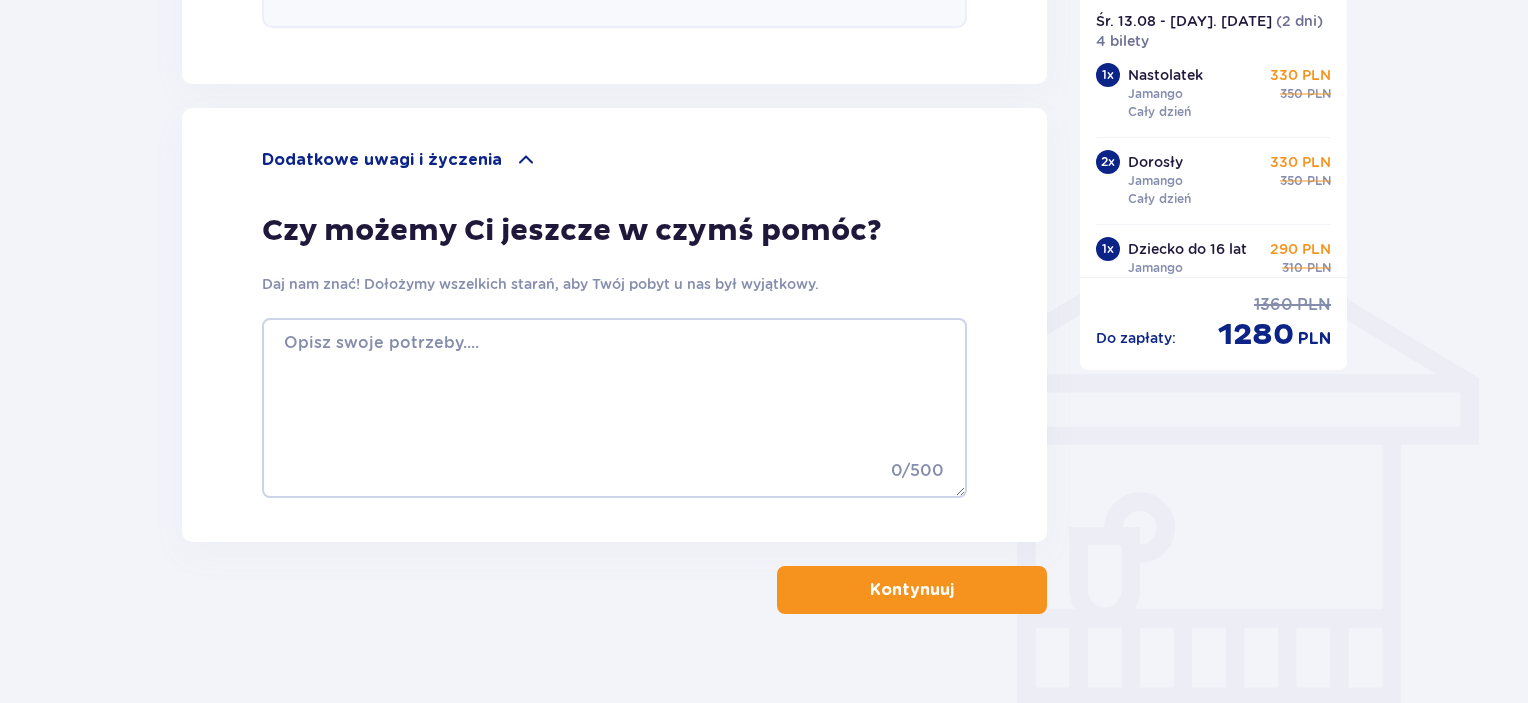 click at bounding box center (526, 160) 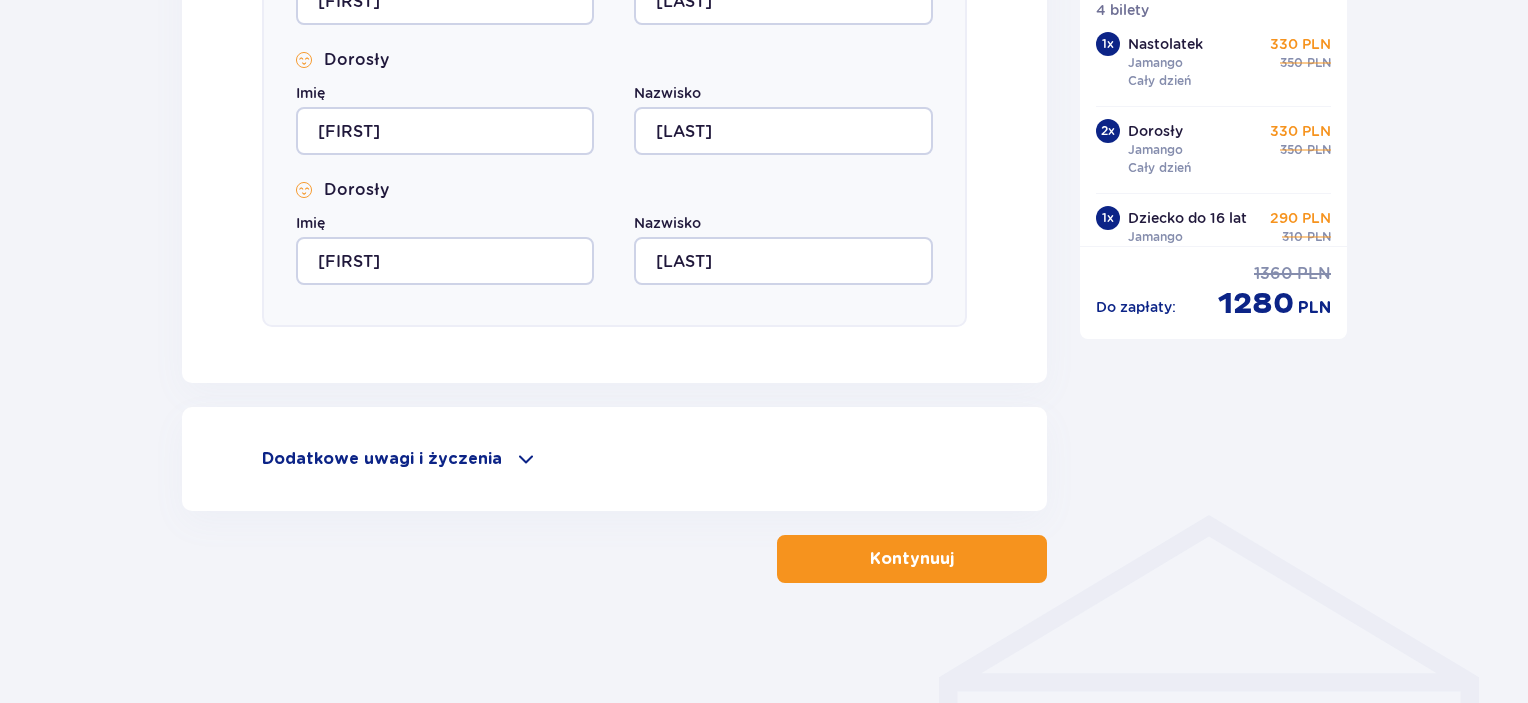 scroll, scrollTop: 1108, scrollLeft: 0, axis: vertical 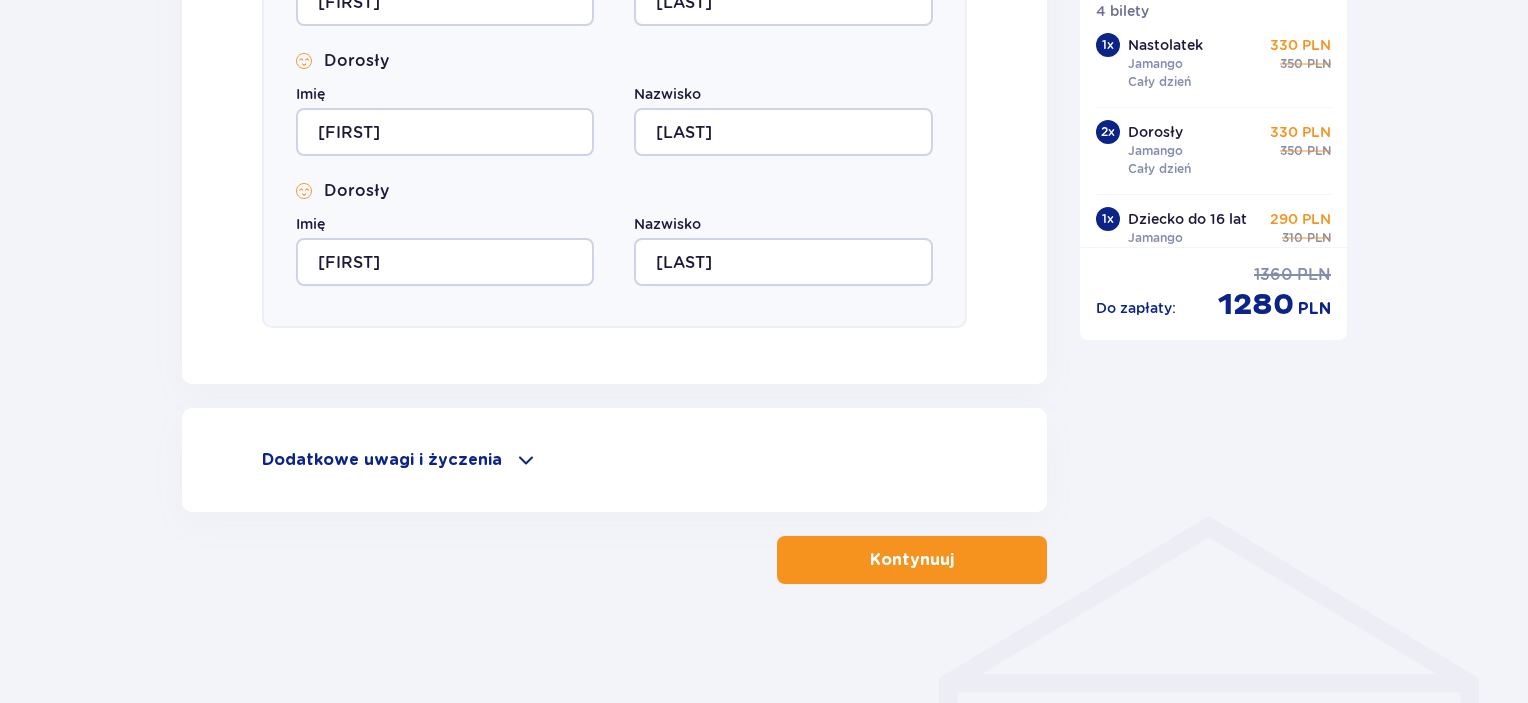 click on "Kontynuuj" at bounding box center (912, 560) 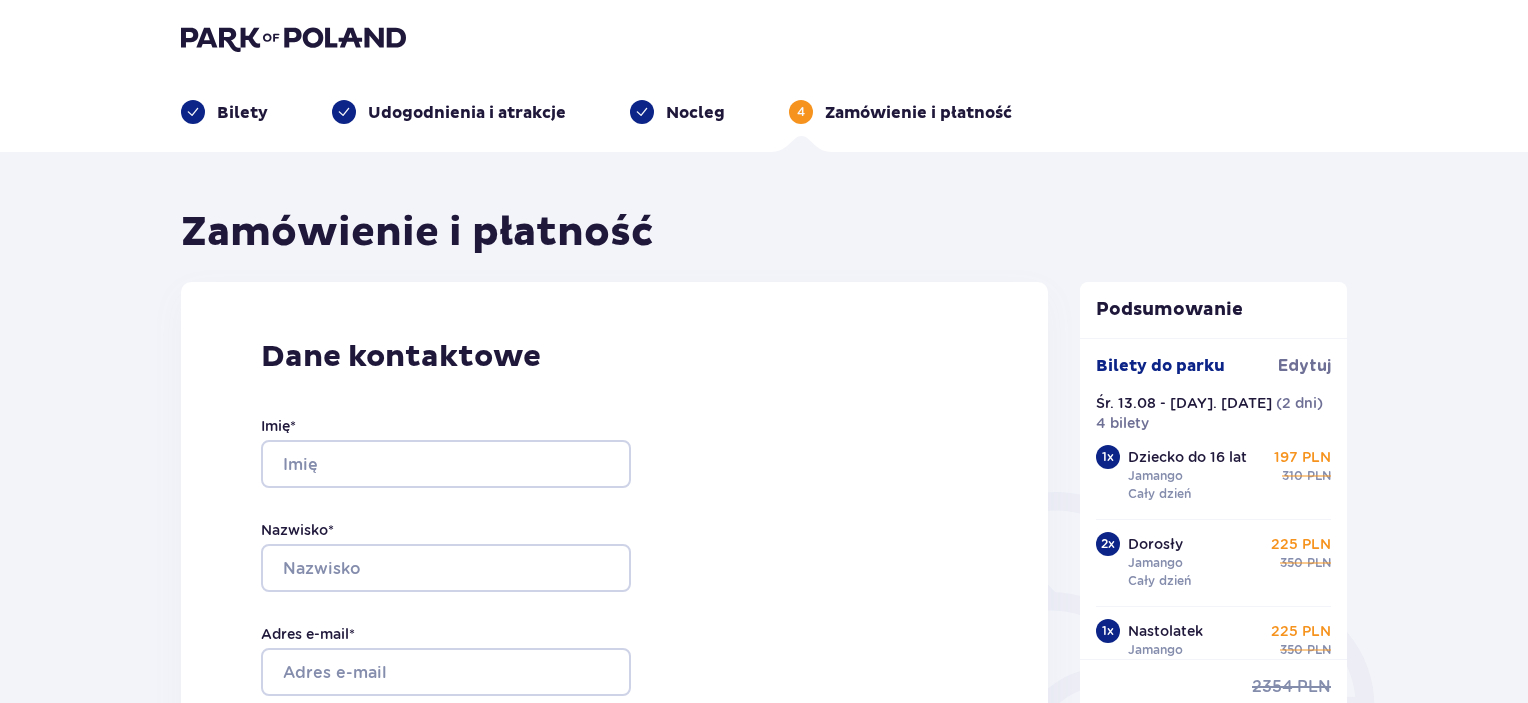 scroll, scrollTop: 0, scrollLeft: 0, axis: both 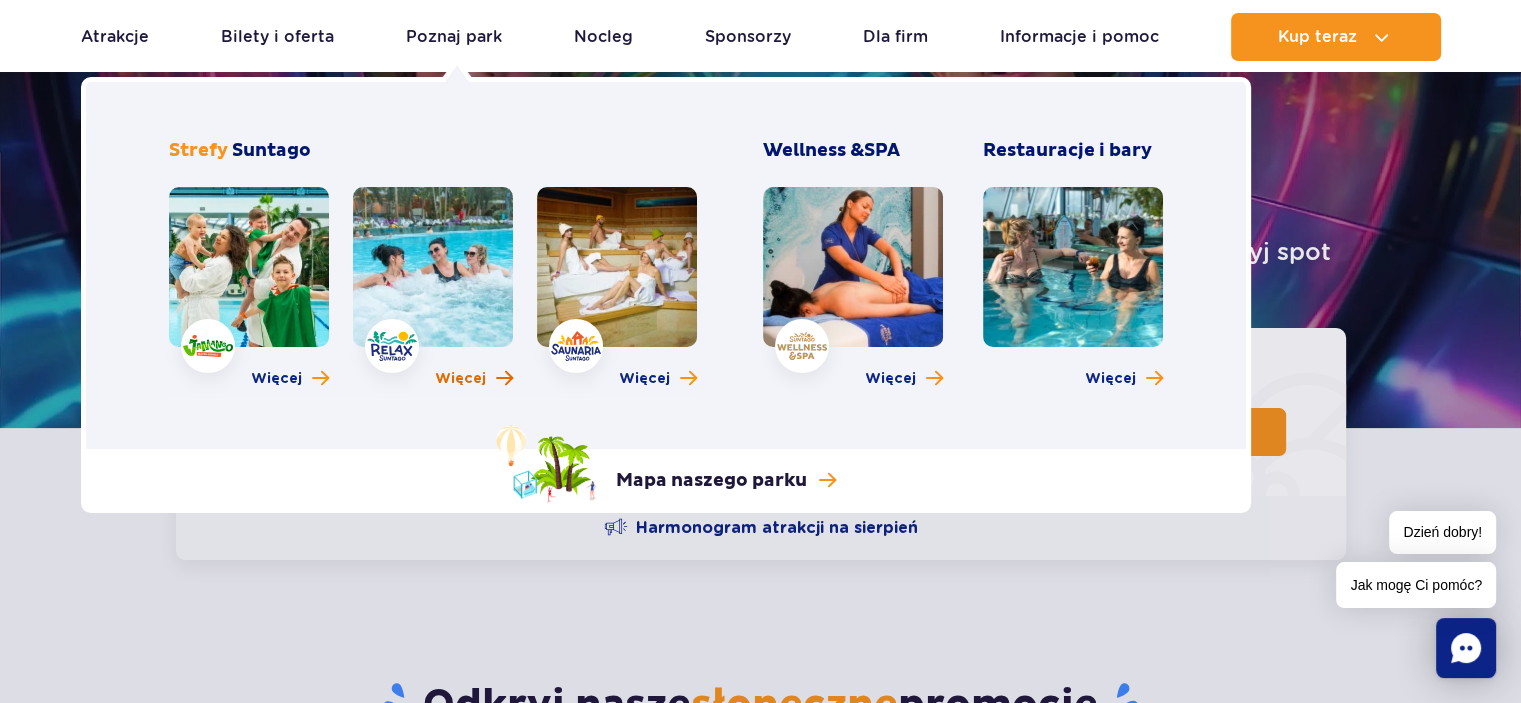 click on "Więcej" at bounding box center [460, 379] 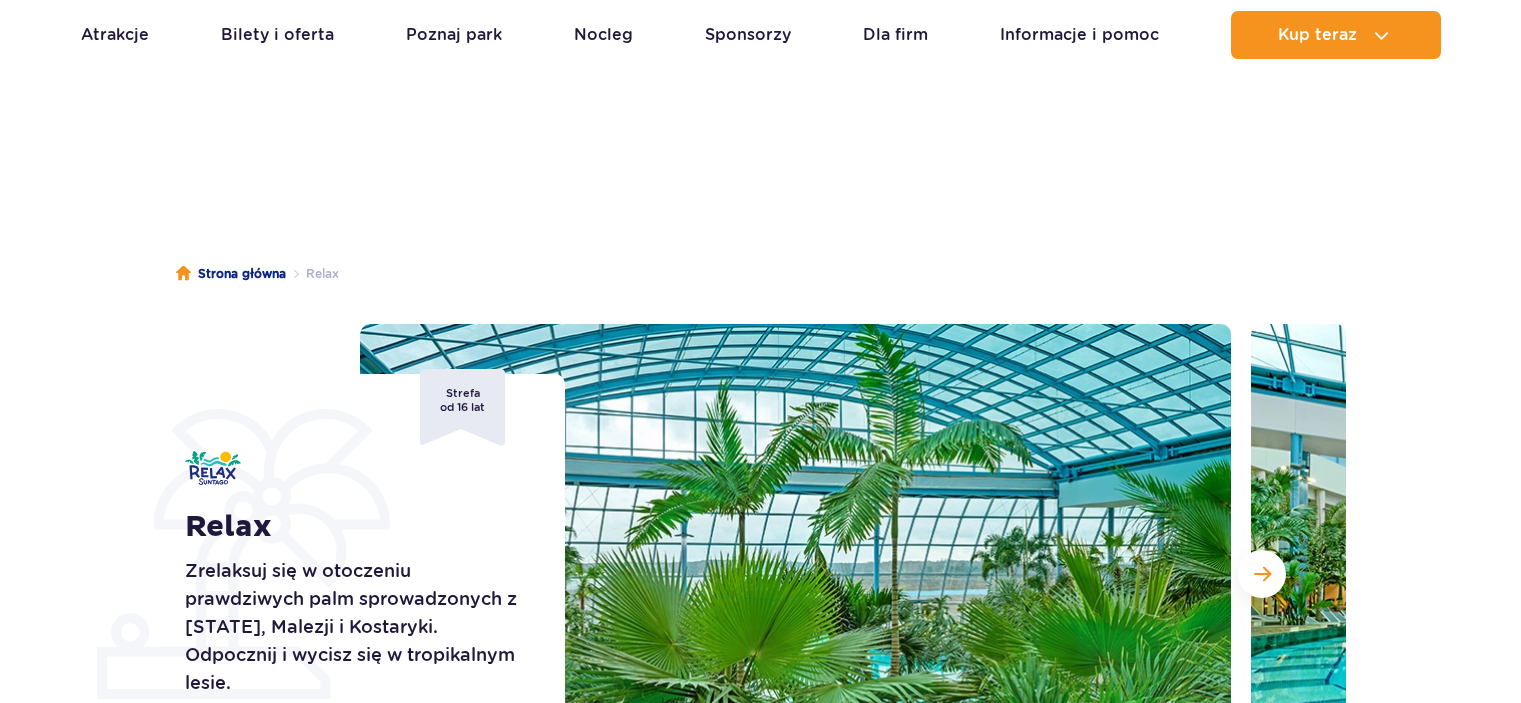 scroll, scrollTop: 241, scrollLeft: 0, axis: vertical 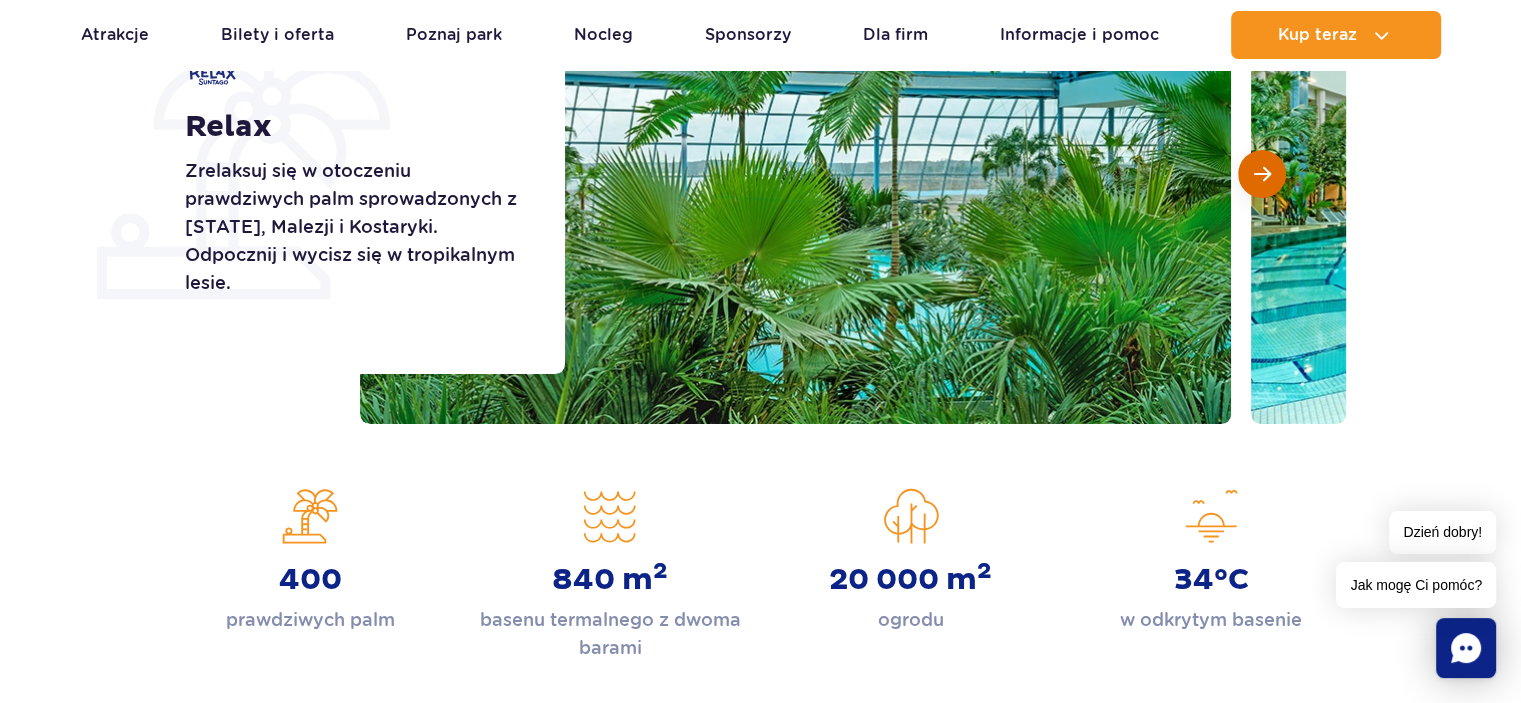 click at bounding box center (1262, 174) 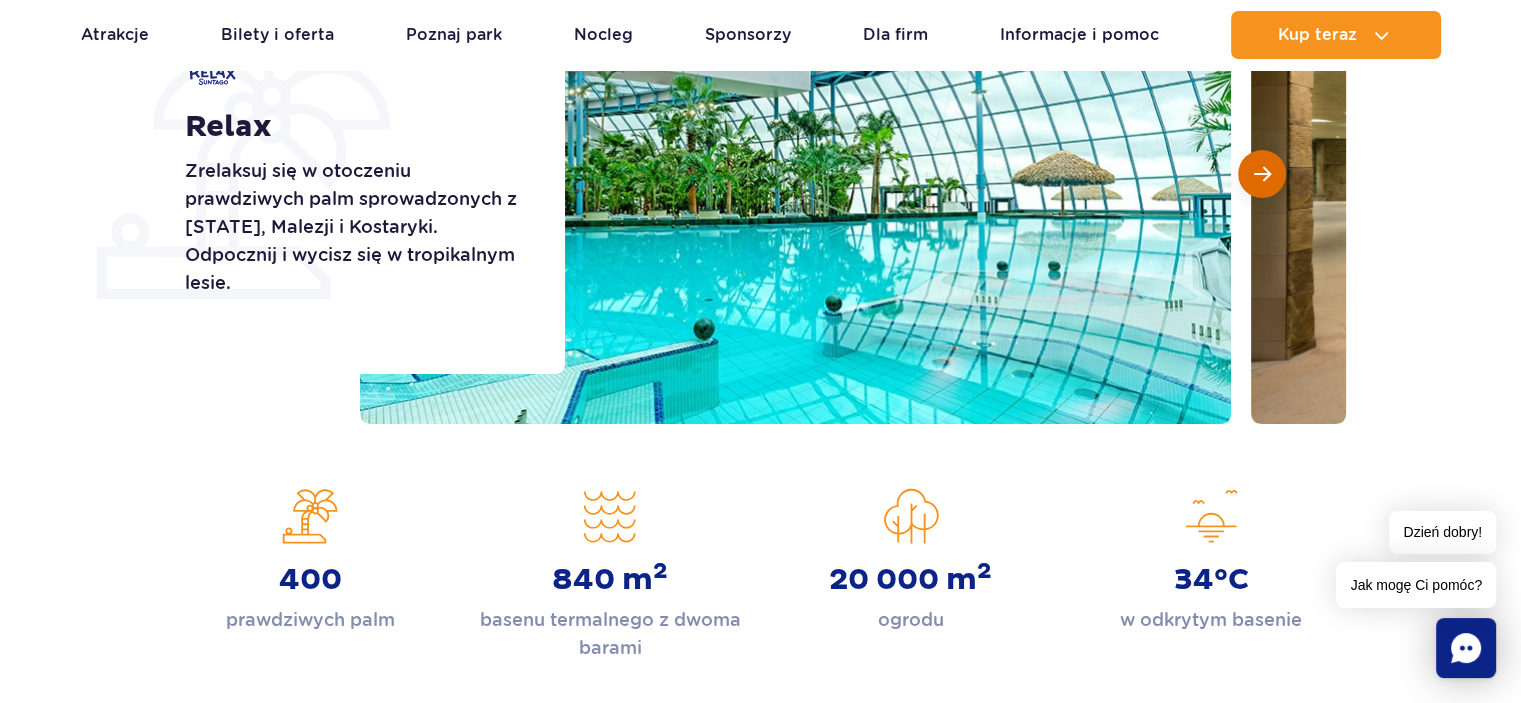 click at bounding box center [1262, 174] 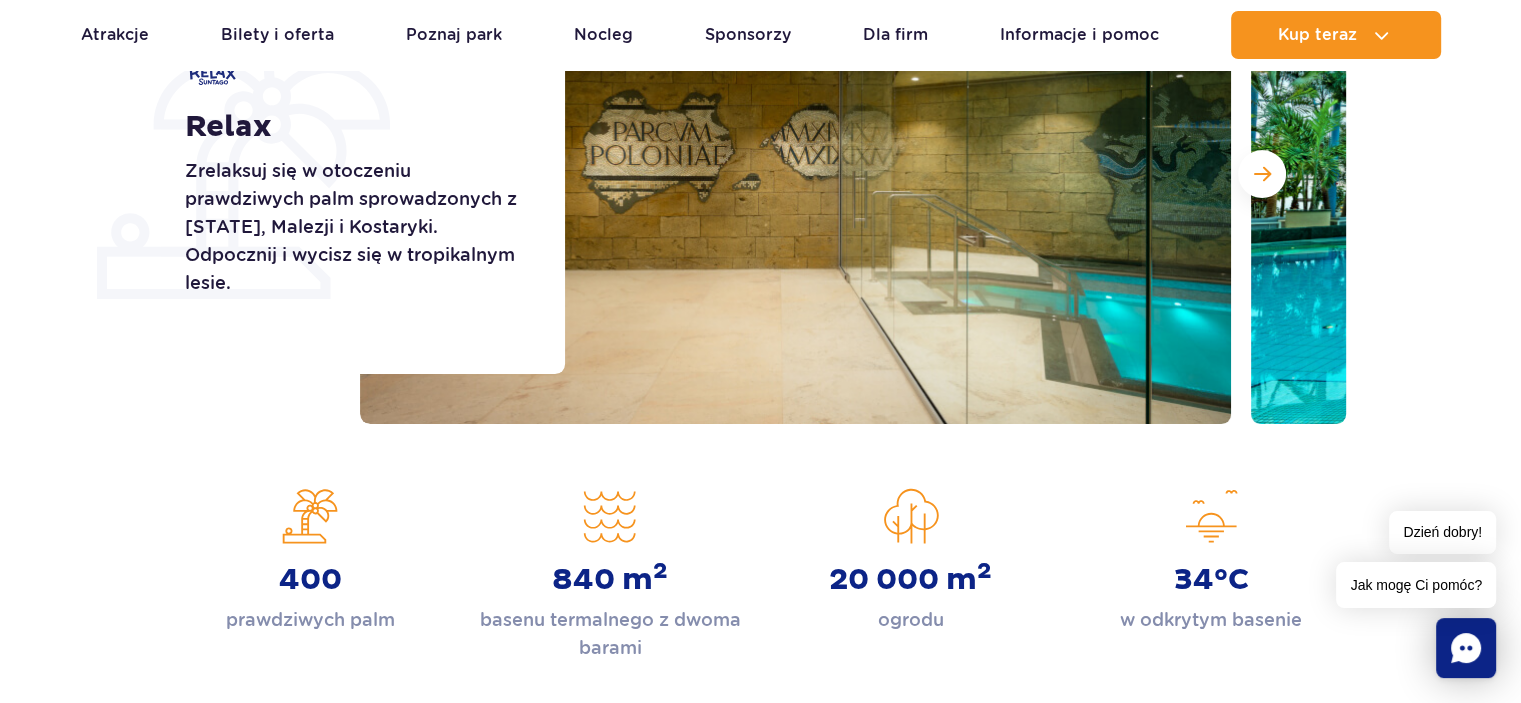 scroll, scrollTop: 0, scrollLeft: 0, axis: both 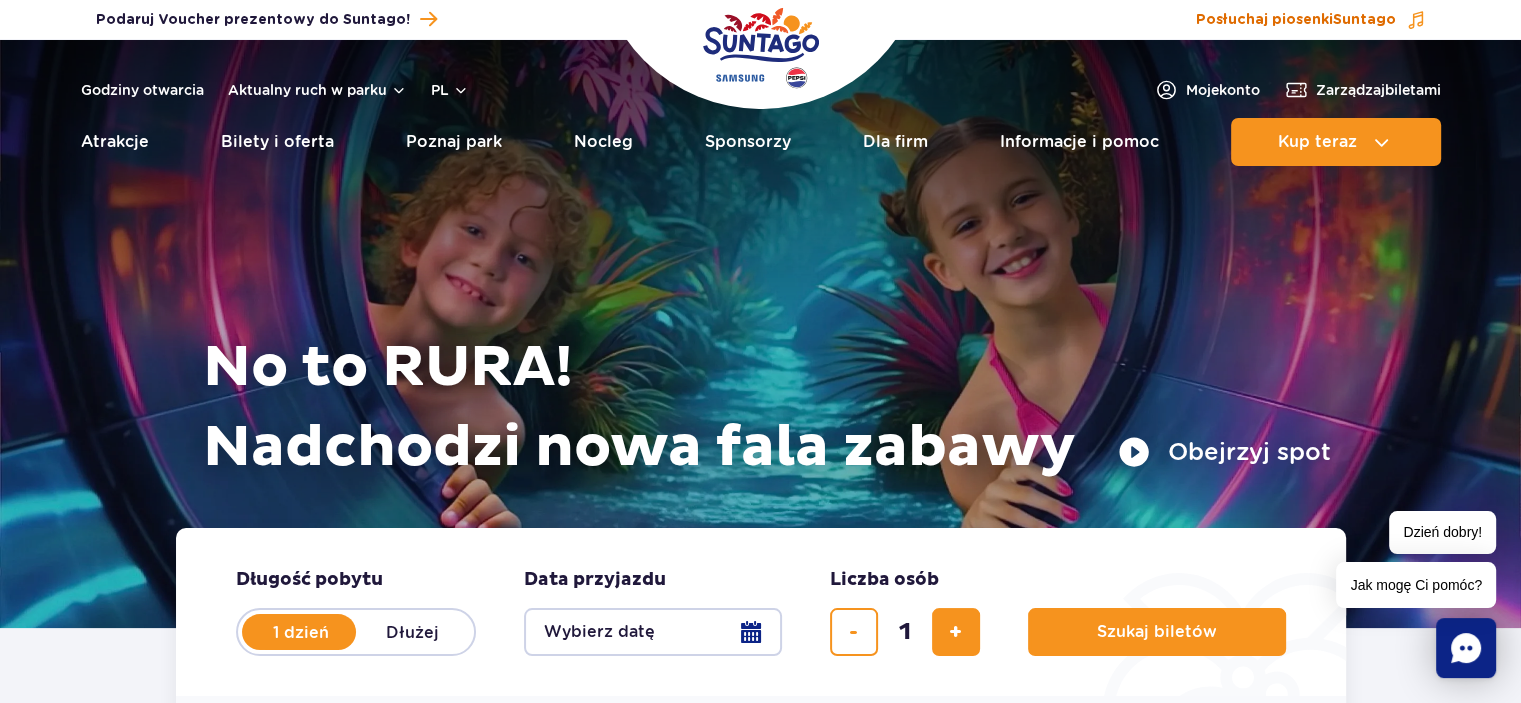click on "Posłuchaj piosenki  Suntago" at bounding box center [1296, 20] 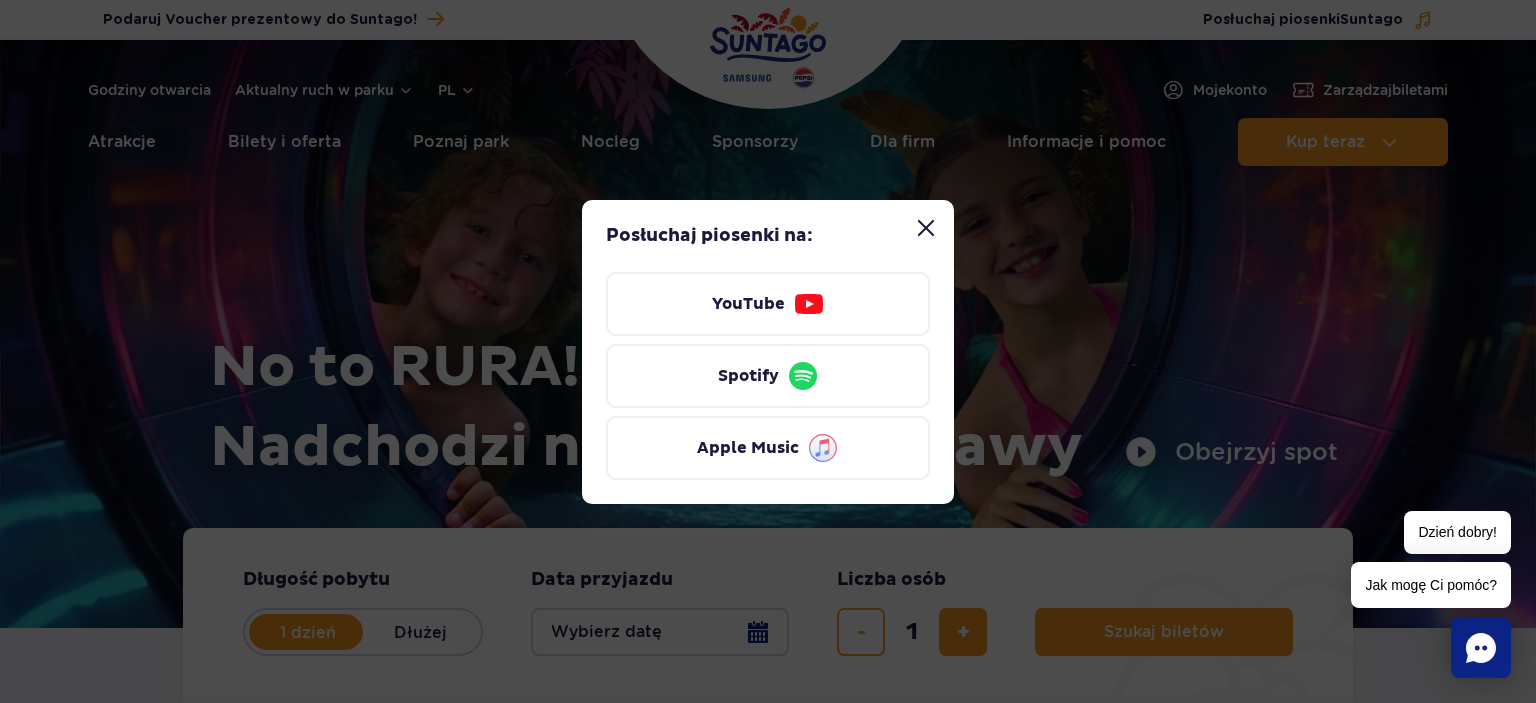 click on "Posłuchaj piosenki na:
YouTube
Spotify
Apple Music" at bounding box center (768, 351) 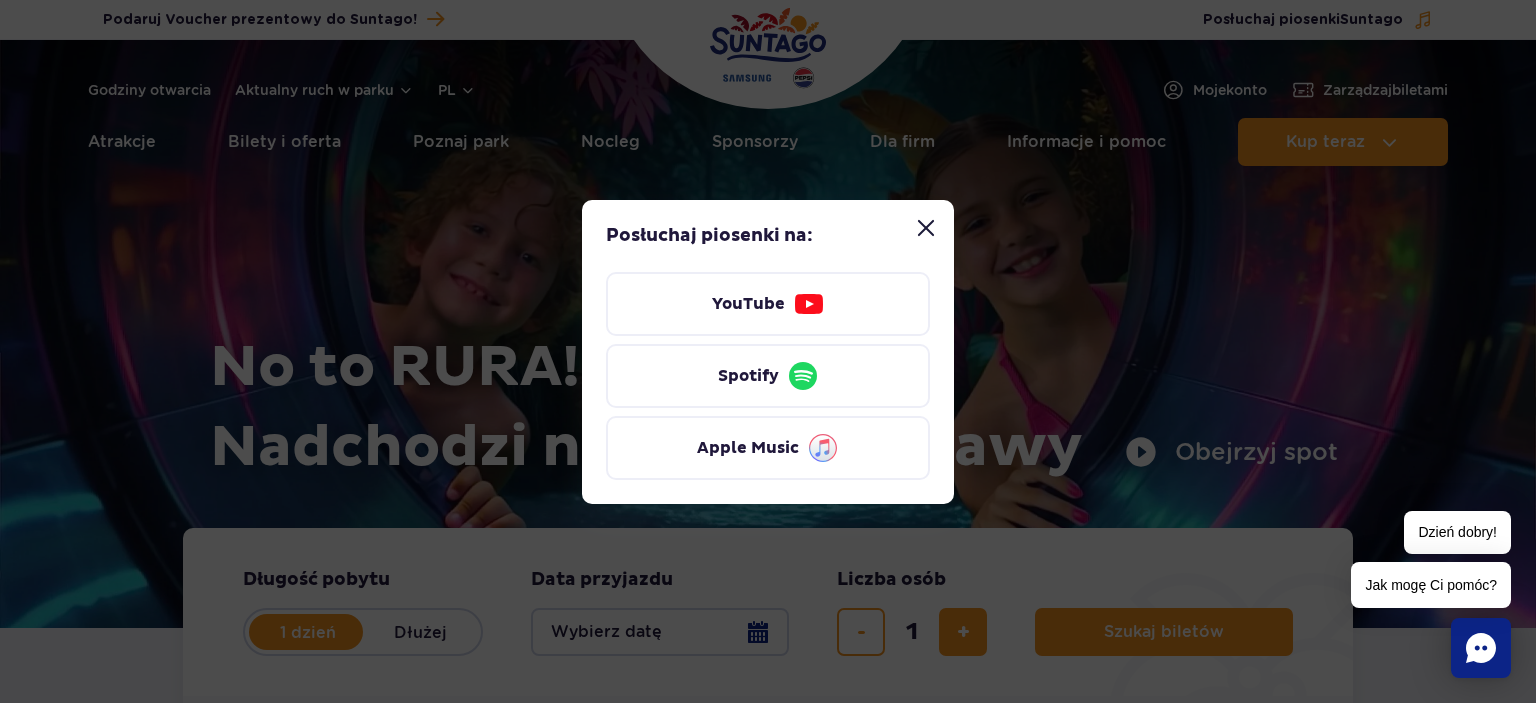 click at bounding box center (926, 228) 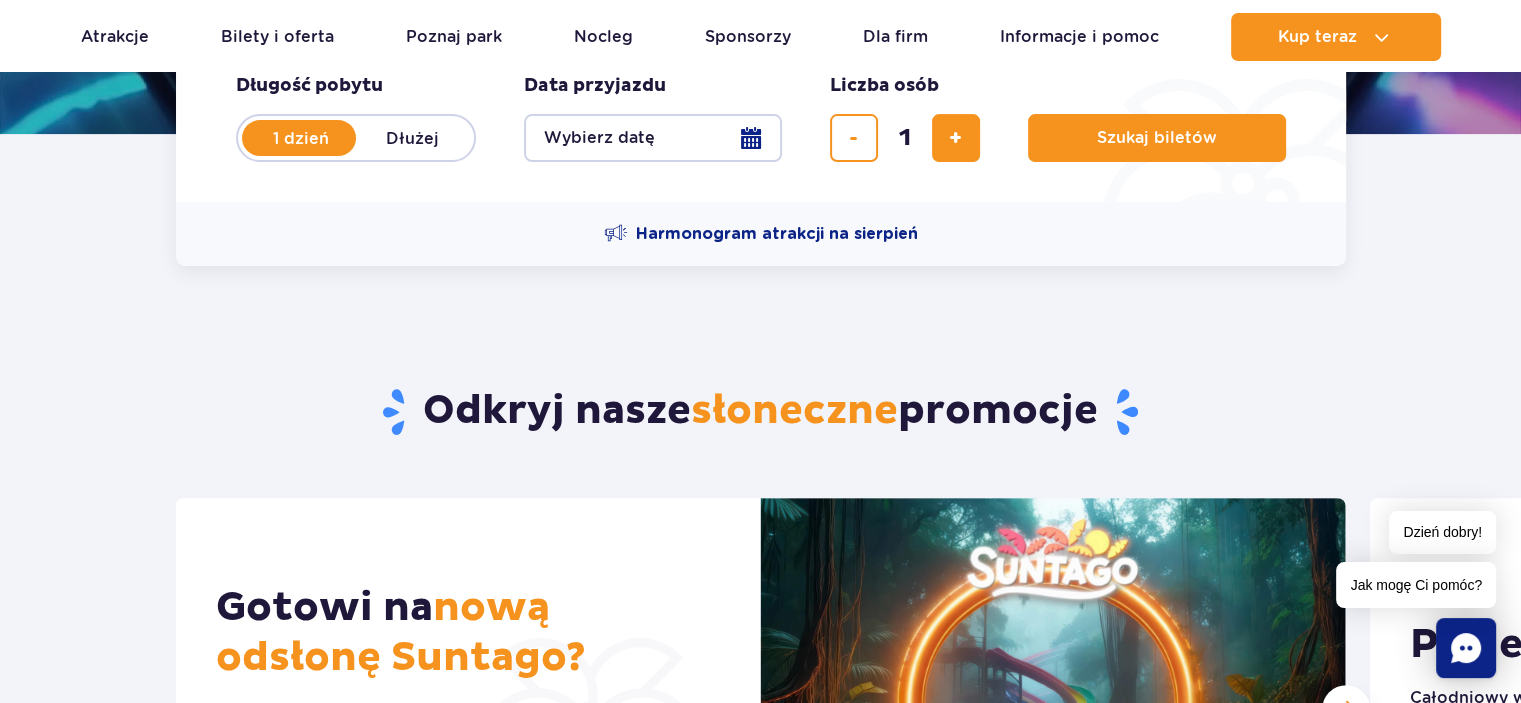 scroll, scrollTop: 500, scrollLeft: 0, axis: vertical 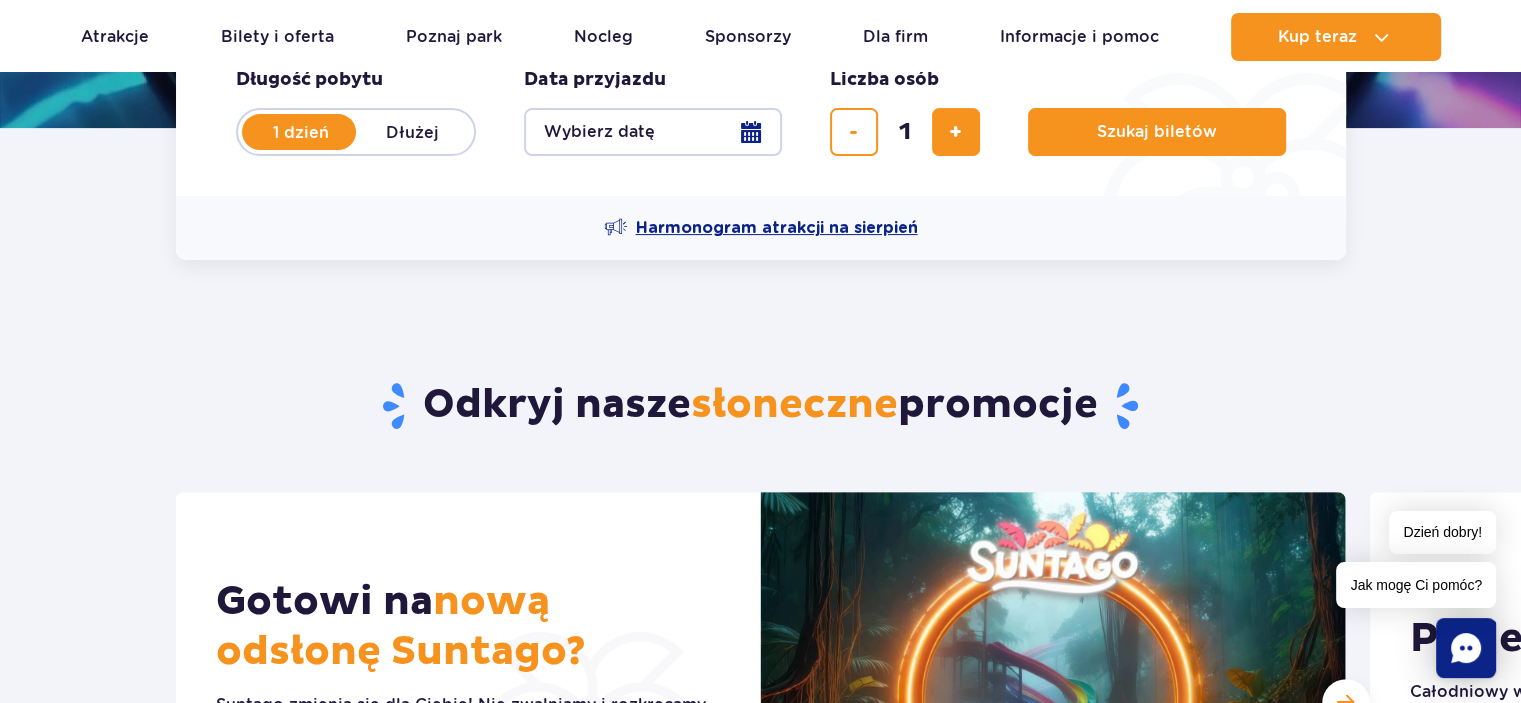 click on "Harmonogram atrakcji na sierpień" at bounding box center (777, 228) 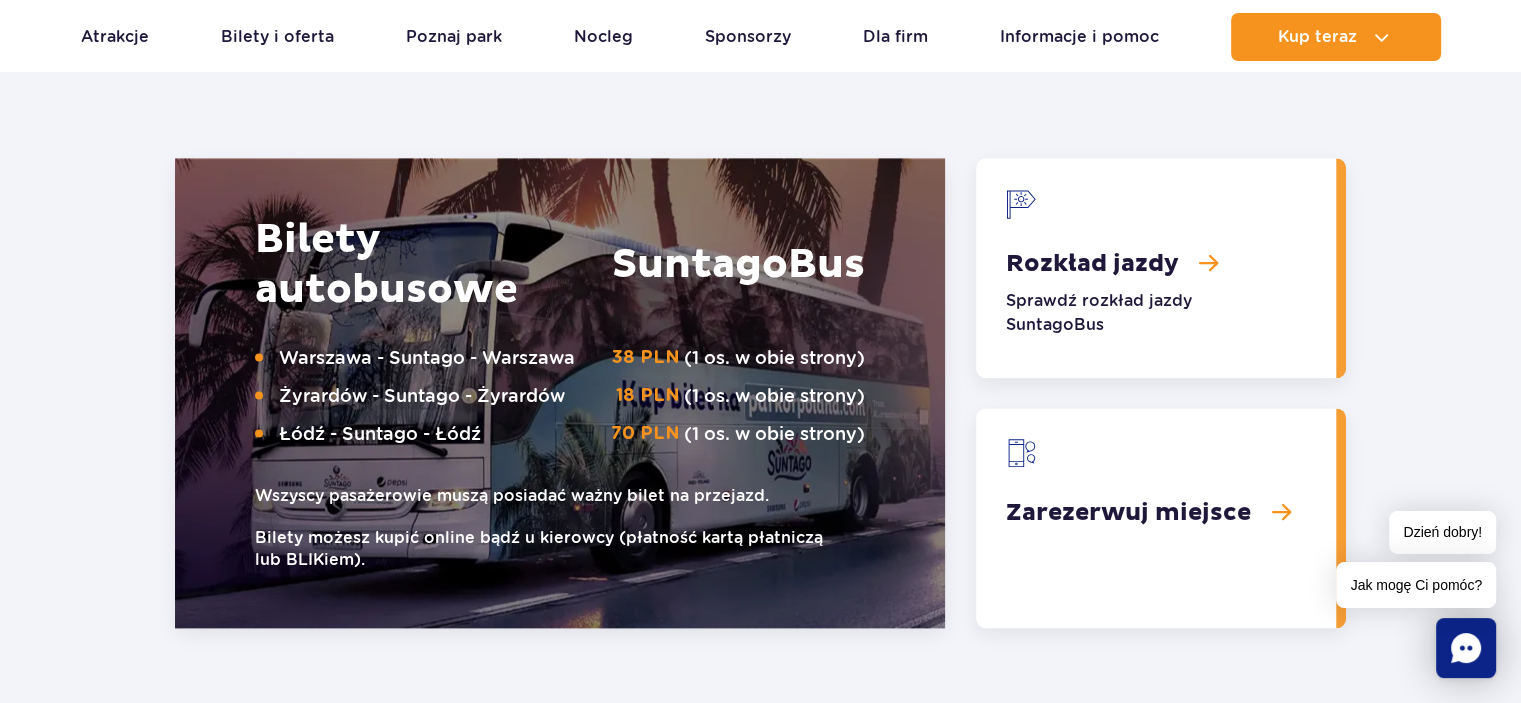 scroll, scrollTop: 2600, scrollLeft: 0, axis: vertical 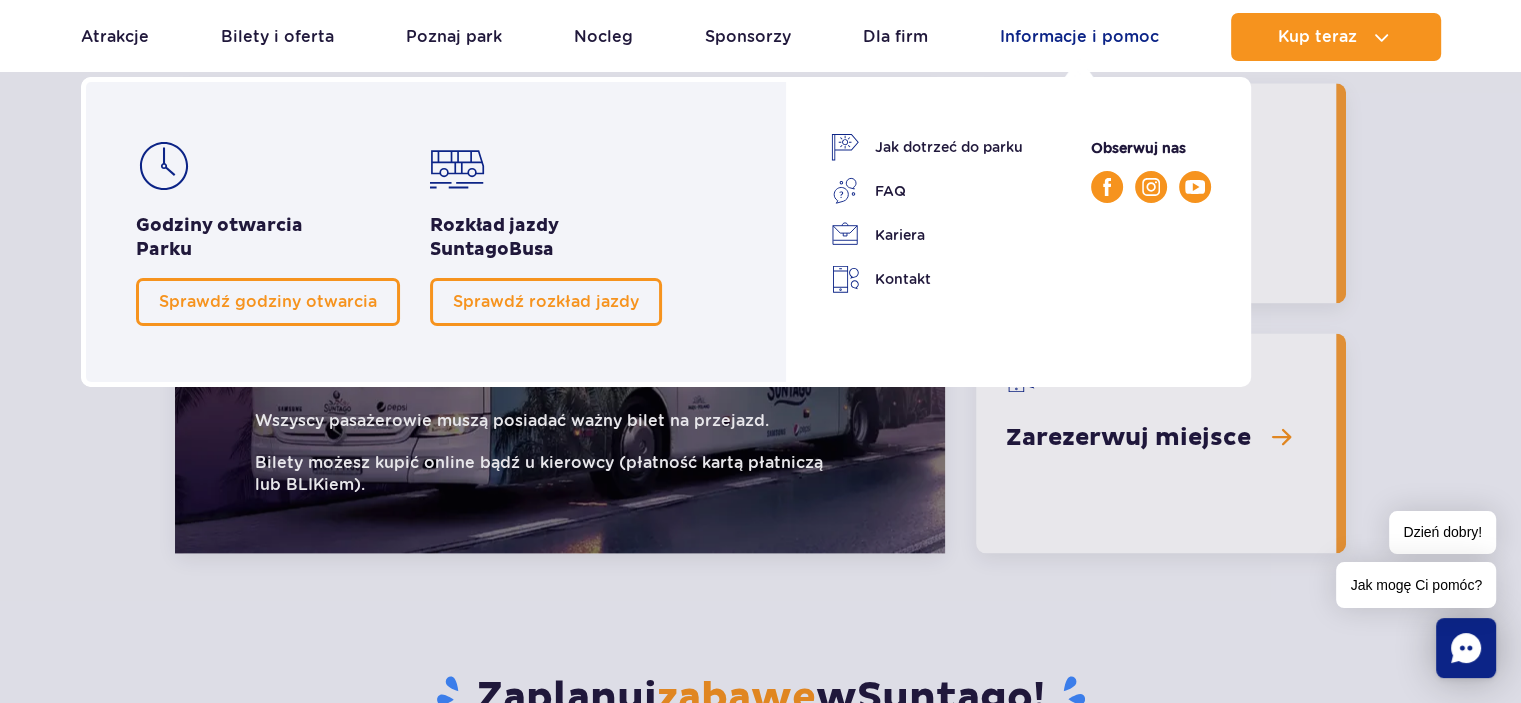 click on "Informacje i pomoc" at bounding box center [1079, 37] 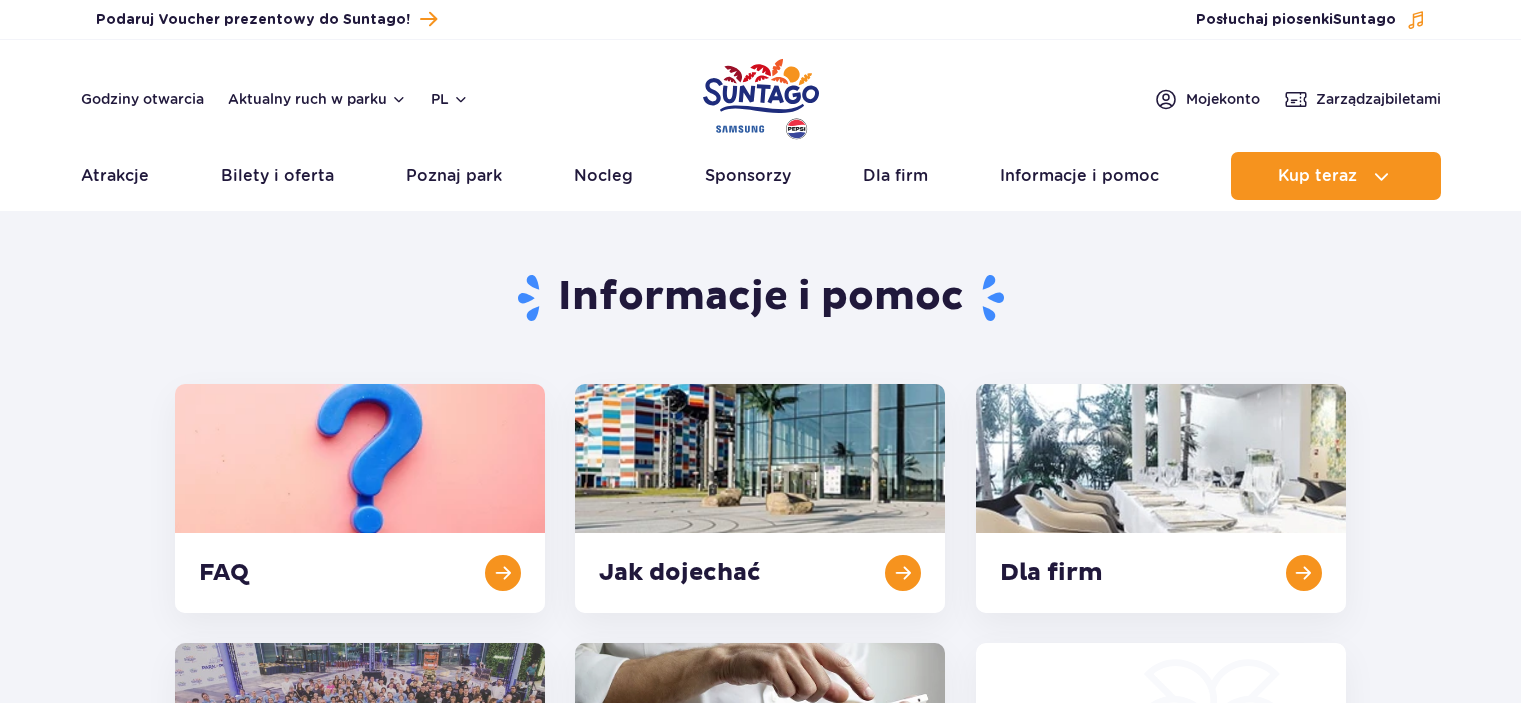 scroll, scrollTop: 0, scrollLeft: 0, axis: both 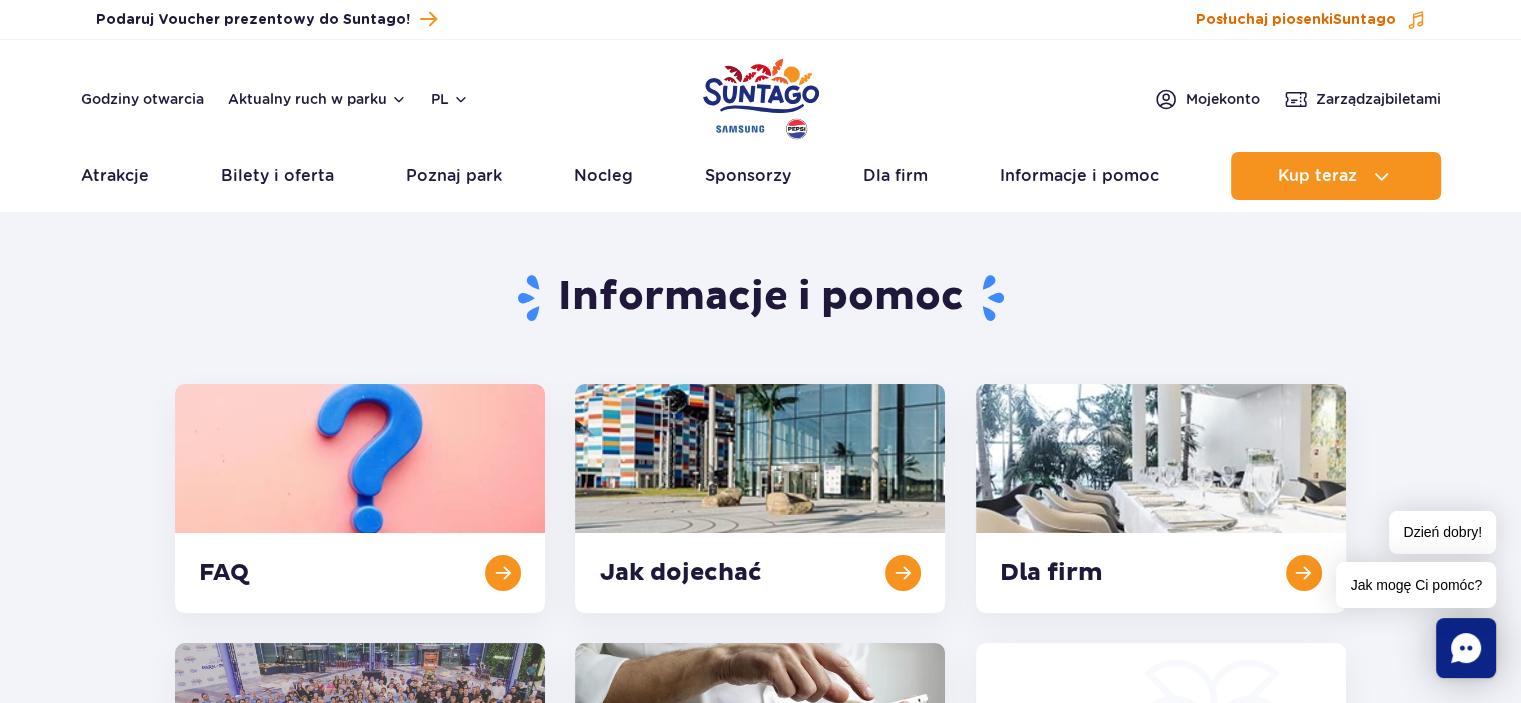 click on "Posłuchaj piosenki  Suntago" at bounding box center [1296, 20] 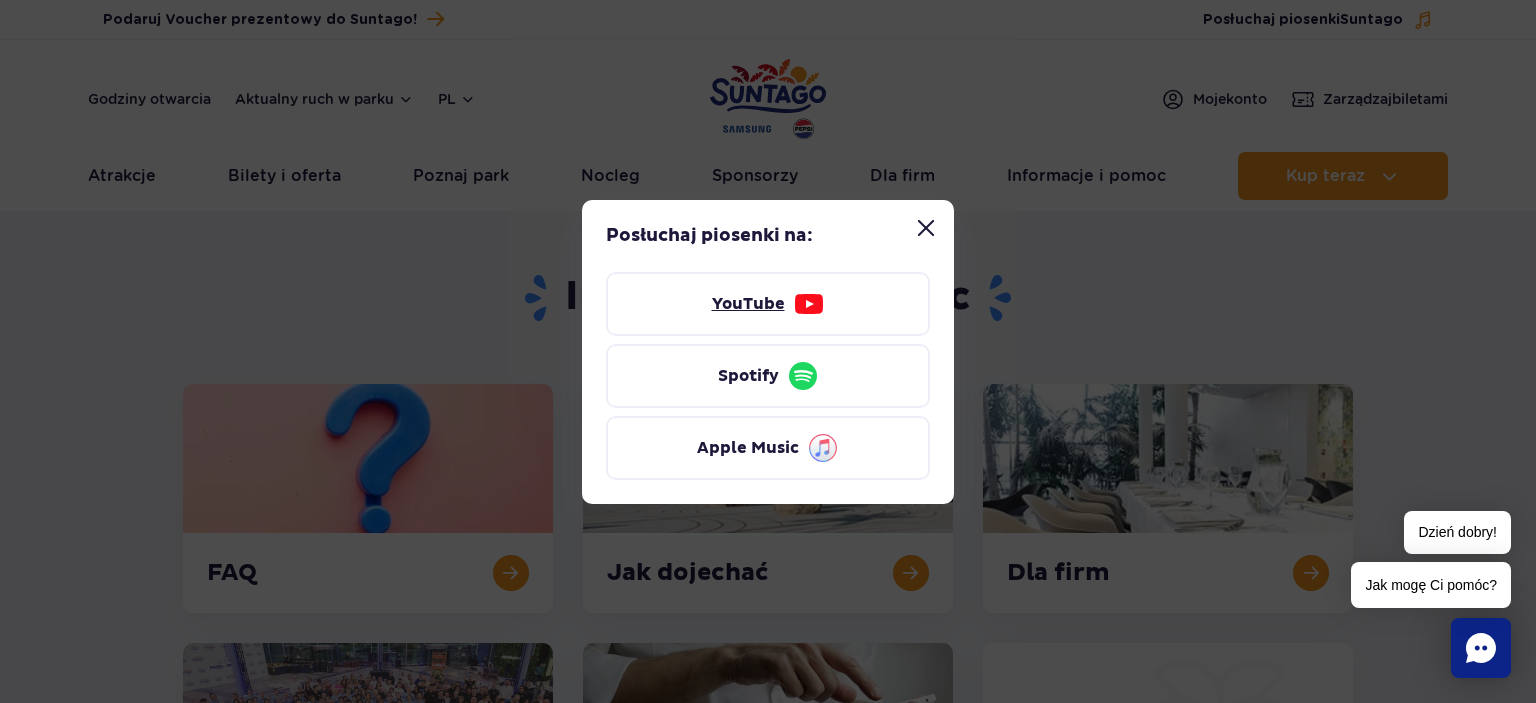 click on "YouTube" at bounding box center (768, 304) 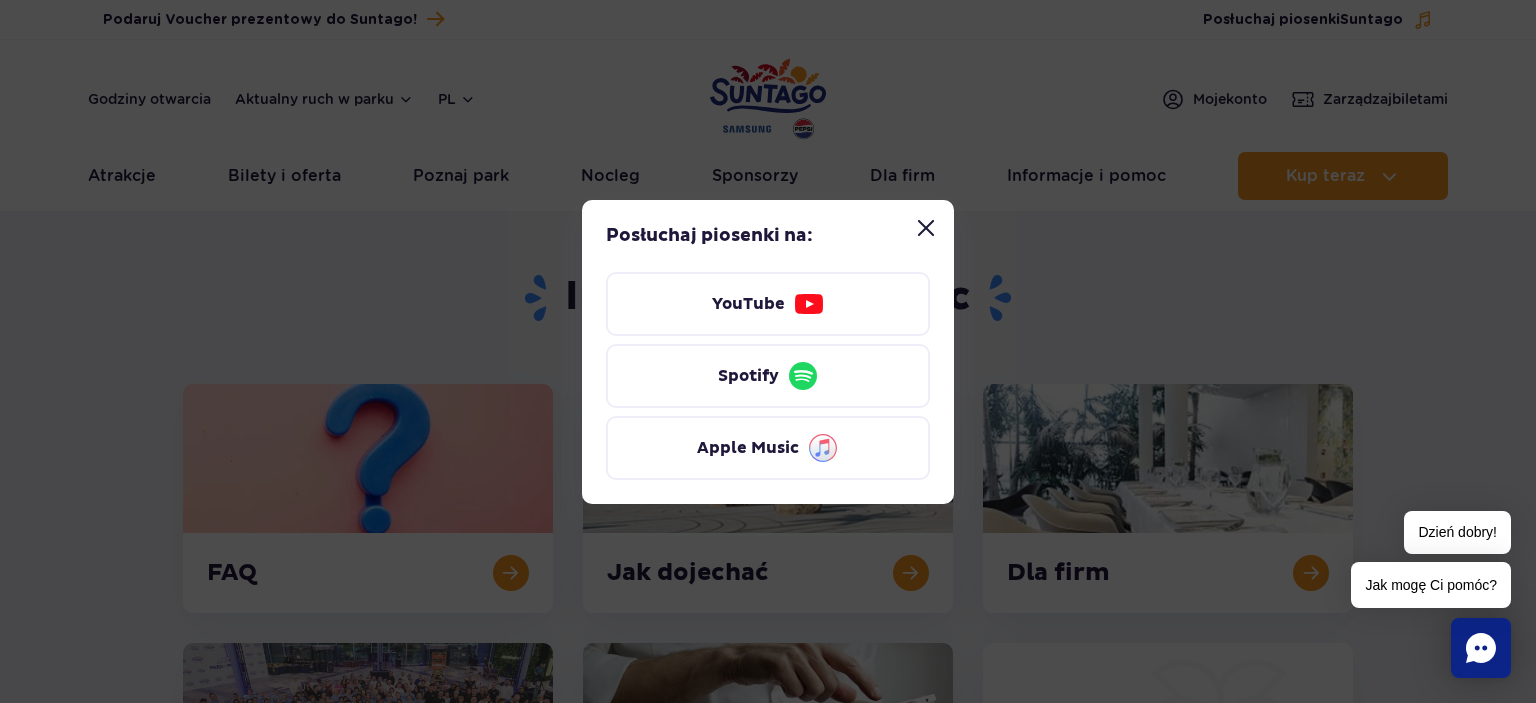 click at bounding box center (926, 228) 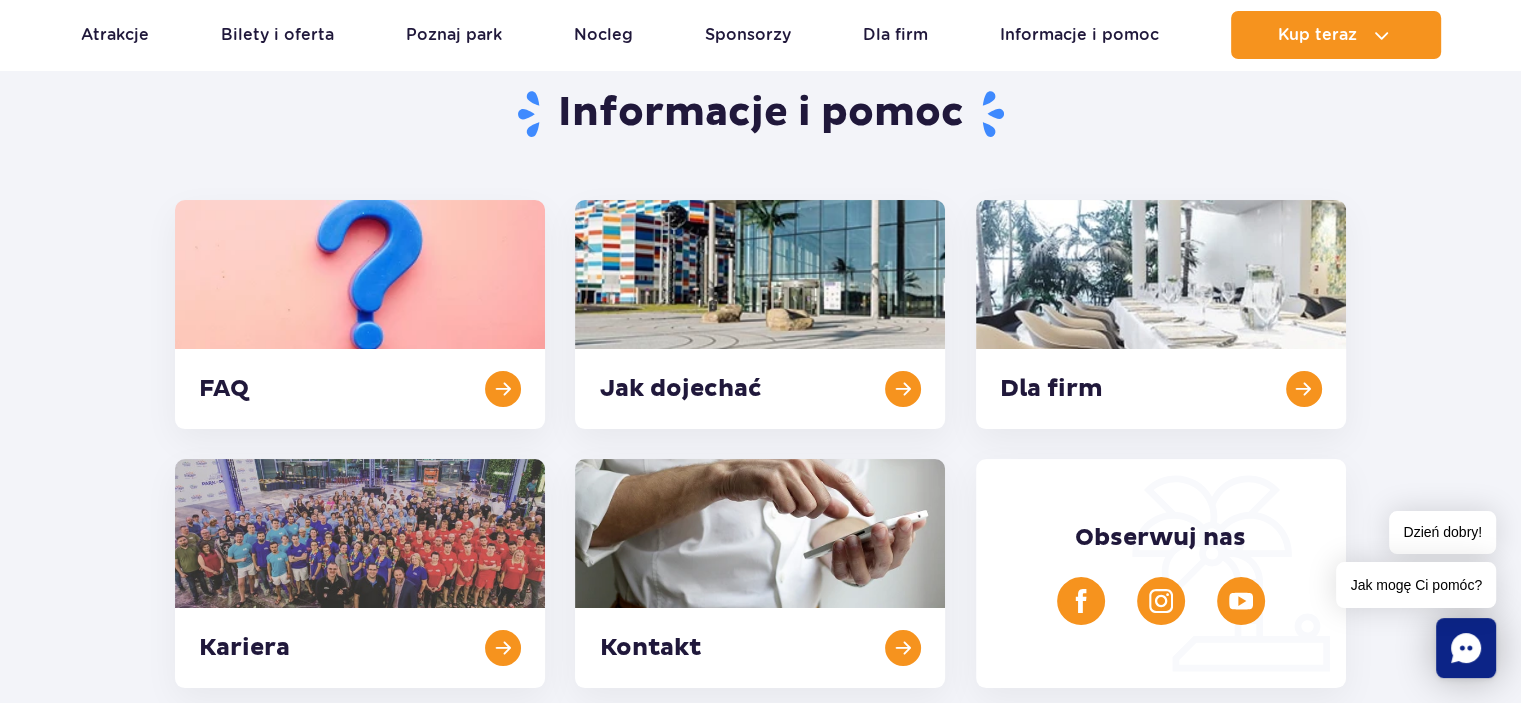 scroll, scrollTop: 0, scrollLeft: 0, axis: both 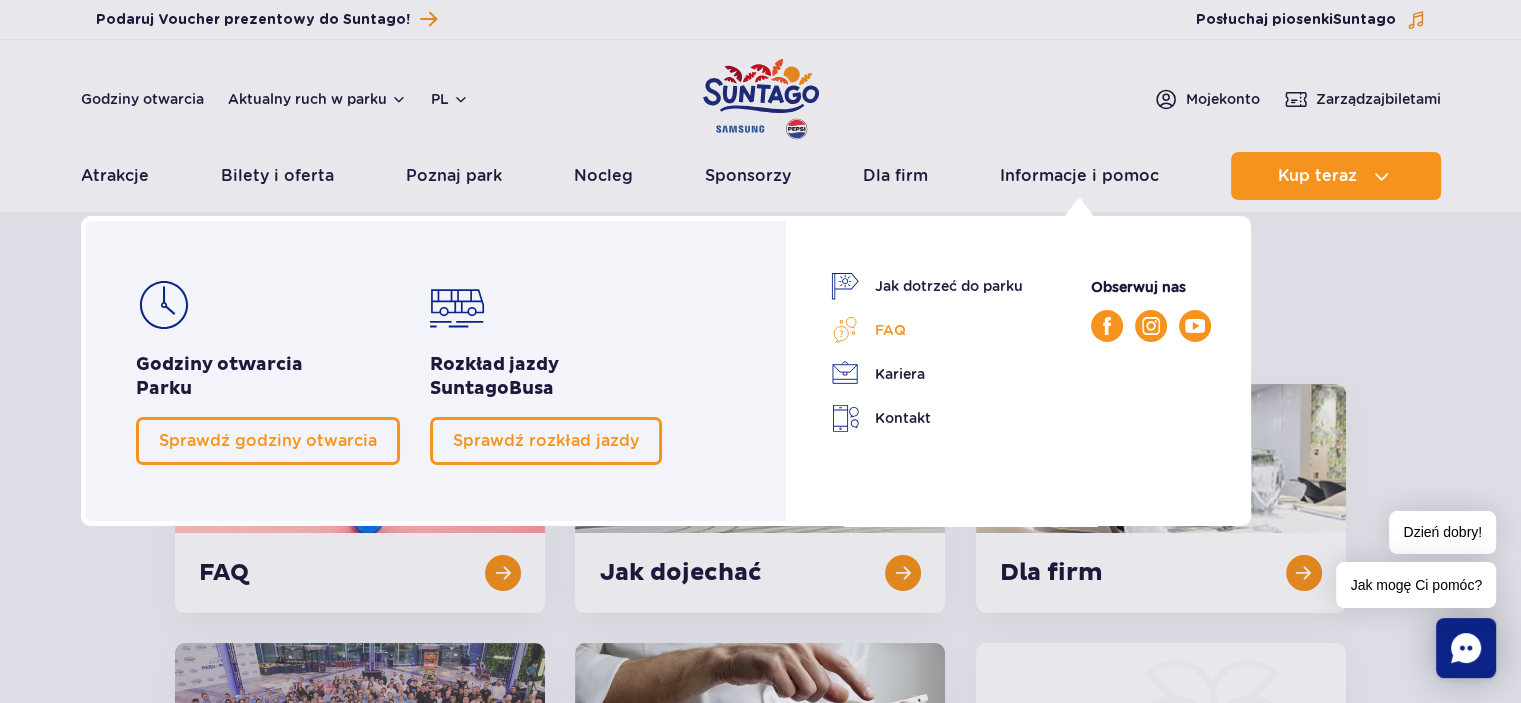 click on "FAQ" at bounding box center [927, 330] 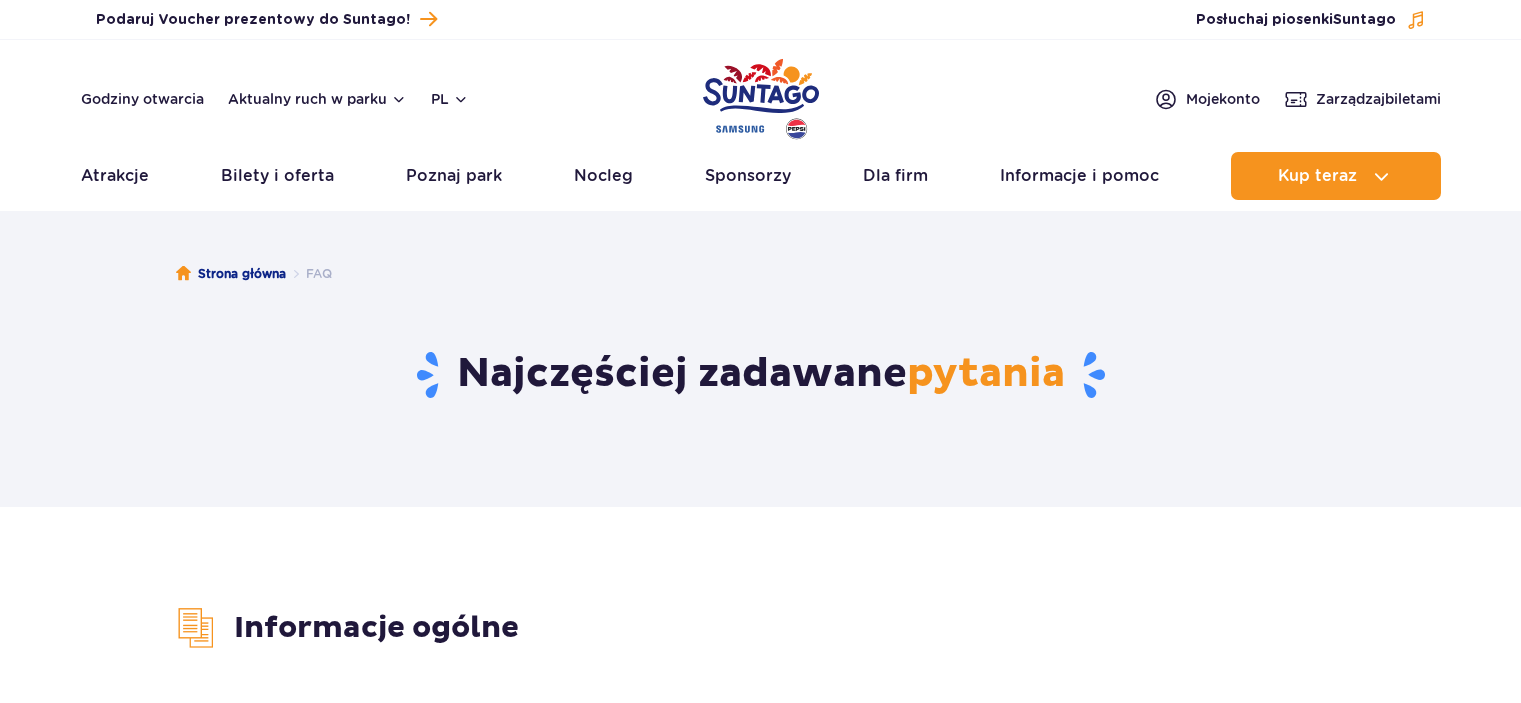 scroll, scrollTop: 0, scrollLeft: 0, axis: both 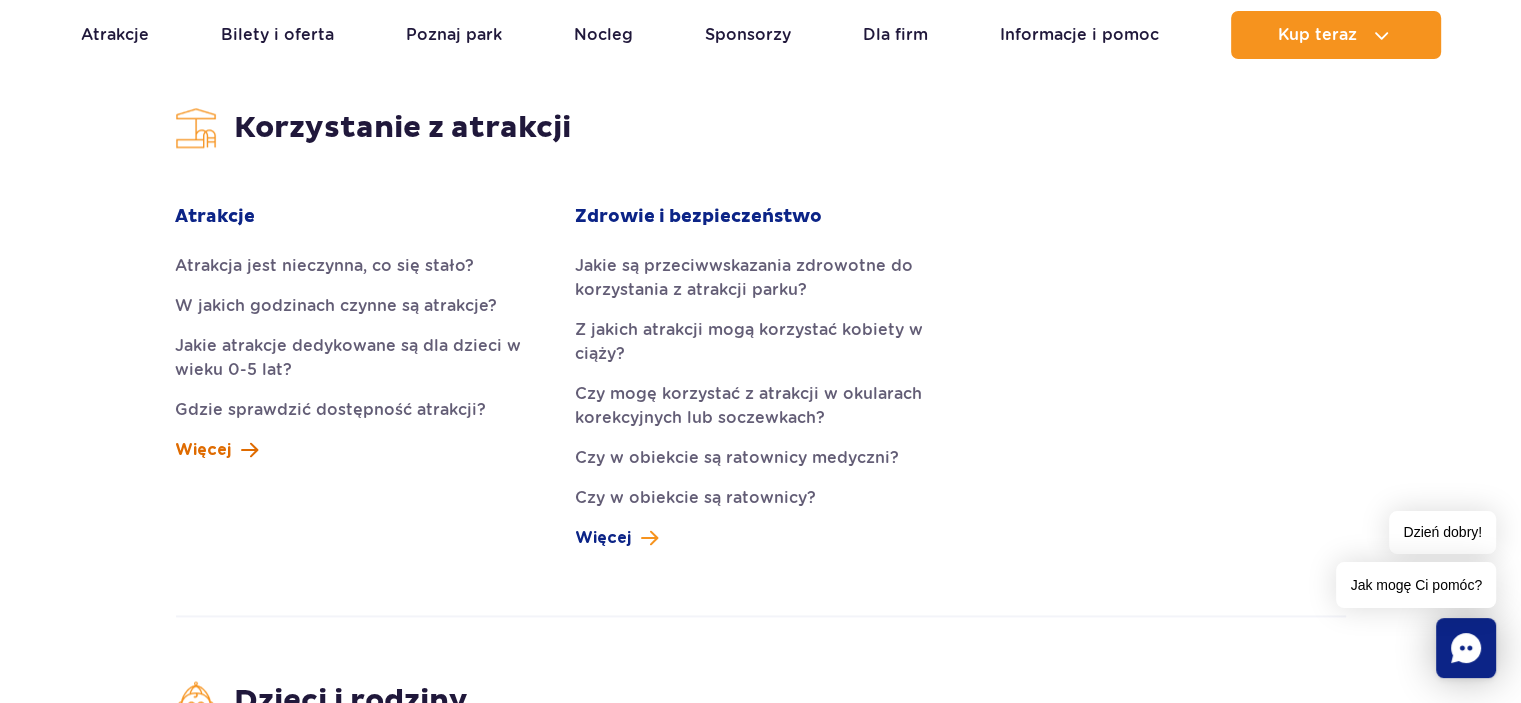 click on "Więcej" at bounding box center (203, 450) 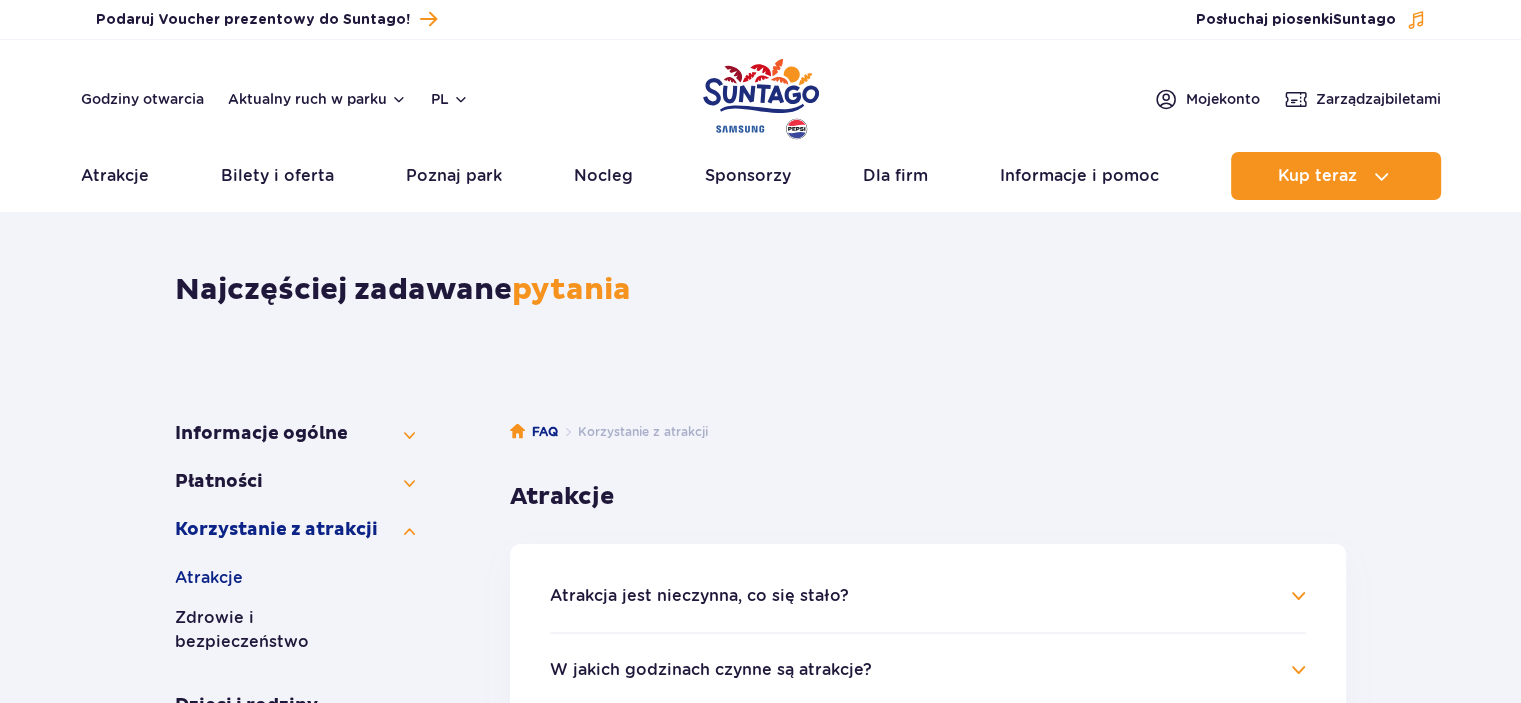 scroll, scrollTop: 380, scrollLeft: 0, axis: vertical 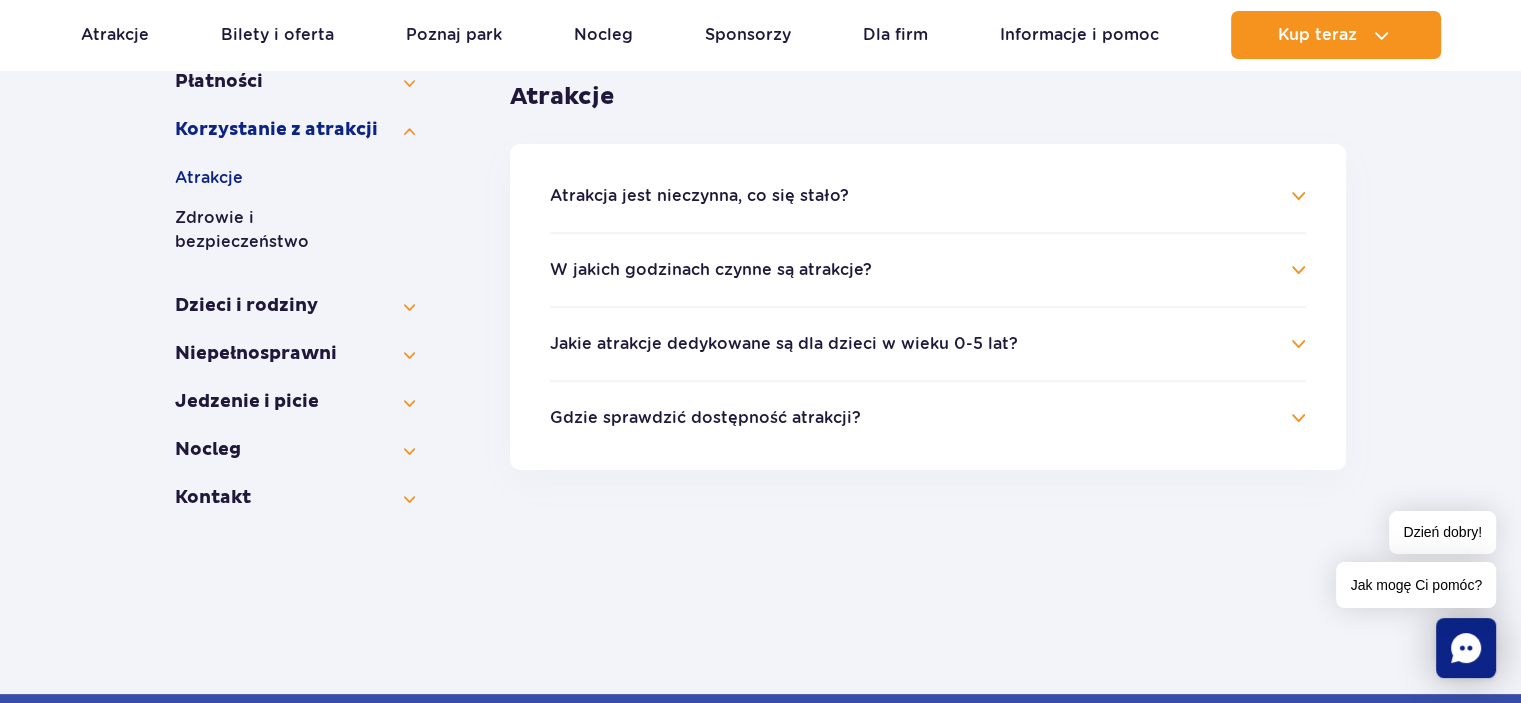 click on "Jakie atrakcje dedykowane są dla dzieci w wieku 0-5 lat?" at bounding box center (784, 344) 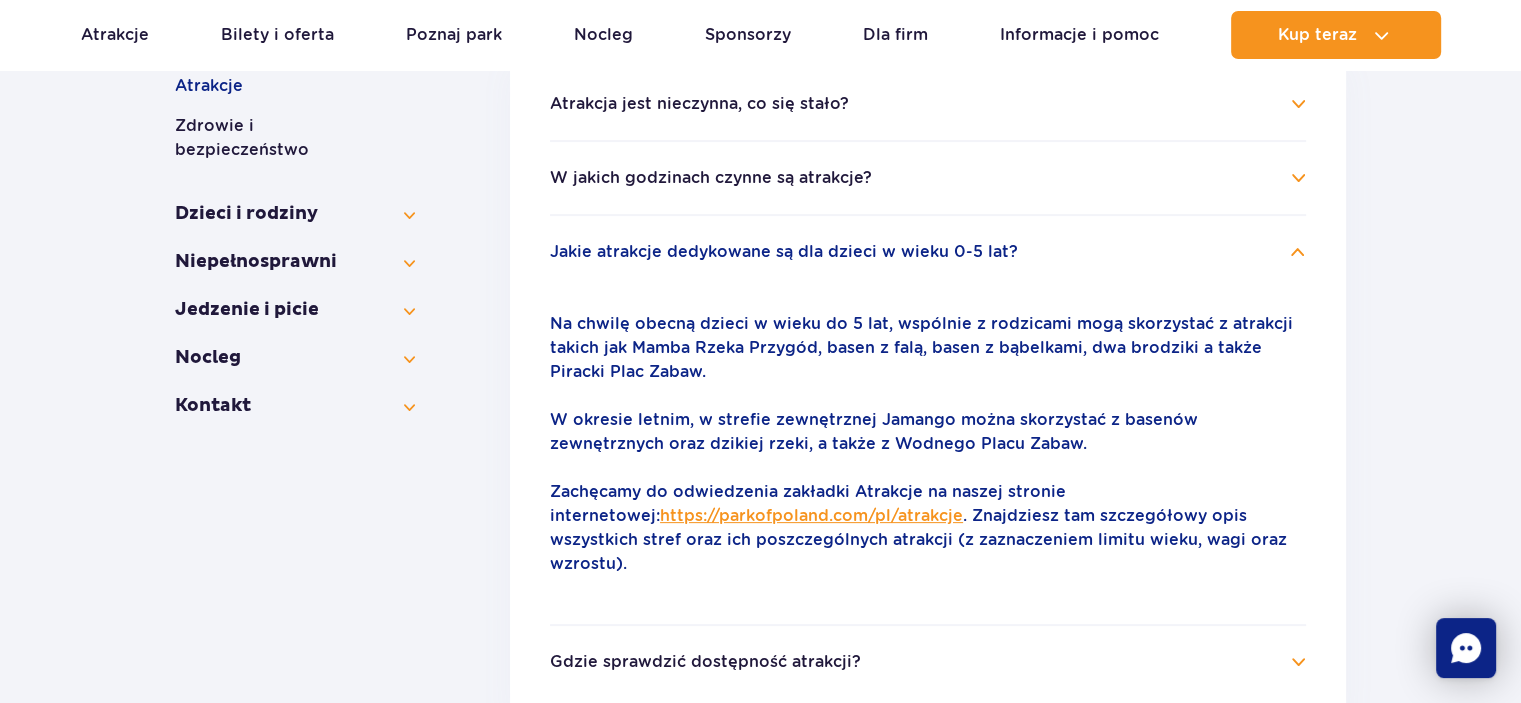 scroll, scrollTop: 500, scrollLeft: 0, axis: vertical 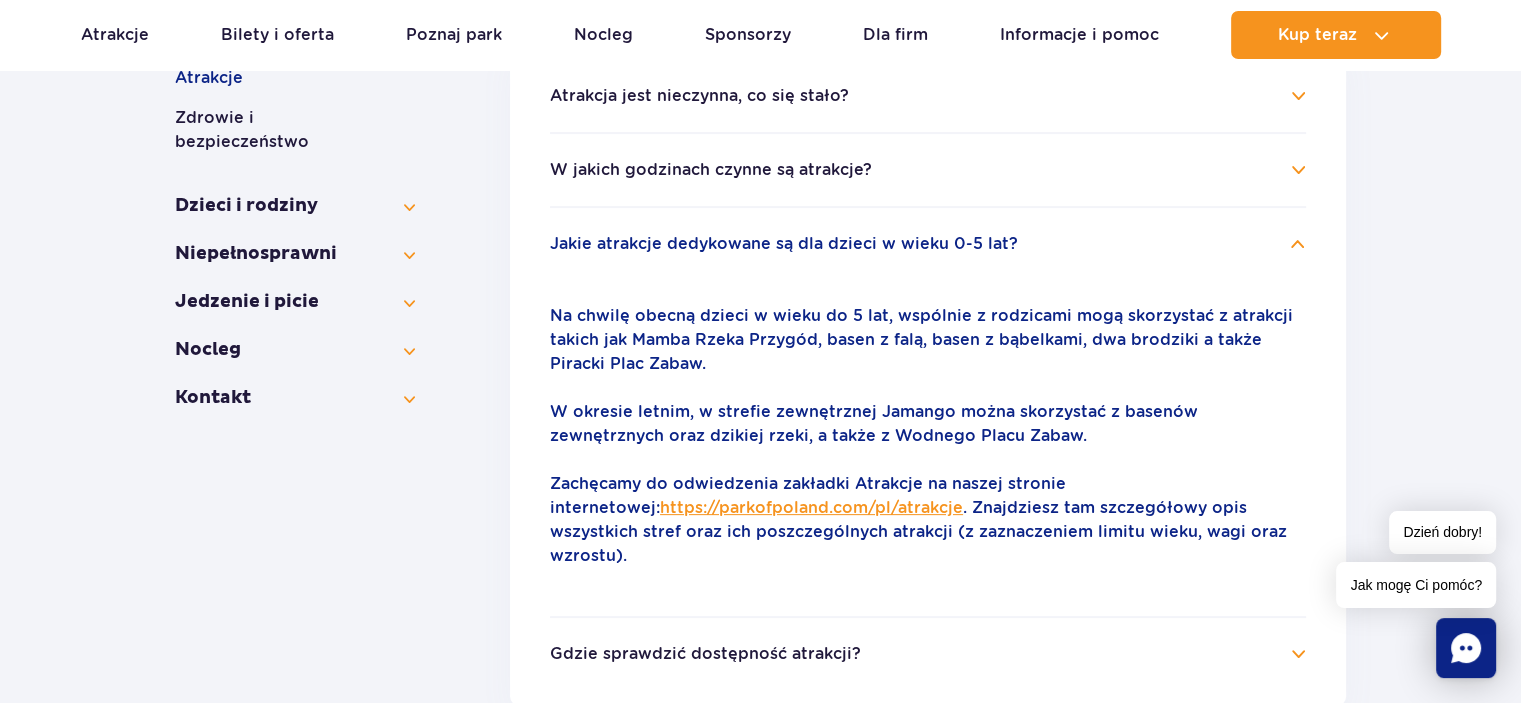 click on "https://parkofpoland.com/pl/atrakcje" at bounding box center [811, 507] 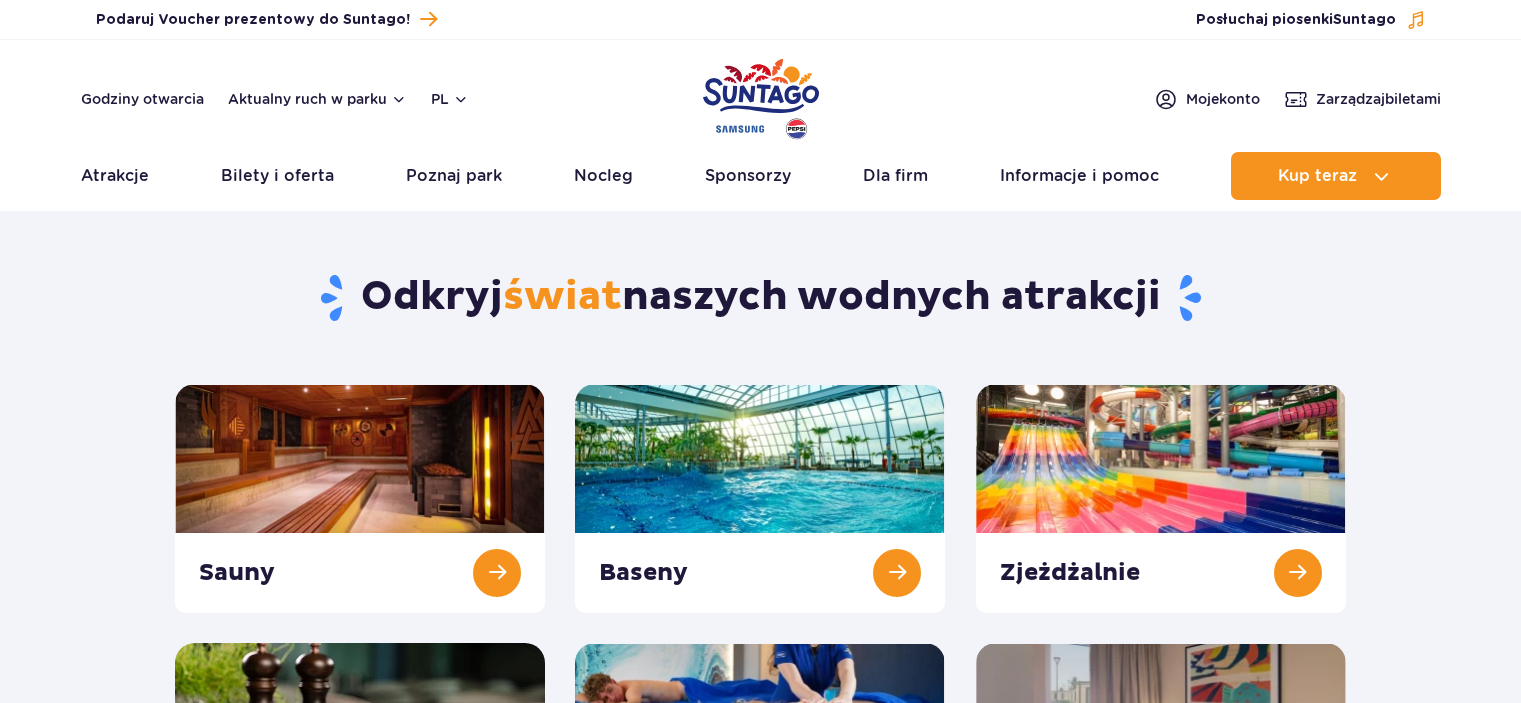 scroll, scrollTop: 0, scrollLeft: 0, axis: both 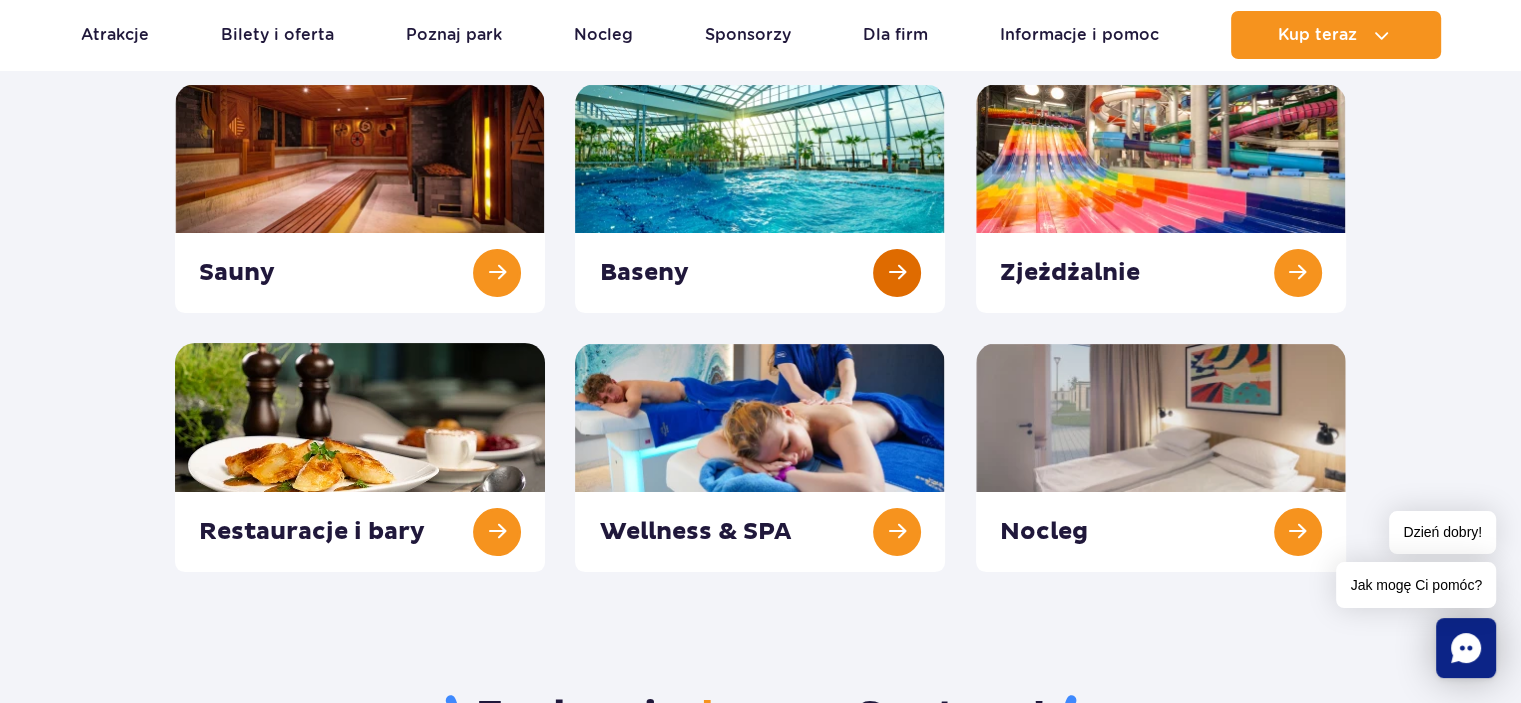 click at bounding box center (760, 198) 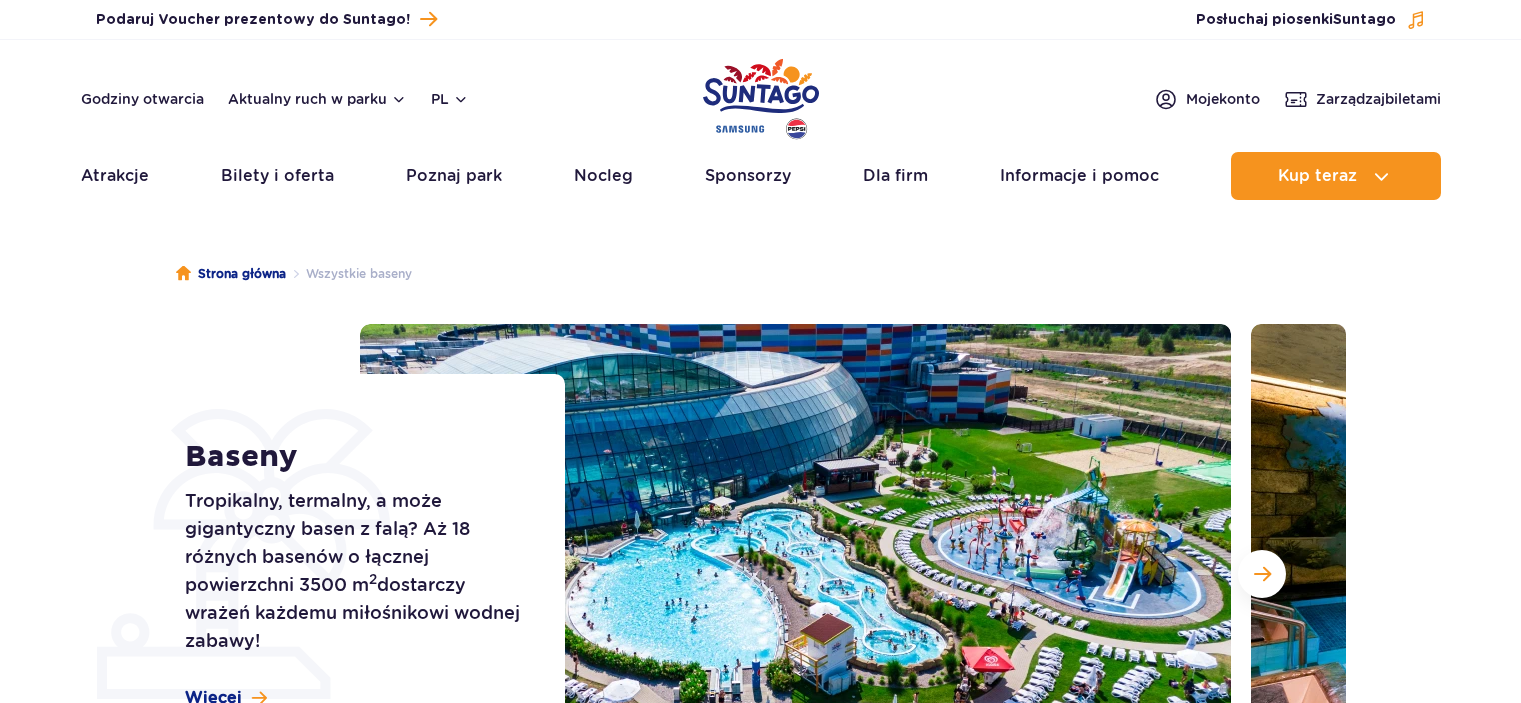 scroll, scrollTop: 42, scrollLeft: 0, axis: vertical 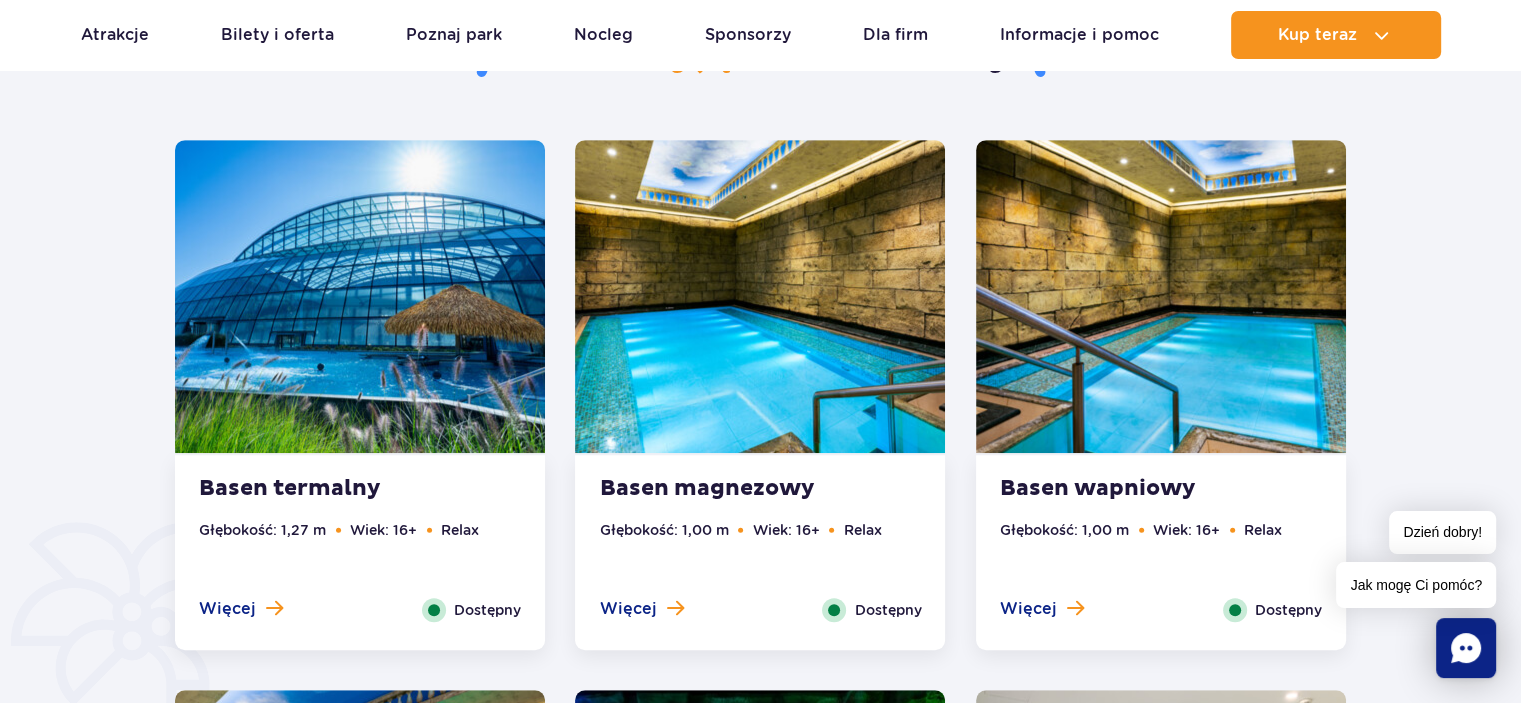 click on "Wiek:									16+" at bounding box center [383, 530] 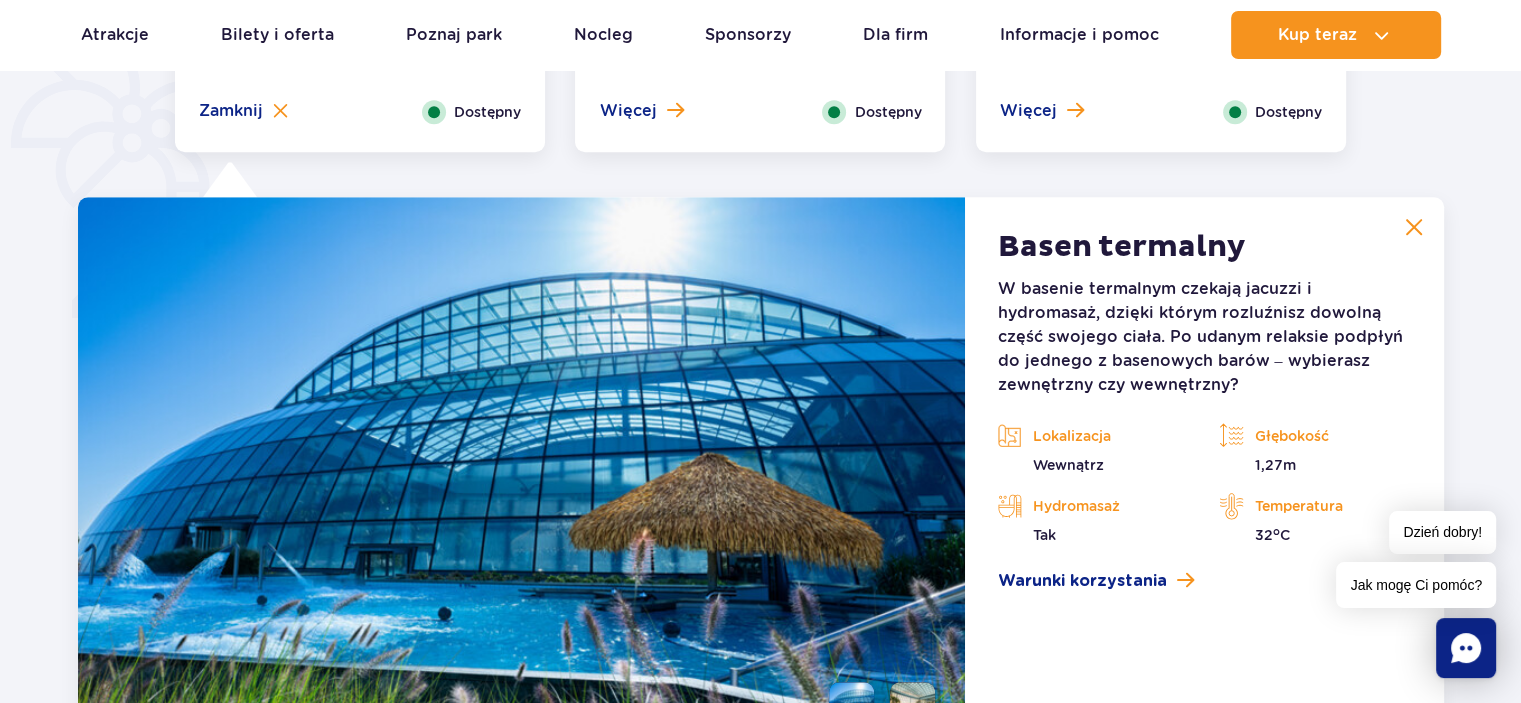scroll, scrollTop: 1675, scrollLeft: 0, axis: vertical 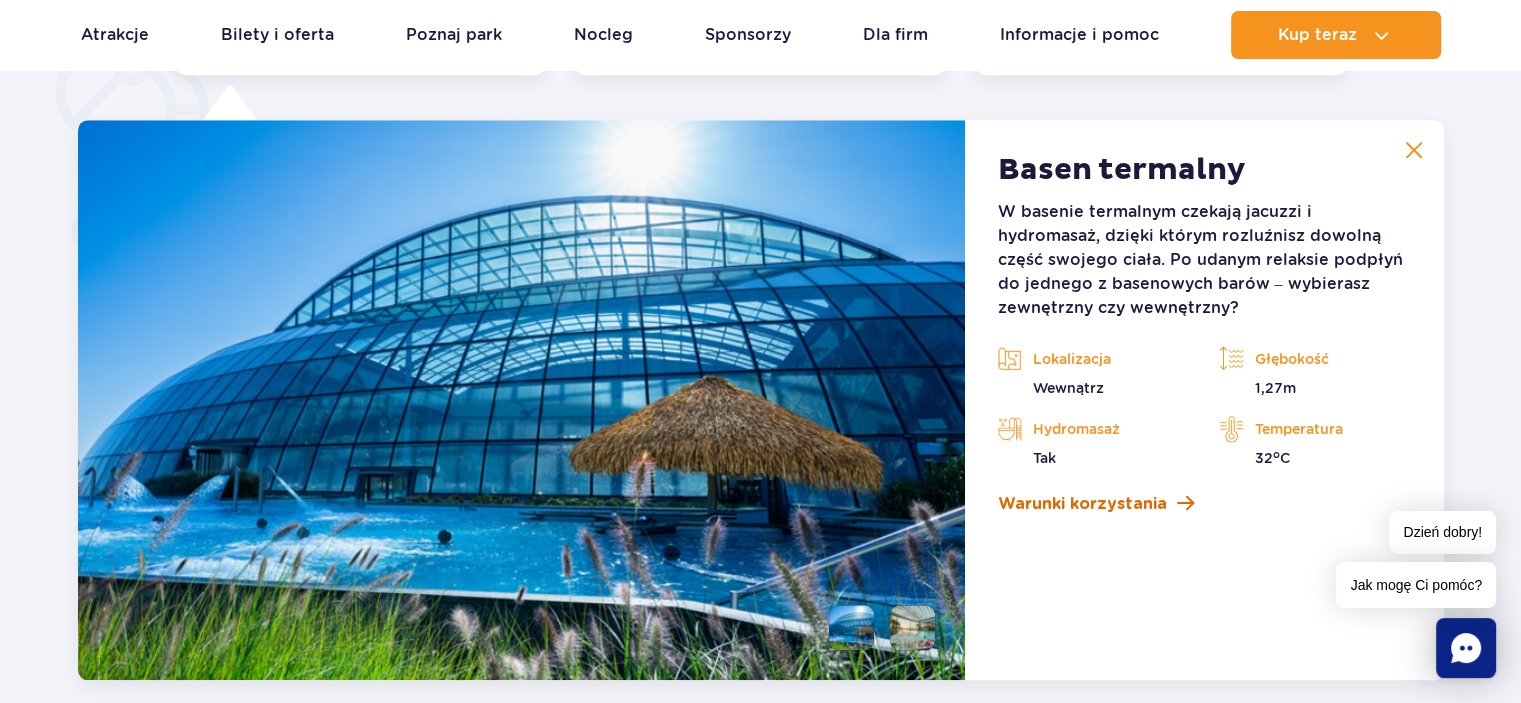 click on "Warunki korzystania" at bounding box center (1081, 504) 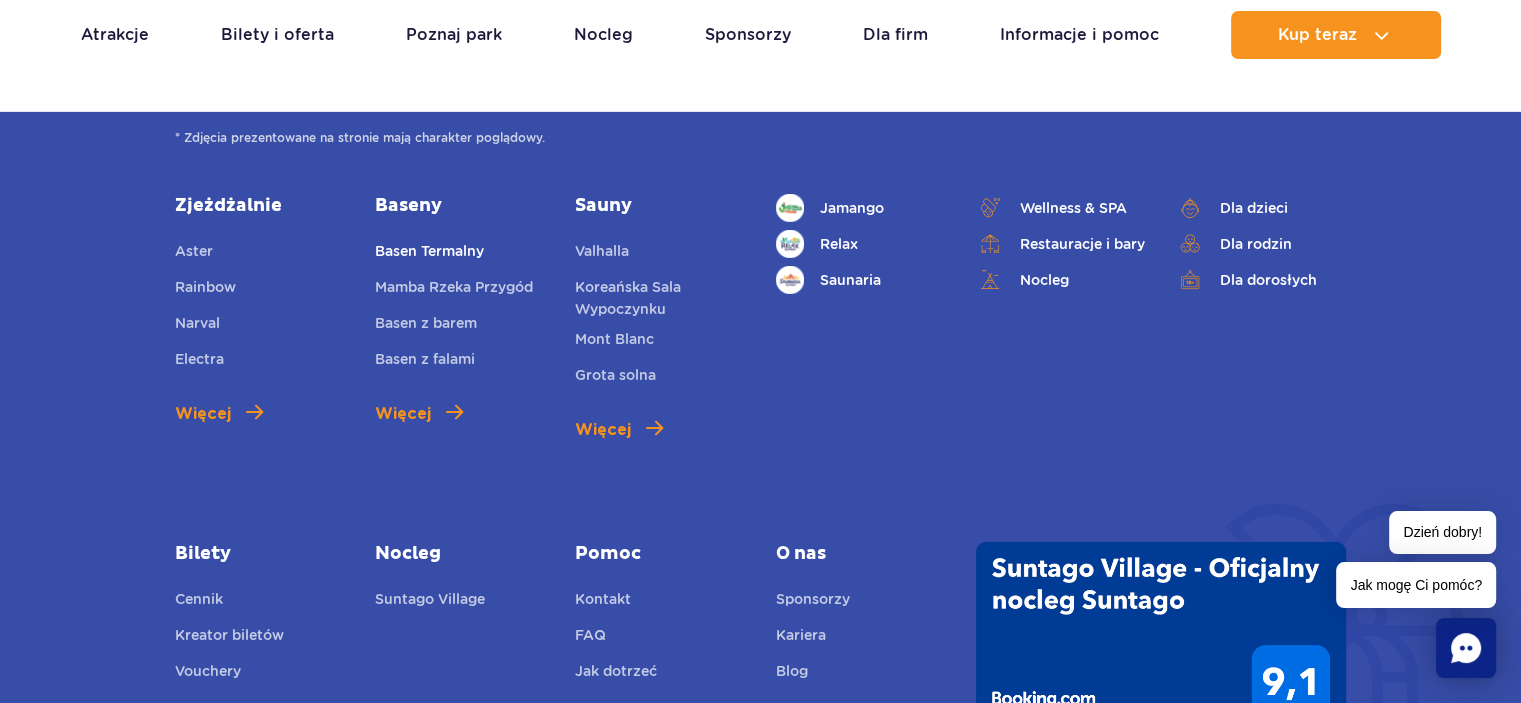 scroll, scrollTop: 6575, scrollLeft: 0, axis: vertical 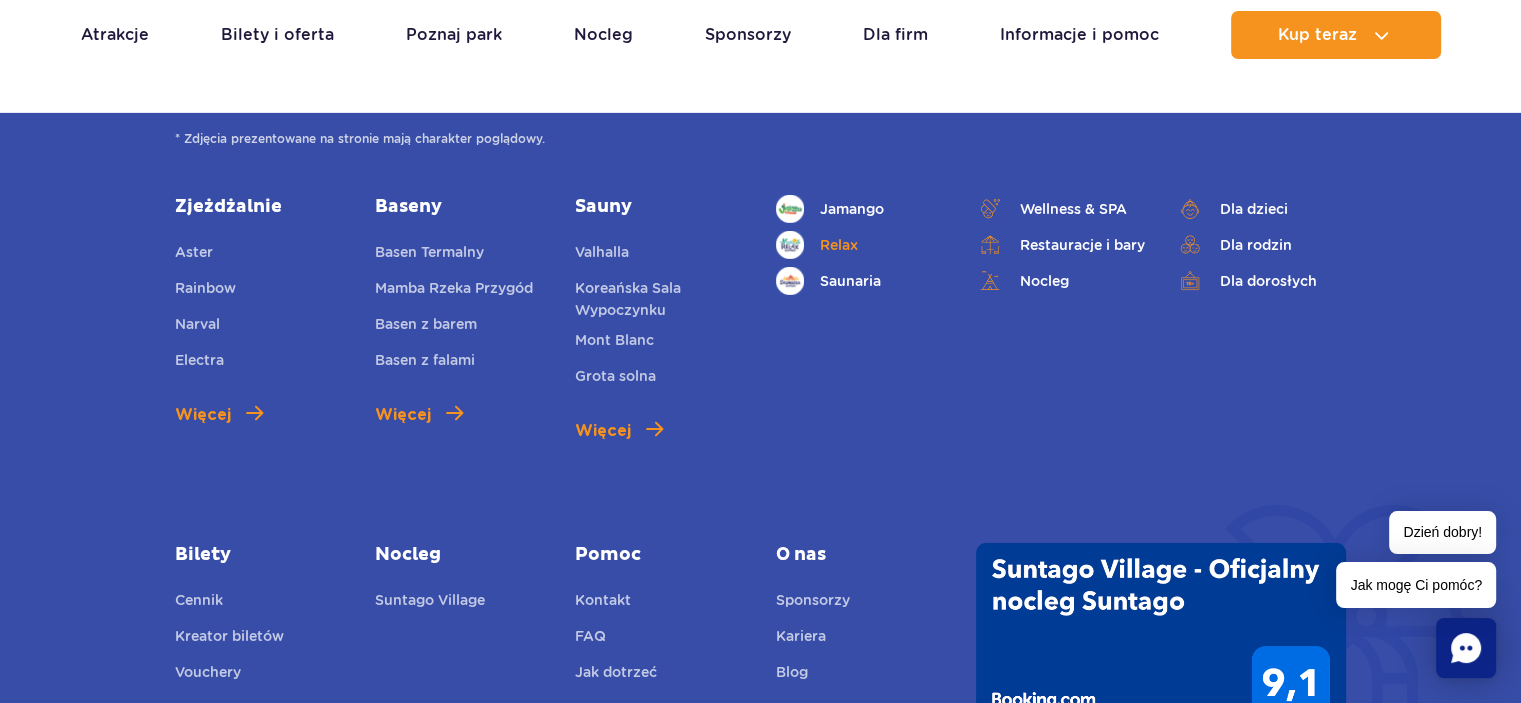 click on "Relax" at bounding box center [861, 245] 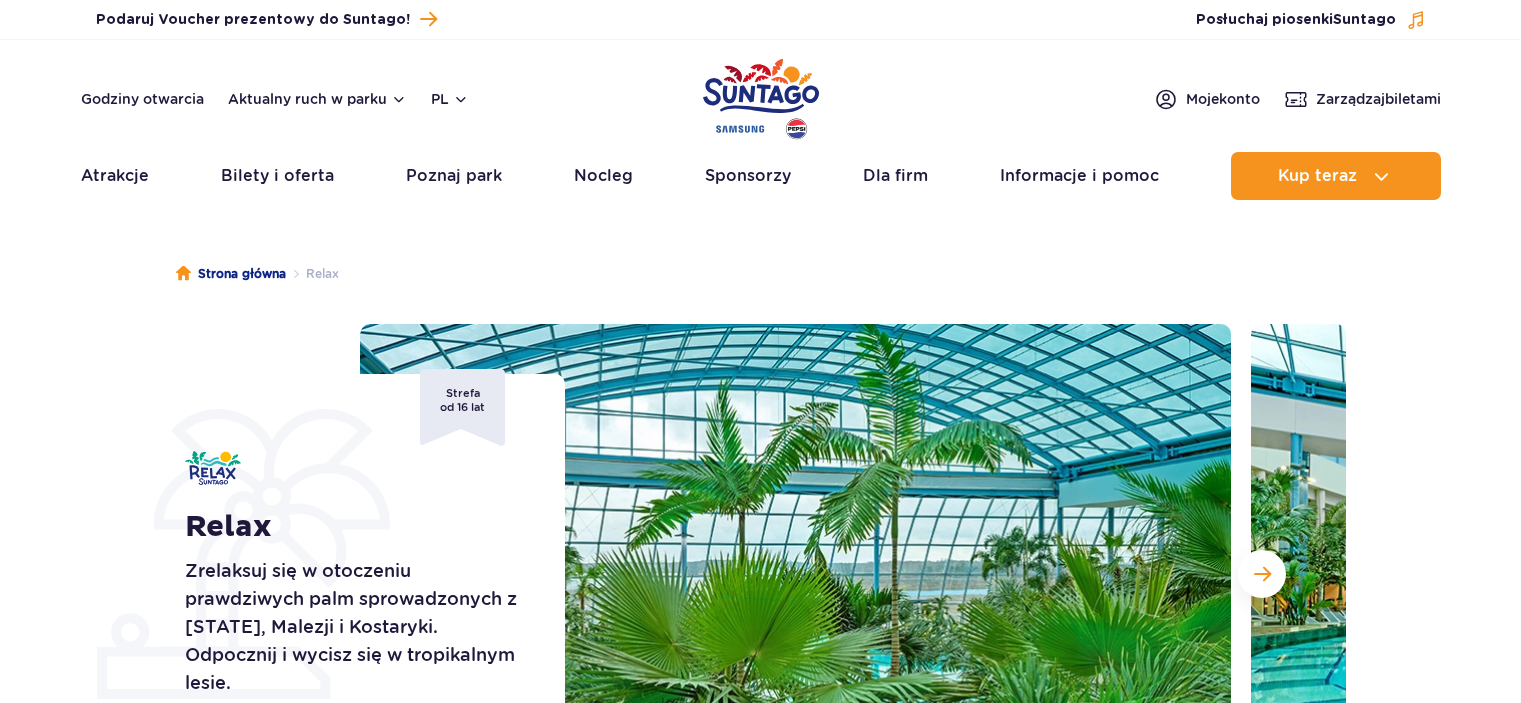 scroll, scrollTop: 0, scrollLeft: 0, axis: both 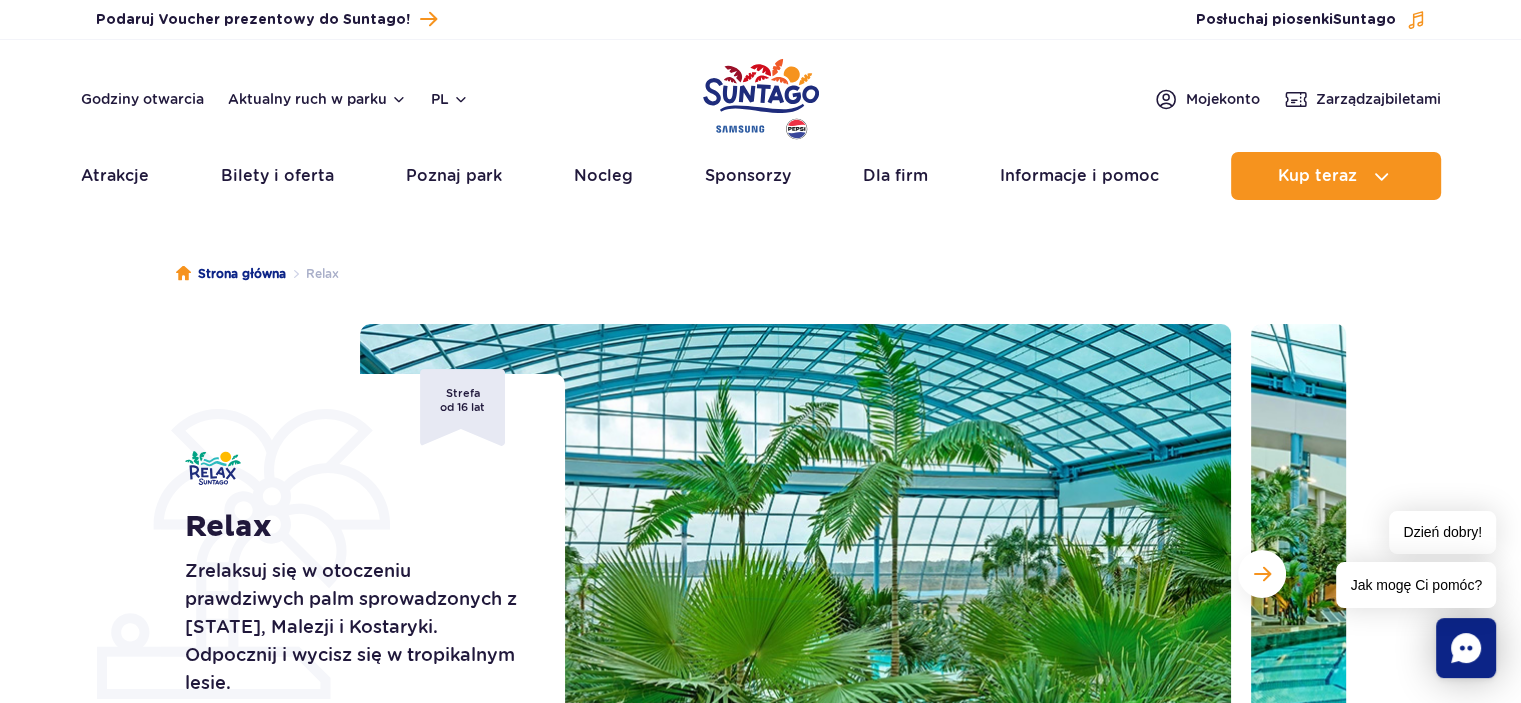 click on "Strefa   od [AGE] lat" at bounding box center (462, 407) 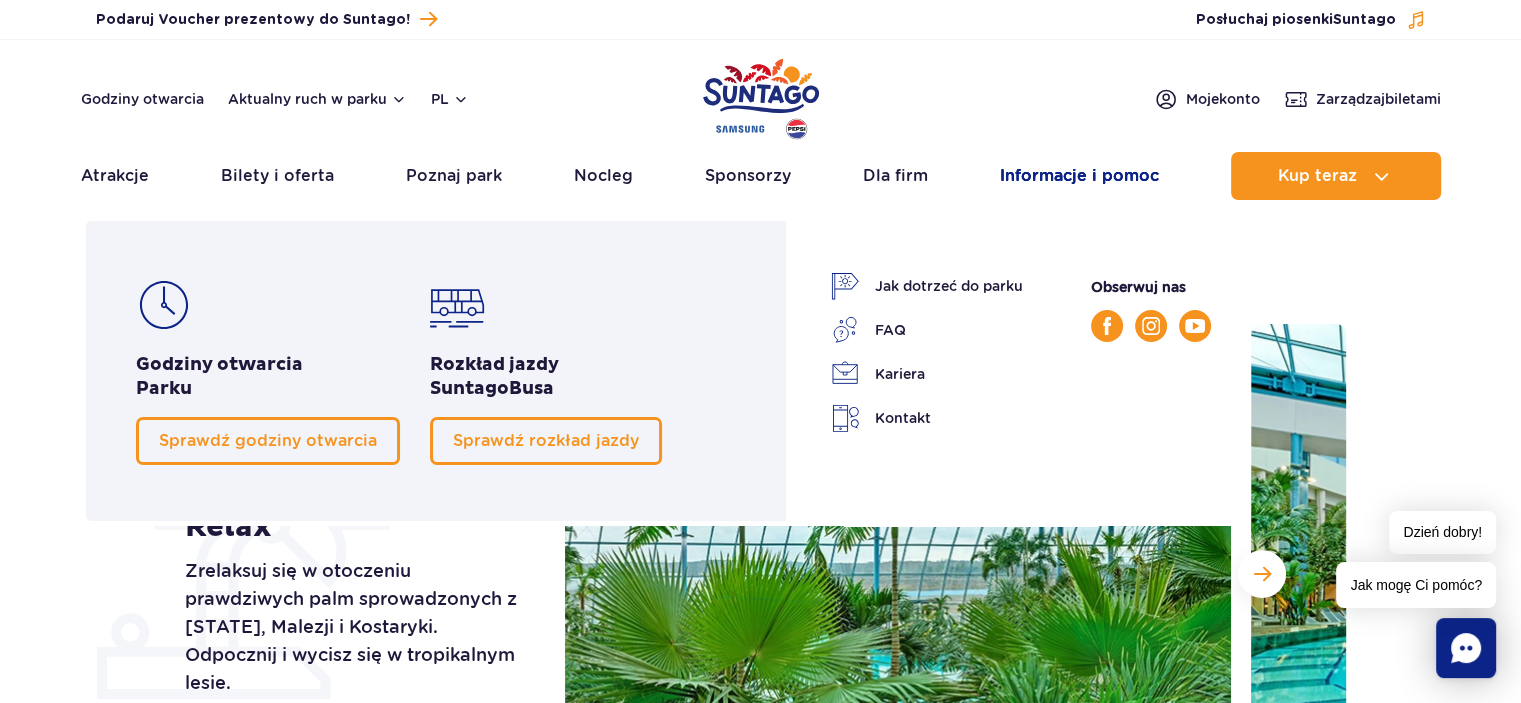 click on "Informacje i pomoc" at bounding box center [1079, 176] 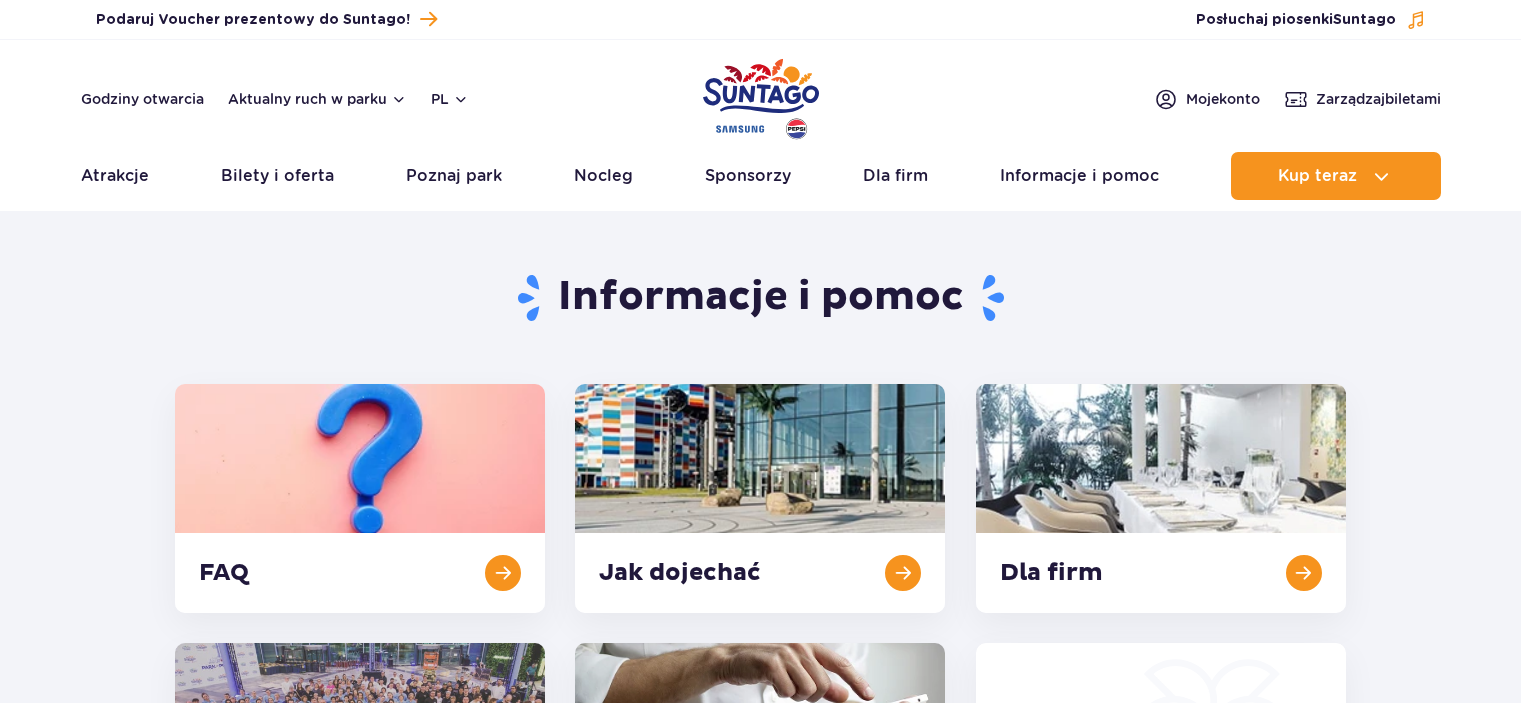 scroll, scrollTop: 0, scrollLeft: 0, axis: both 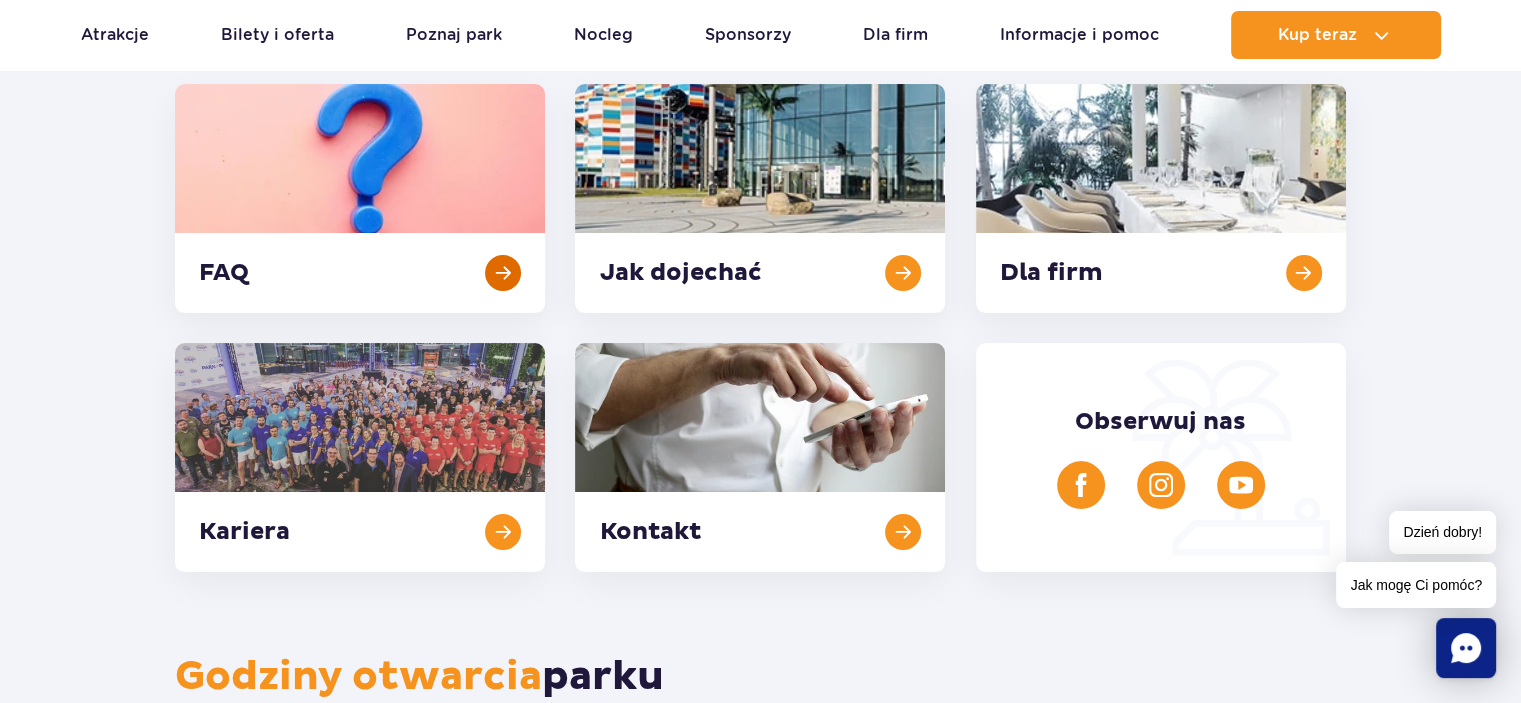 click at bounding box center (360, 198) 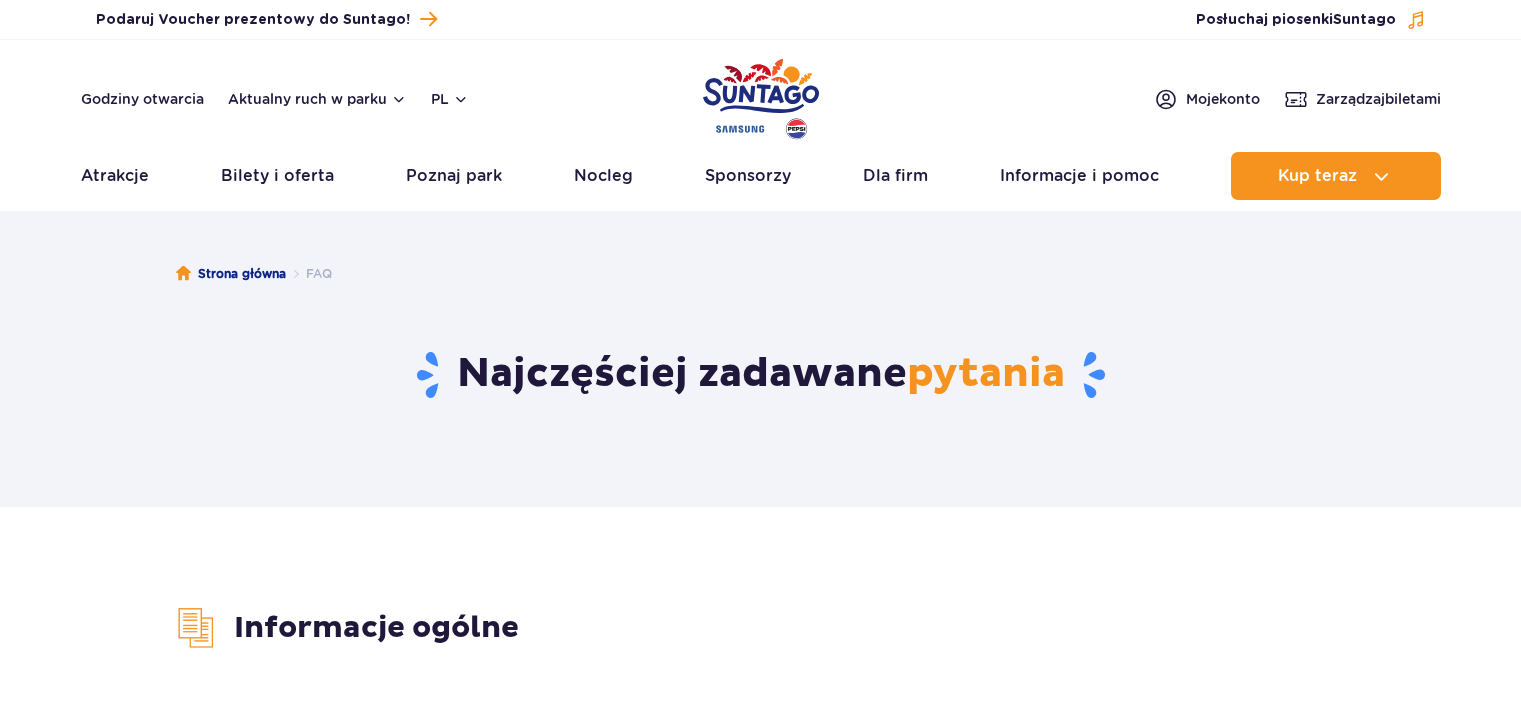 scroll, scrollTop: 0, scrollLeft: 0, axis: both 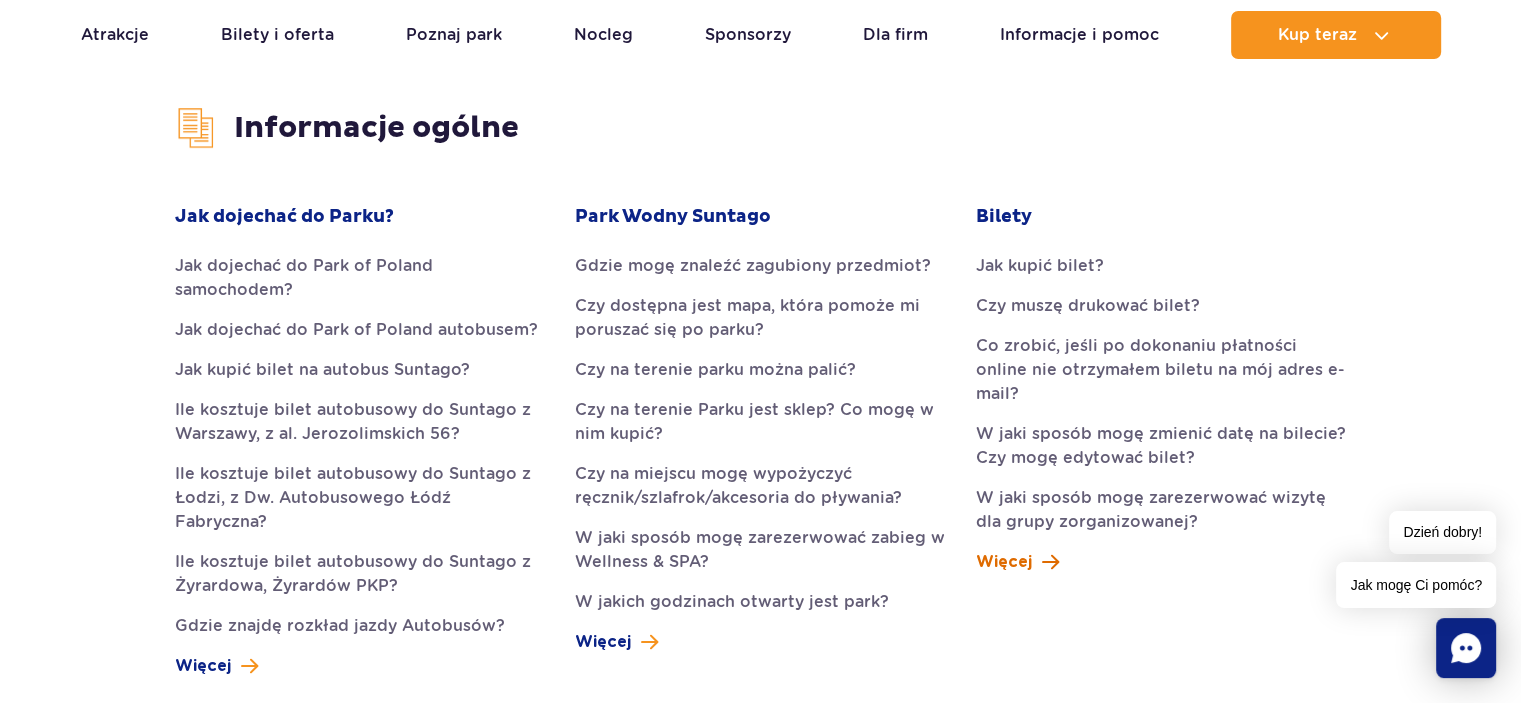 click on "Więcej" at bounding box center (1004, 562) 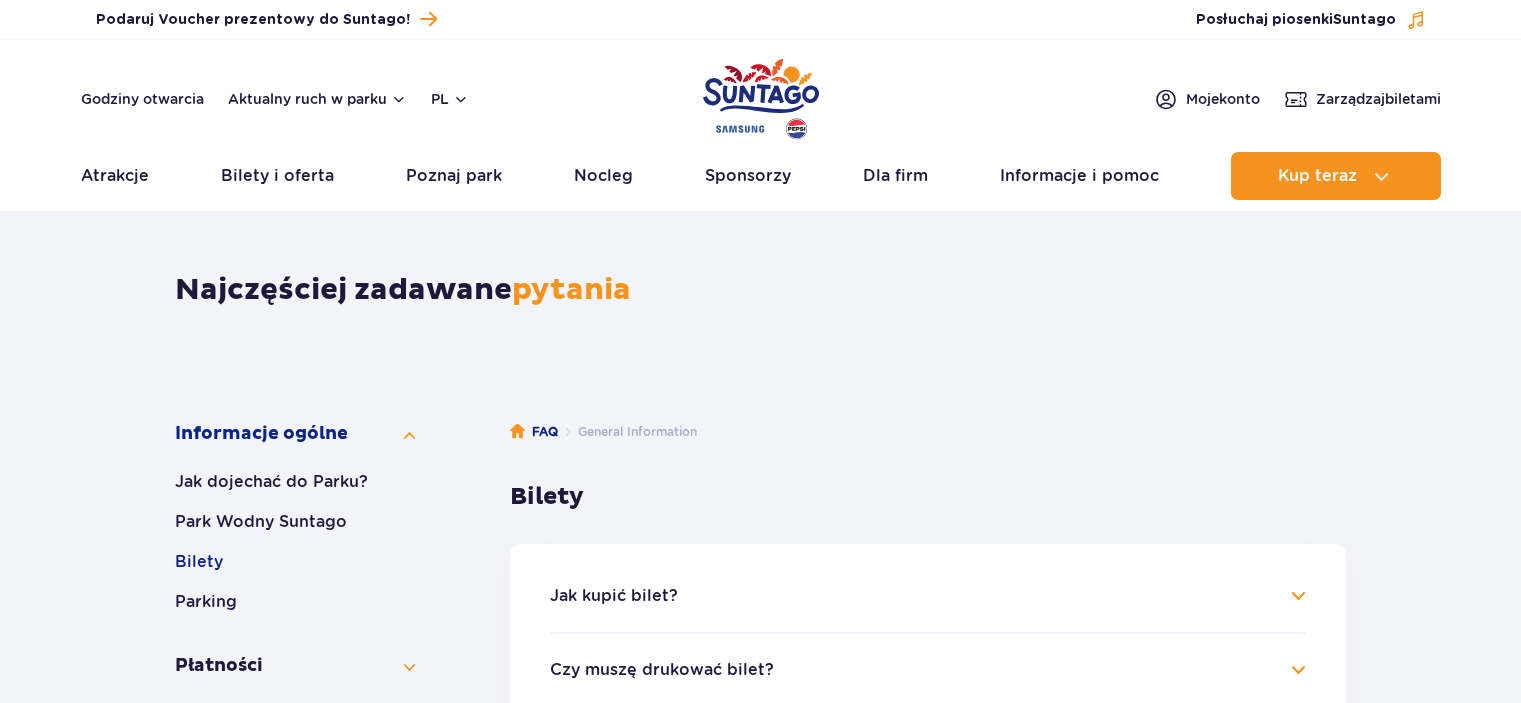 scroll, scrollTop: 0, scrollLeft: 0, axis: both 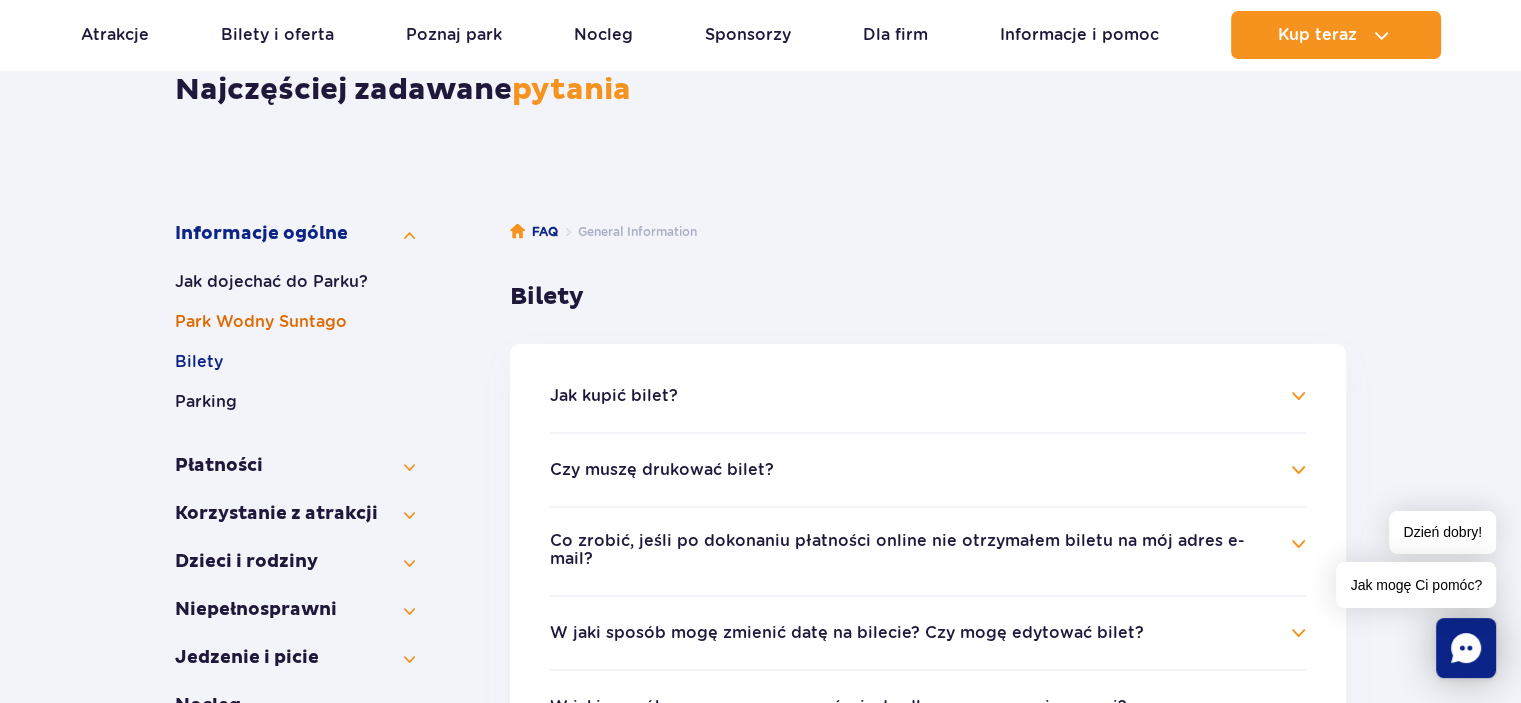 click on "Park Wodny Suntago" at bounding box center [295, 322] 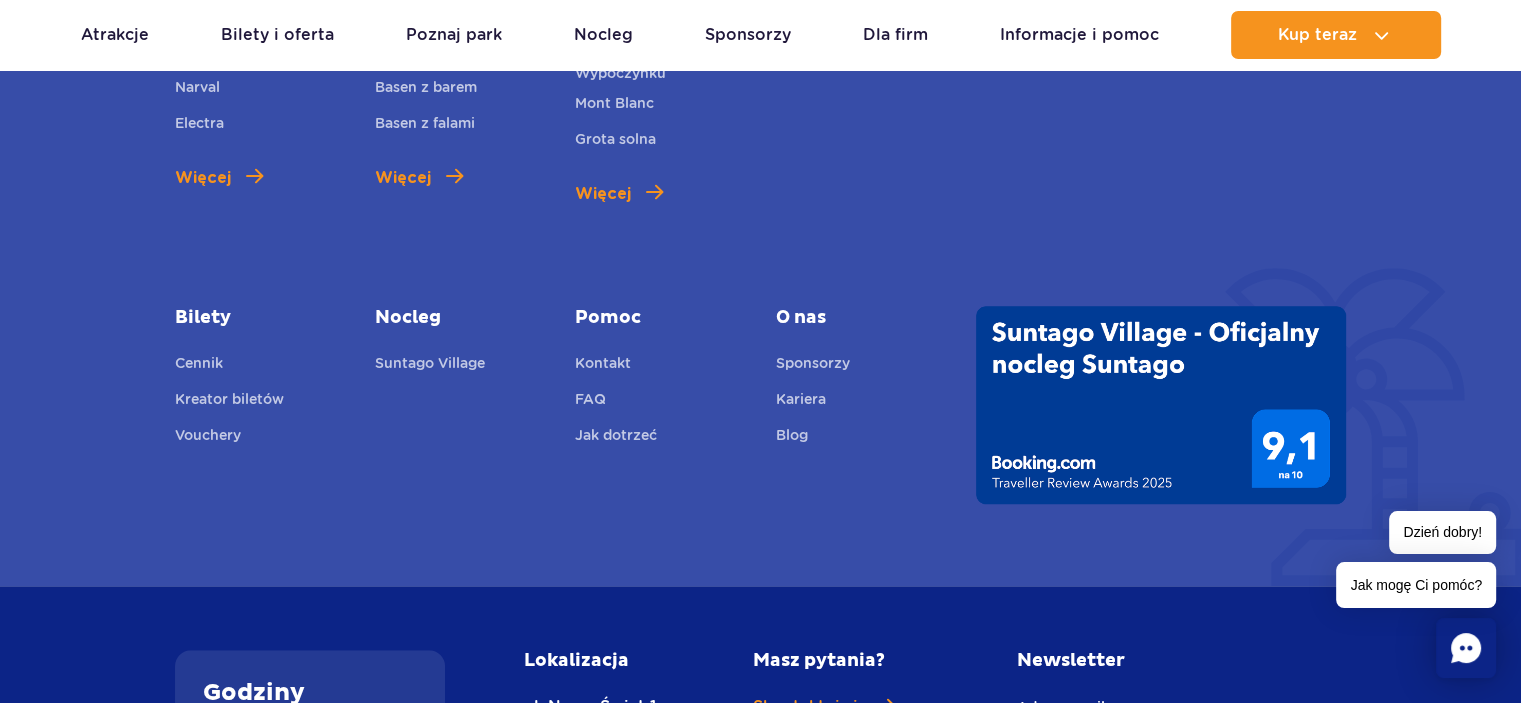 scroll, scrollTop: 1400, scrollLeft: 0, axis: vertical 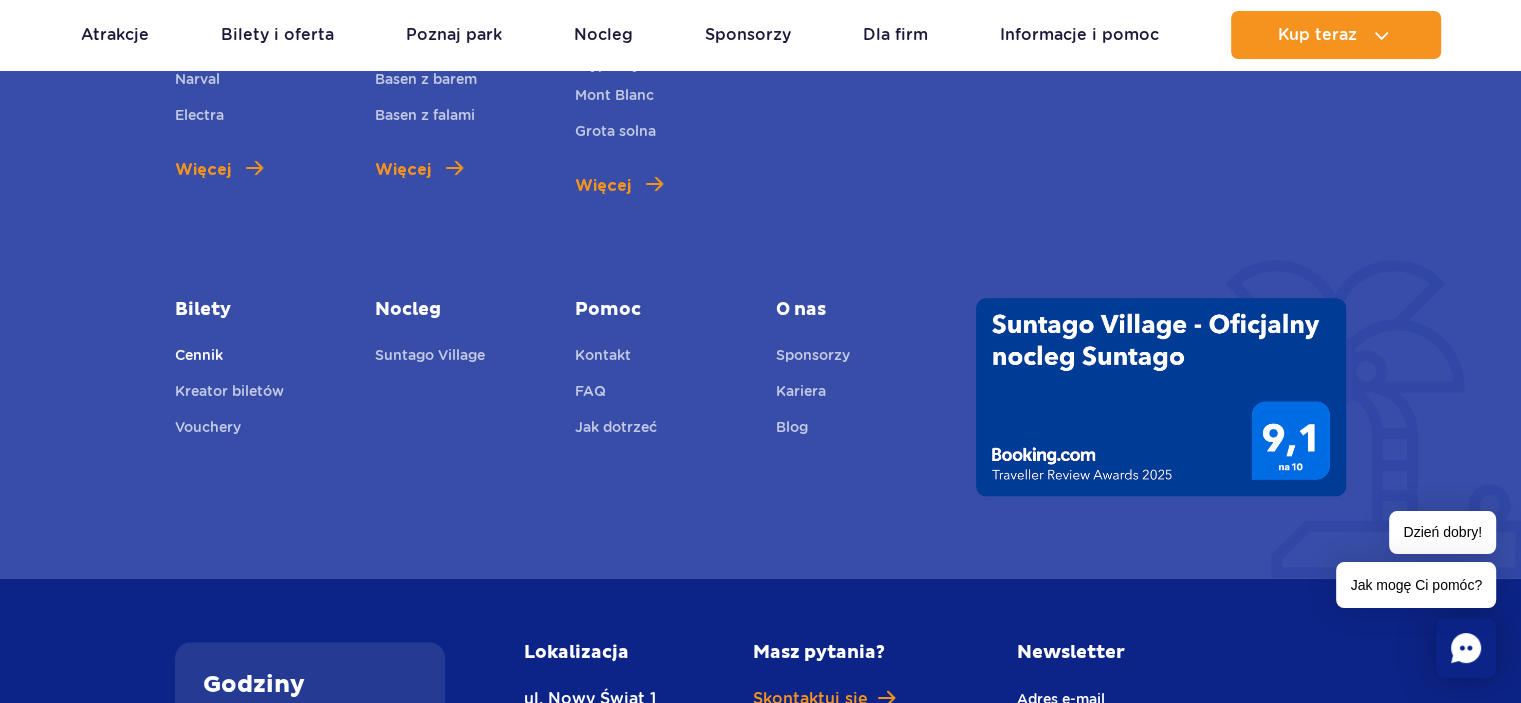 click on "Cennik" at bounding box center (199, 358) 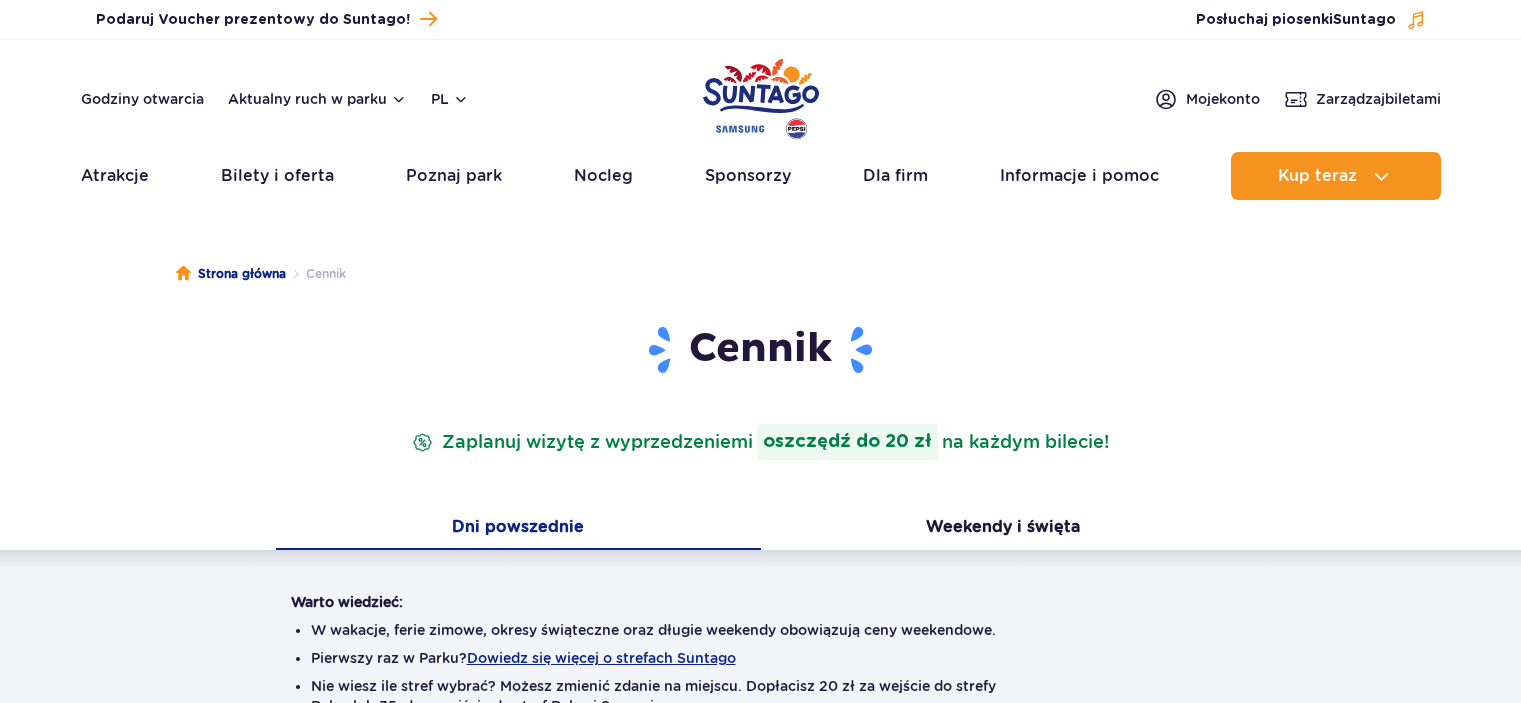 scroll, scrollTop: 0, scrollLeft: 0, axis: both 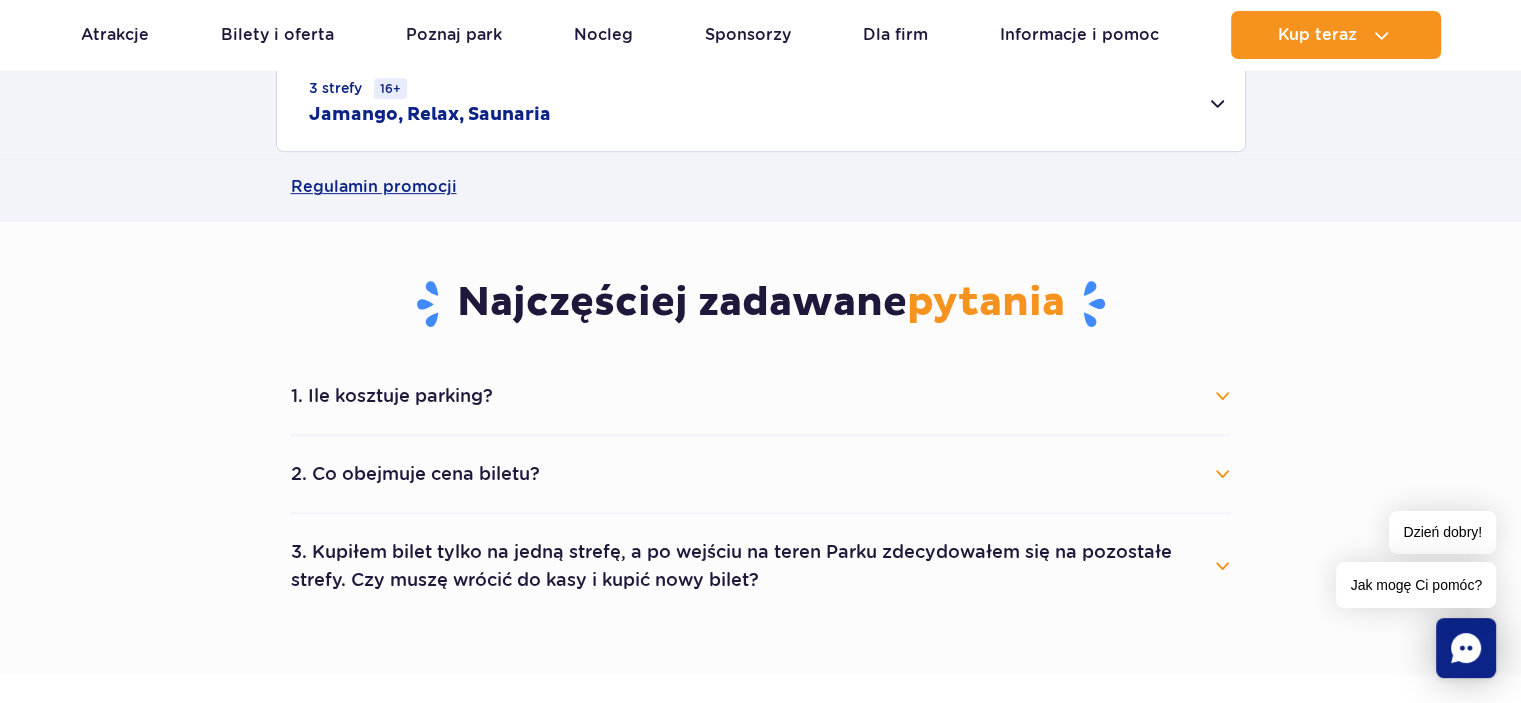 click on "2. Co obejmuje cena biletu?" at bounding box center (761, 474) 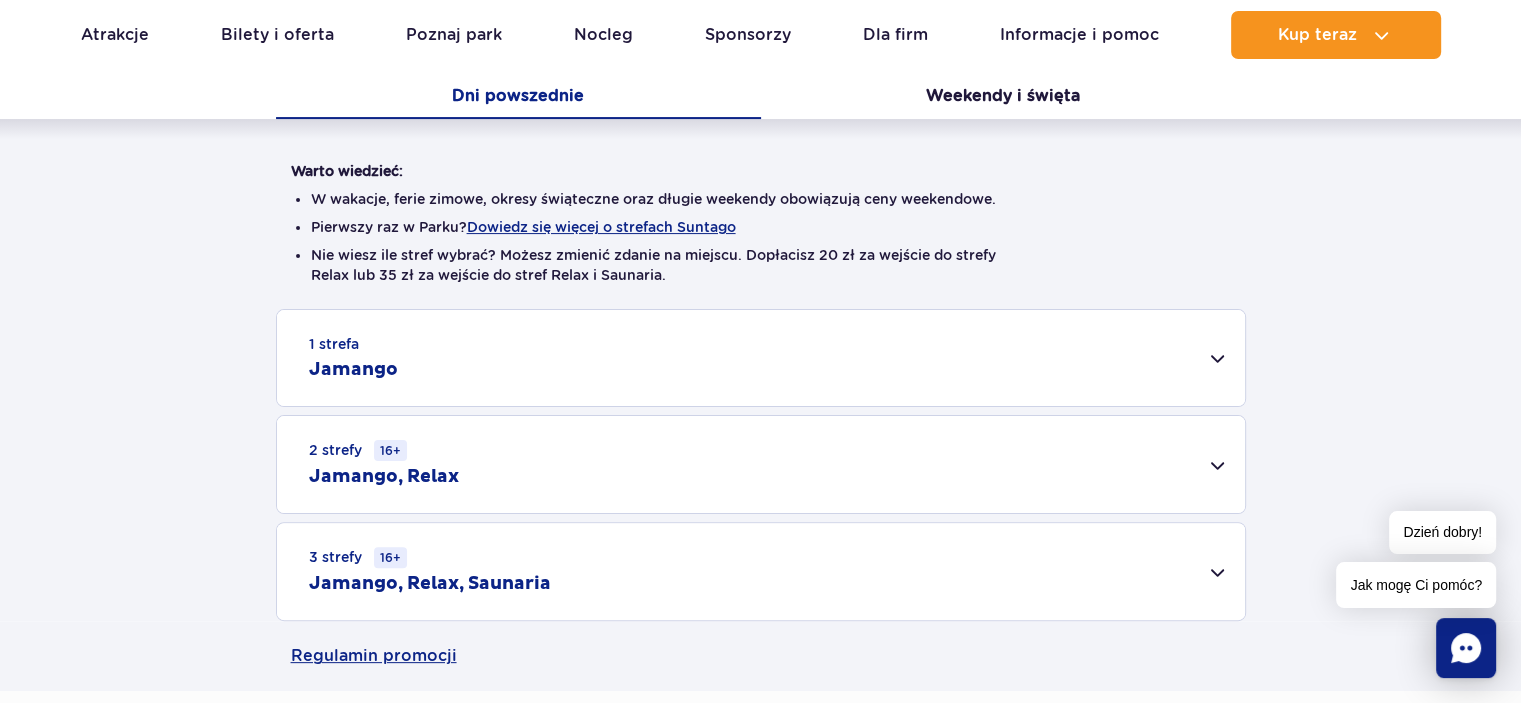 scroll, scrollTop: 400, scrollLeft: 0, axis: vertical 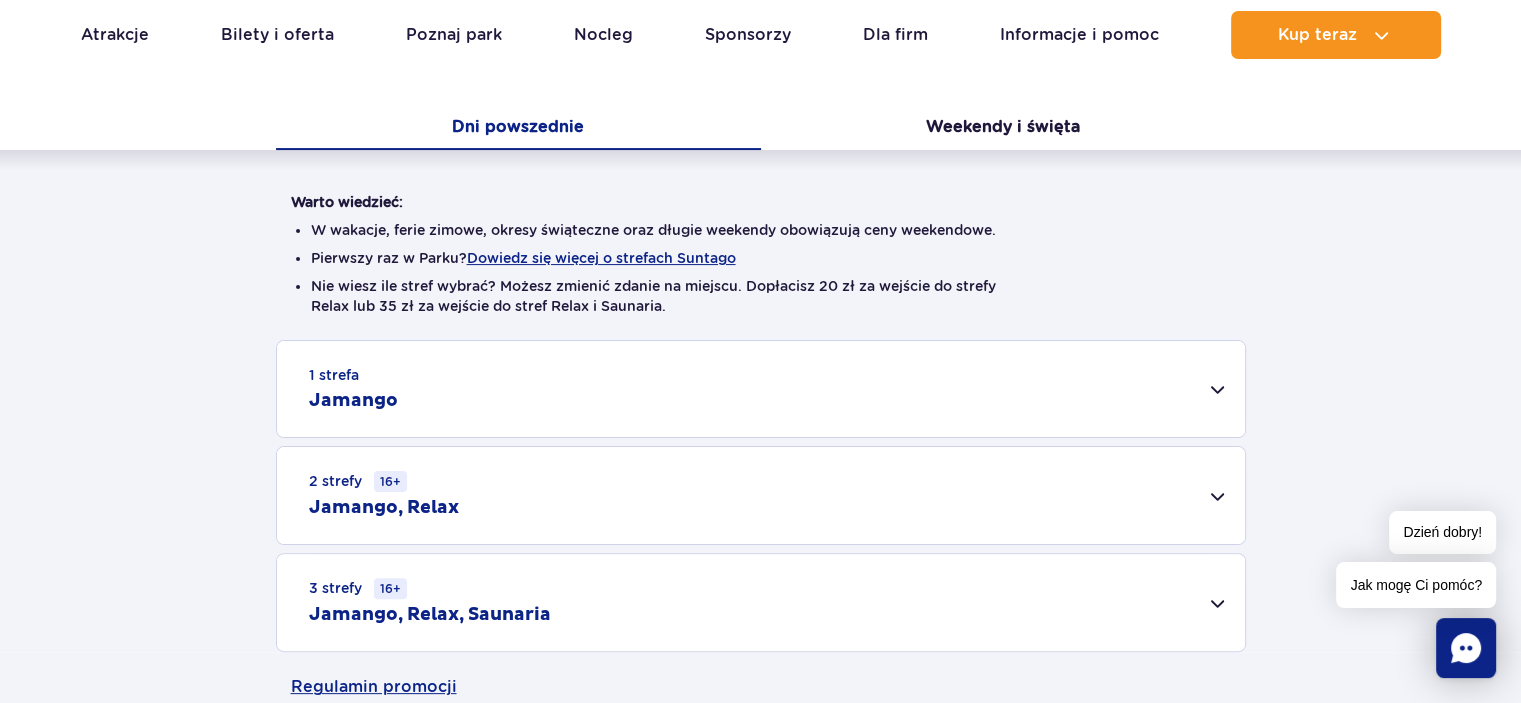 click on "16+" at bounding box center [390, 481] 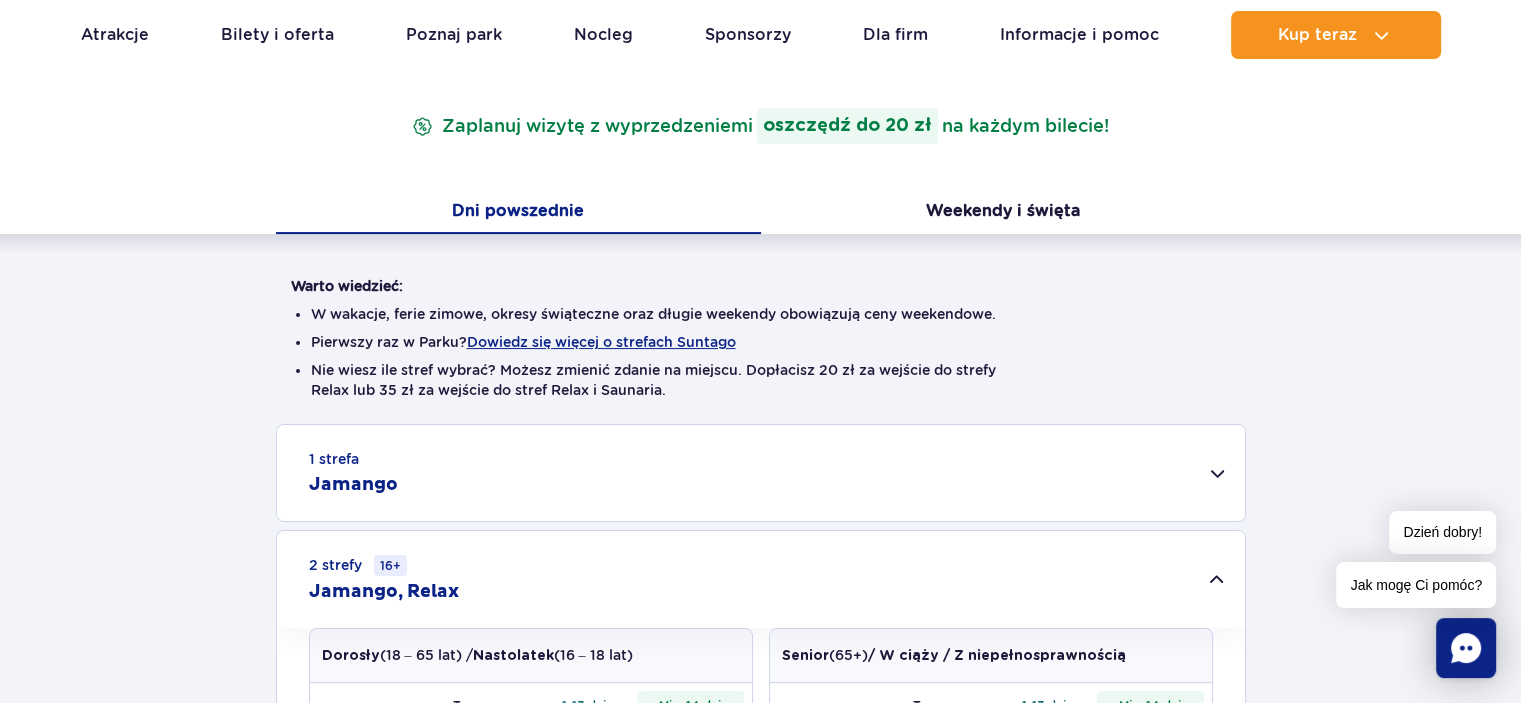 scroll, scrollTop: 0, scrollLeft: 0, axis: both 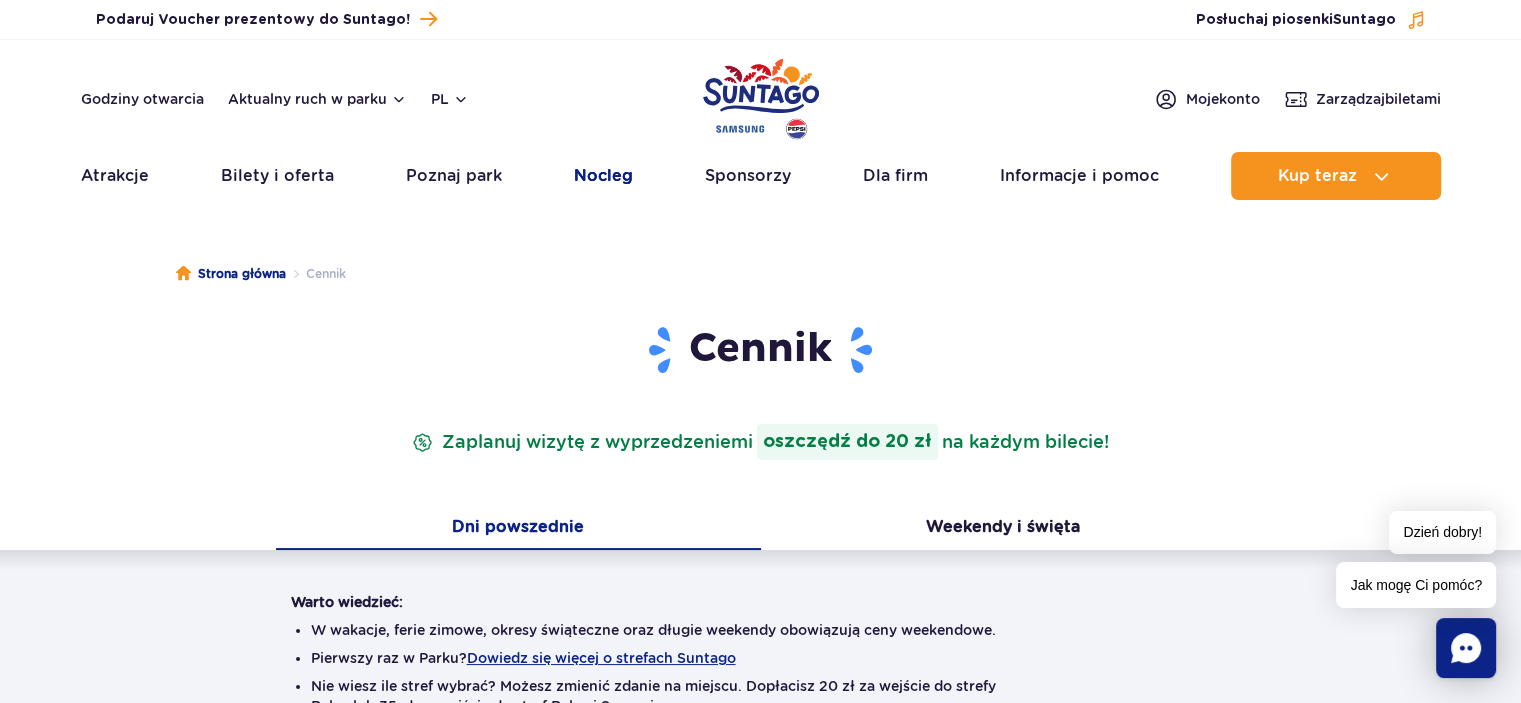 click on "Nocleg" at bounding box center (603, 176) 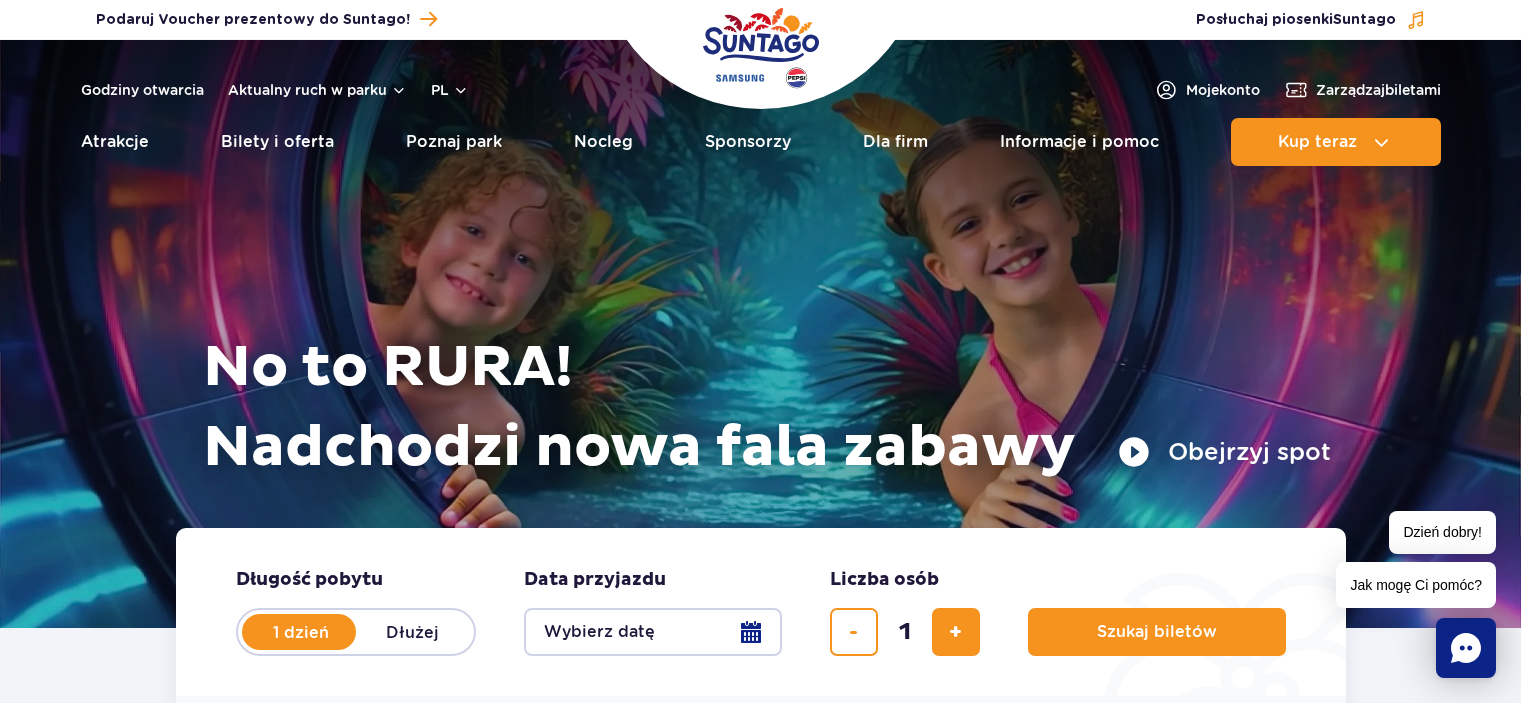 scroll, scrollTop: 0, scrollLeft: 0, axis: both 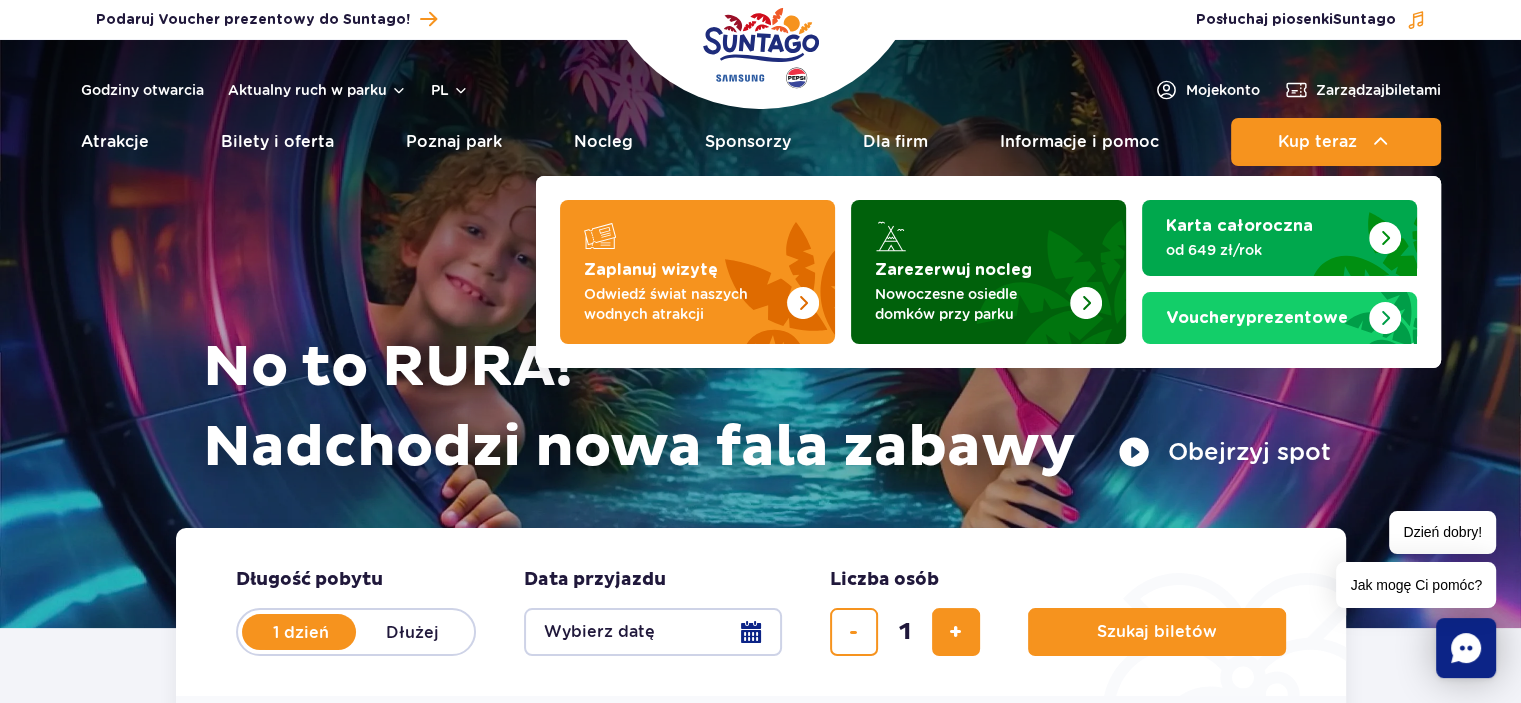 click on "Zarezerwuj nocleg" at bounding box center (953, 270) 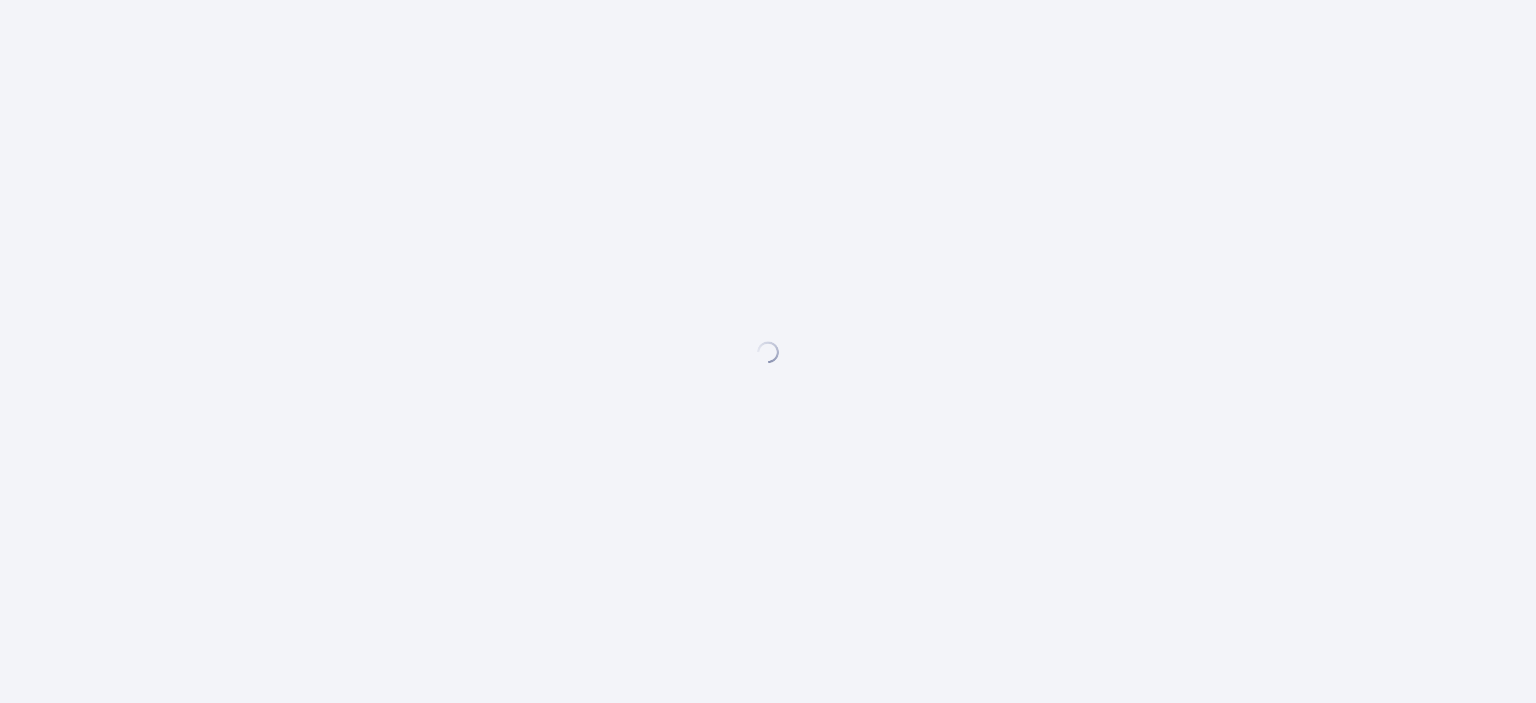 scroll, scrollTop: 0, scrollLeft: 0, axis: both 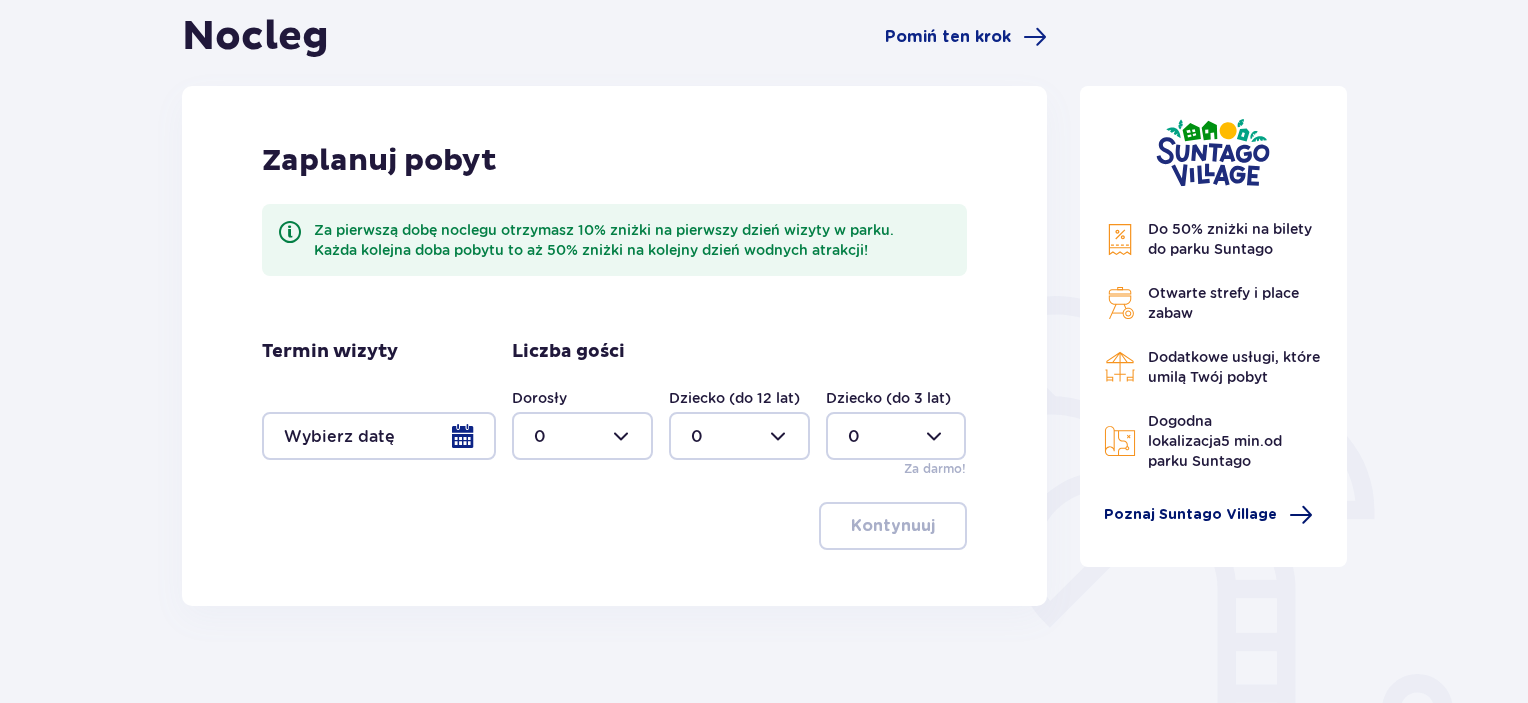 click on "Poznaj Suntago Village" at bounding box center (1190, 515) 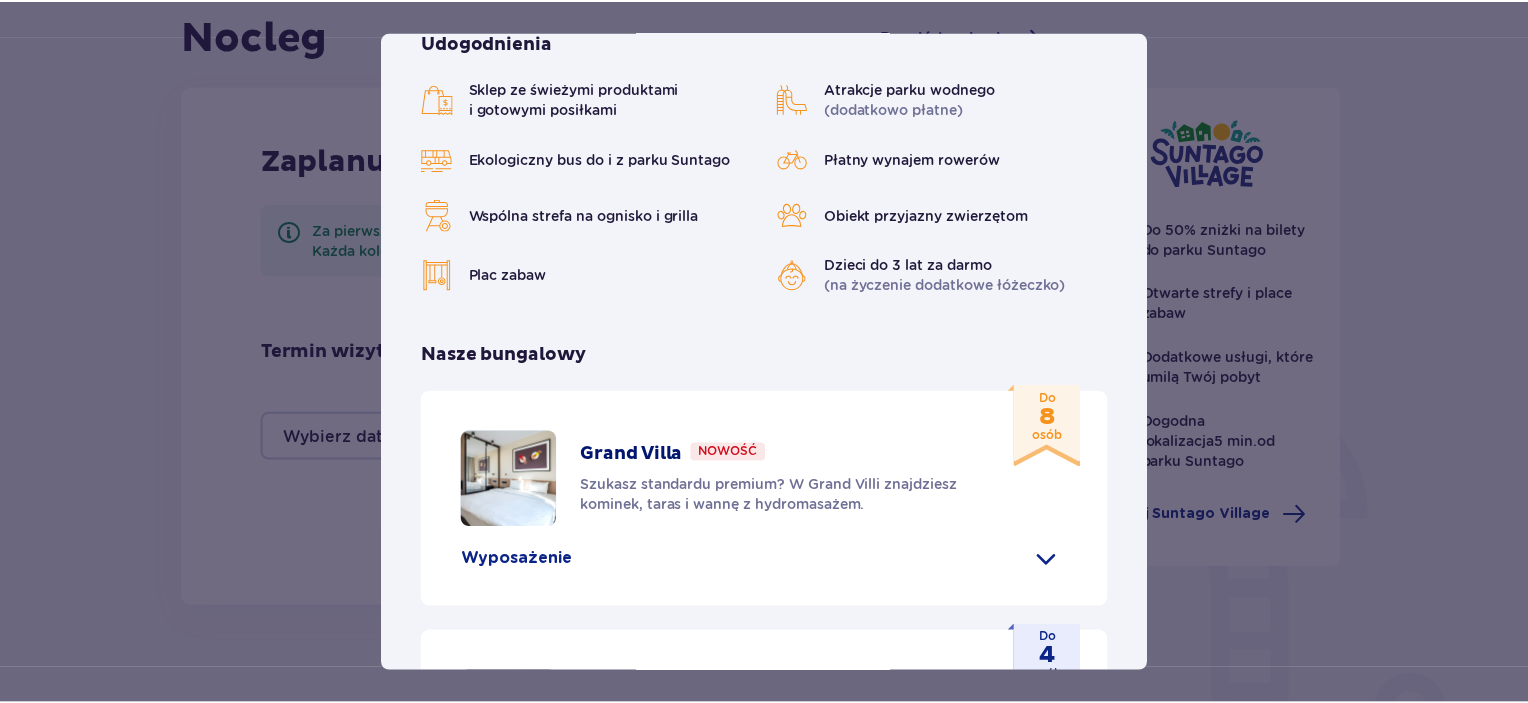 scroll, scrollTop: 0, scrollLeft: 0, axis: both 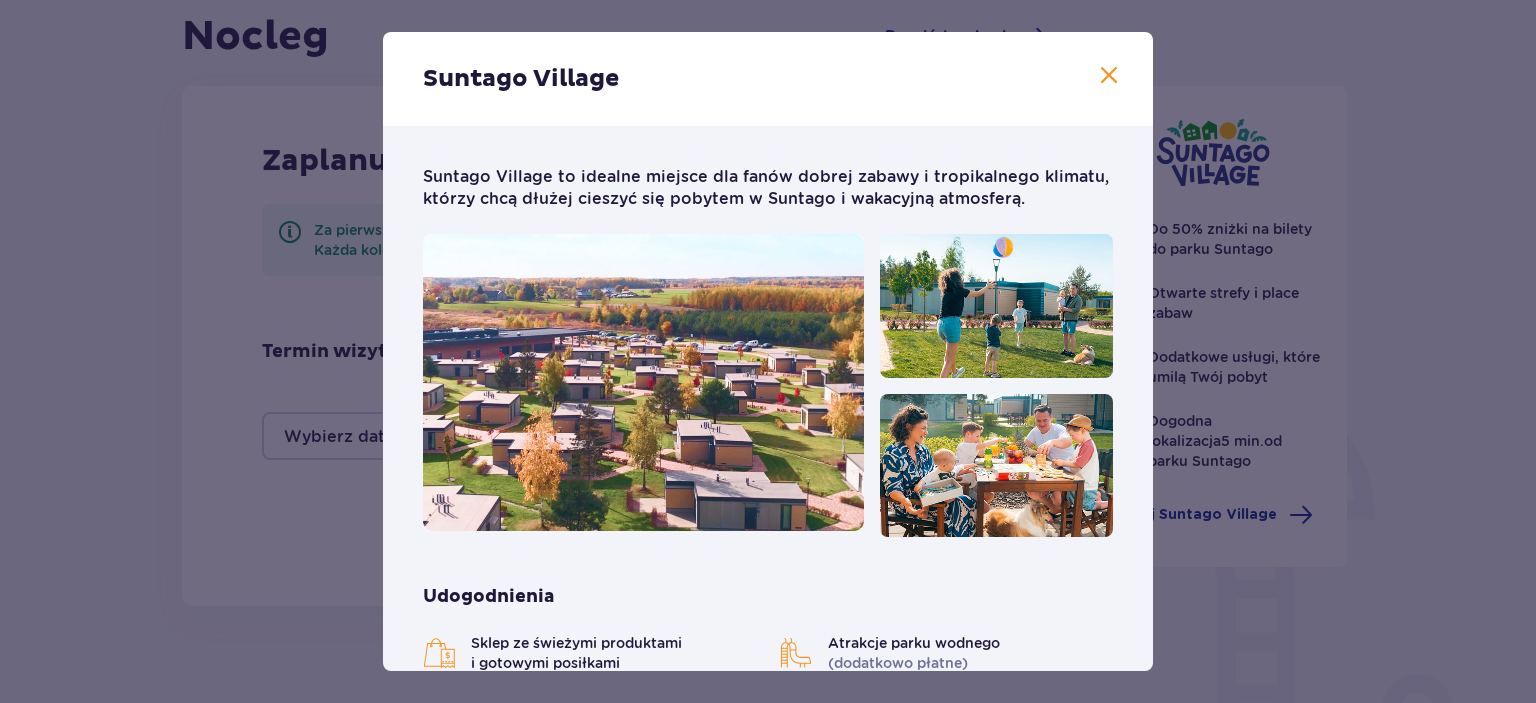 click at bounding box center [1109, 76] 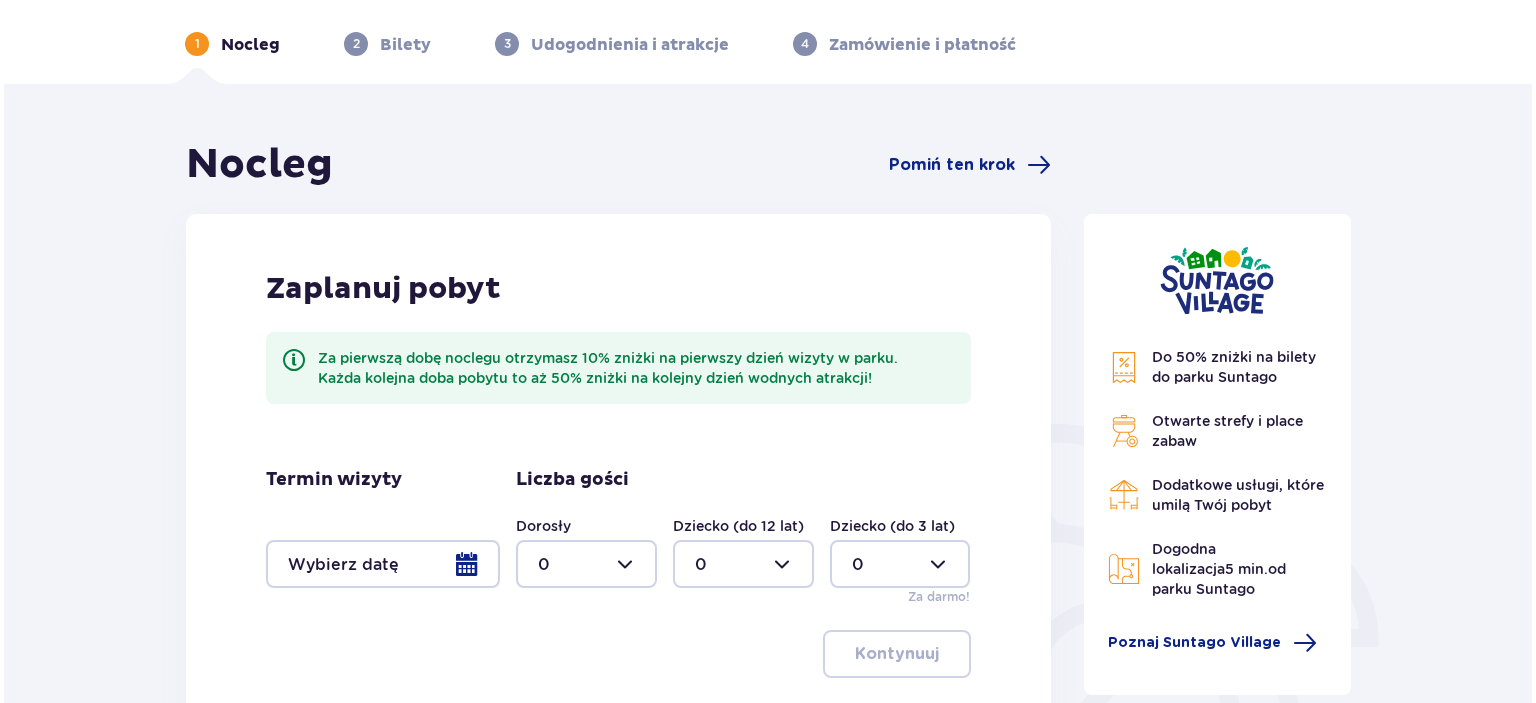 scroll, scrollTop: 300, scrollLeft: 0, axis: vertical 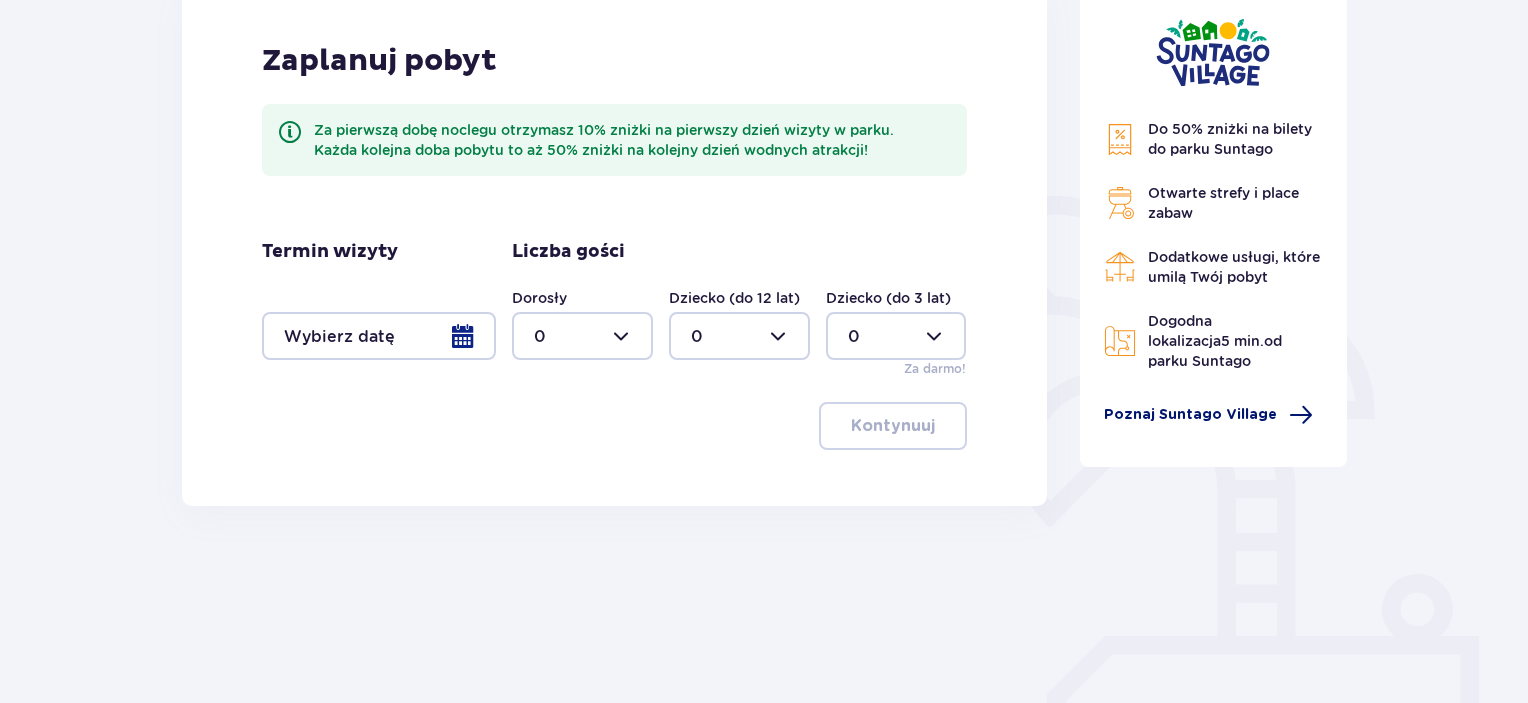 click on "Poznaj Suntago Village" at bounding box center [1190, 415] 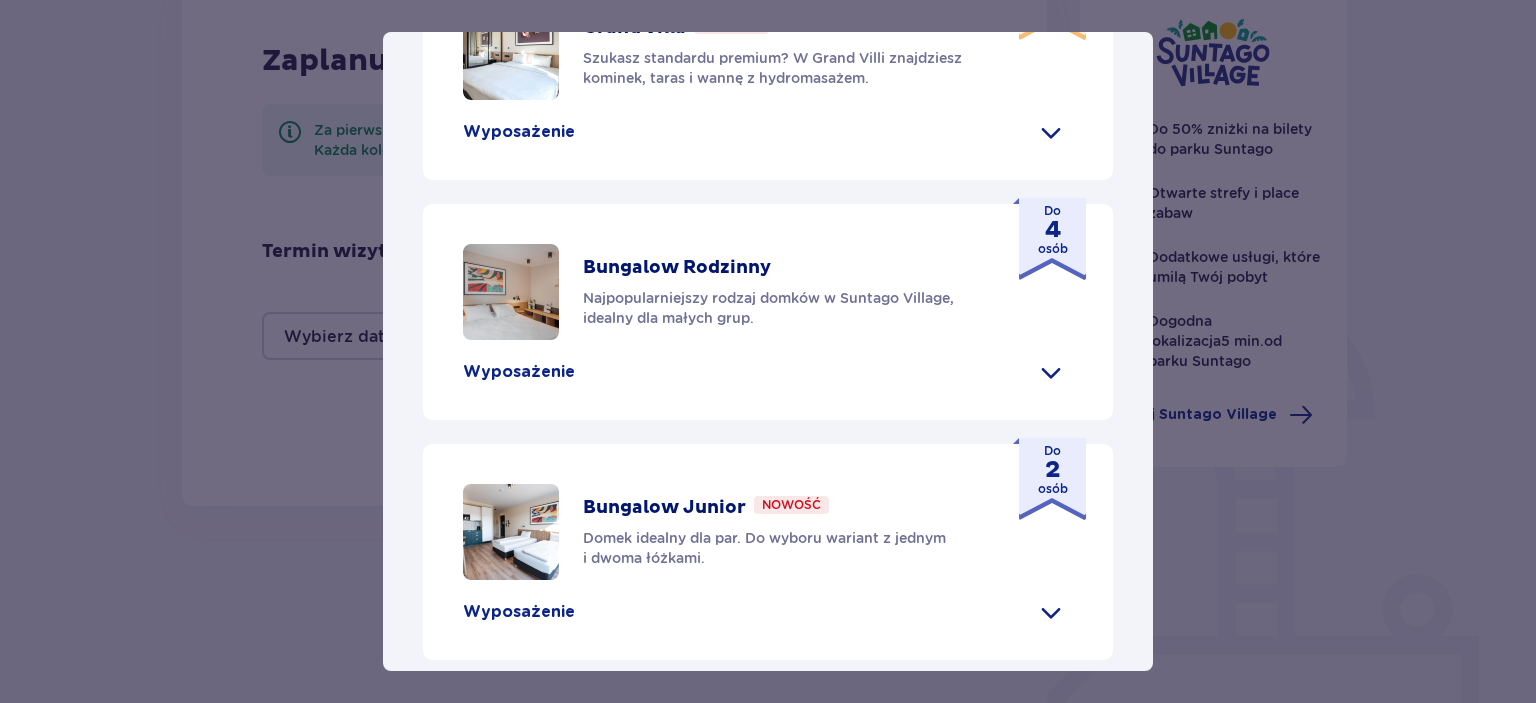 scroll, scrollTop: 1039, scrollLeft: 0, axis: vertical 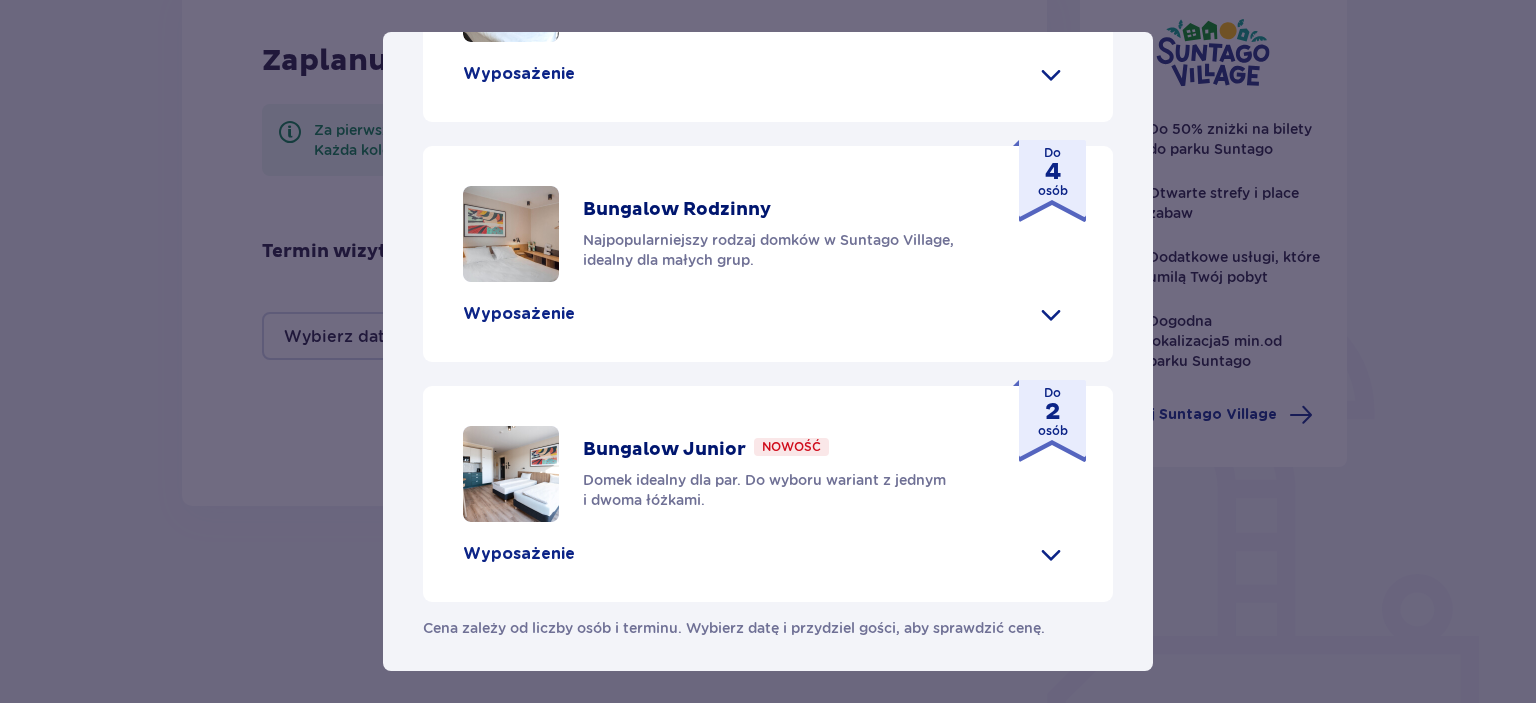 click at bounding box center (1051, 74) 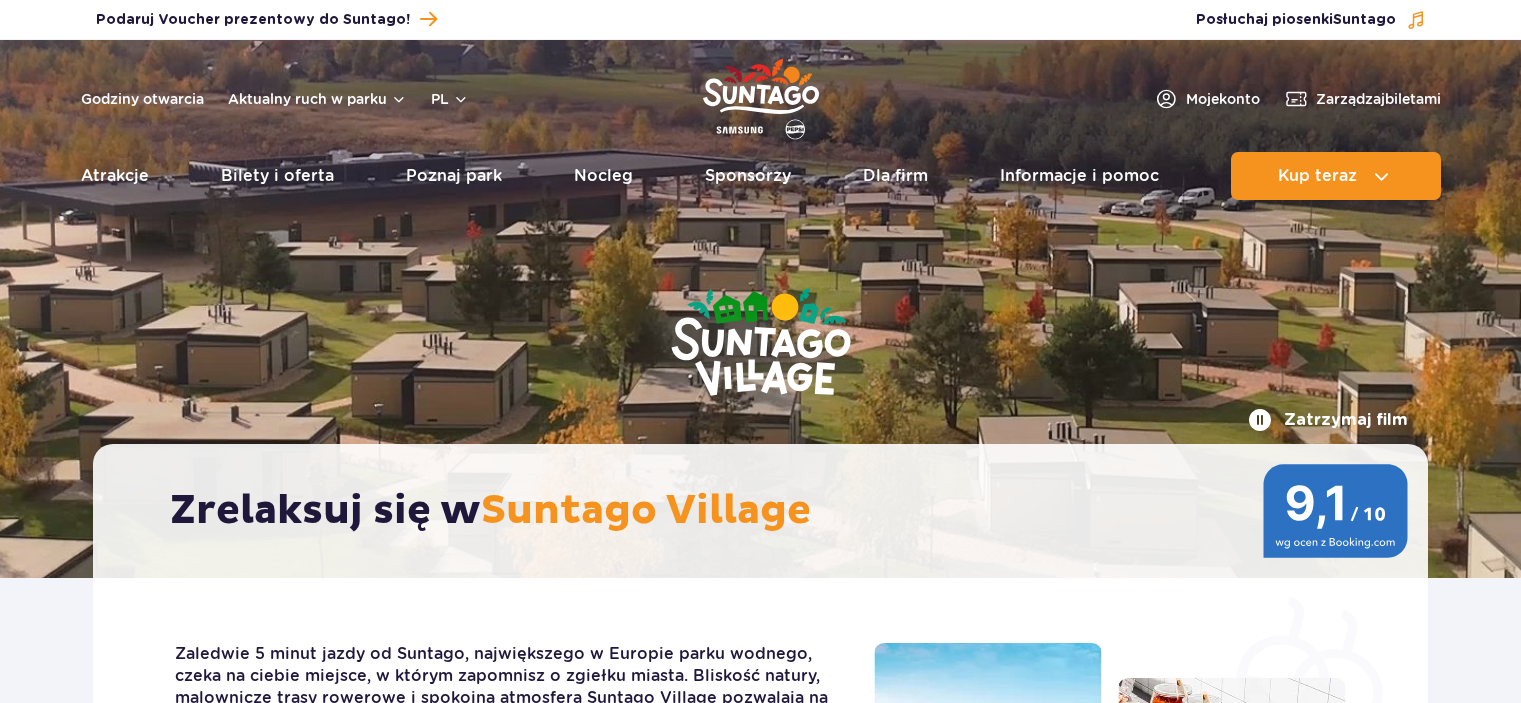 scroll, scrollTop: 0, scrollLeft: 0, axis: both 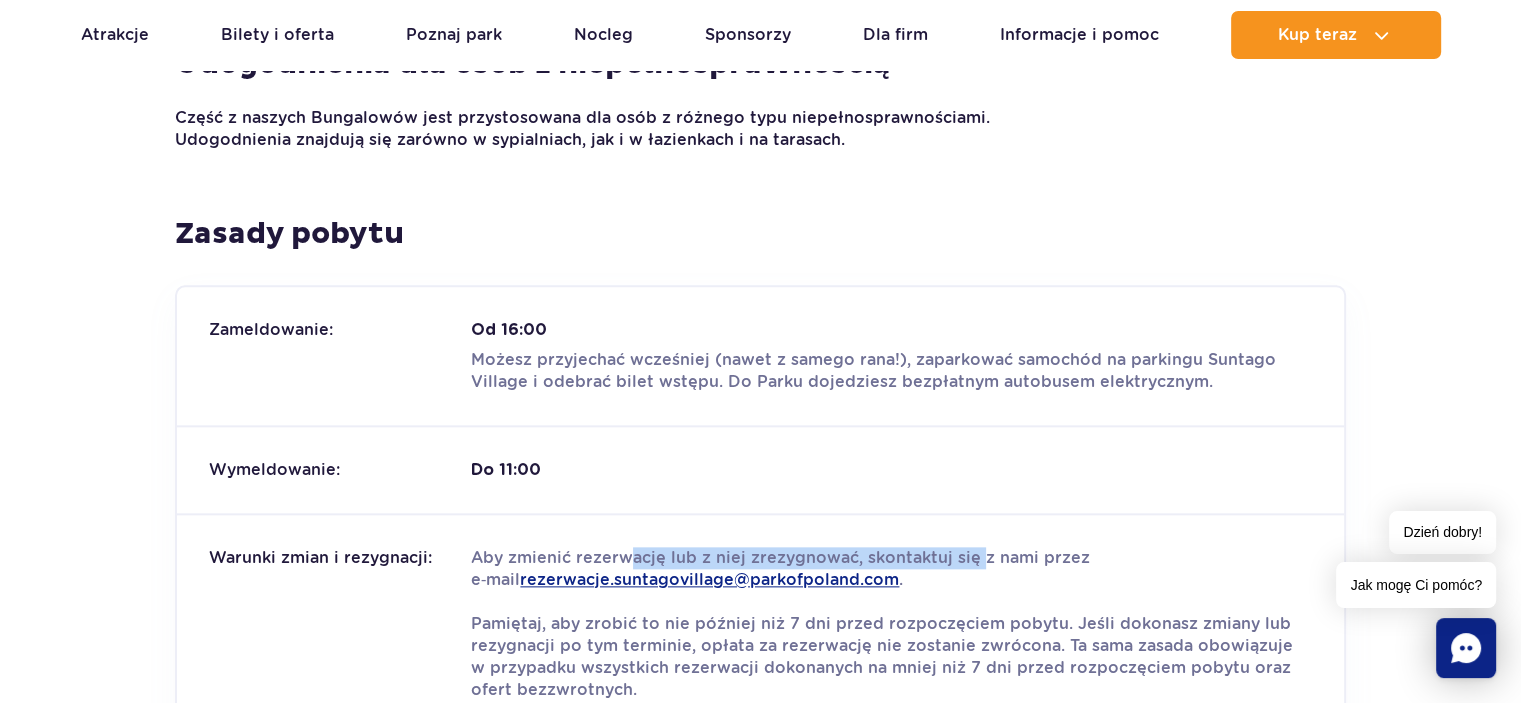 drag, startPoint x: 628, startPoint y: 549, endPoint x: 974, endPoint y: 554, distance: 346.03613 